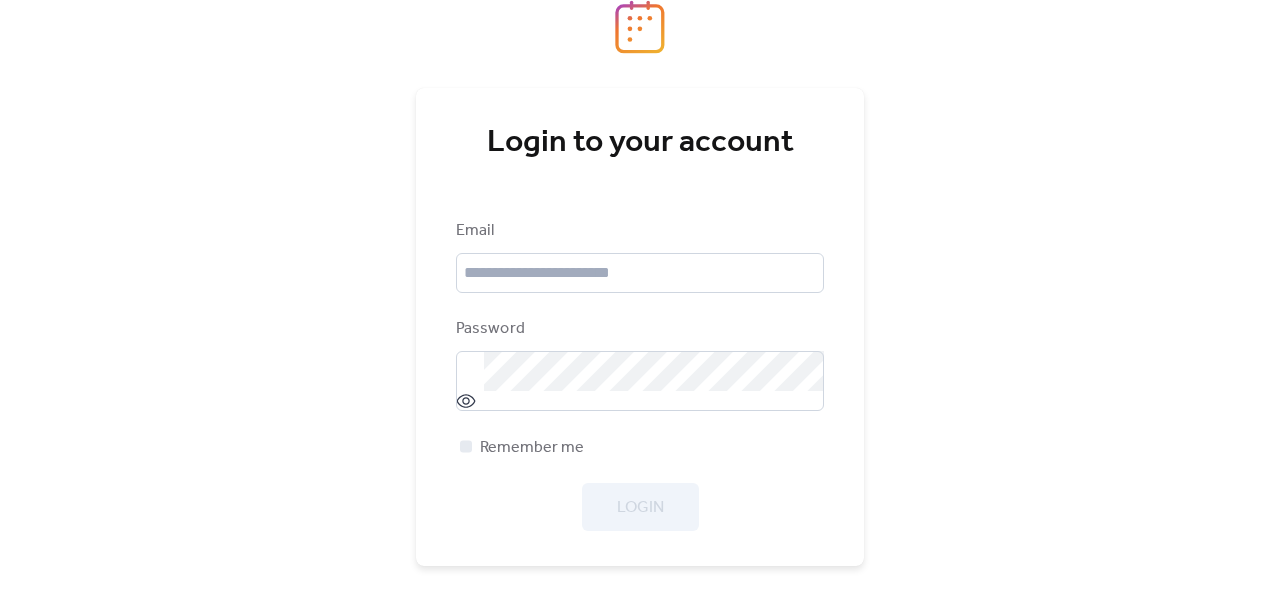 scroll, scrollTop: 0, scrollLeft: 0, axis: both 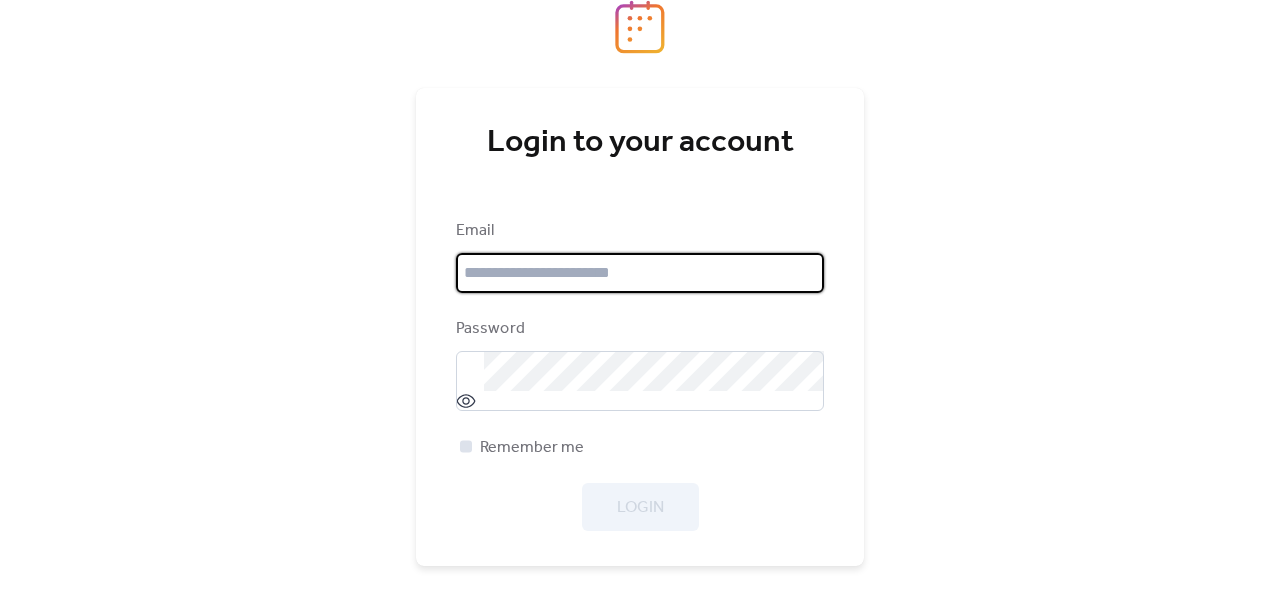 type on "**********" 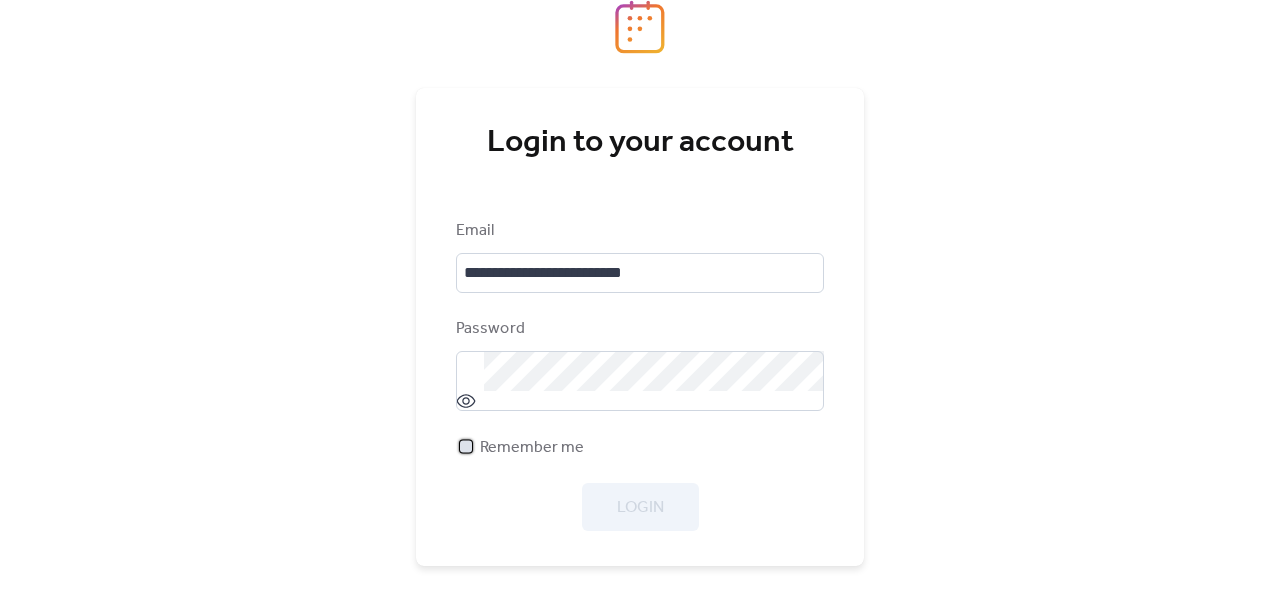 click on "Remember me" at bounding box center [520, 447] 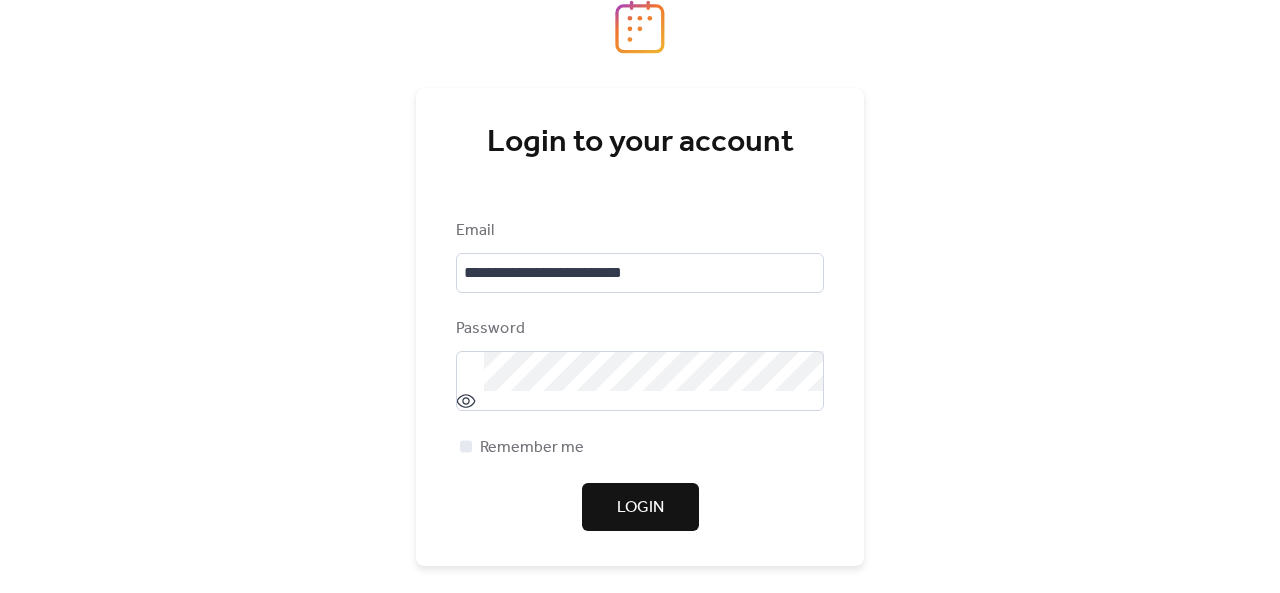 click on "Login" at bounding box center [640, 508] 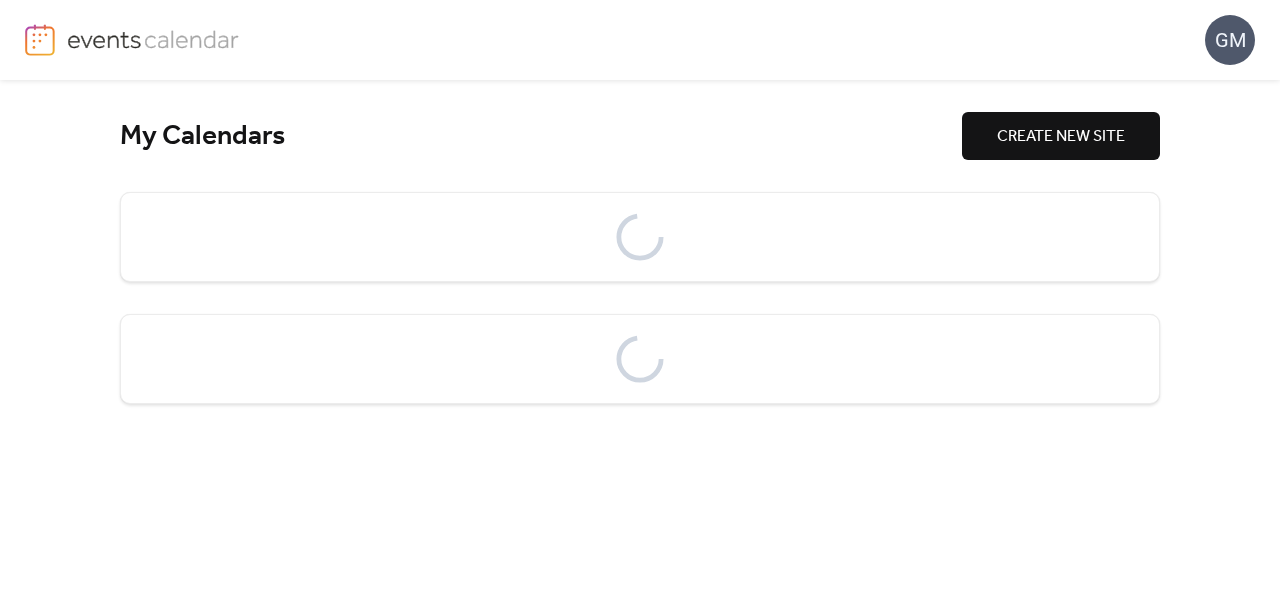 scroll, scrollTop: 0, scrollLeft: 0, axis: both 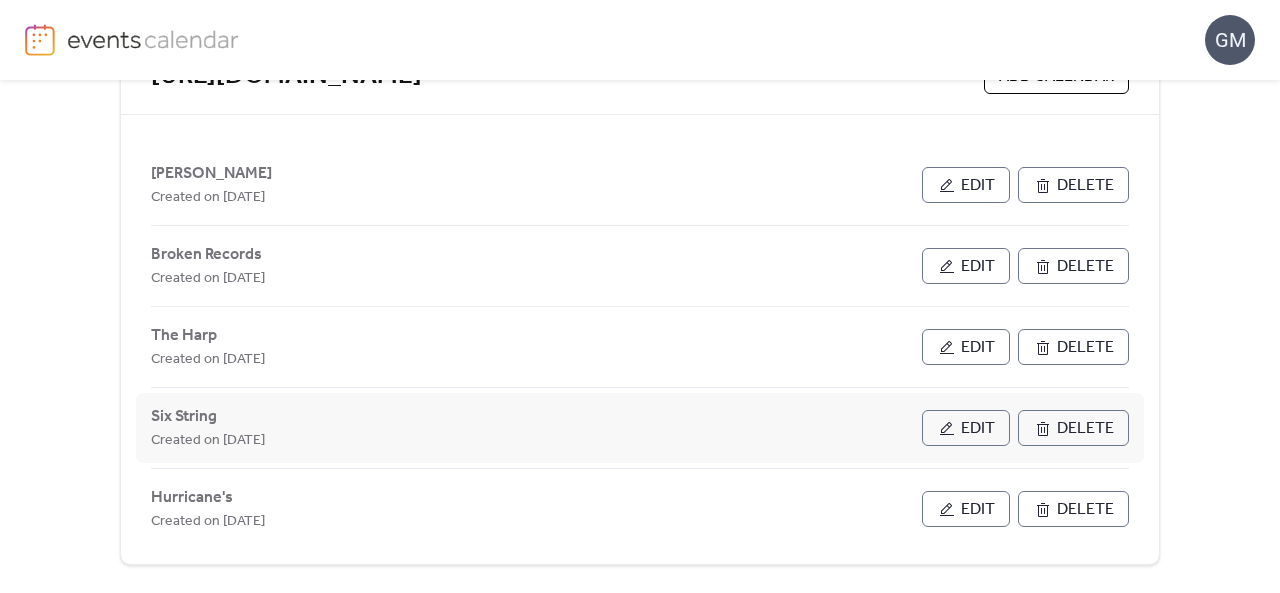 click on "Edit" at bounding box center (978, 429) 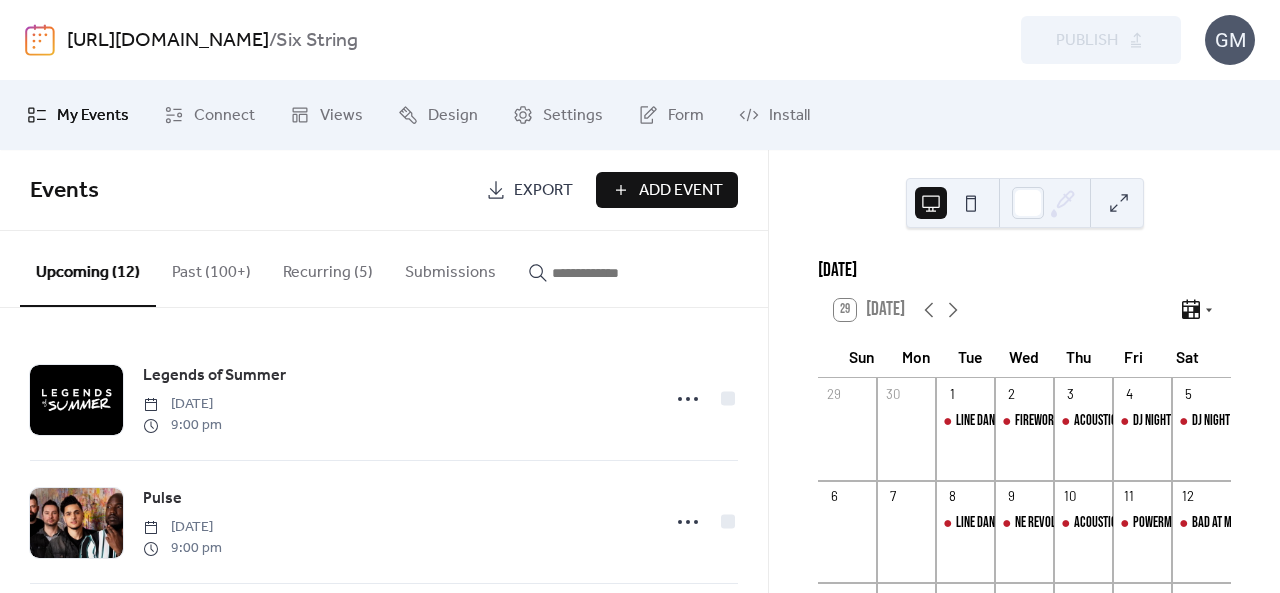 click on "Add Event" at bounding box center (681, 191) 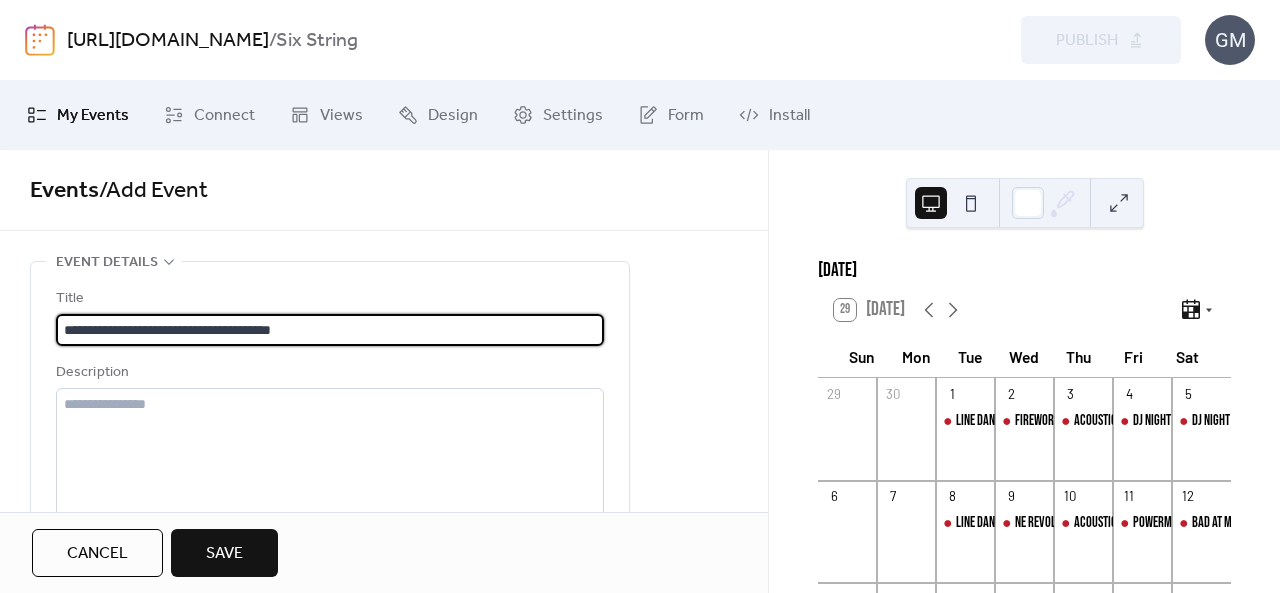 type on "**********" 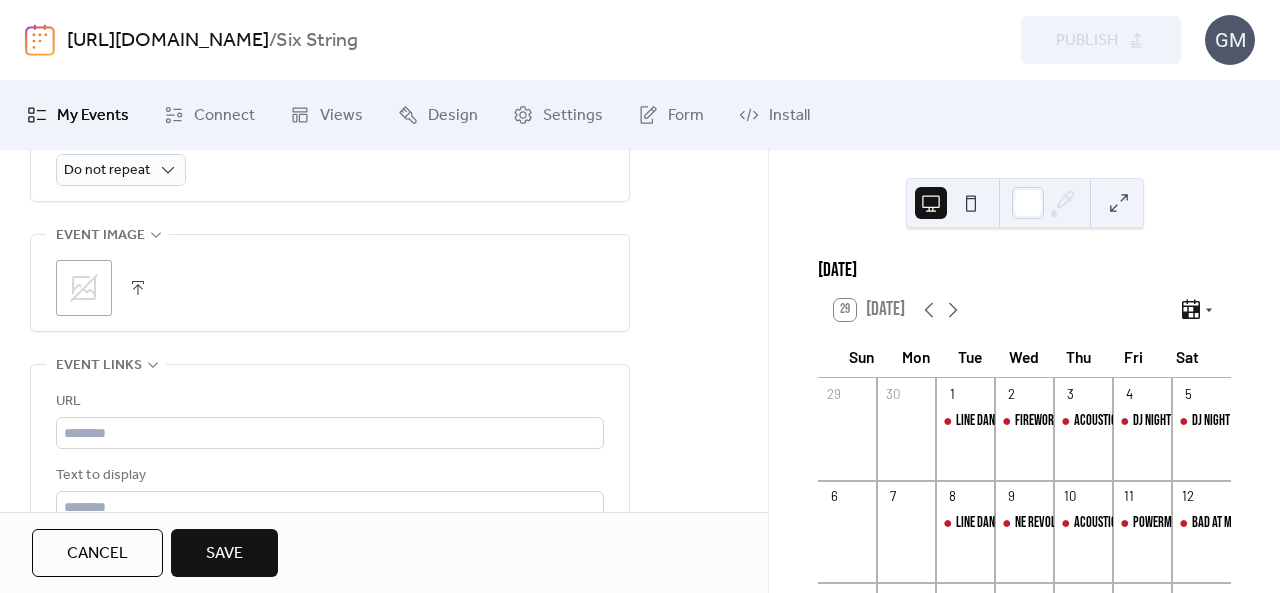 scroll, scrollTop: 1000, scrollLeft: 0, axis: vertical 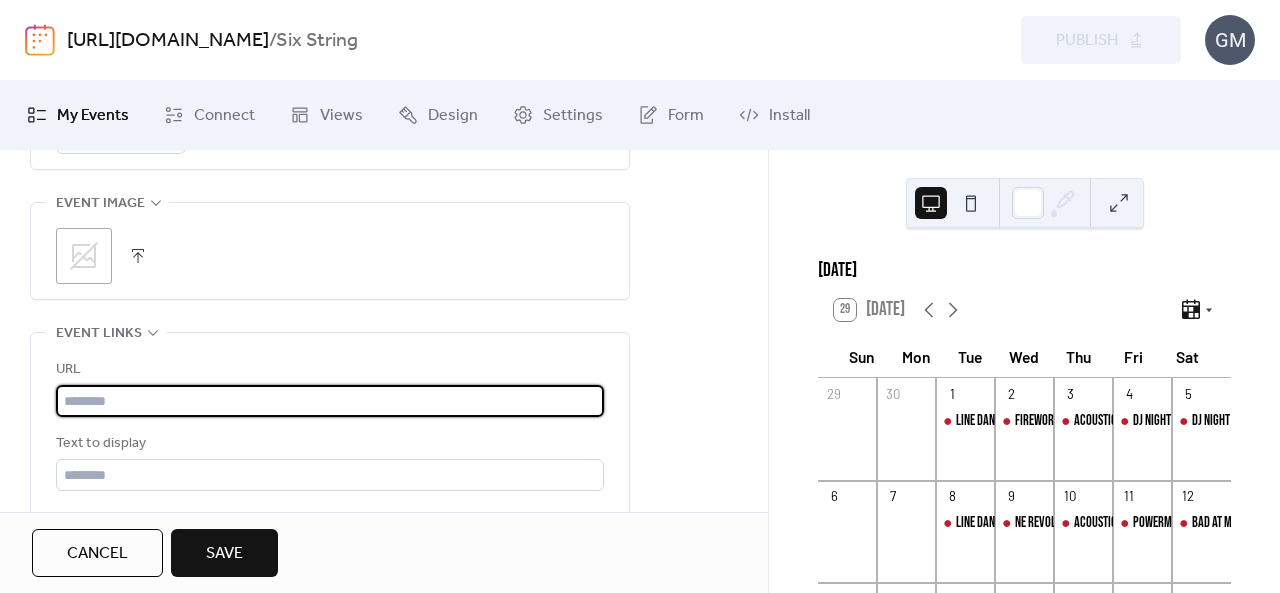 click at bounding box center [330, 401] 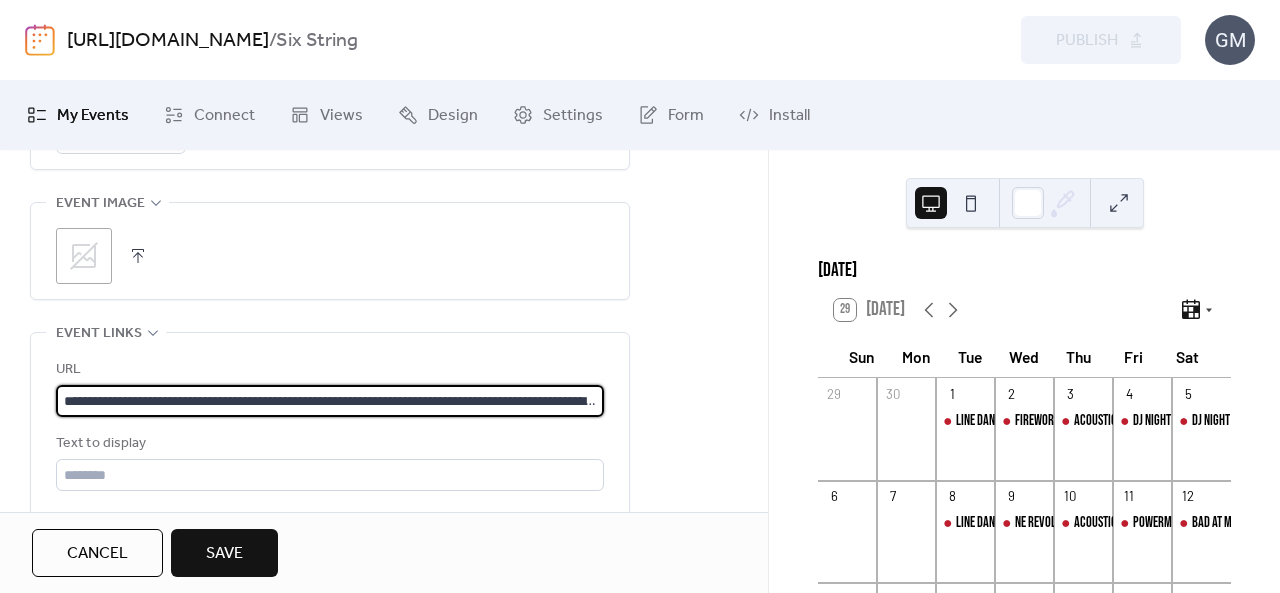 scroll, scrollTop: 0, scrollLeft: 270, axis: horizontal 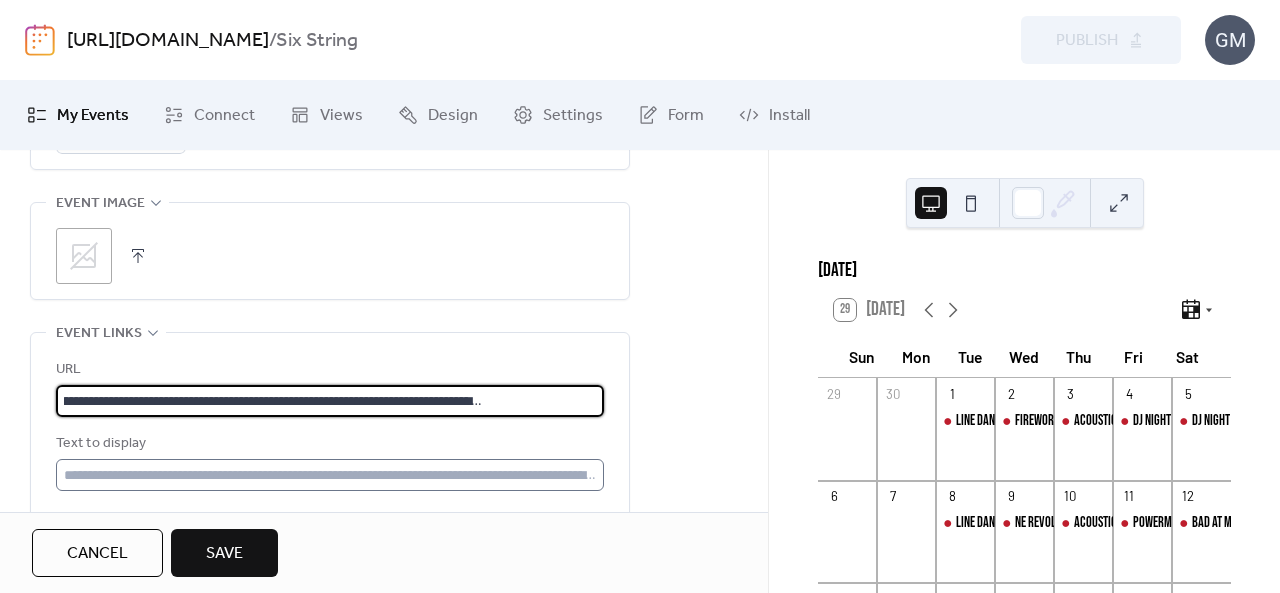type on "**********" 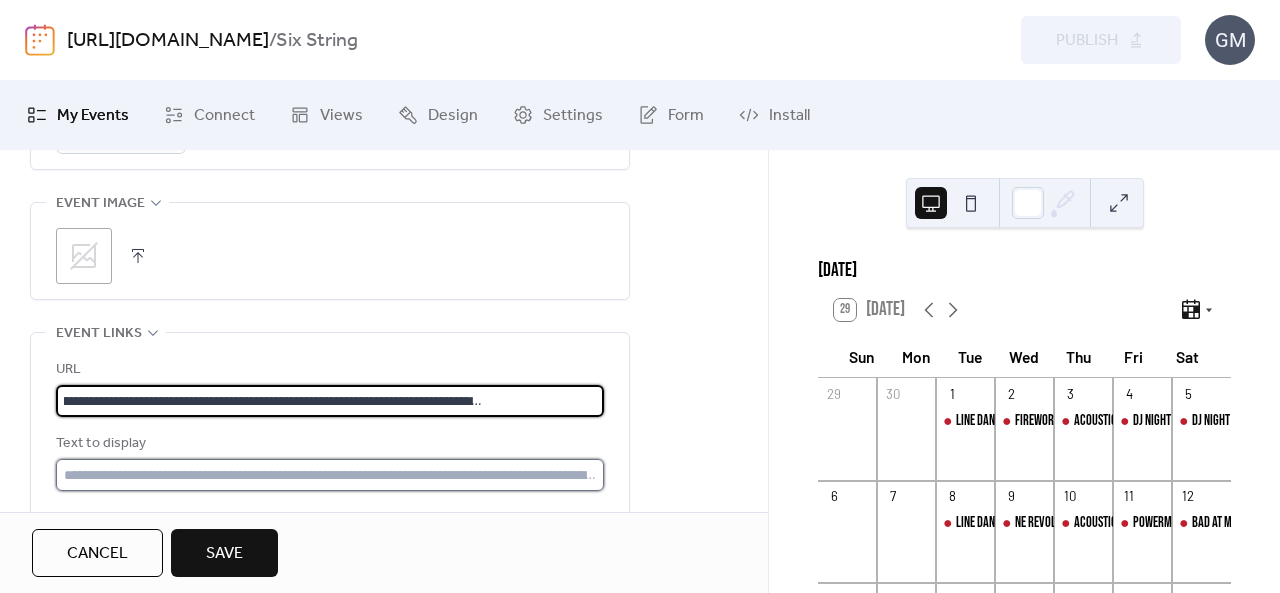 click at bounding box center (330, 475) 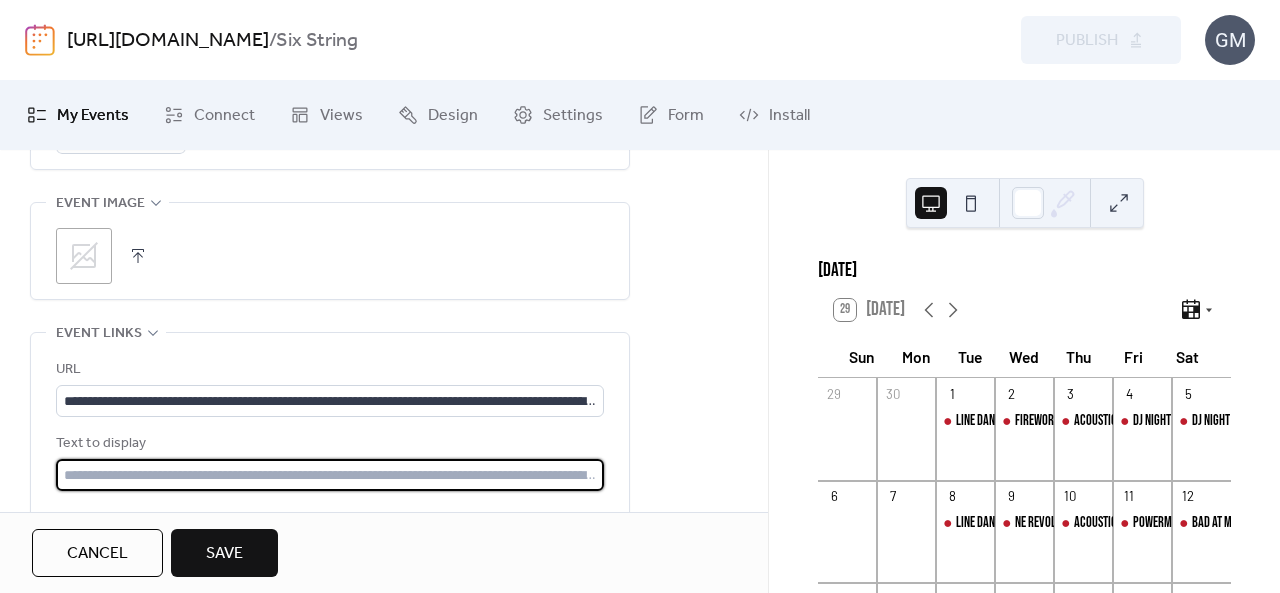 type on "*******" 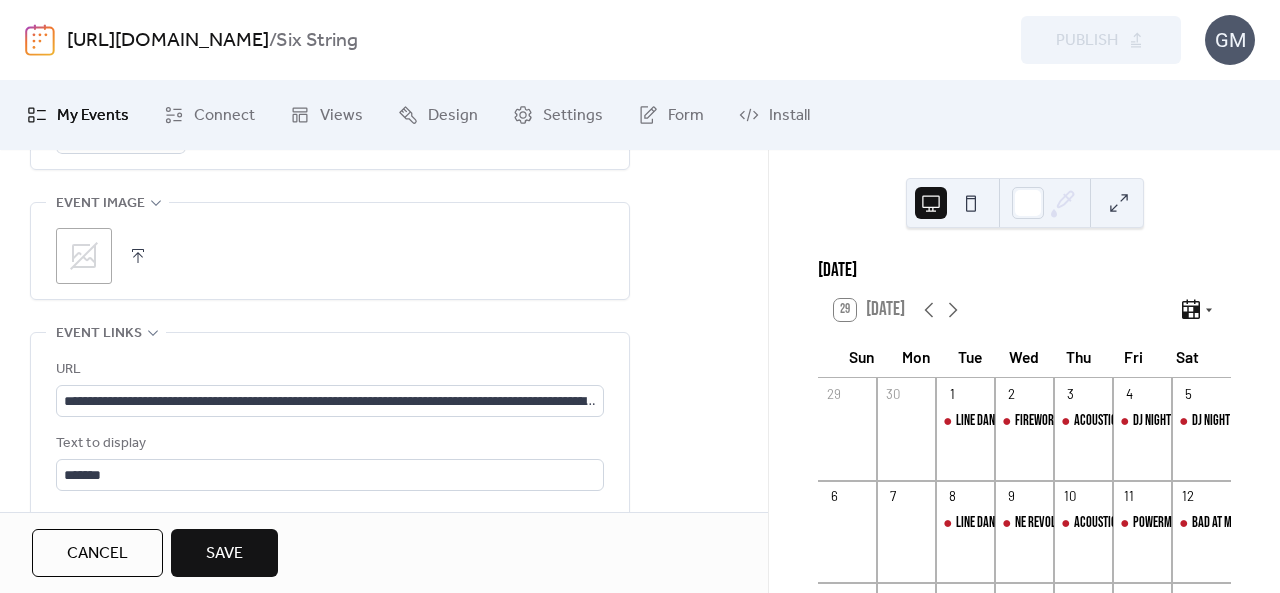 click 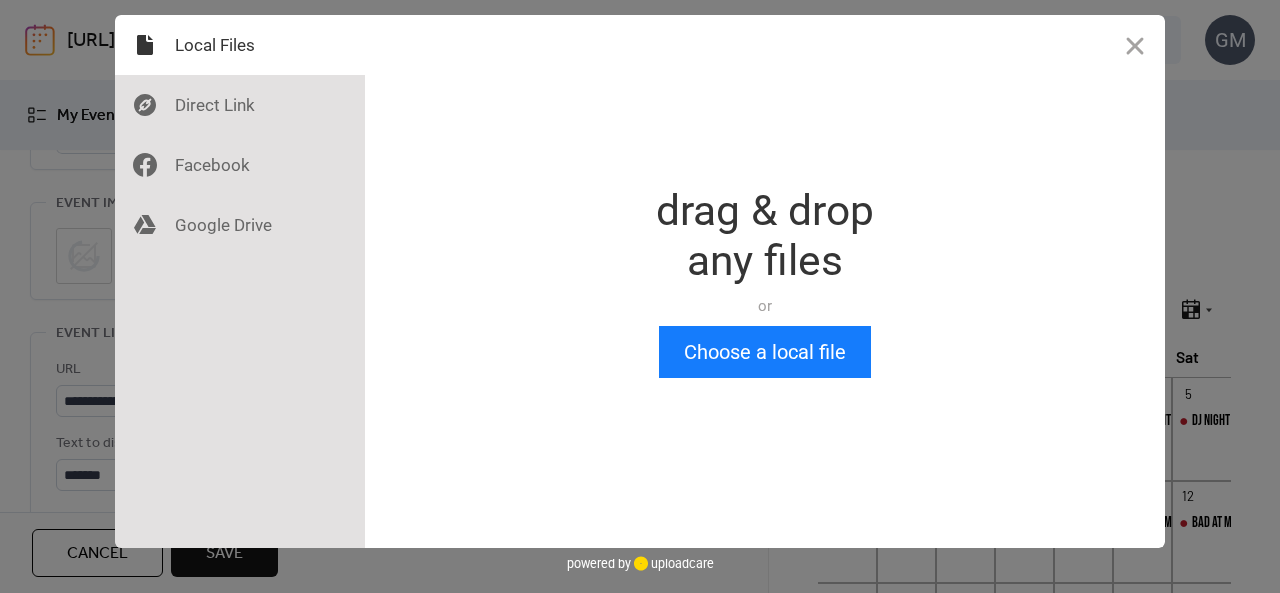 click on "Drop a file here drag & drop any files or Upload files from your computer Choose a local file or choose from" at bounding box center [765, 281] 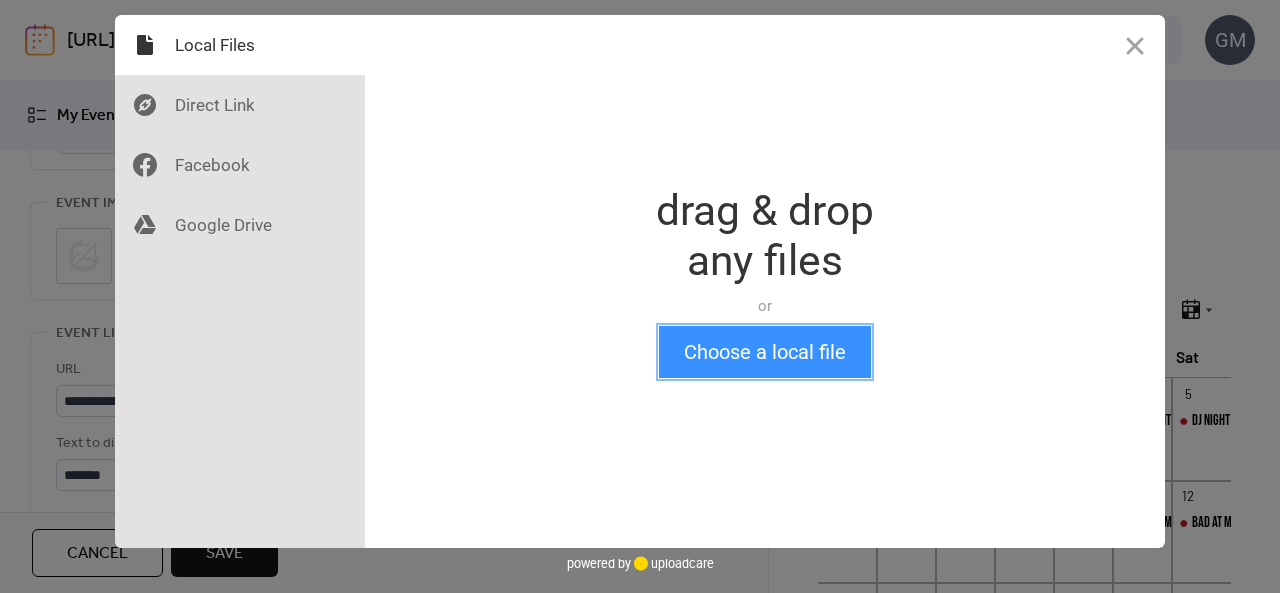 click on "Choose a local file" at bounding box center (765, 352) 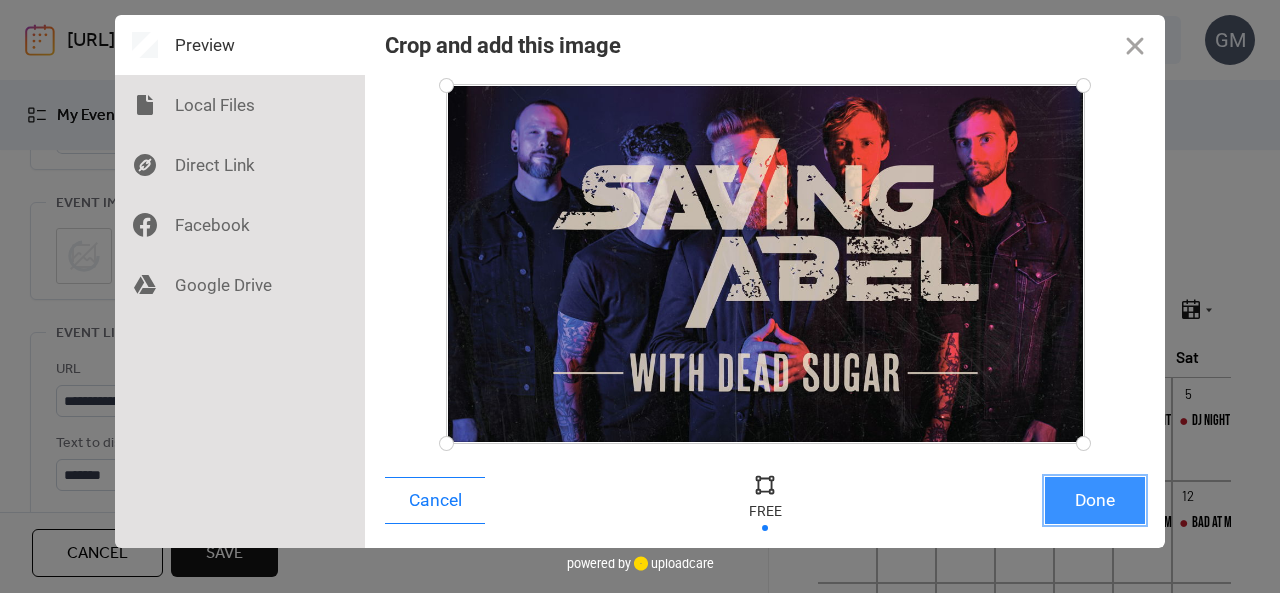 click on "Done" at bounding box center (1095, 500) 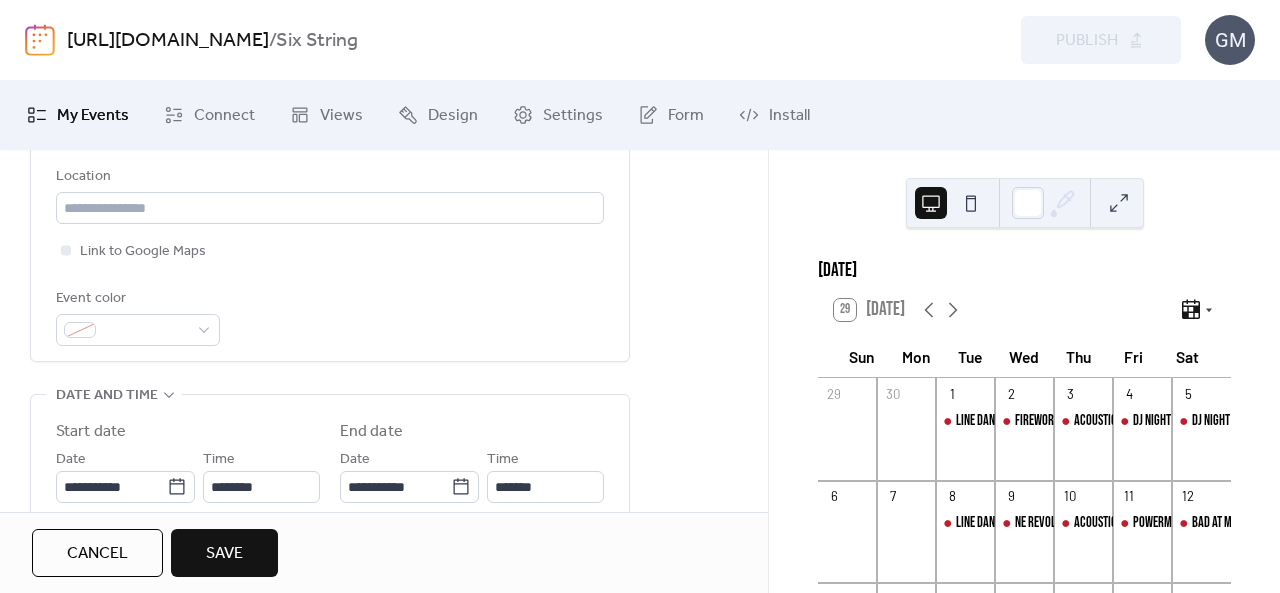 scroll, scrollTop: 200, scrollLeft: 0, axis: vertical 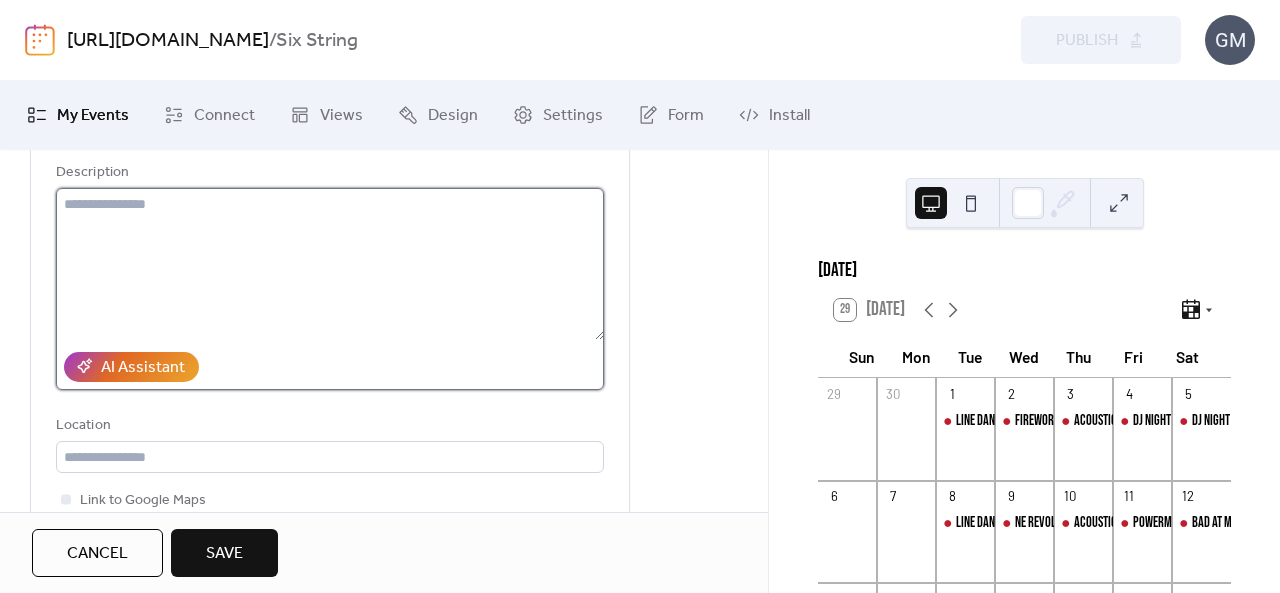 click at bounding box center [330, 264] 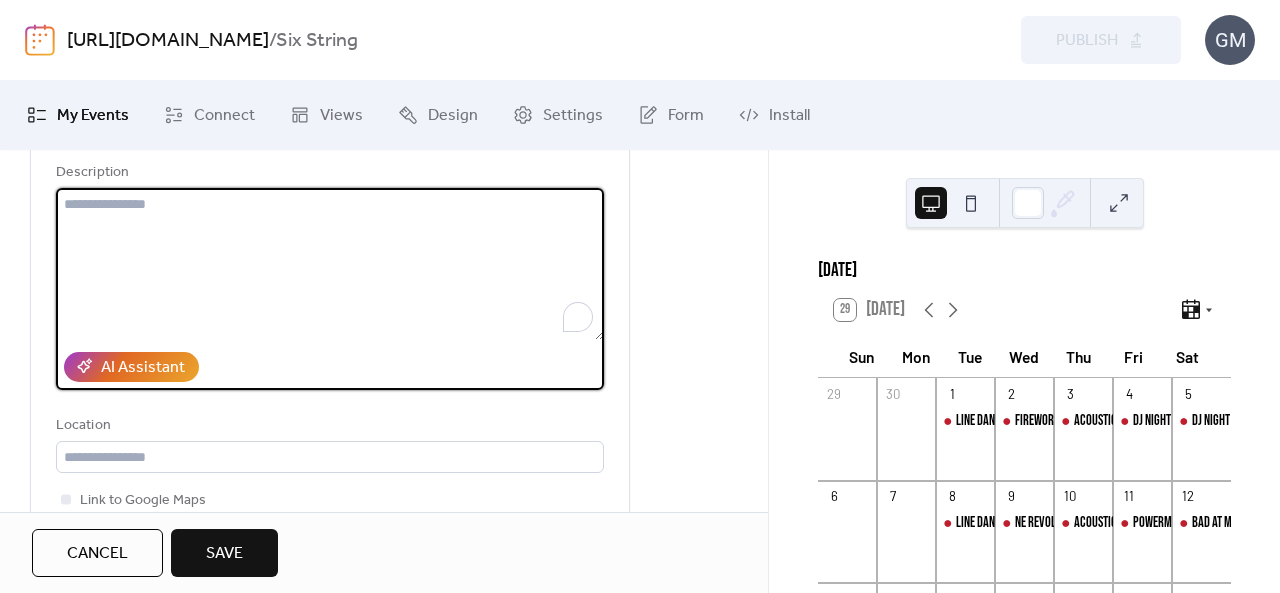 paste on "**********" 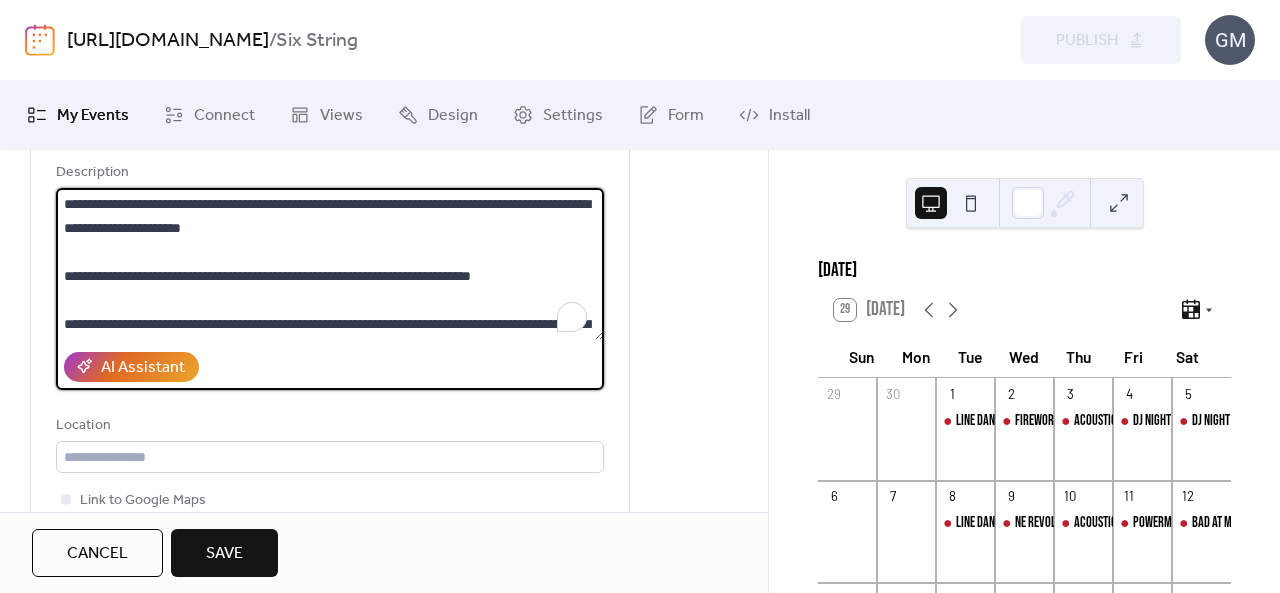 scroll, scrollTop: 141, scrollLeft: 0, axis: vertical 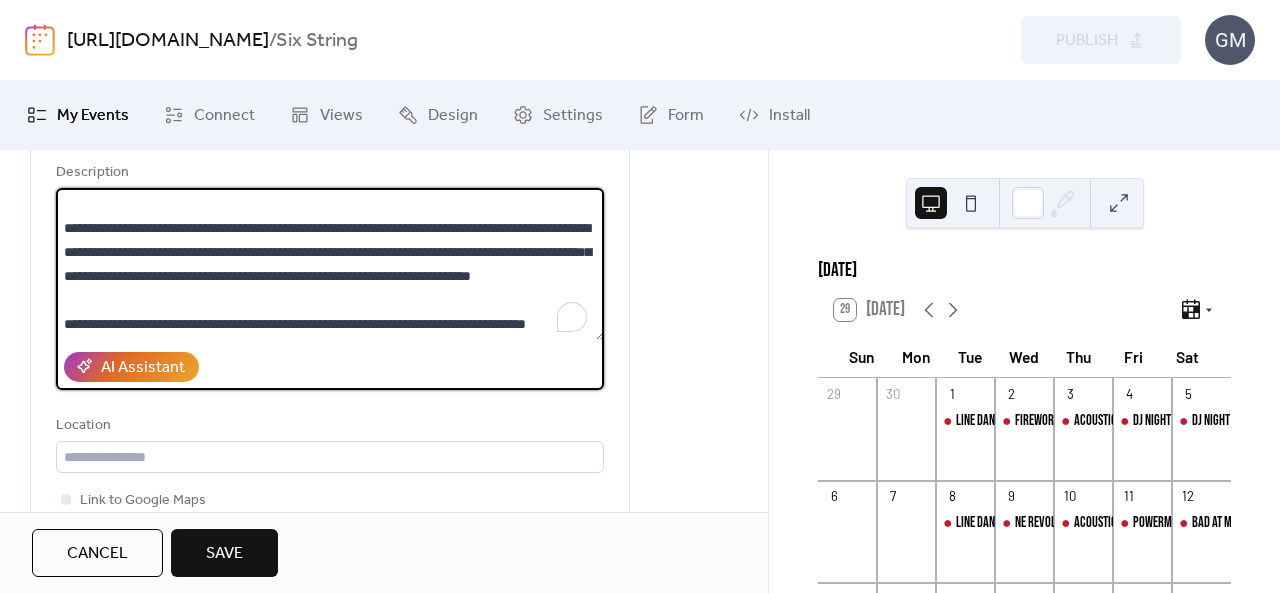 paste on "**********" 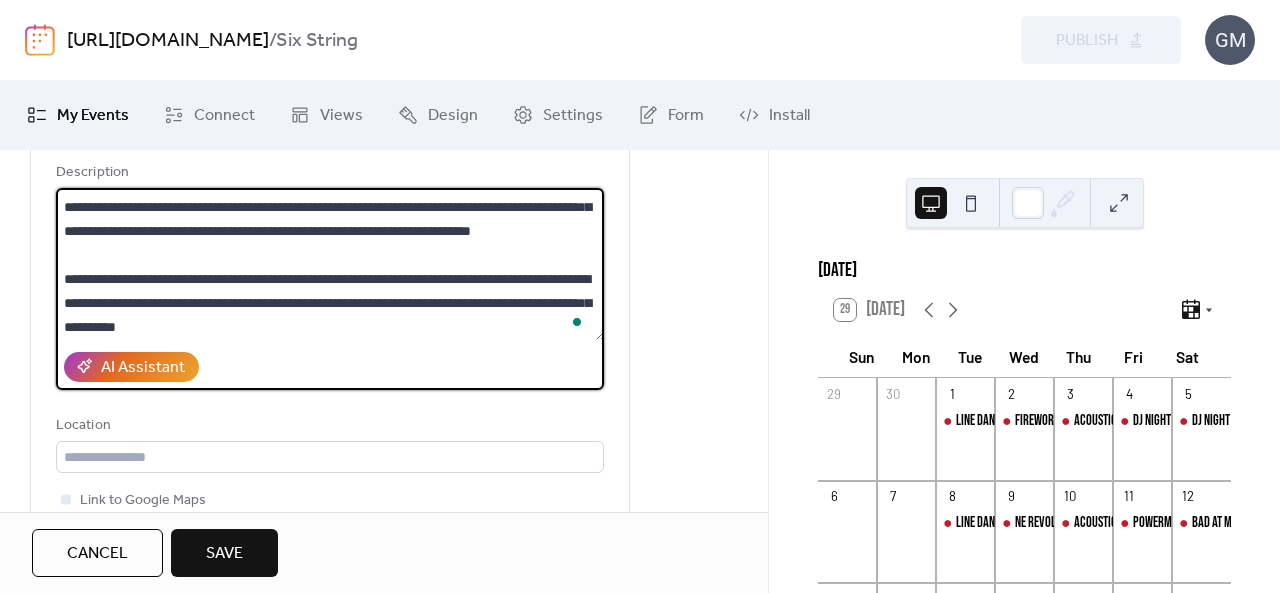 scroll, scrollTop: 405, scrollLeft: 0, axis: vertical 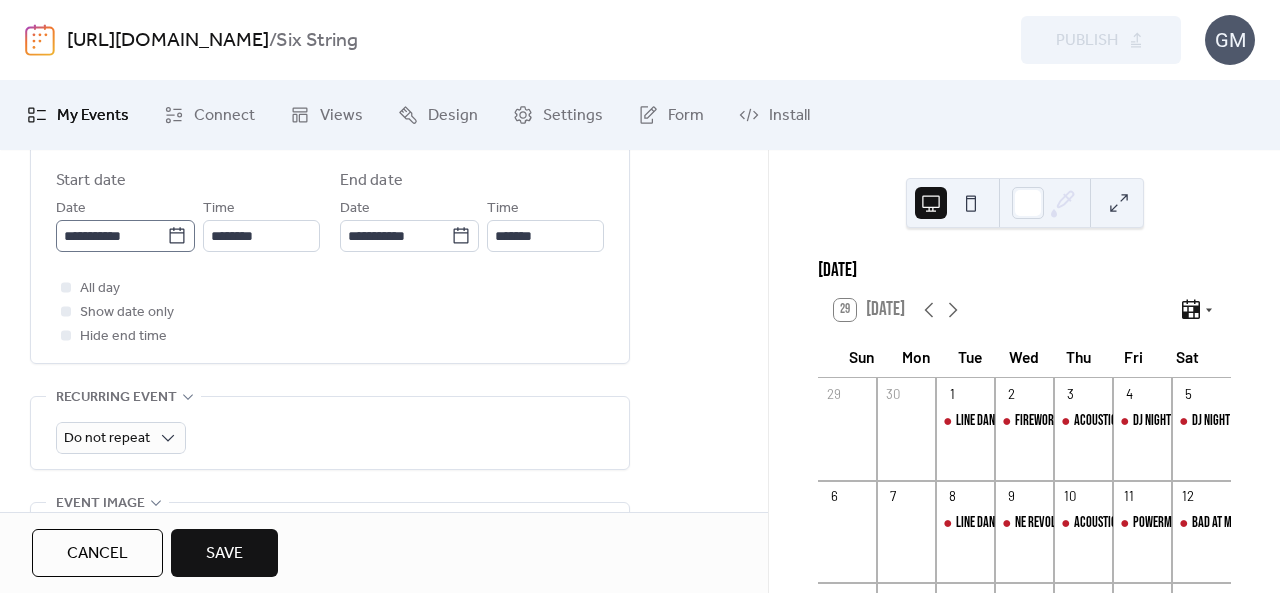 type on "**********" 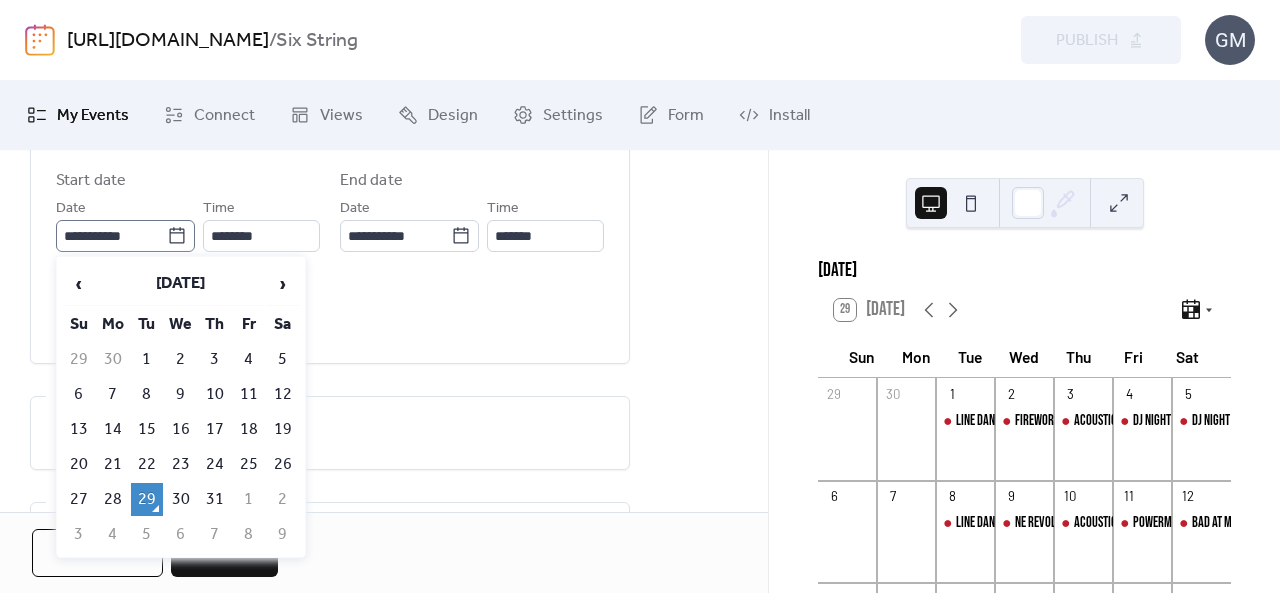 drag, startPoint x: 176, startPoint y: 236, endPoint x: 186, endPoint y: 234, distance: 10.198039 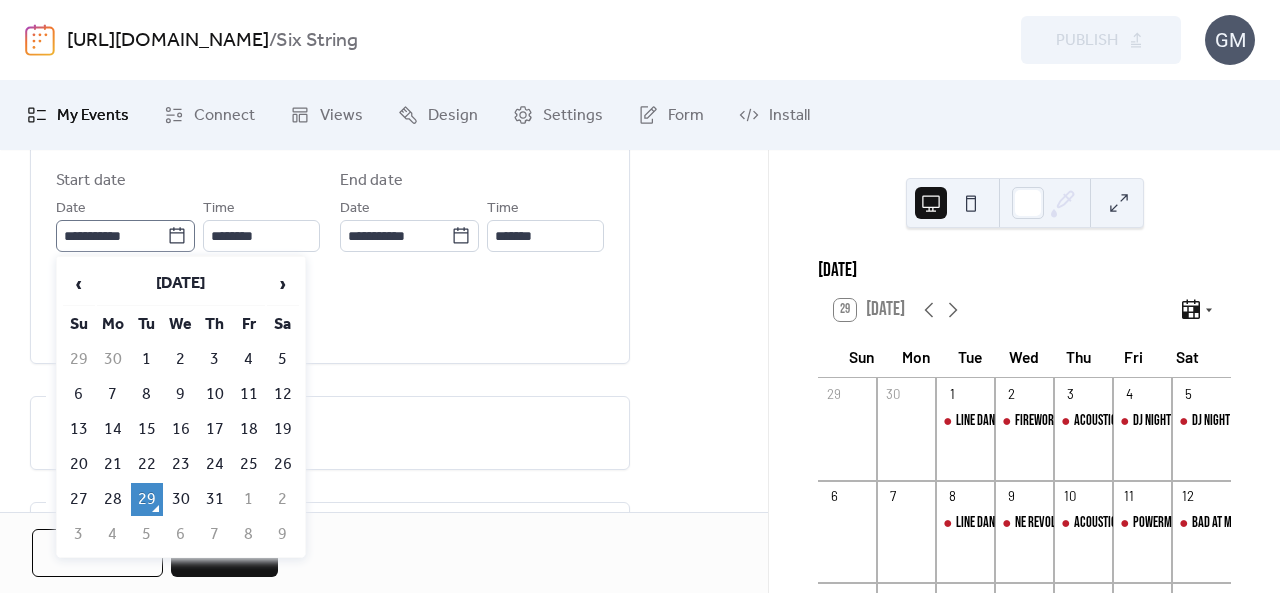 click 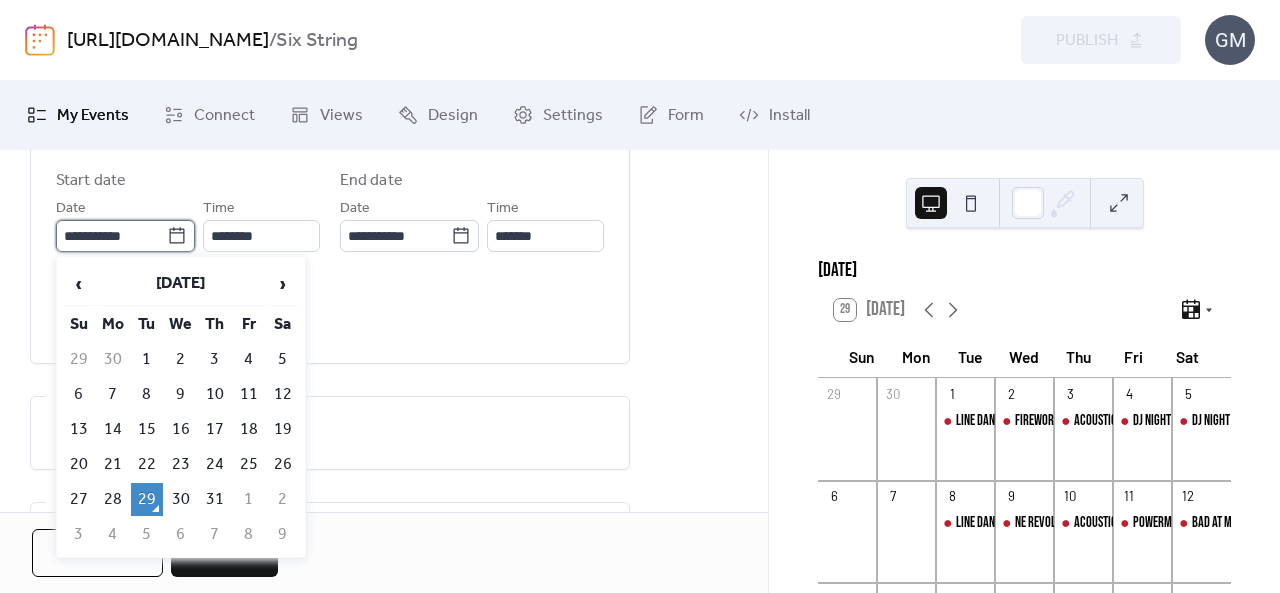 click on "**********" at bounding box center [111, 236] 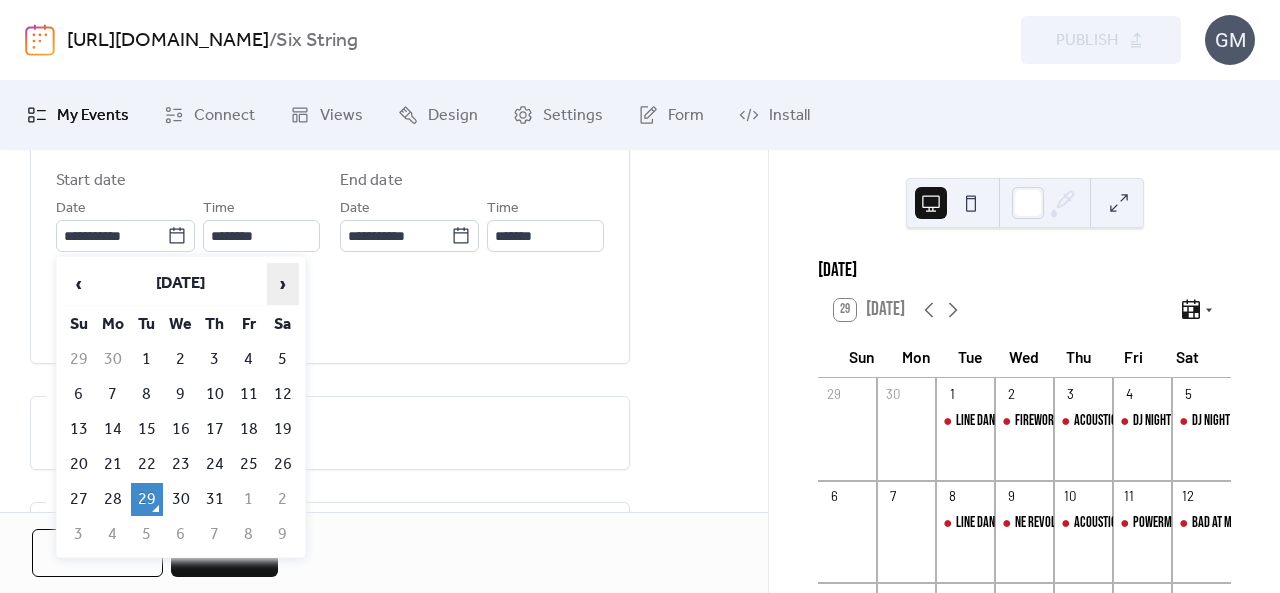 click on "›" at bounding box center [283, 284] 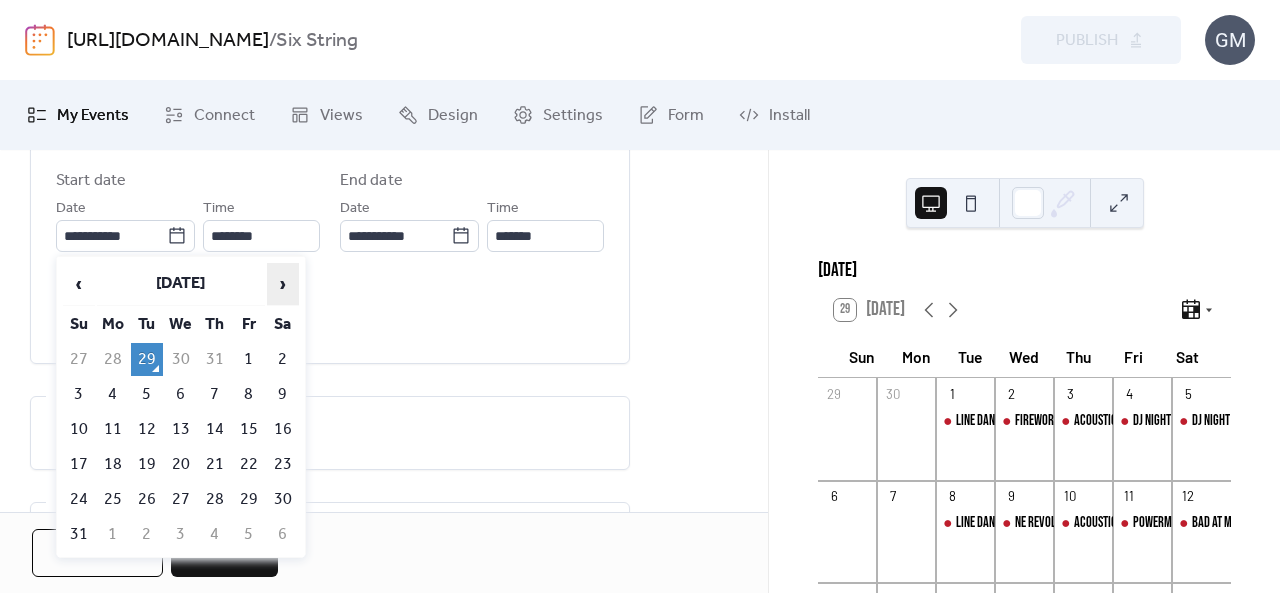 click on "›" at bounding box center [283, 284] 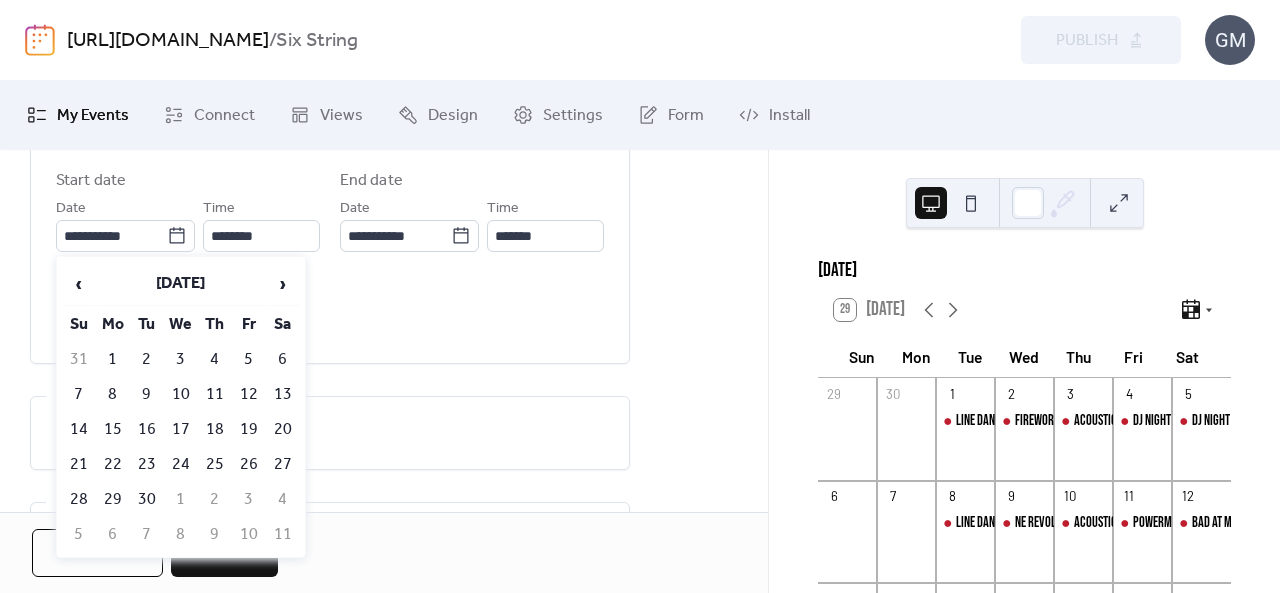 type on "**********" 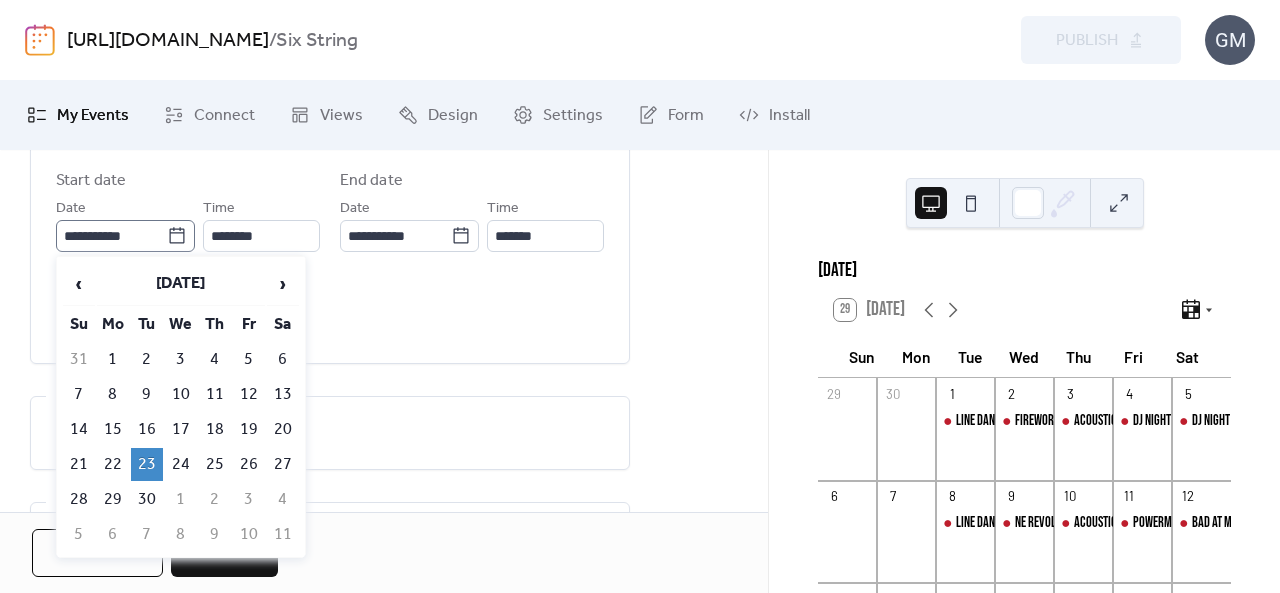 click 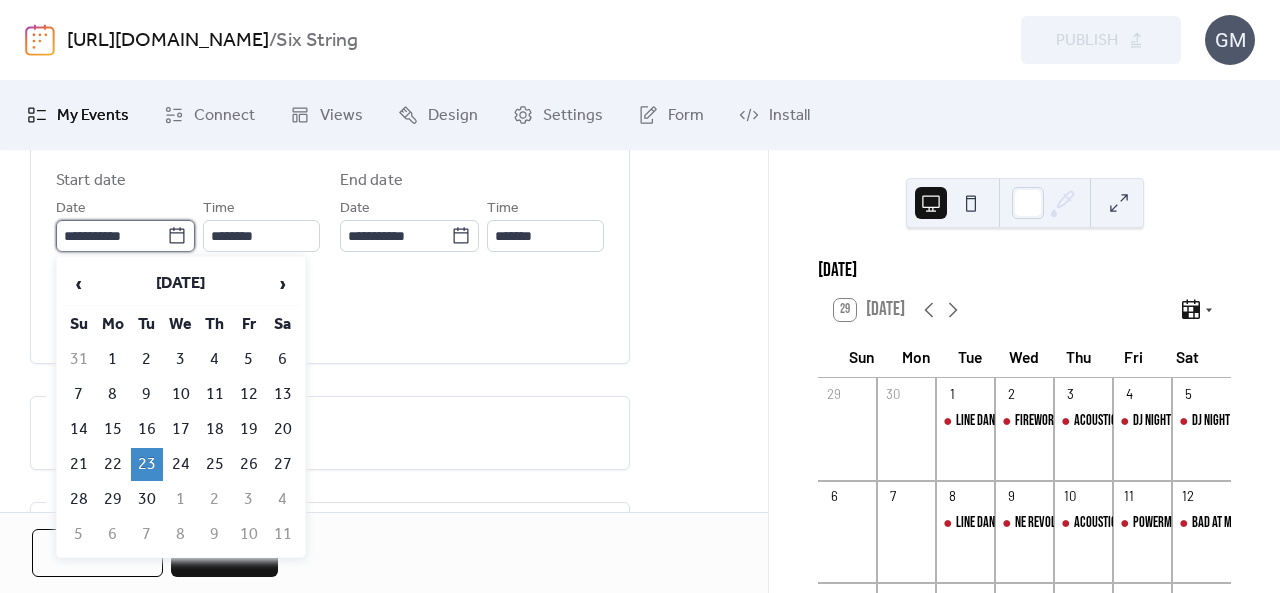 click on "**********" at bounding box center (111, 236) 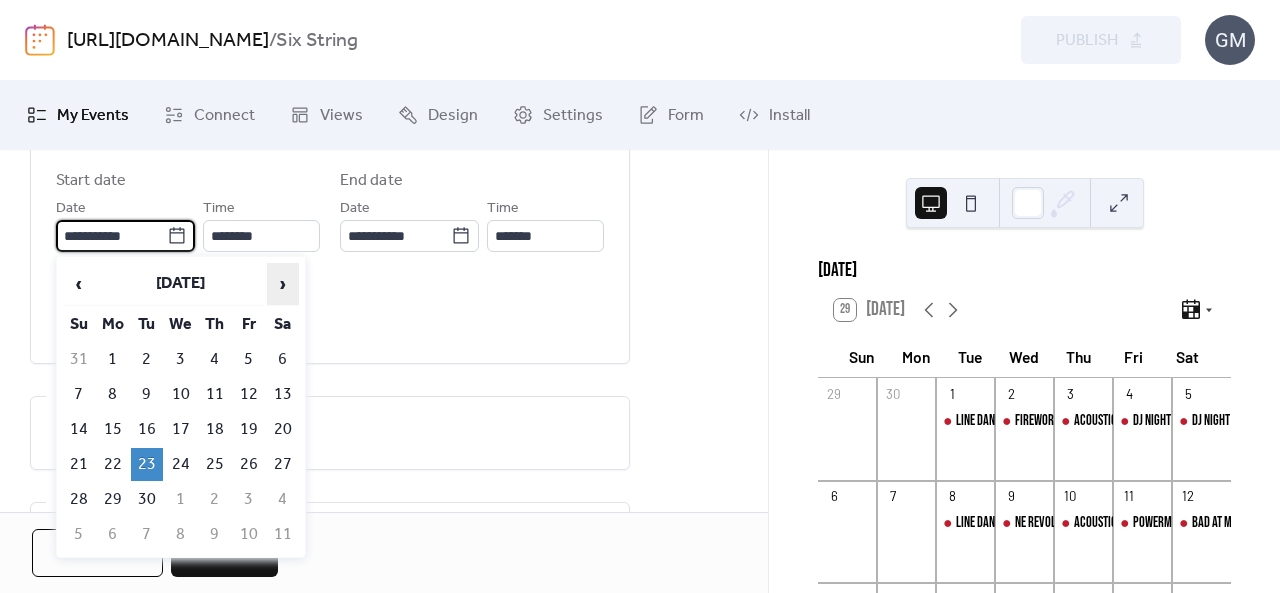click on "›" at bounding box center (283, 284) 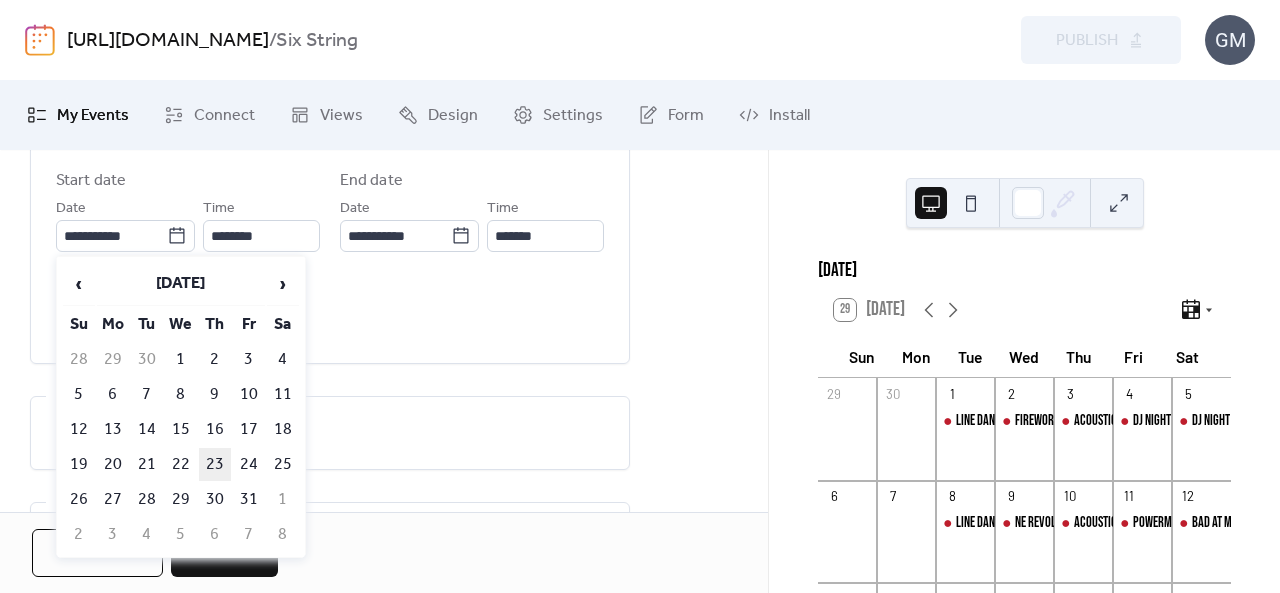 click on "23" at bounding box center (215, 464) 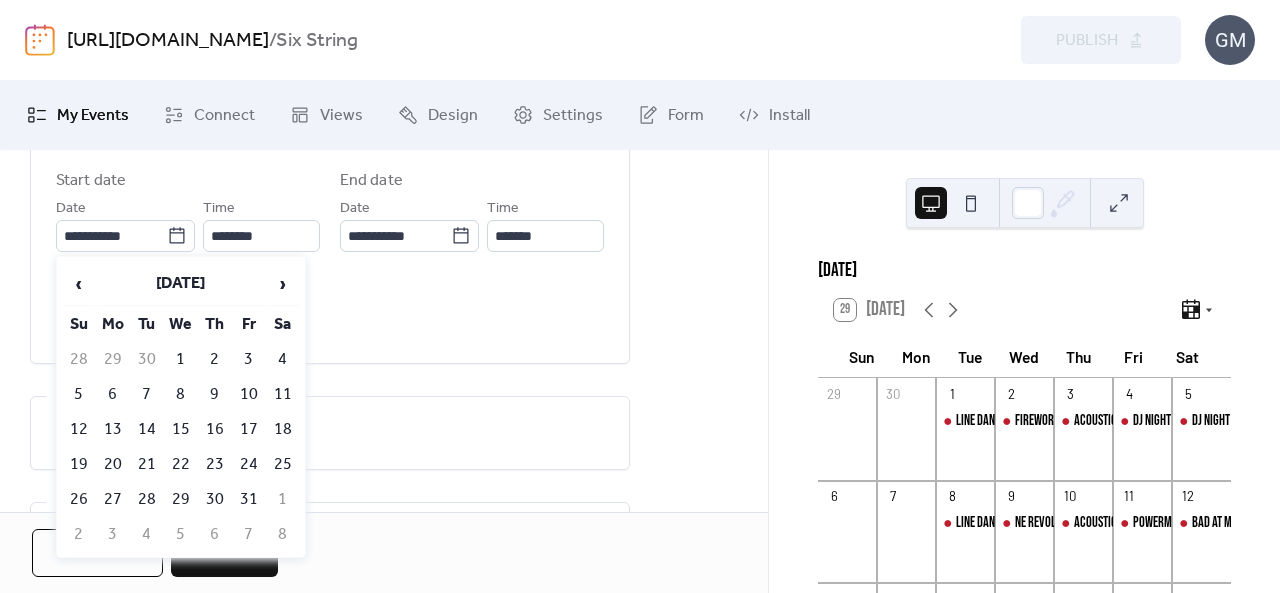 type on "**********" 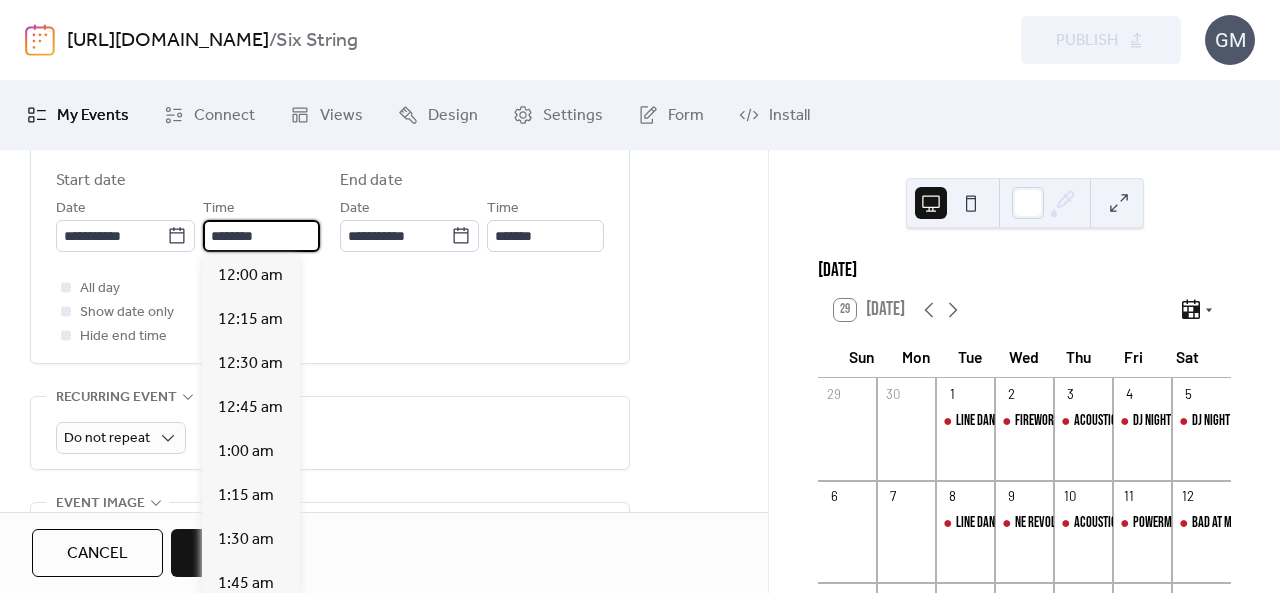 click on "********" at bounding box center (261, 236) 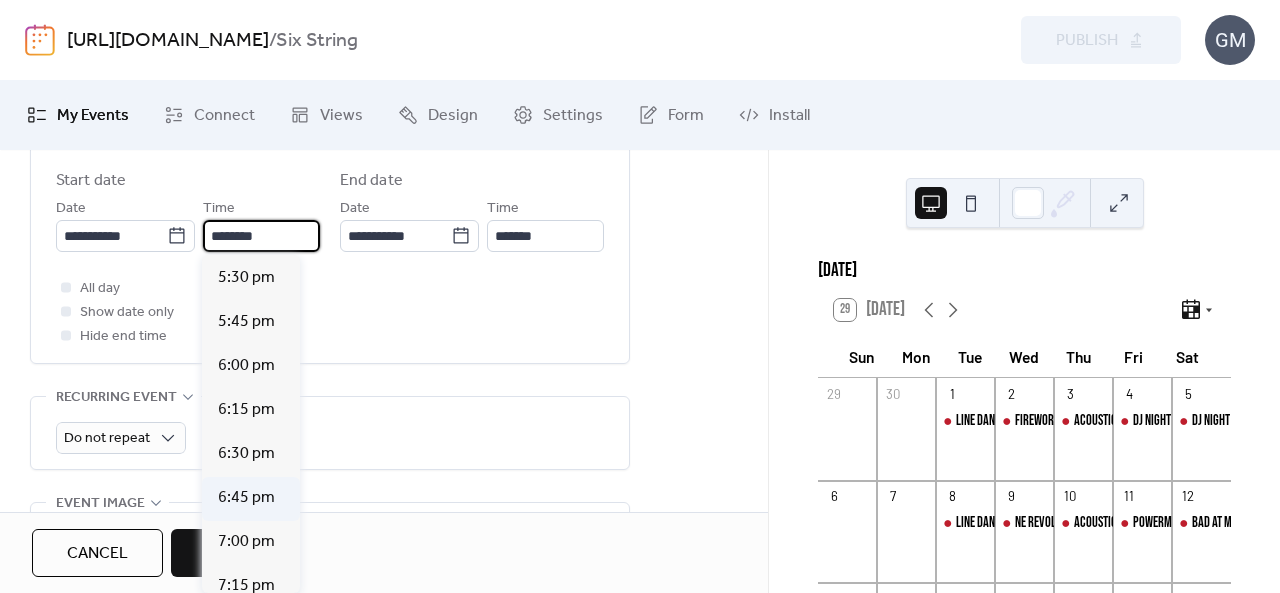 scroll, scrollTop: 3112, scrollLeft: 0, axis: vertical 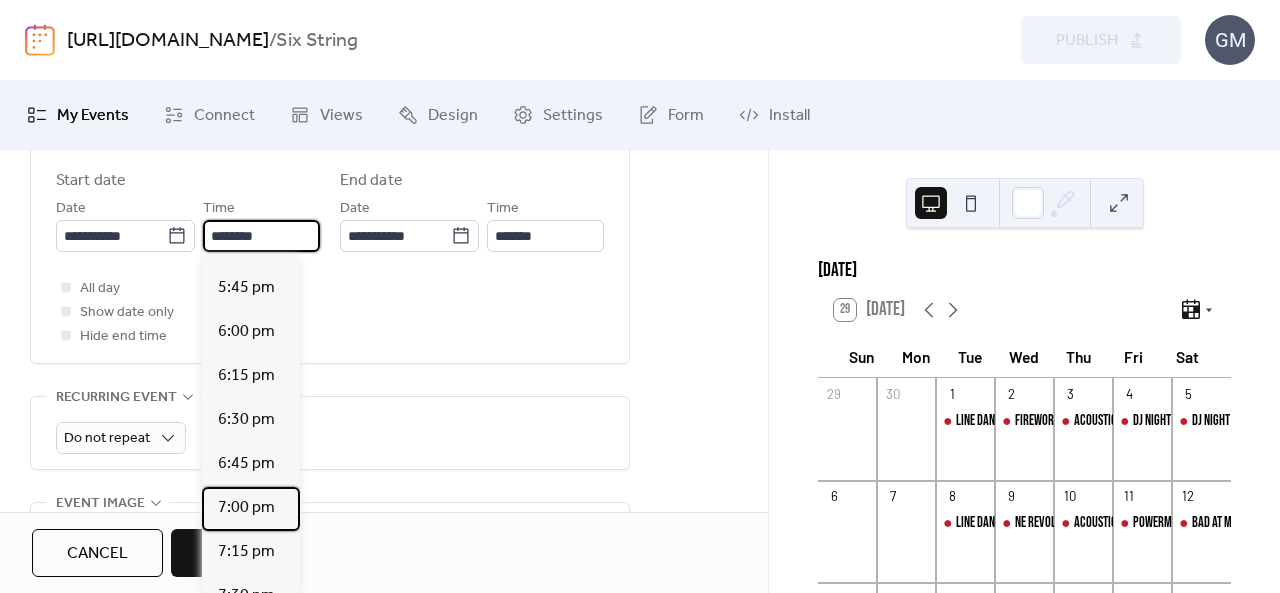 click on "7:00 pm" at bounding box center (251, 509) 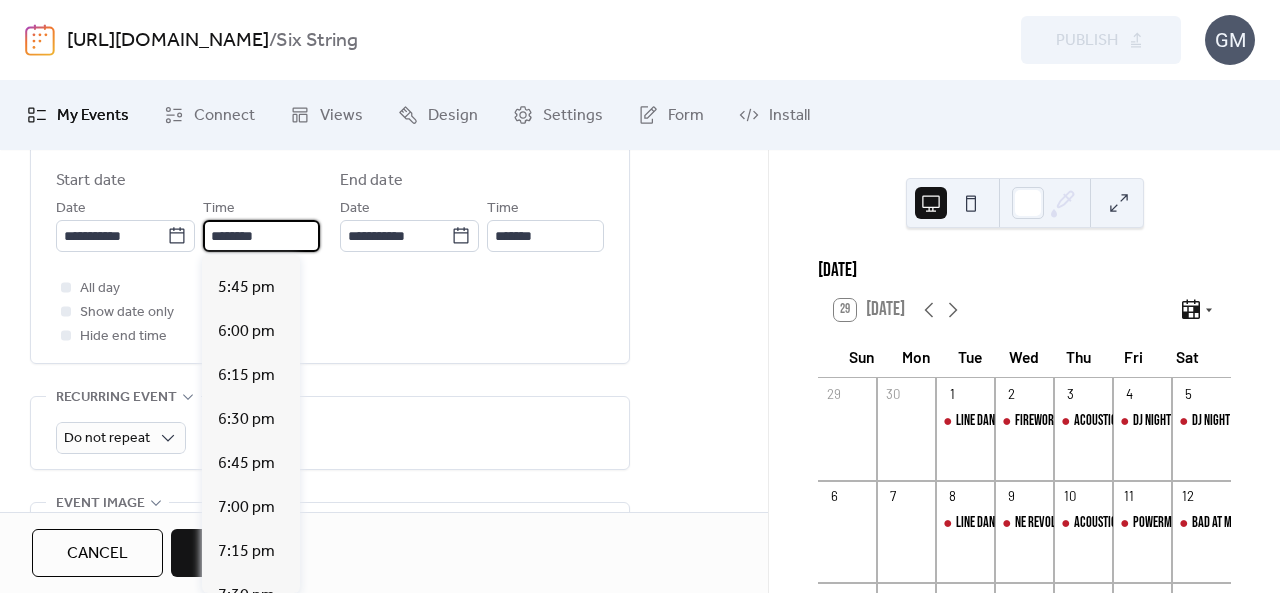 type on "*******" 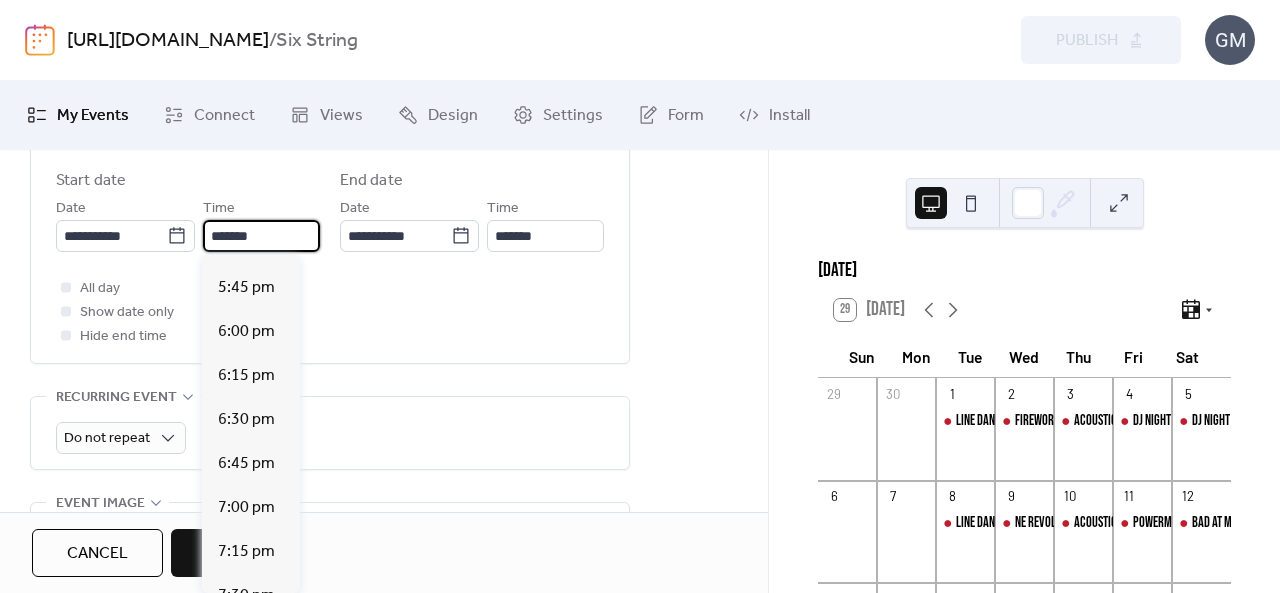 type on "*******" 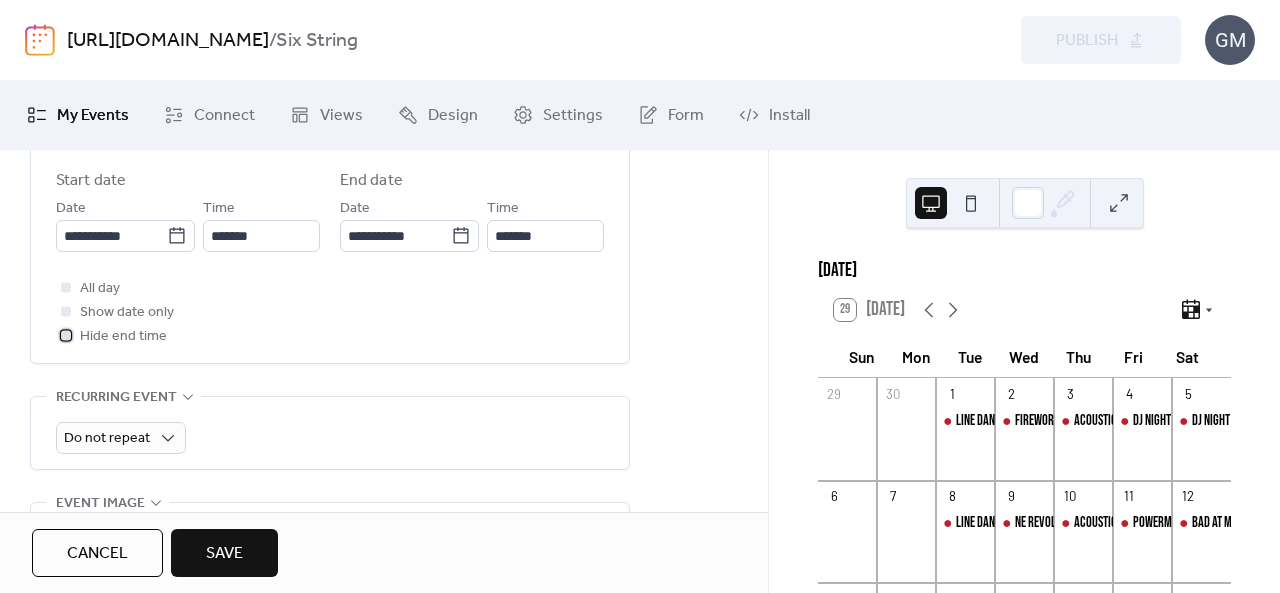 click at bounding box center [66, 335] 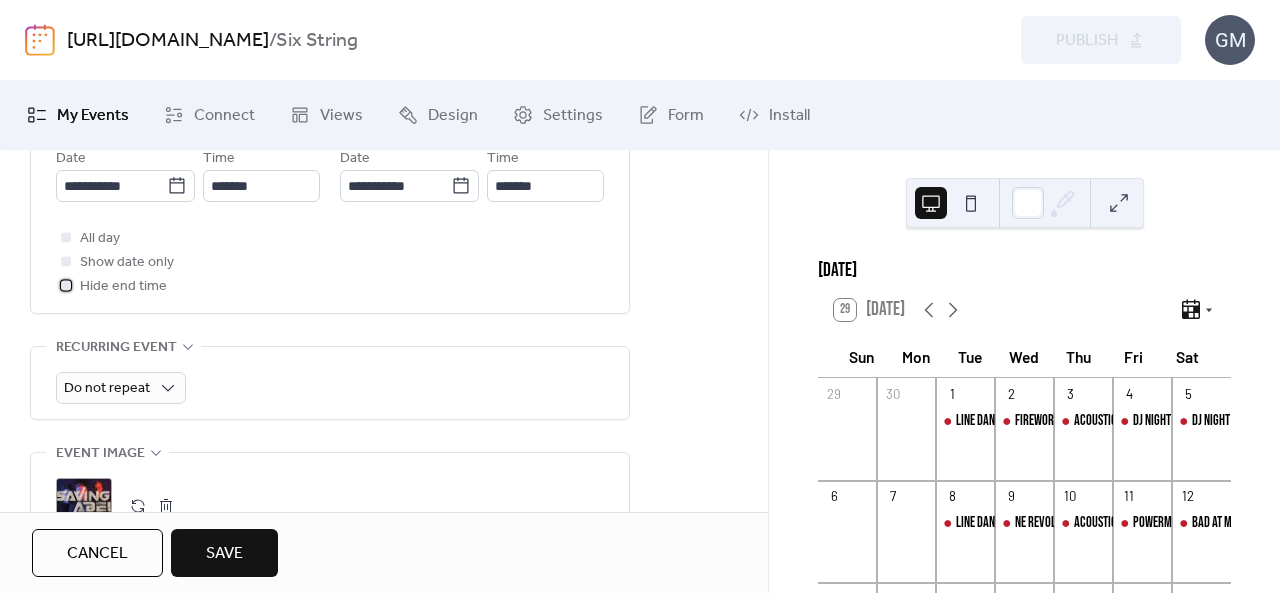 scroll, scrollTop: 1100, scrollLeft: 0, axis: vertical 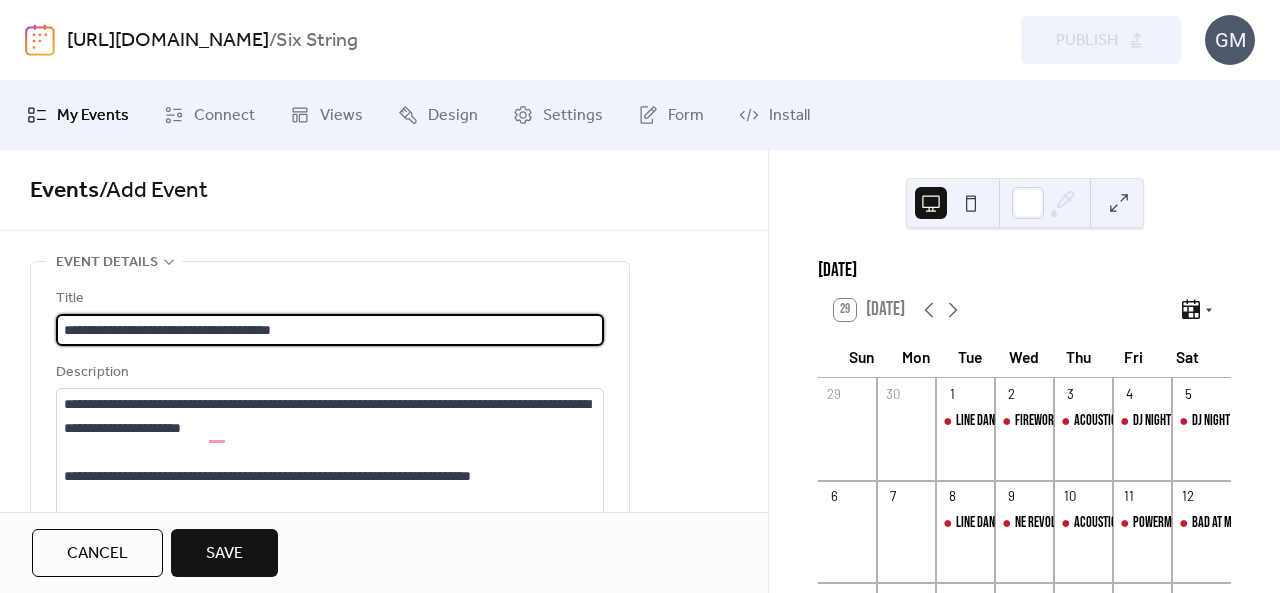 click on "**********" at bounding box center [330, 330] 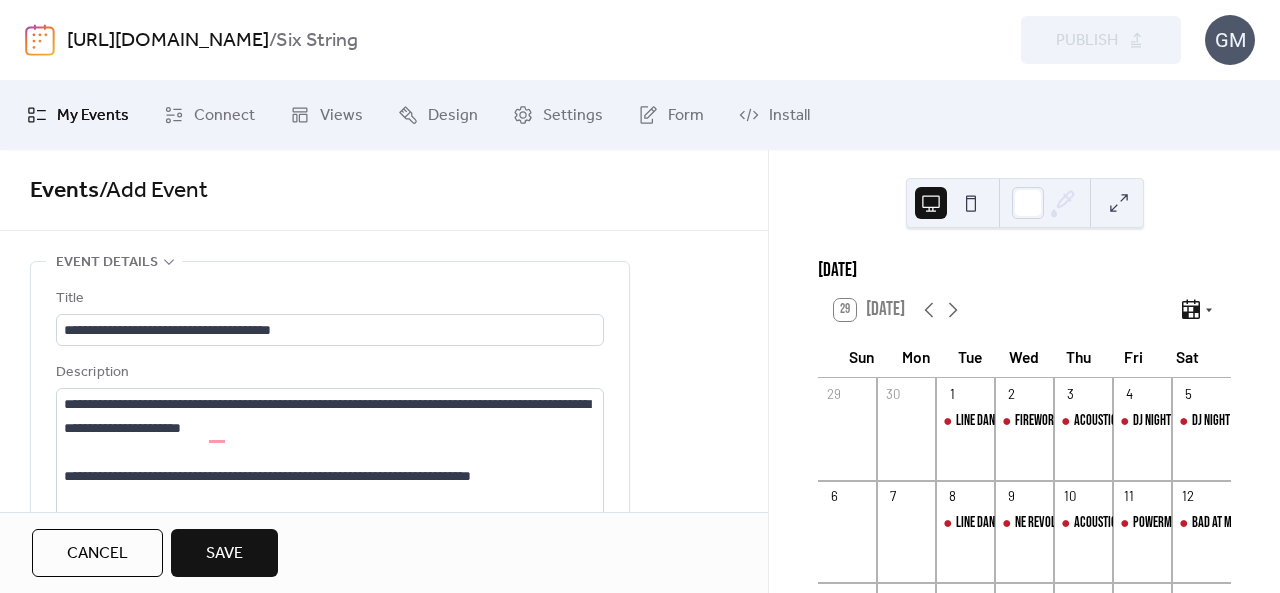 click on "Save" at bounding box center [224, 553] 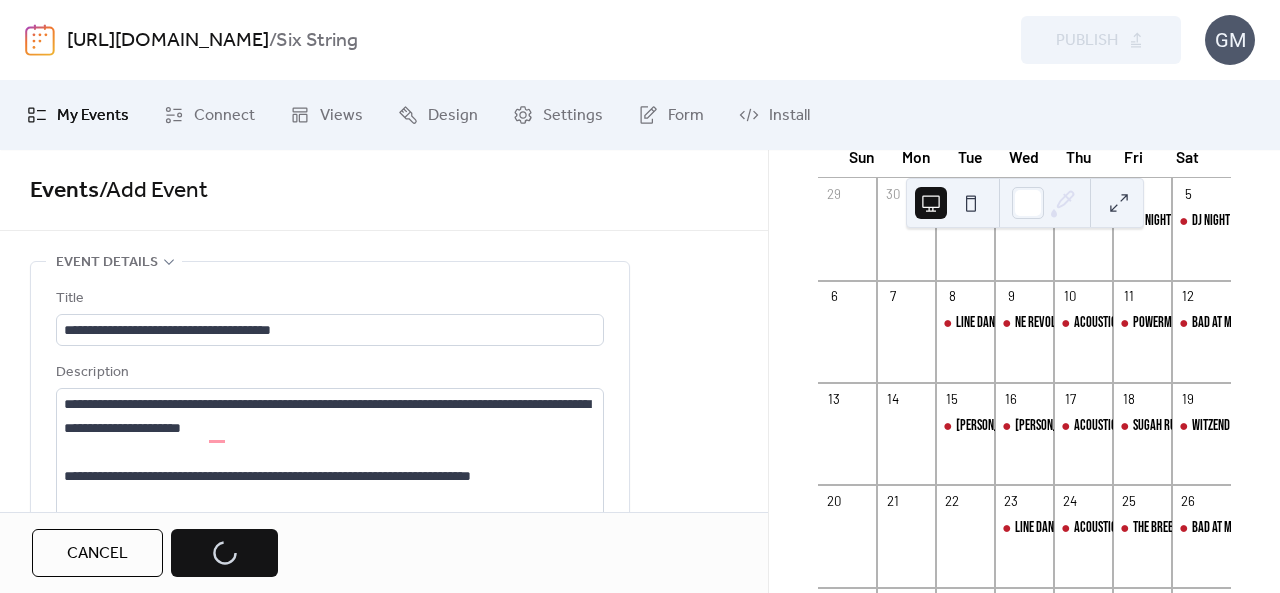 scroll, scrollTop: 0, scrollLeft: 0, axis: both 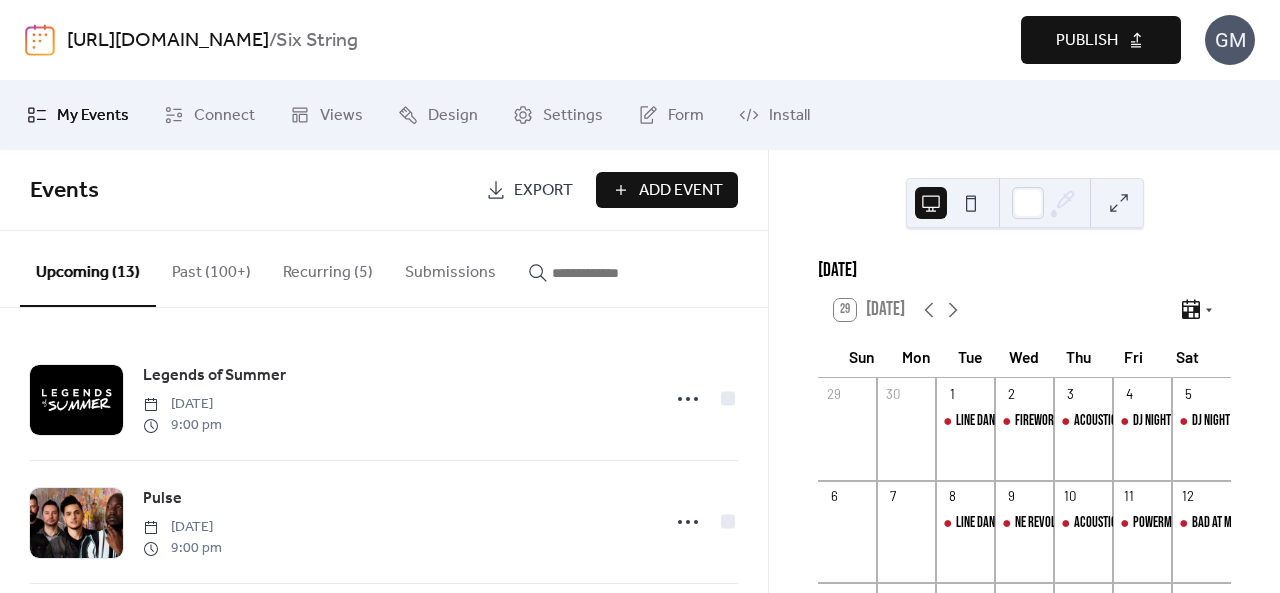 click at bounding box center [40, 40] 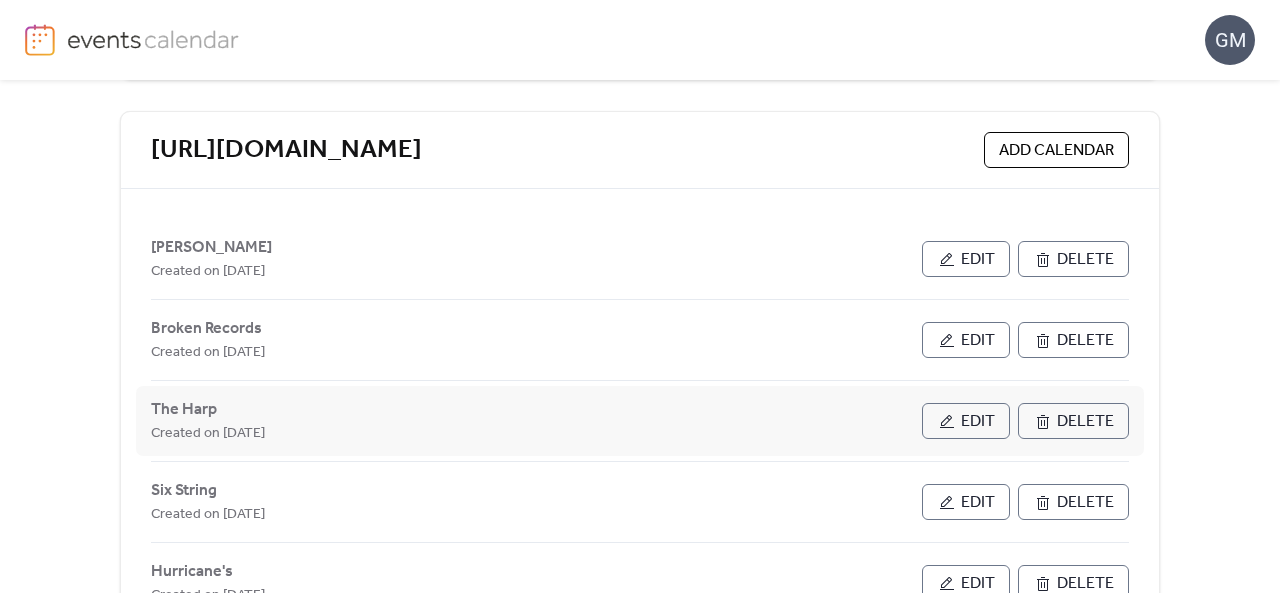 scroll, scrollTop: 474, scrollLeft: 0, axis: vertical 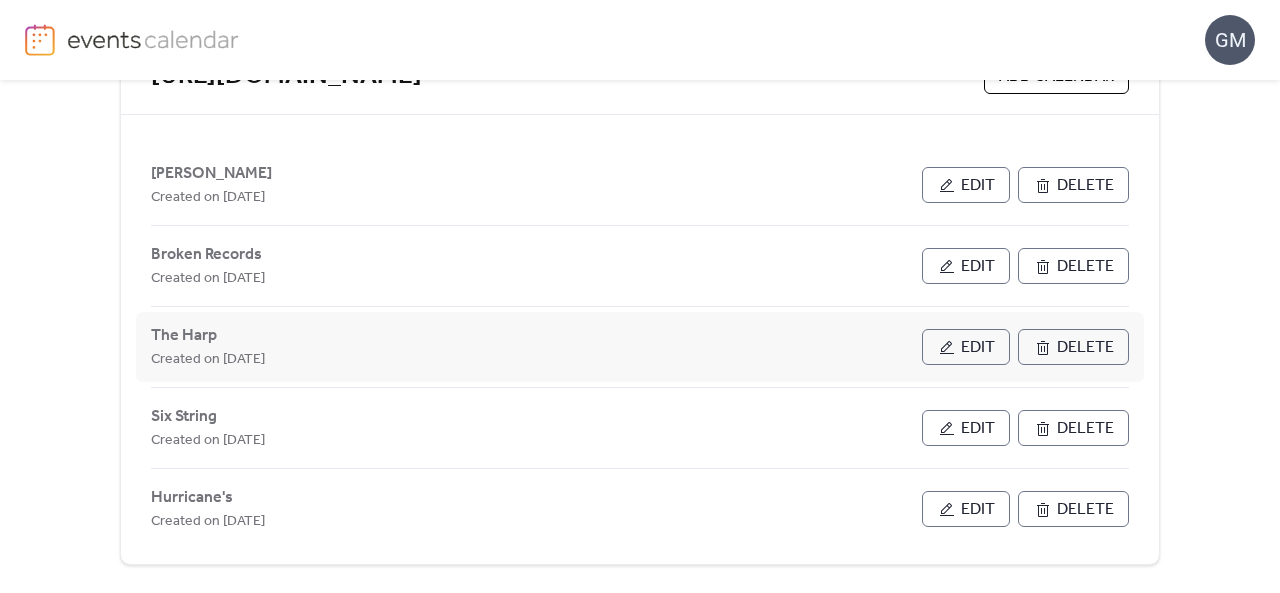 click on "Edit" at bounding box center (966, 347) 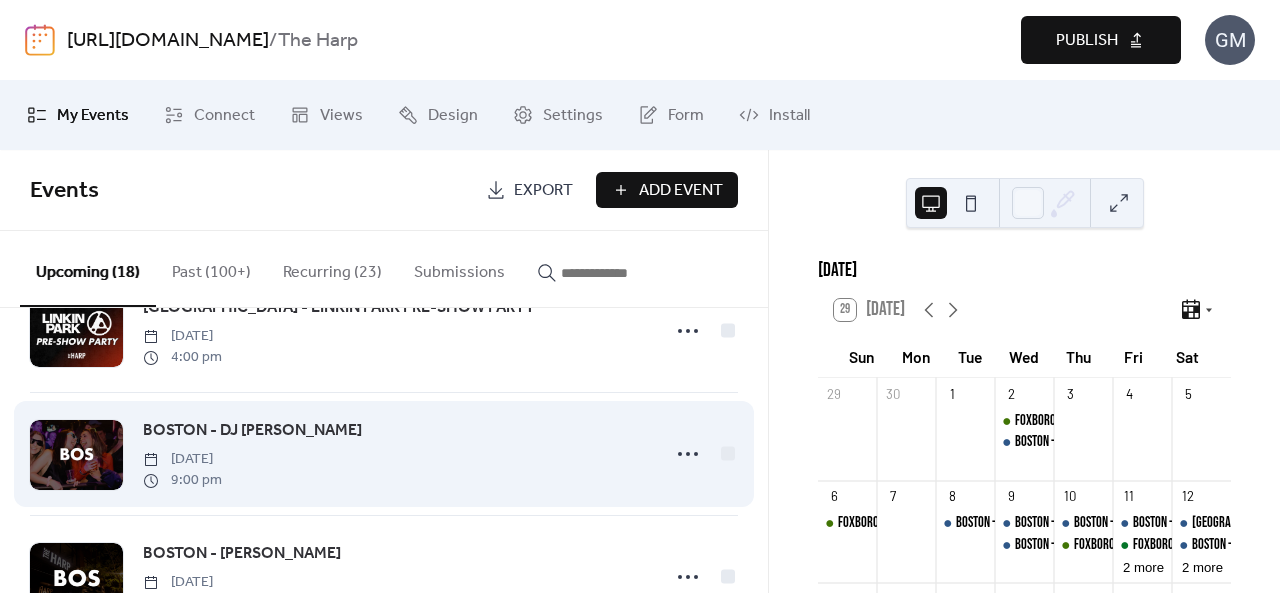 scroll, scrollTop: 0, scrollLeft: 0, axis: both 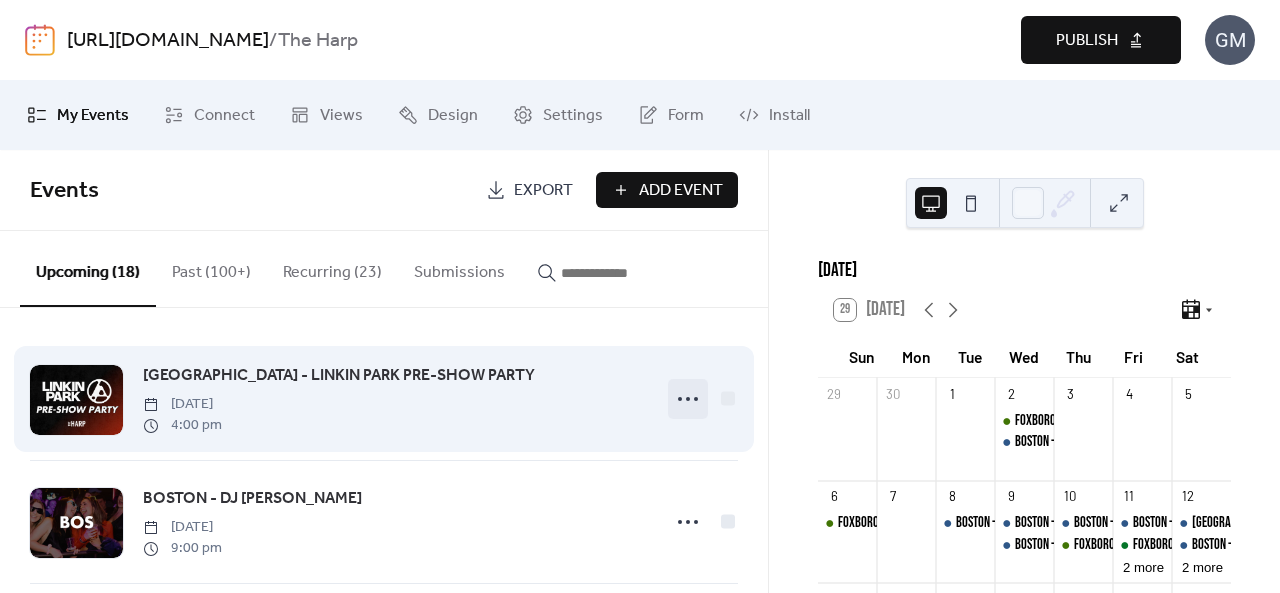 click 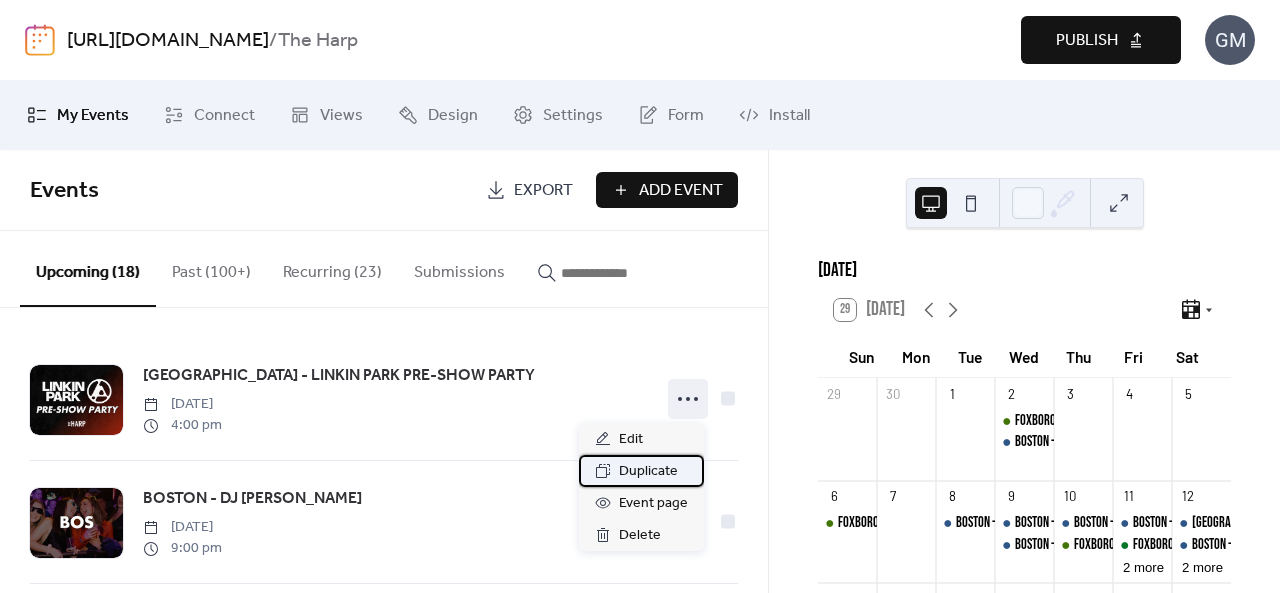 click on "Duplicate" at bounding box center [648, 472] 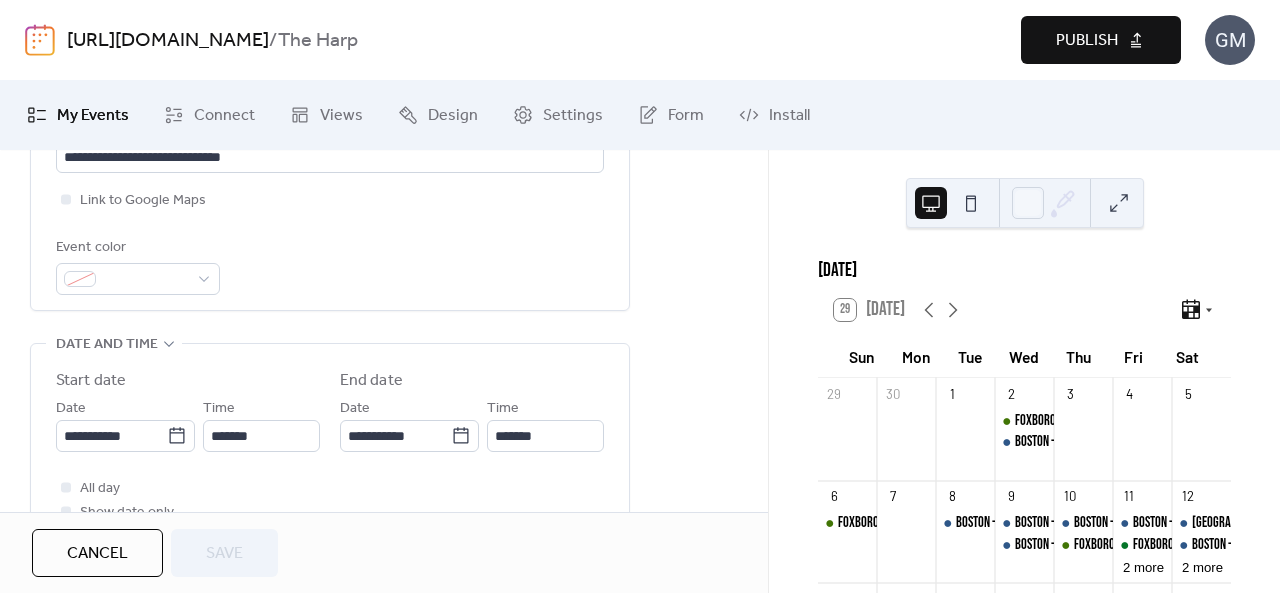 scroll, scrollTop: 700, scrollLeft: 0, axis: vertical 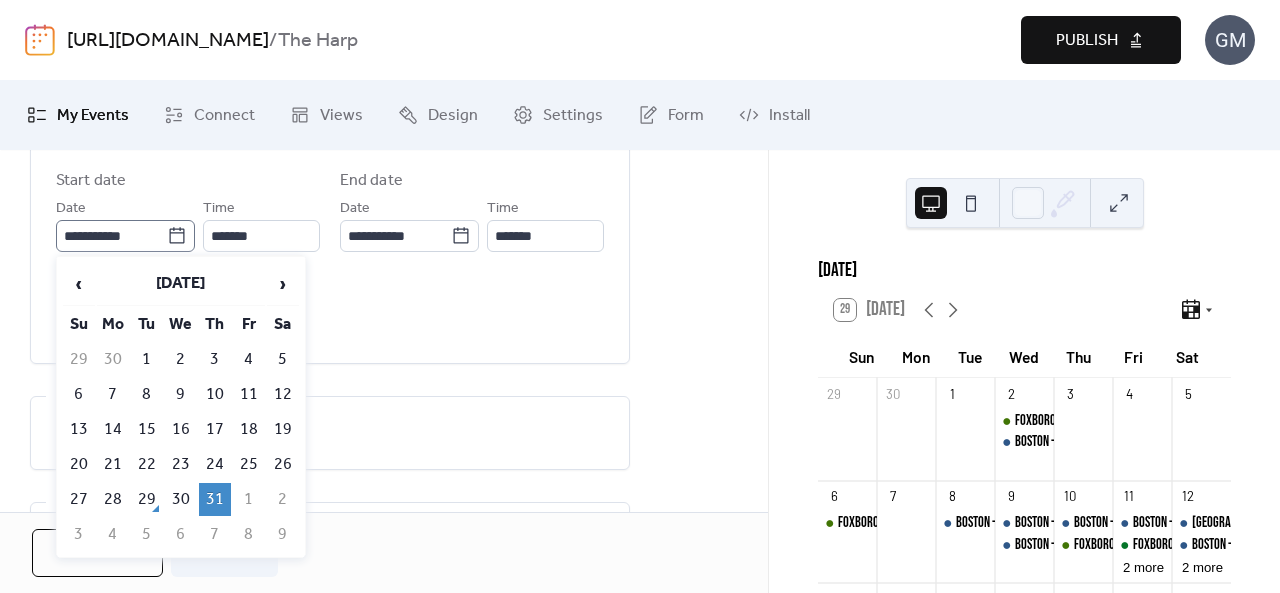 click 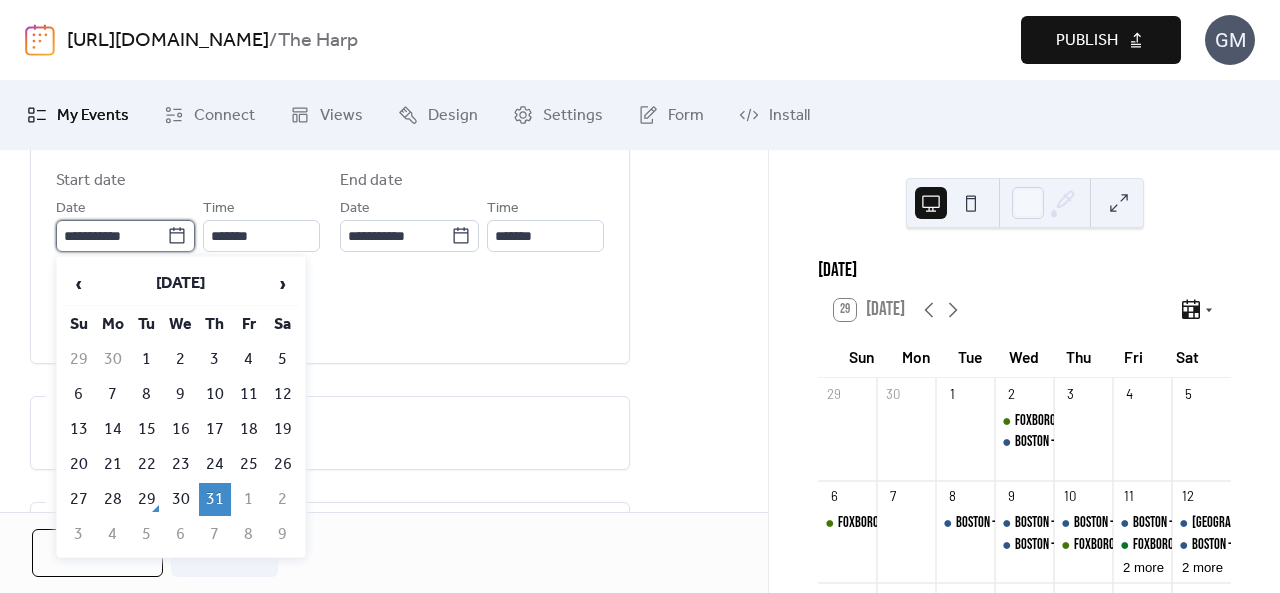click on "**********" at bounding box center (111, 236) 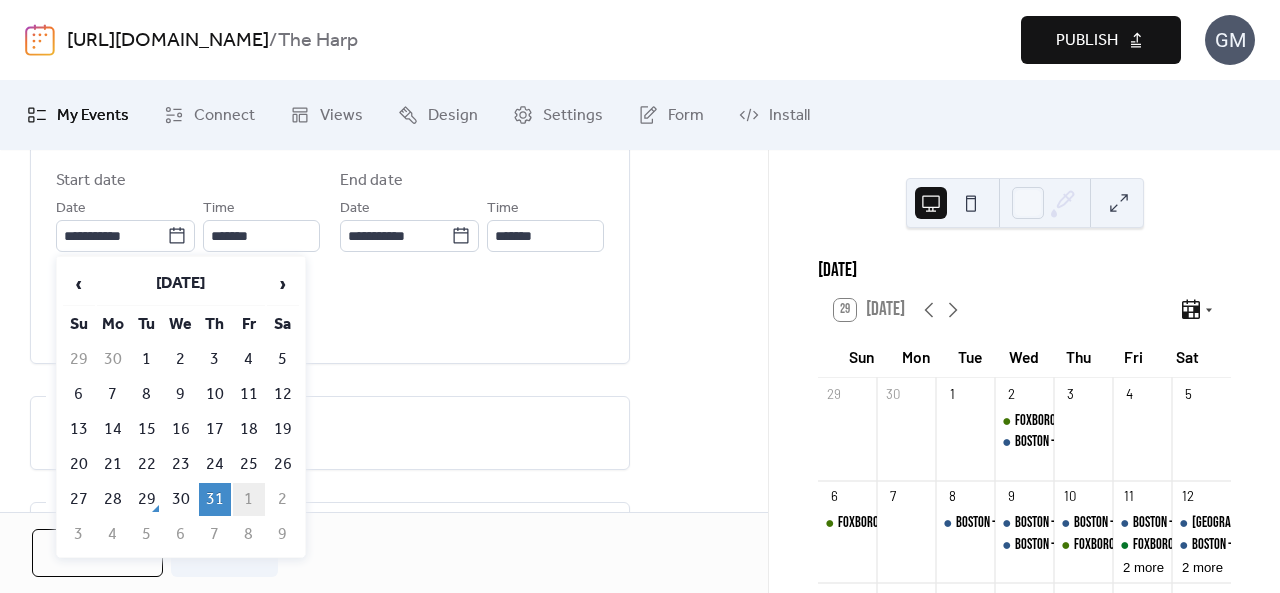 click on "1" at bounding box center (249, 499) 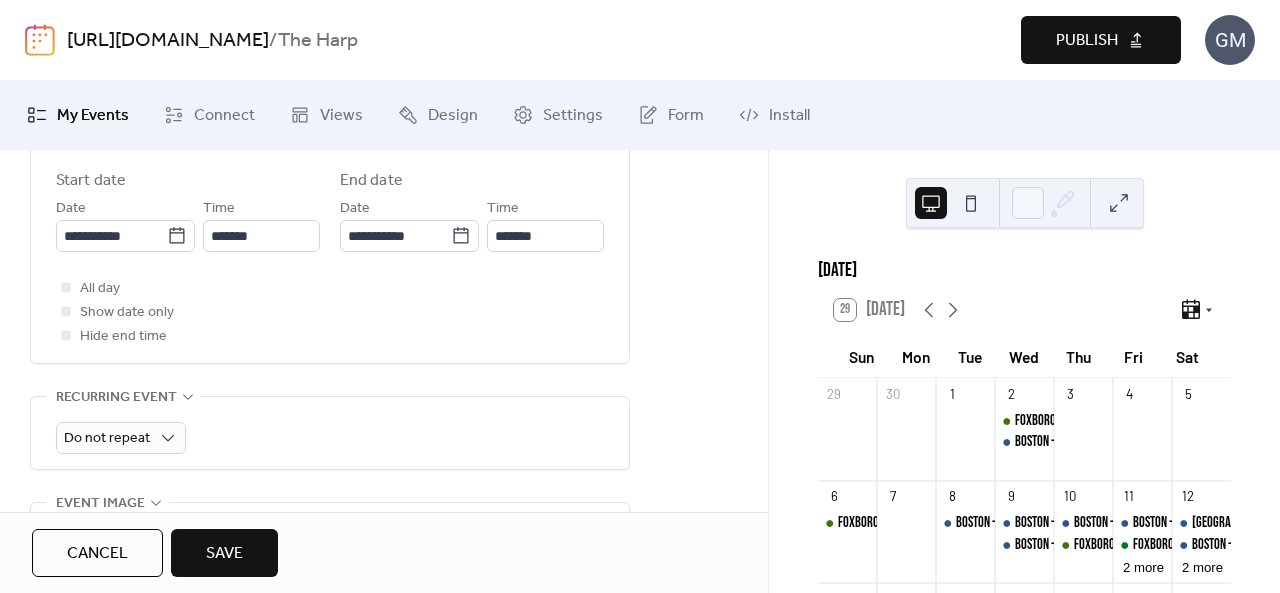 drag, startPoint x: 198, startPoint y: 555, endPoint x: 213, endPoint y: 546, distance: 17.492855 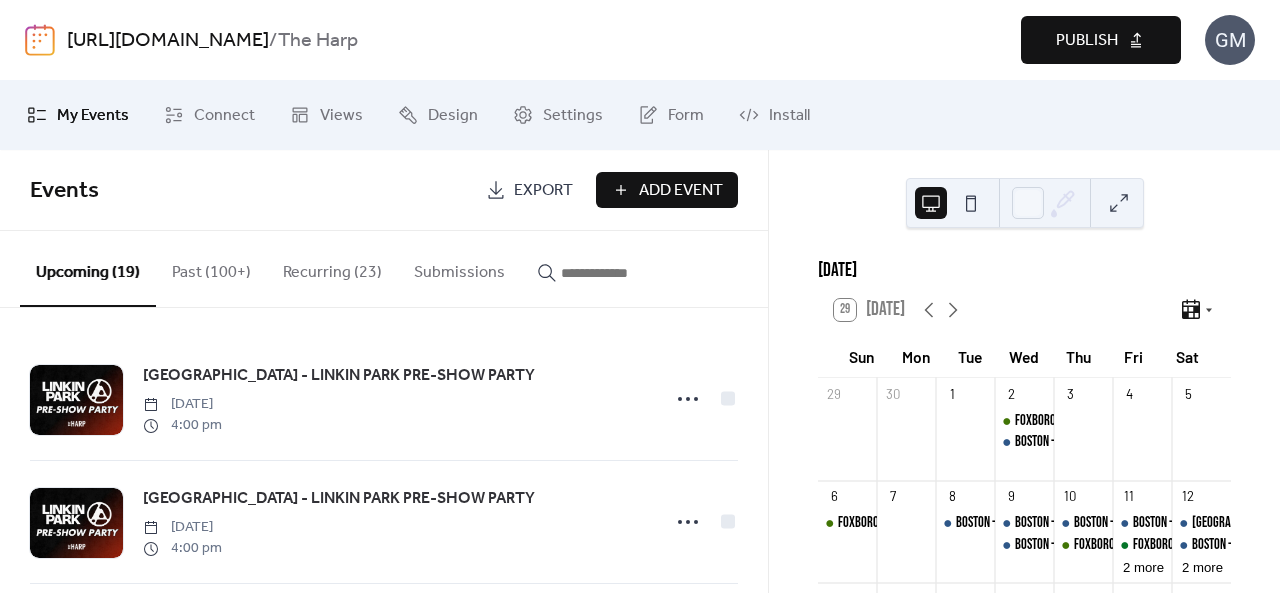 click on "Publish" at bounding box center [1087, 41] 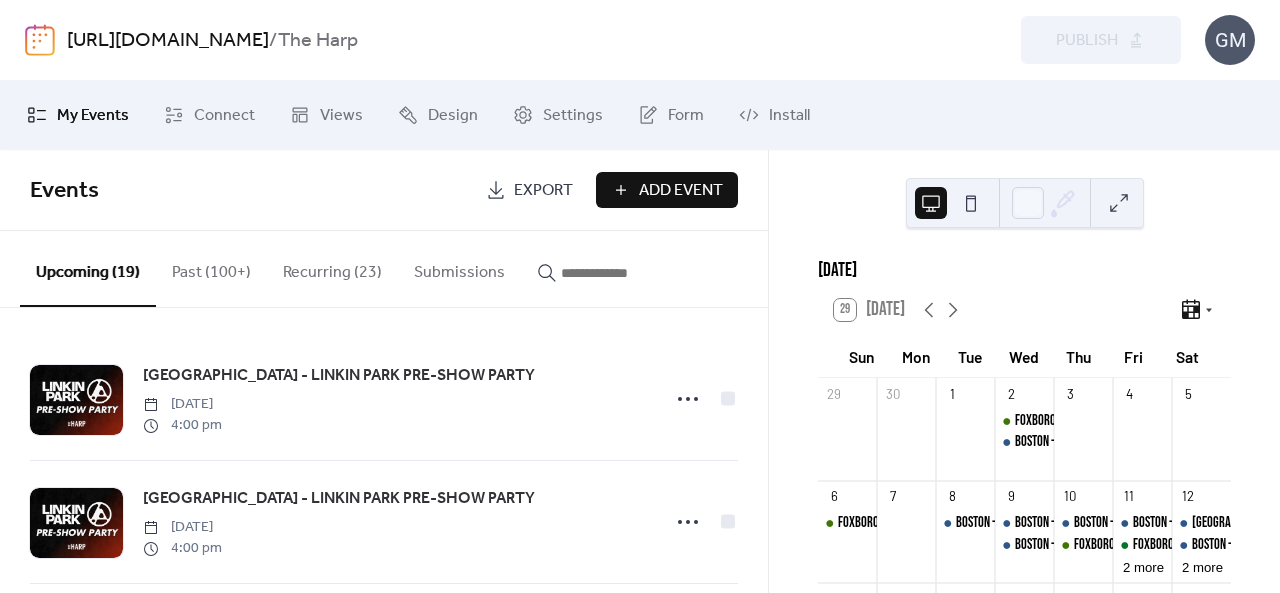 click at bounding box center [40, 40] 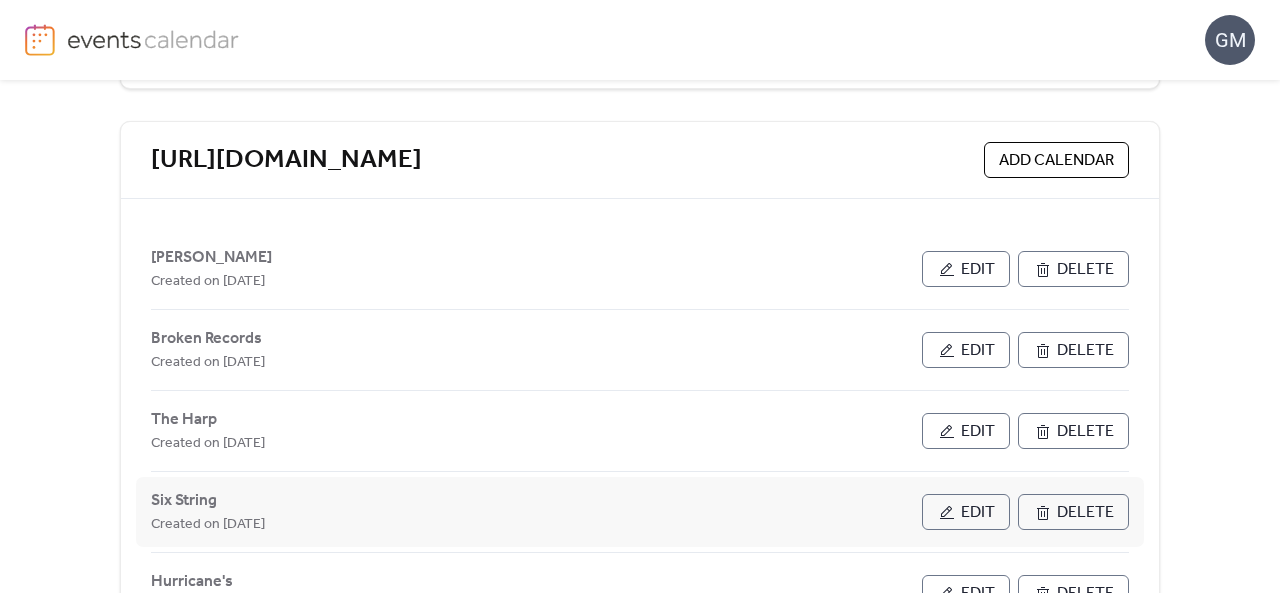 scroll, scrollTop: 474, scrollLeft: 0, axis: vertical 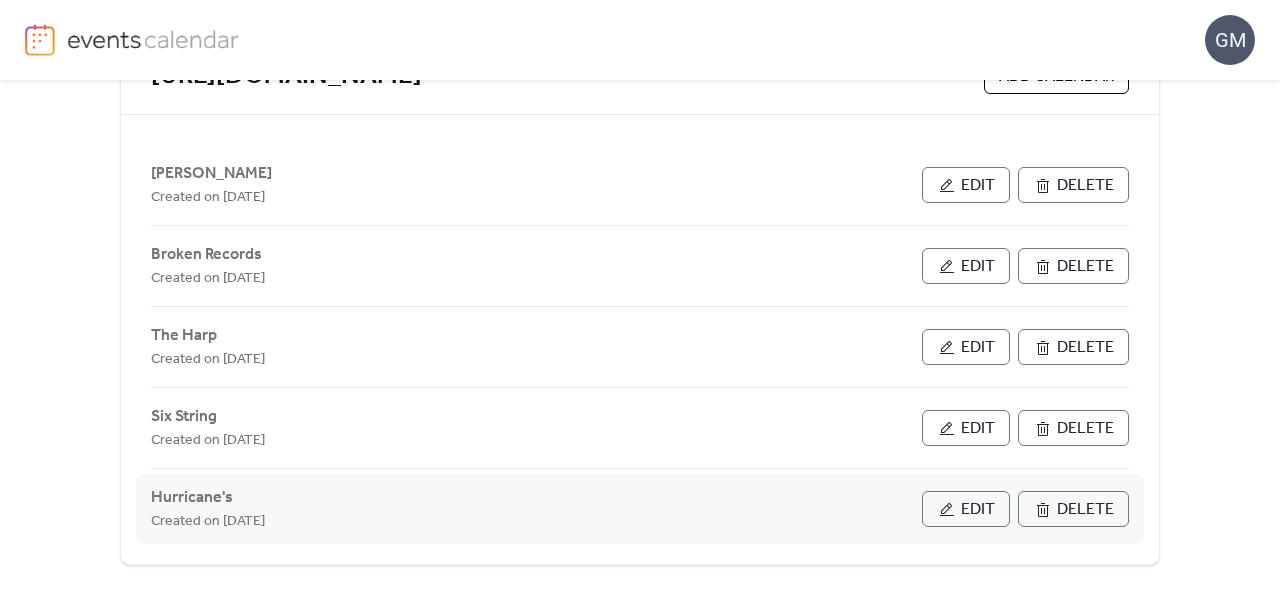 click on "Edit" at bounding box center (966, 509) 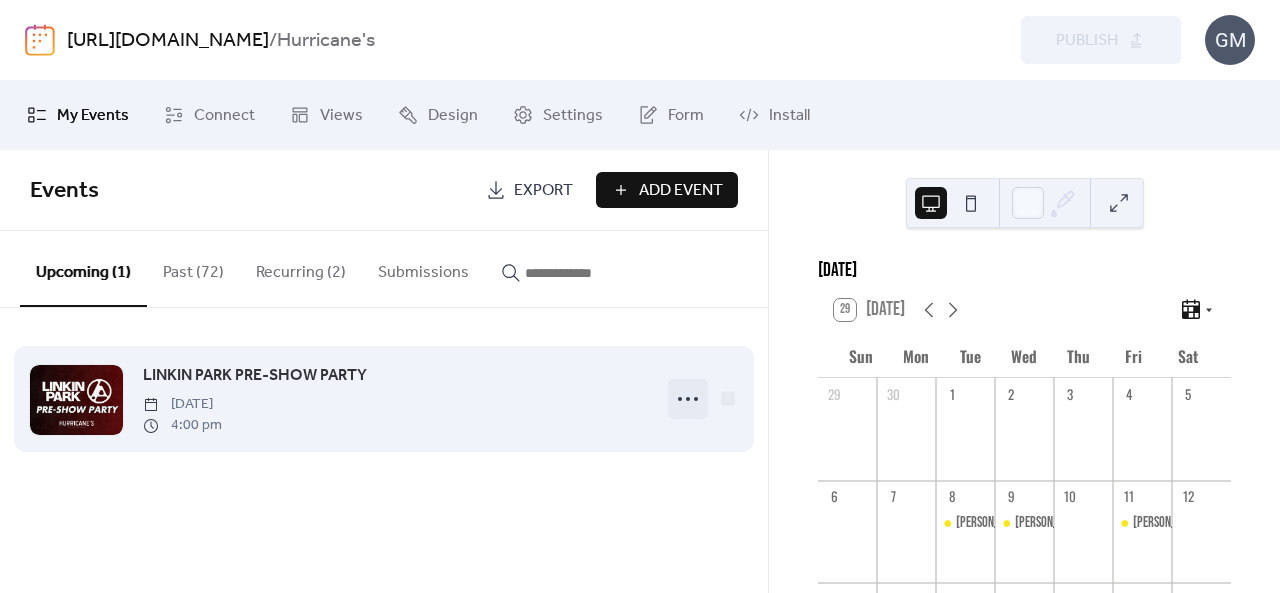 click 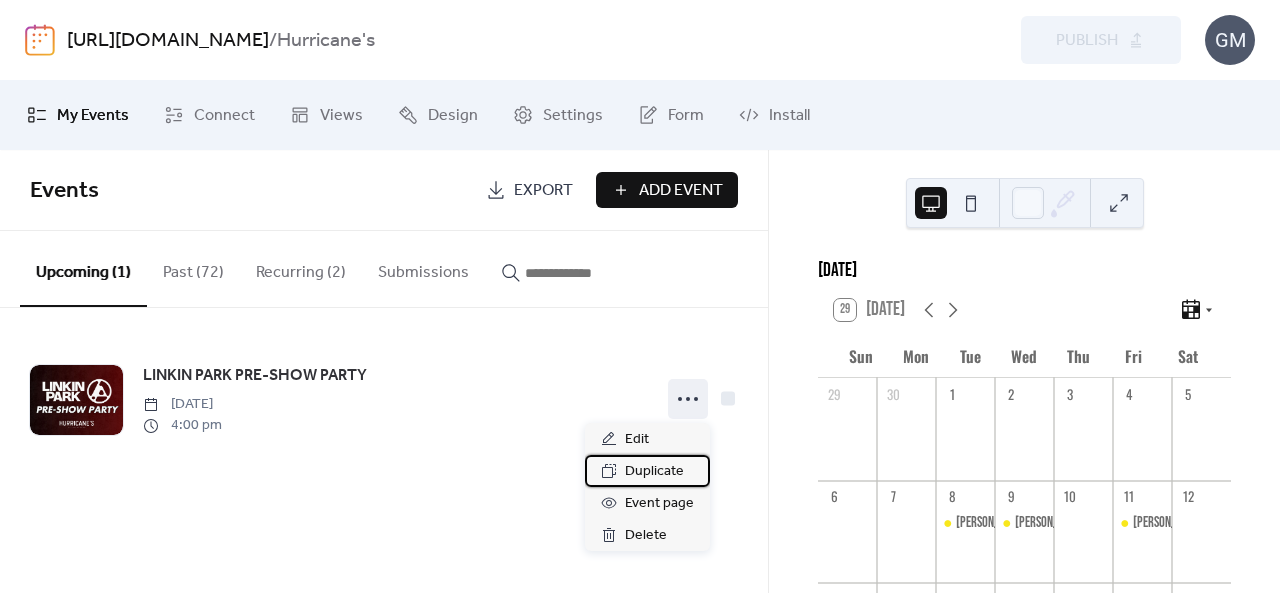 click on "Duplicate" at bounding box center (654, 472) 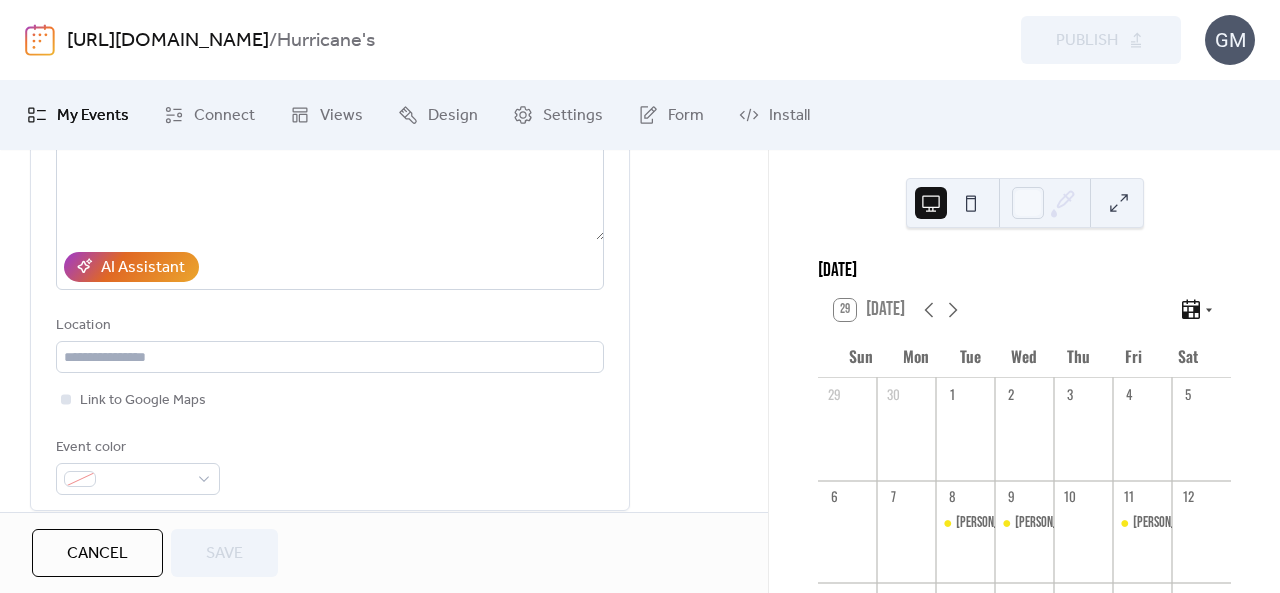 scroll, scrollTop: 500, scrollLeft: 0, axis: vertical 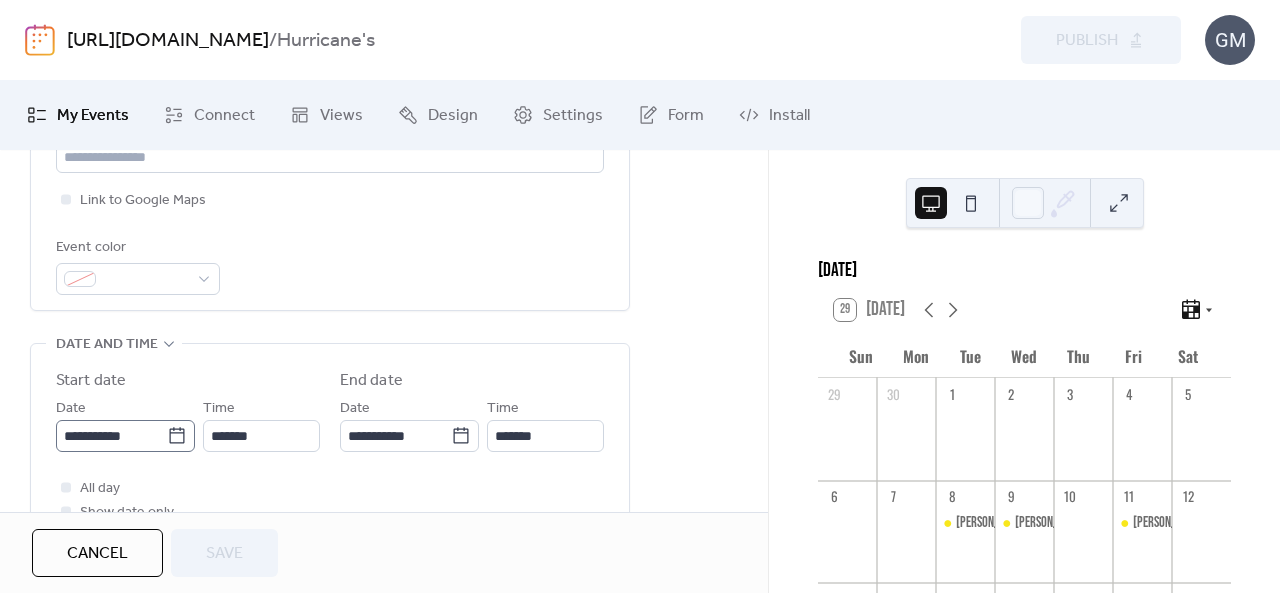 click 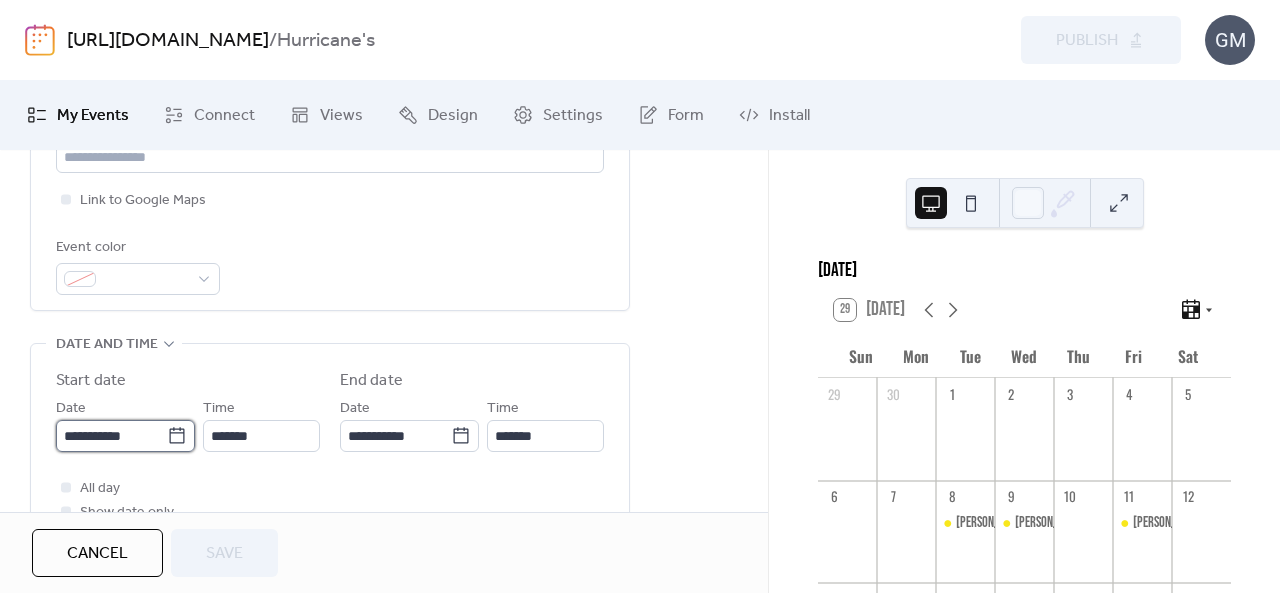 click on "**********" at bounding box center (111, 436) 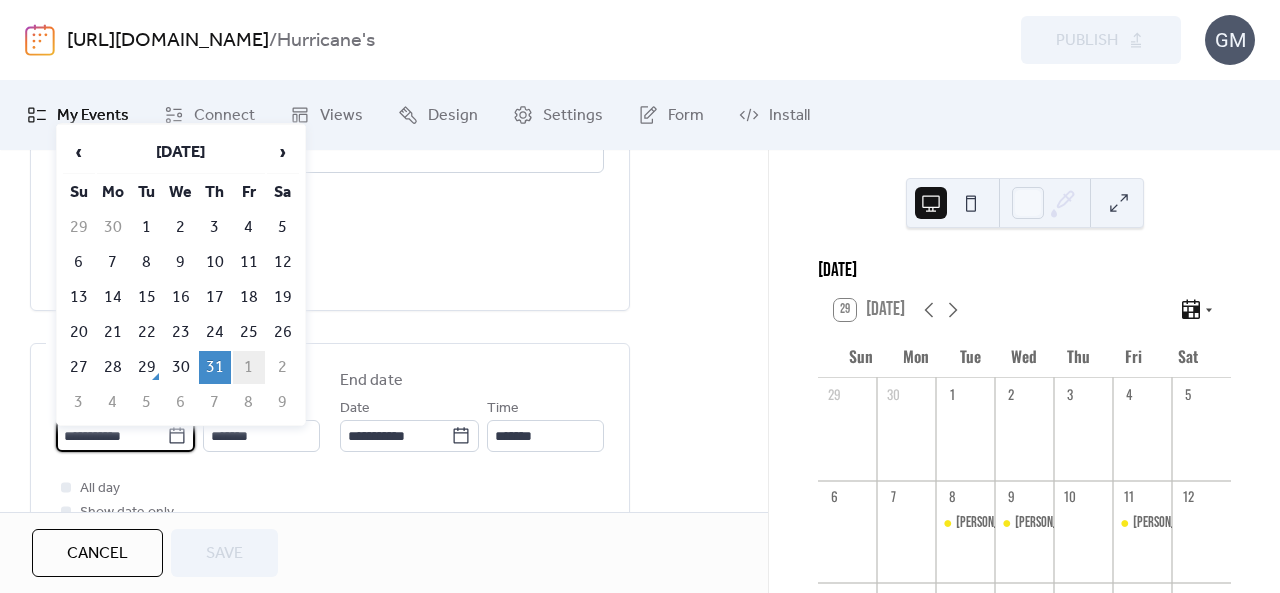 click on "1" at bounding box center [249, 367] 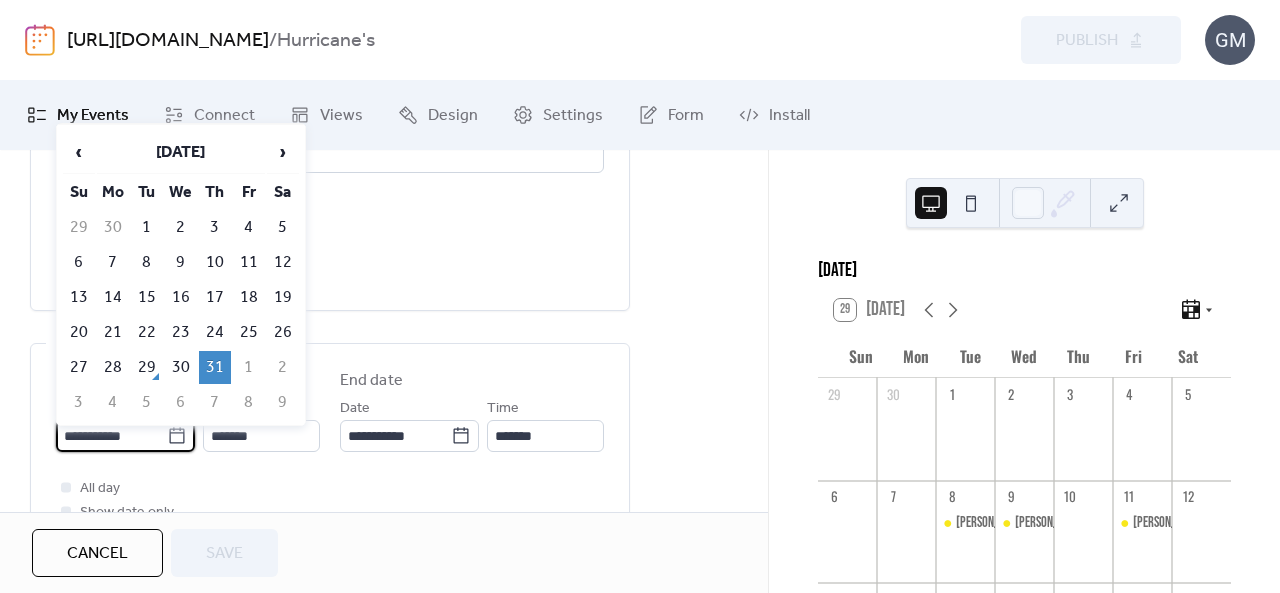type on "**********" 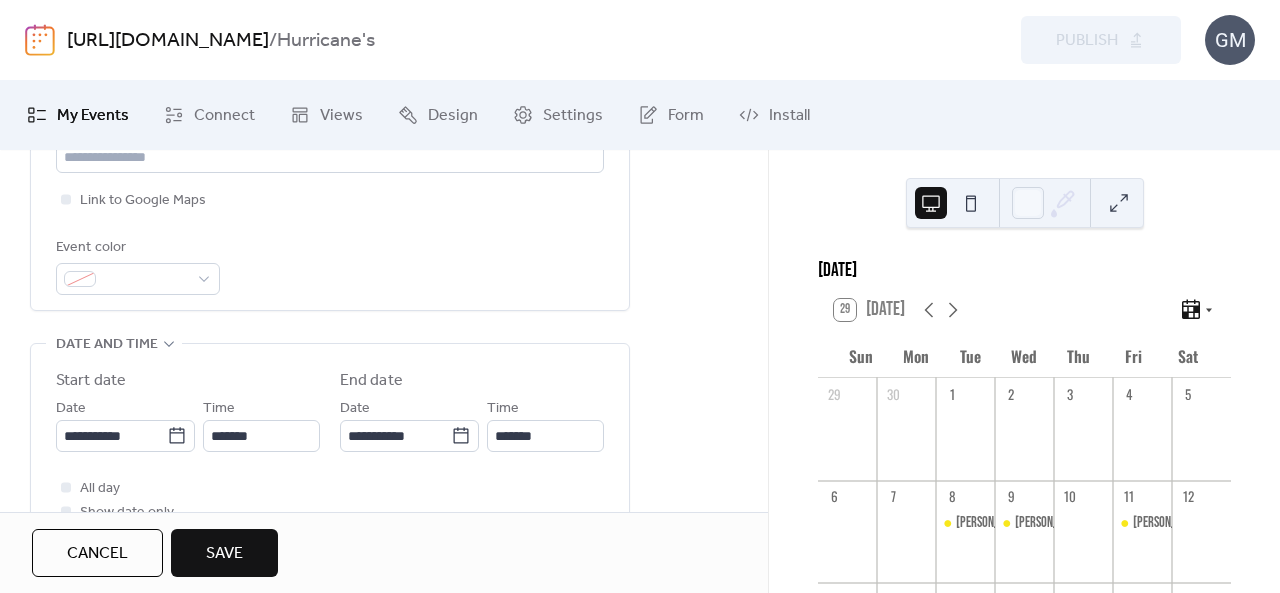 click on "Save" at bounding box center [224, 553] 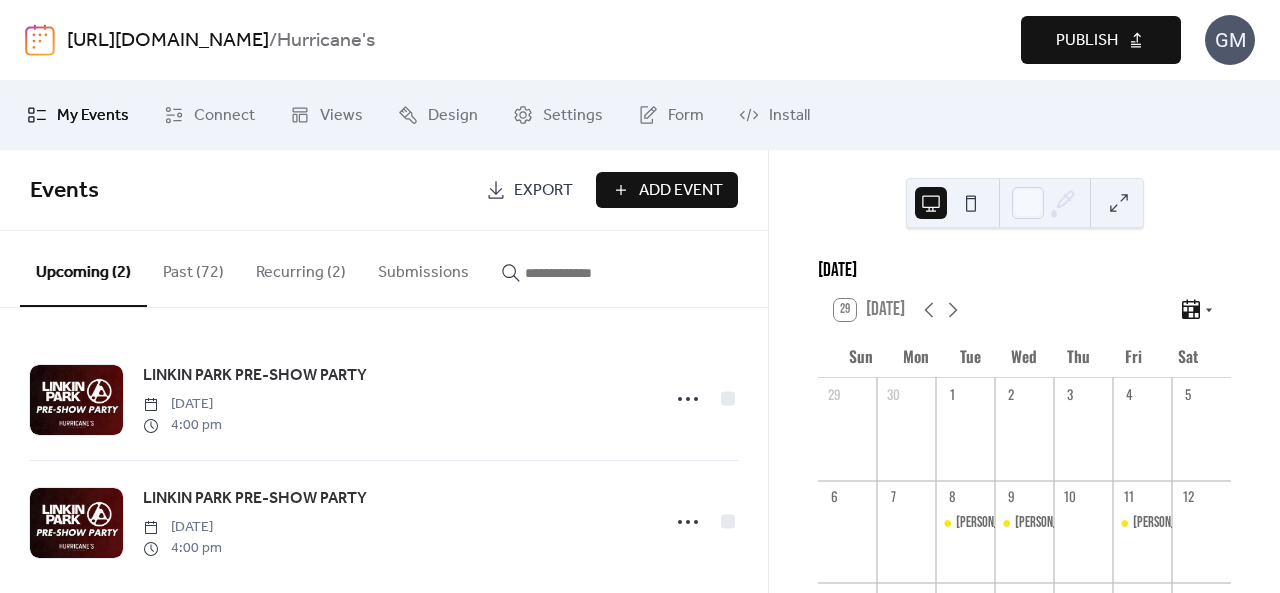 click on "Publish" at bounding box center [1087, 41] 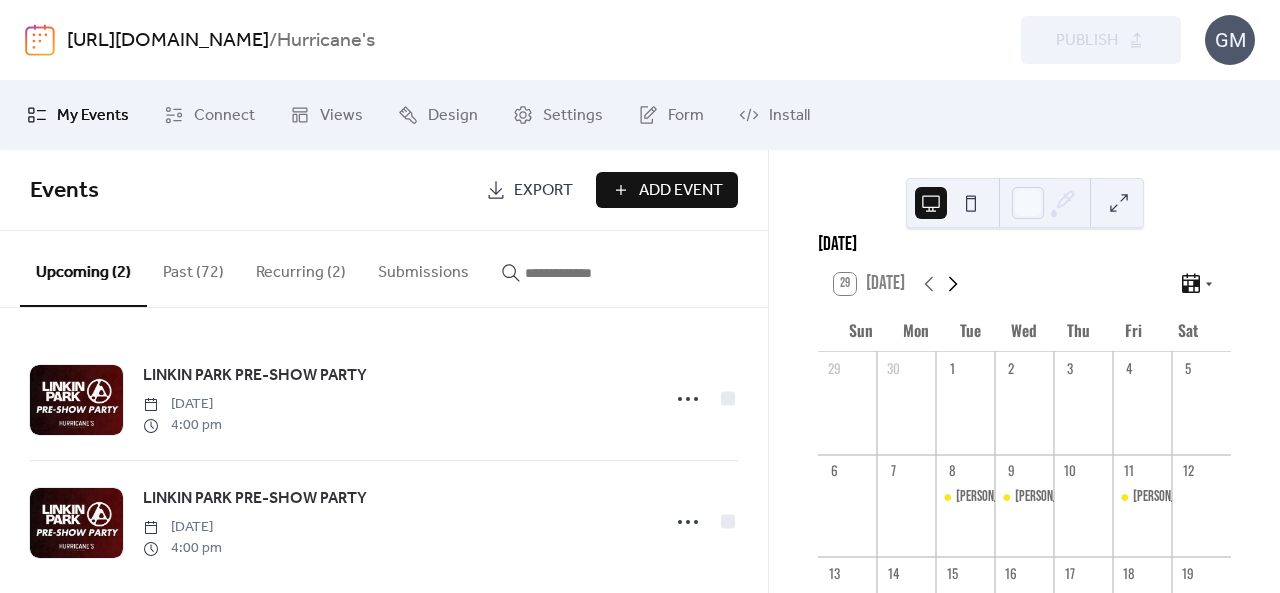 scroll, scrollTop: 0, scrollLeft: 0, axis: both 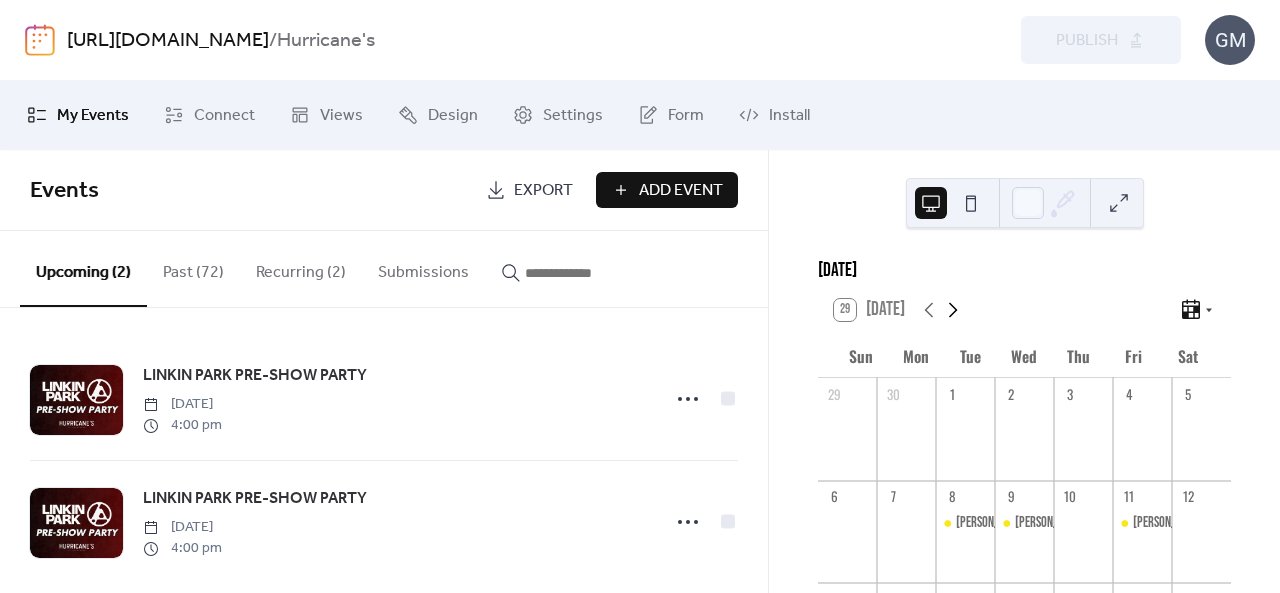 click 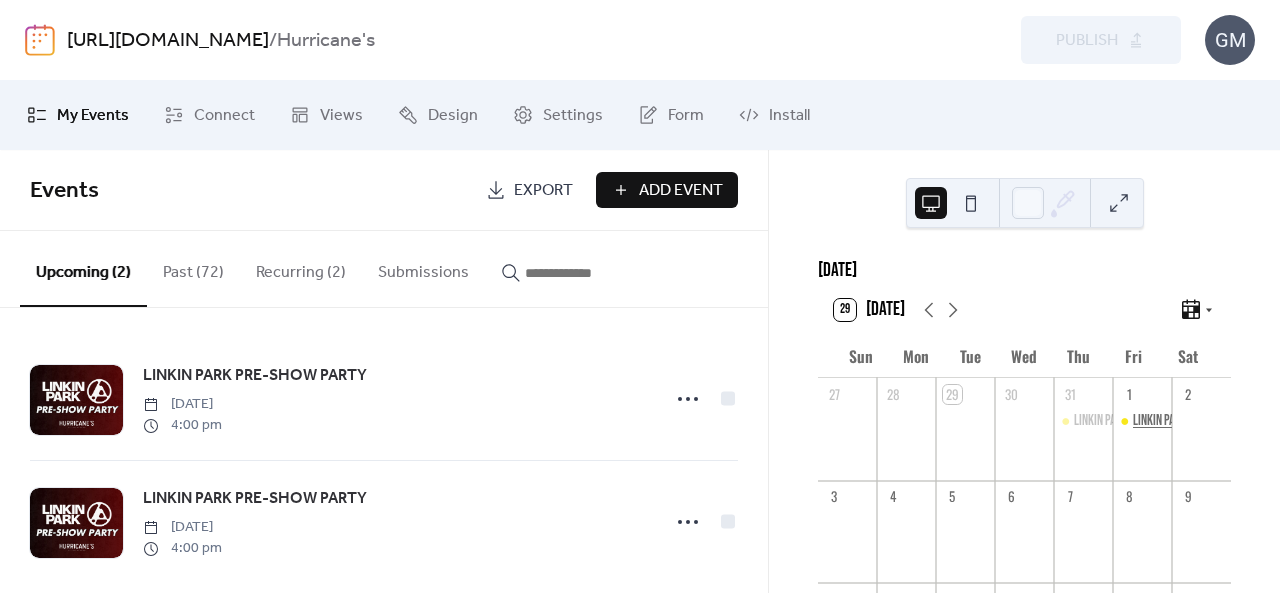 click on "LINKIN PARK PRE-SHOW PARTY" at bounding box center (1199, 421) 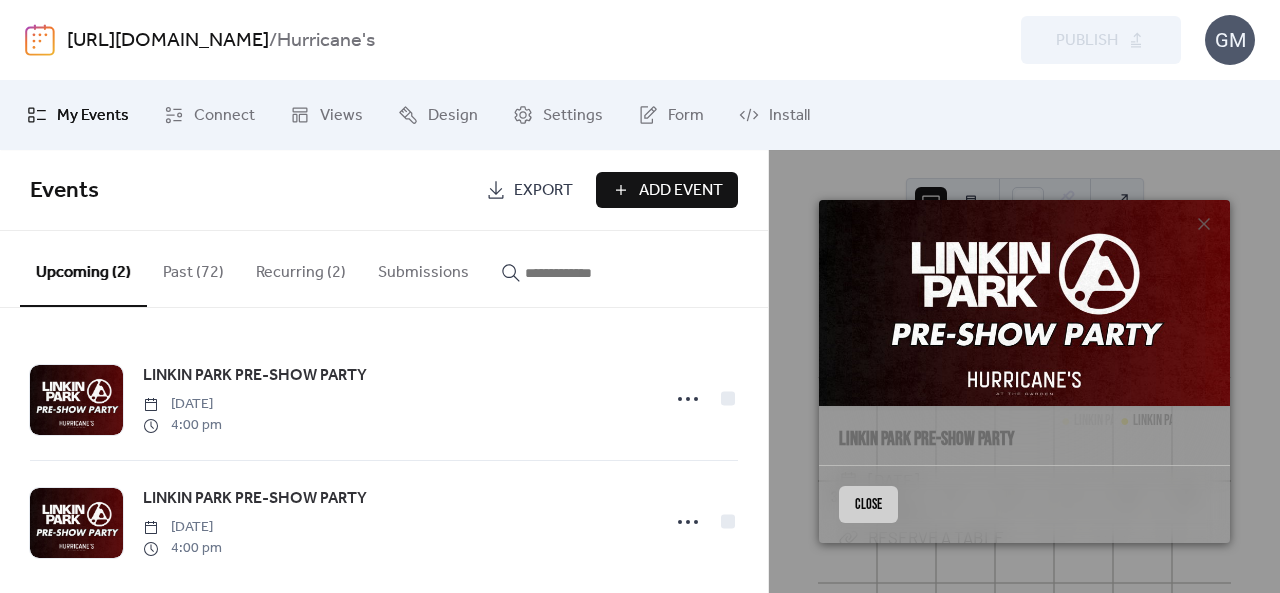 click on "Close" at bounding box center (868, 504) 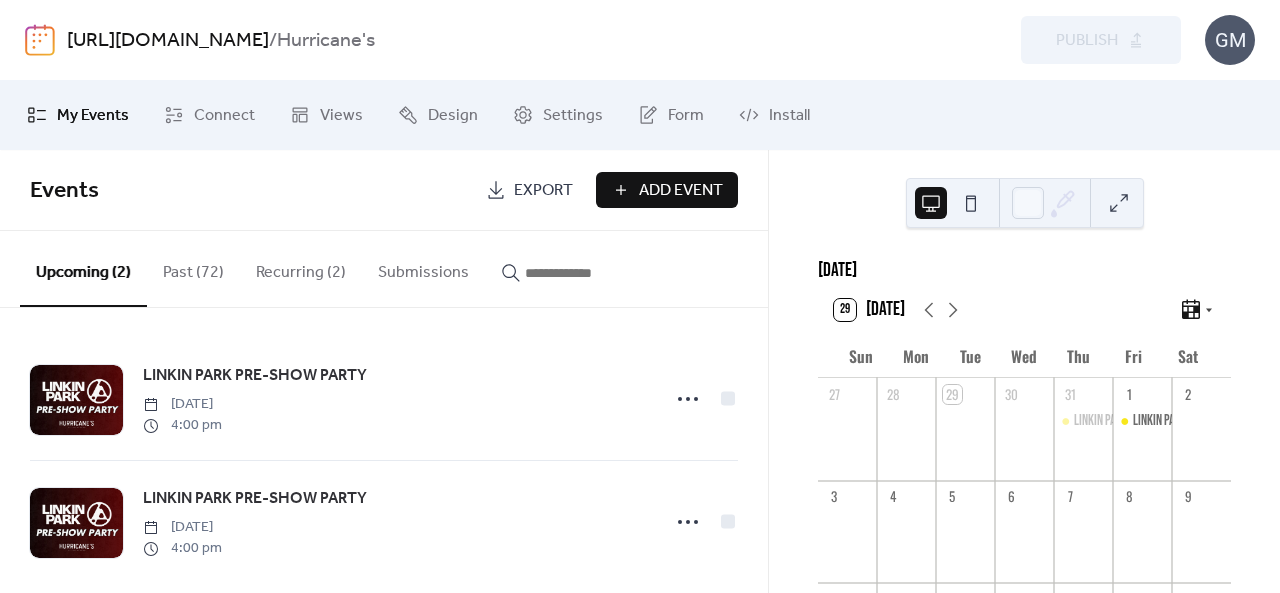 click at bounding box center [40, 40] 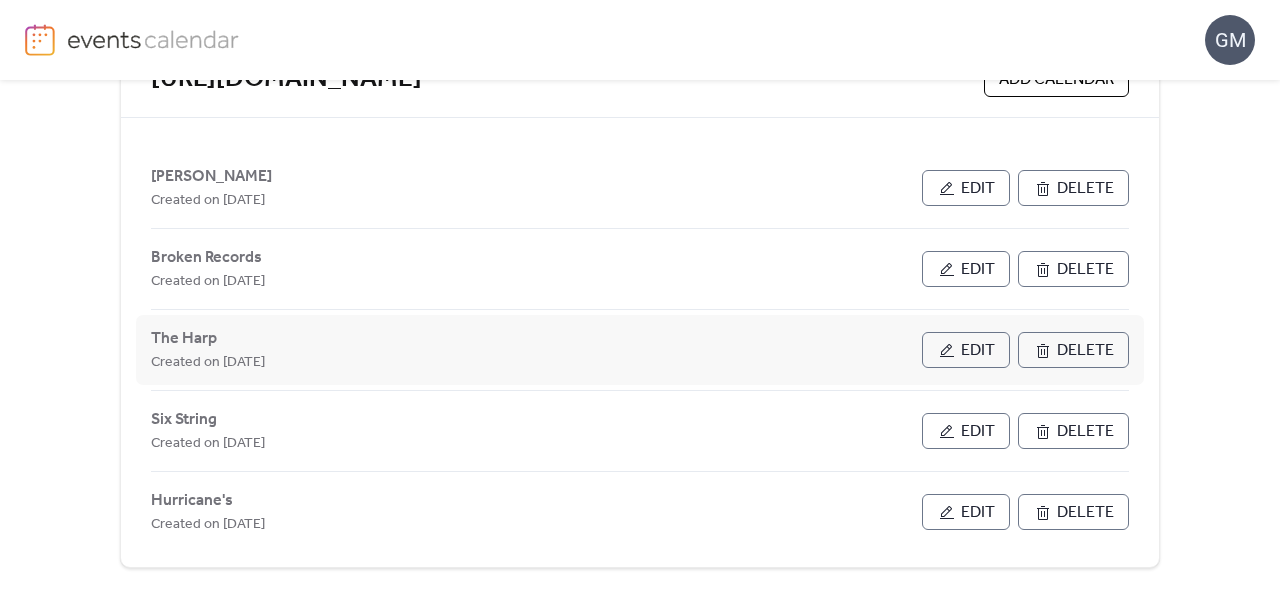 scroll, scrollTop: 474, scrollLeft: 0, axis: vertical 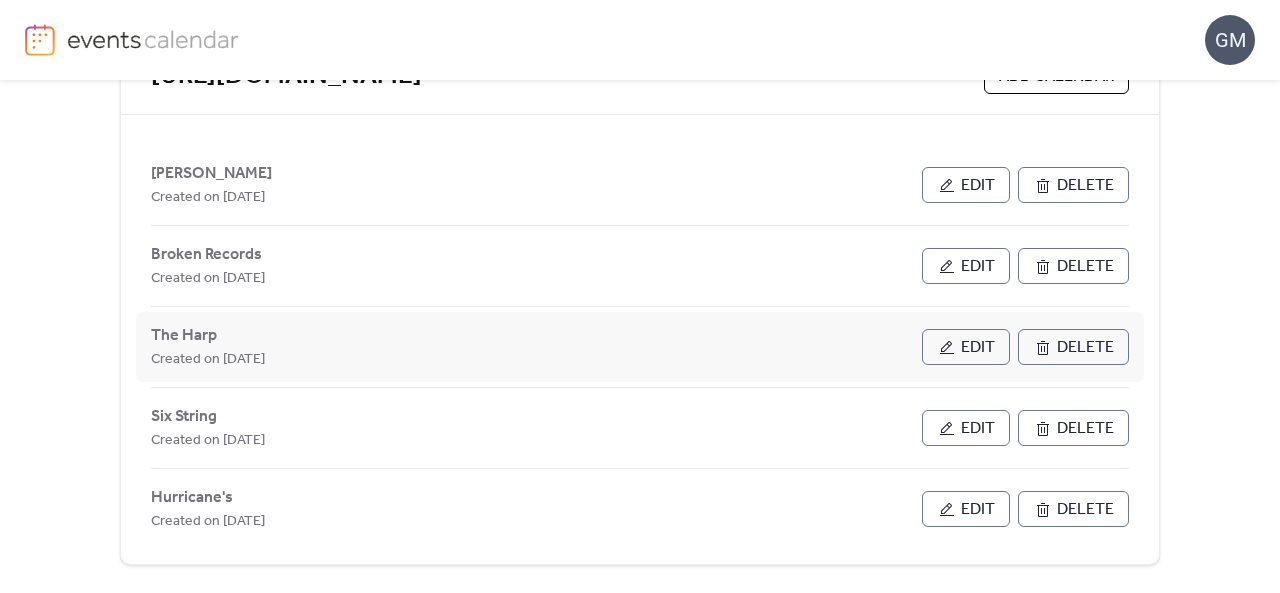 click on "Edit" at bounding box center (966, 347) 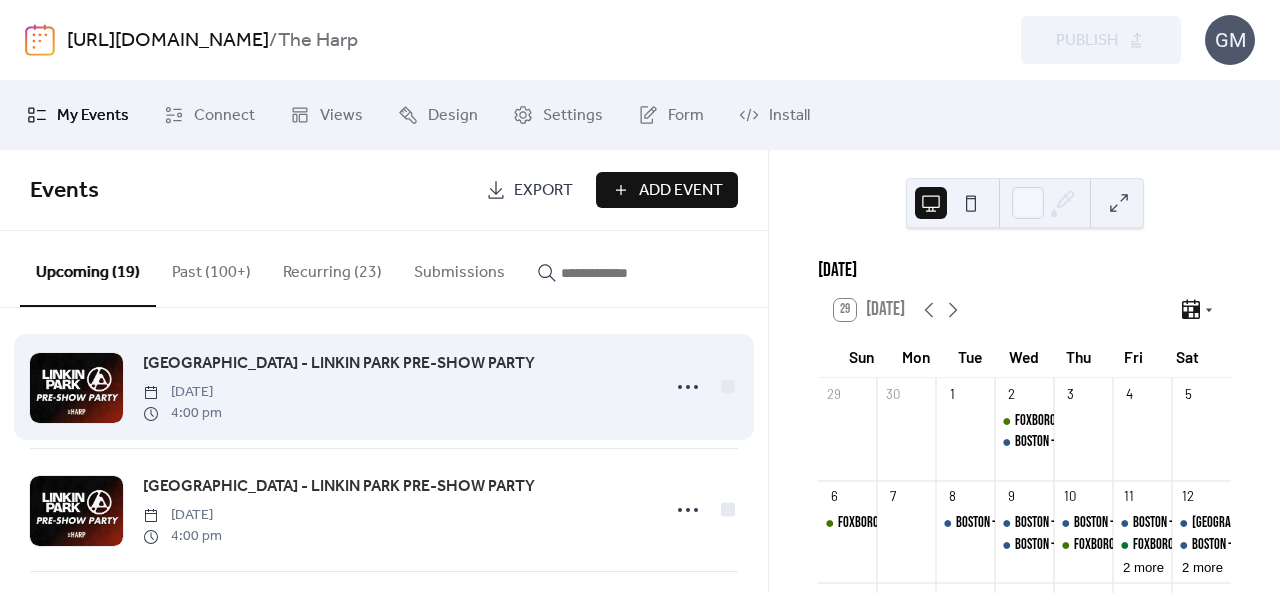 scroll, scrollTop: 0, scrollLeft: 0, axis: both 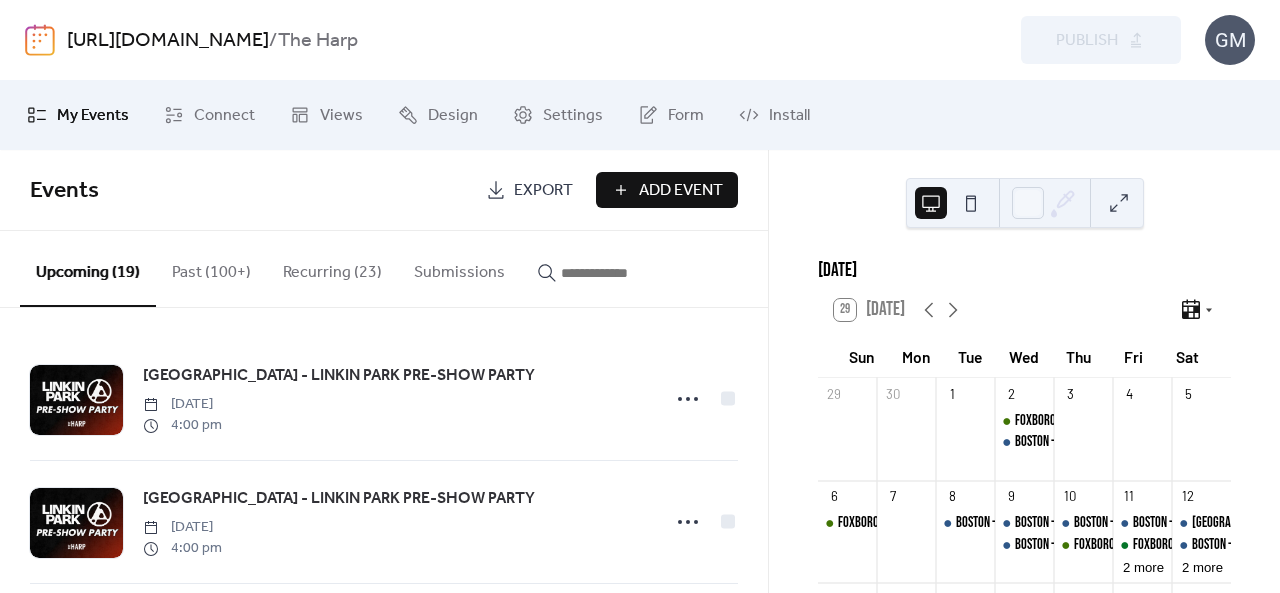 click on "Past (100+)" at bounding box center (211, 268) 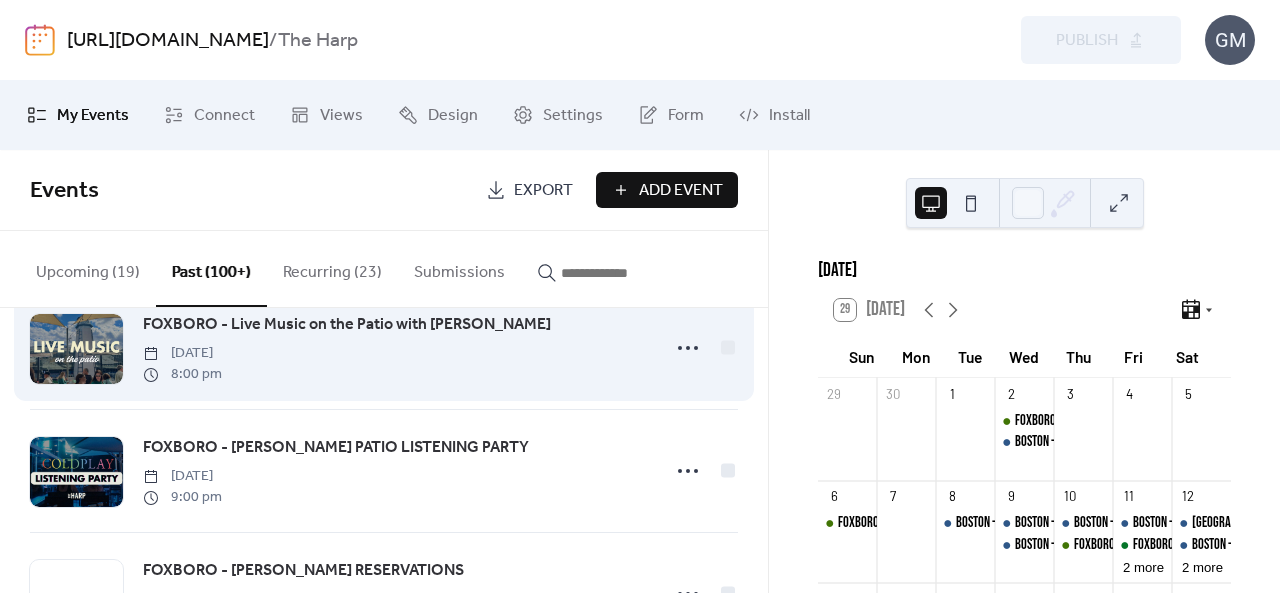 scroll, scrollTop: 1500, scrollLeft: 0, axis: vertical 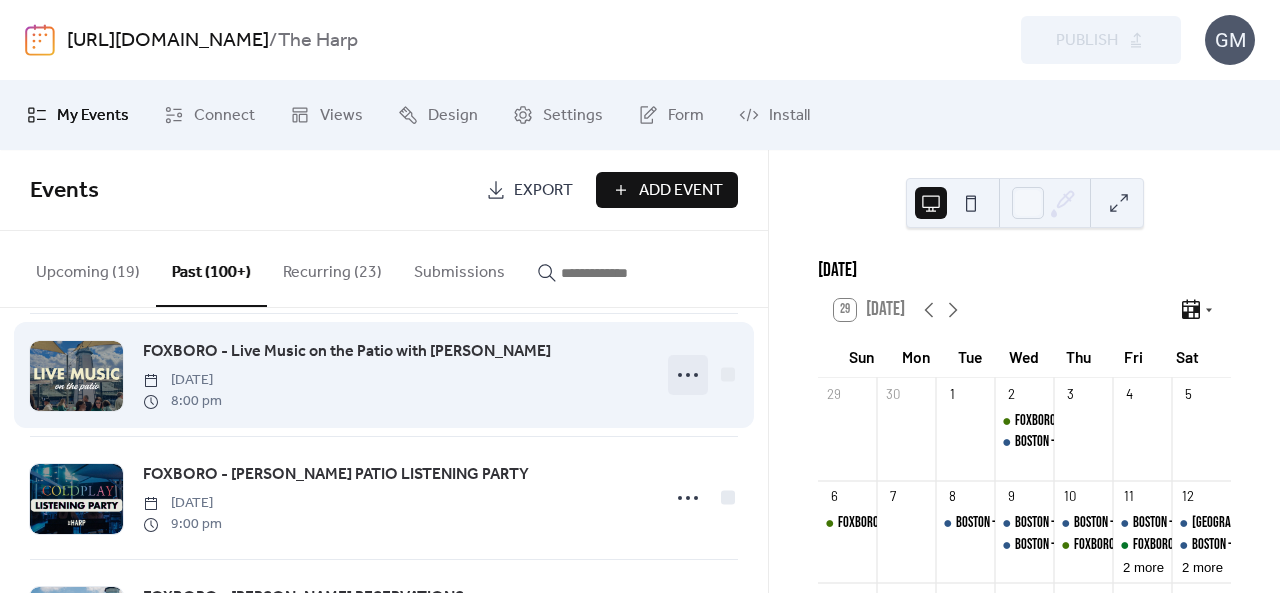 click 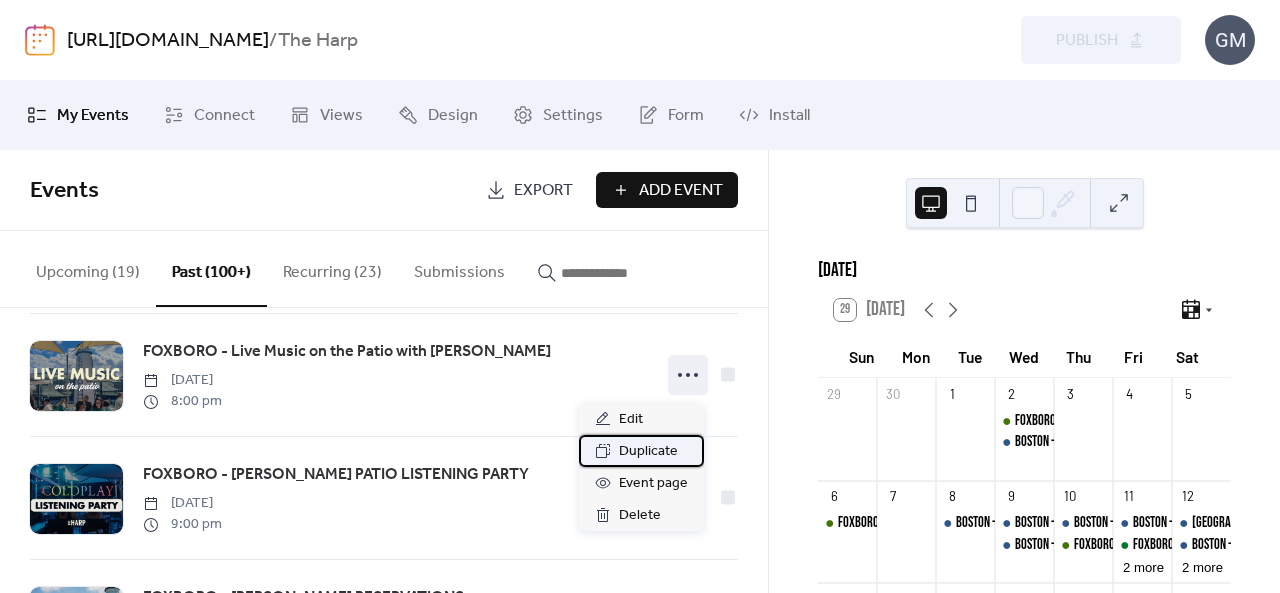 click on "Duplicate" at bounding box center (648, 452) 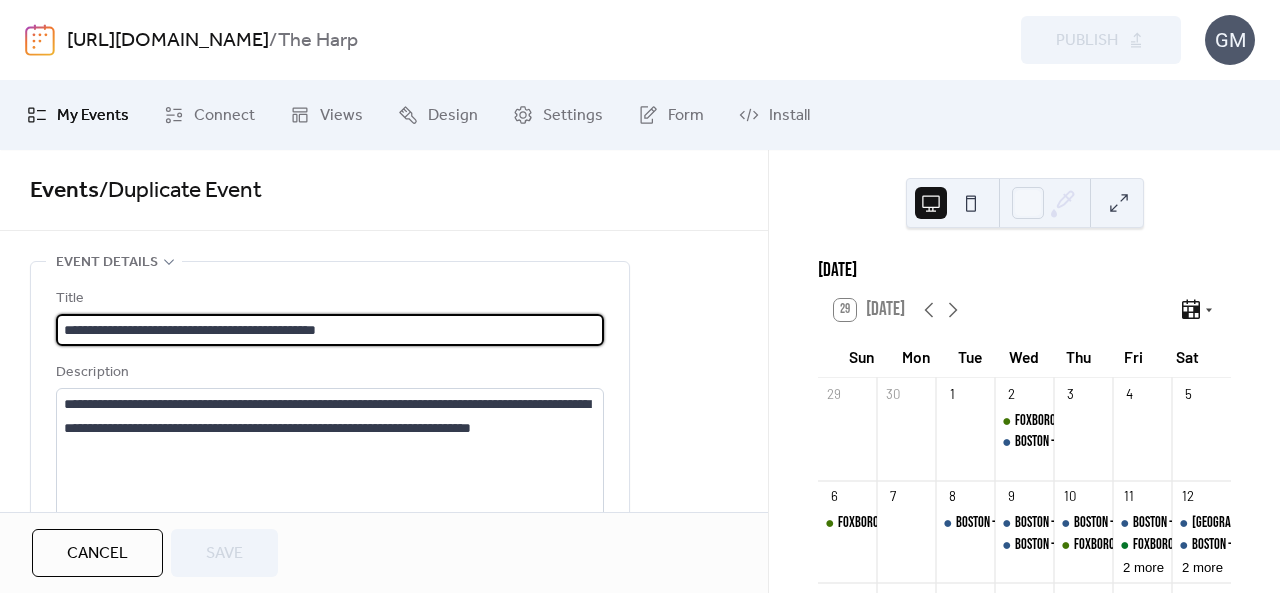 click on "**********" at bounding box center [330, 330] 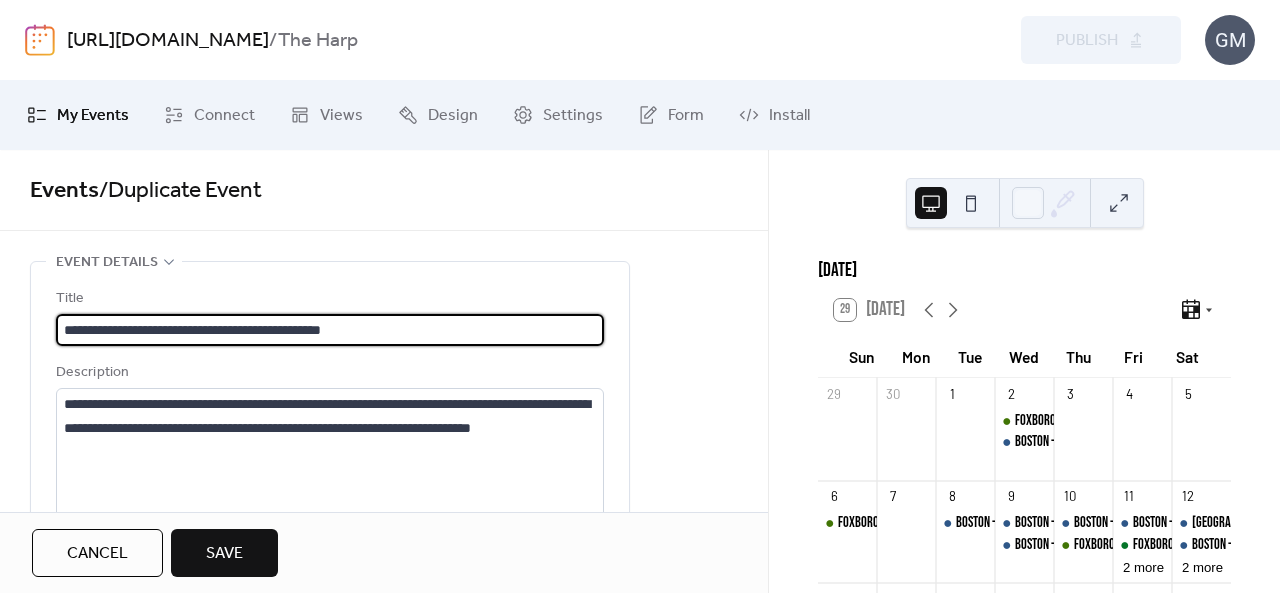 click on "**********" at bounding box center [330, 330] 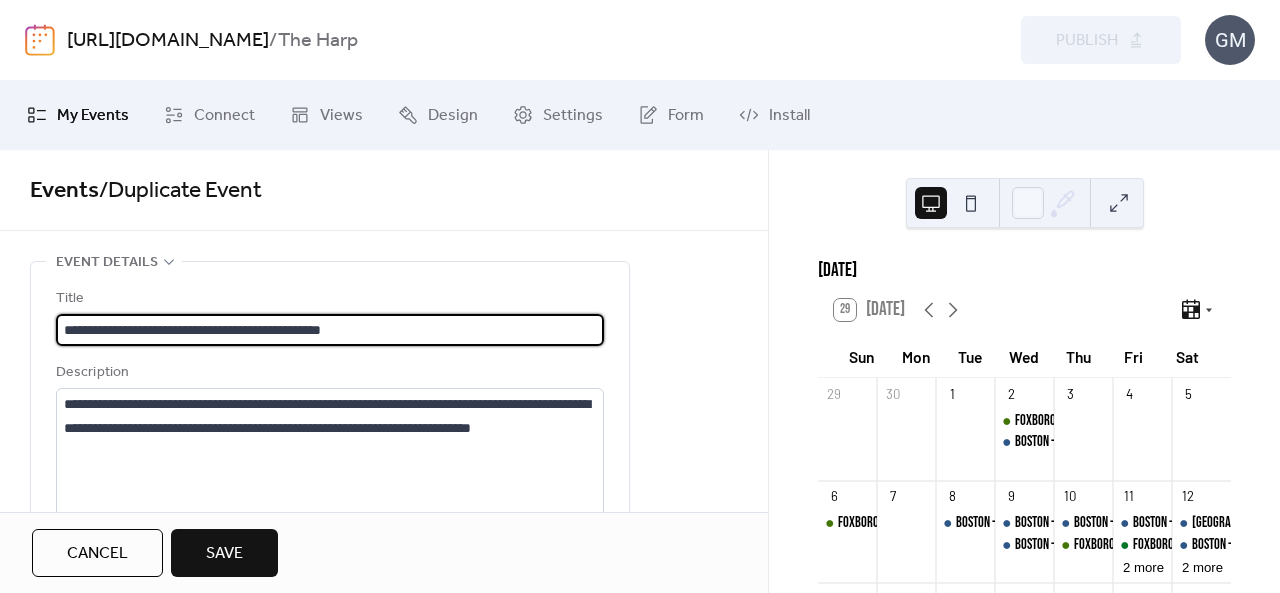 drag, startPoint x: 388, startPoint y: 331, endPoint x: 306, endPoint y: 332, distance: 82.006096 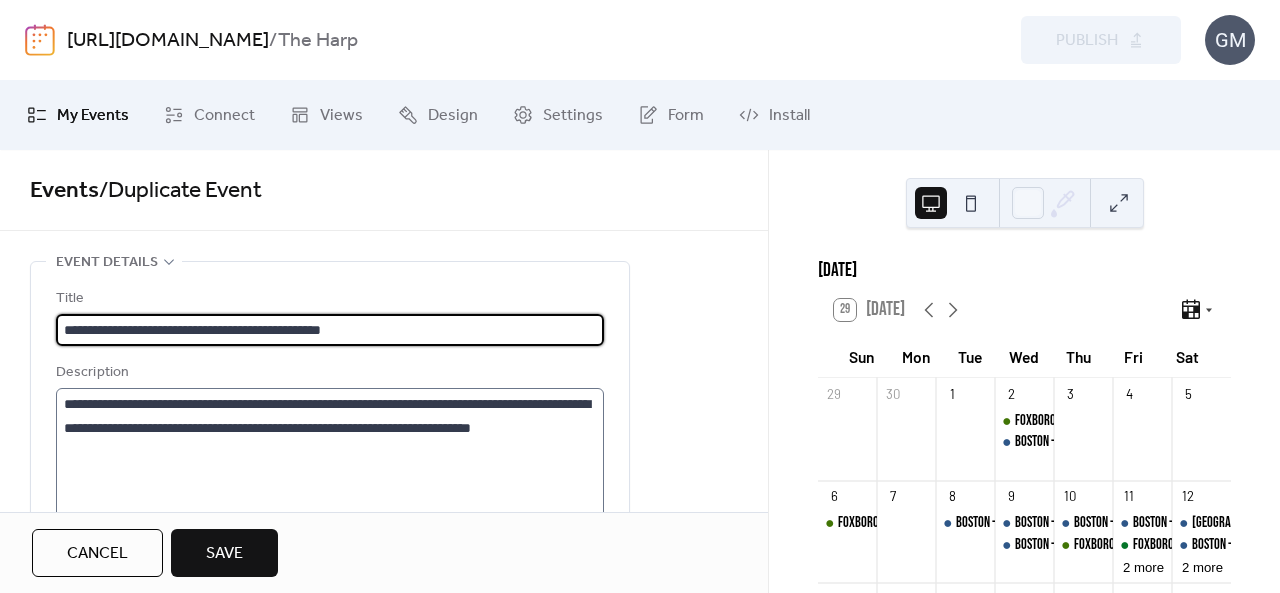 type on "**********" 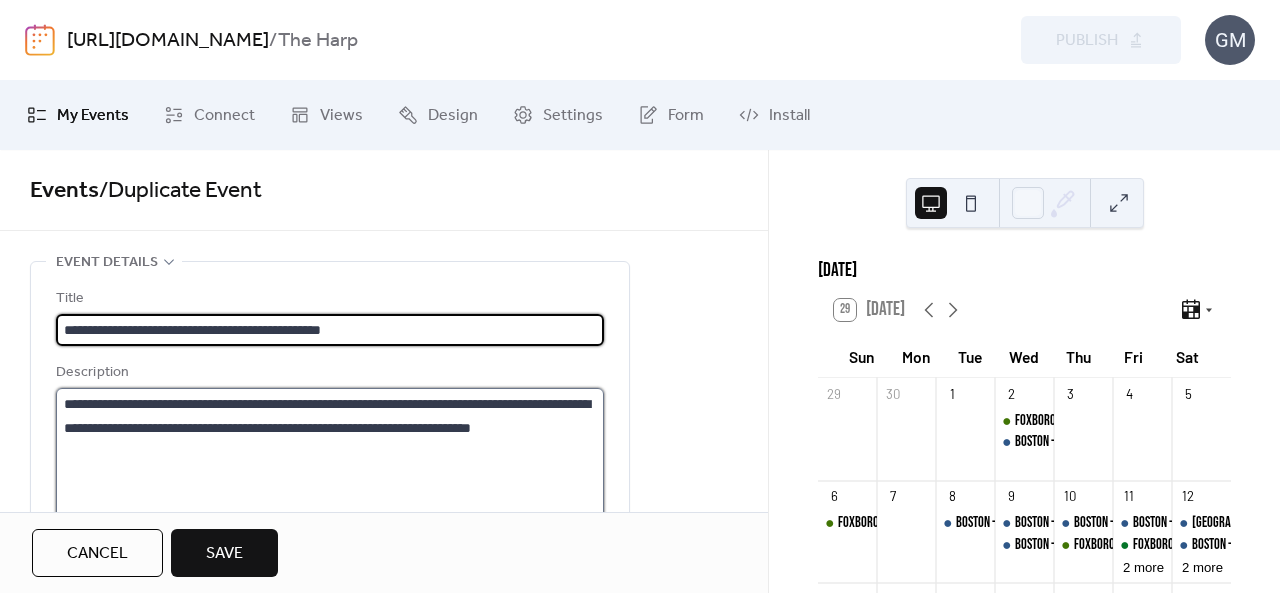 click on "**********" at bounding box center [330, 464] 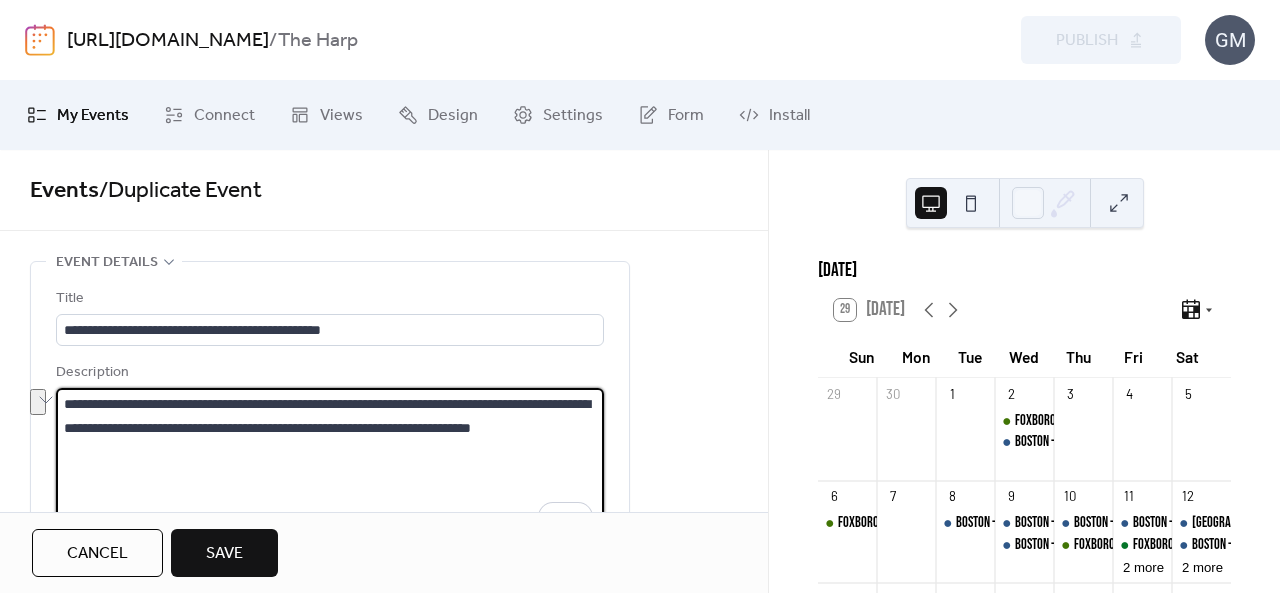 drag, startPoint x: 196, startPoint y: 426, endPoint x: 118, endPoint y: 420, distance: 78.23043 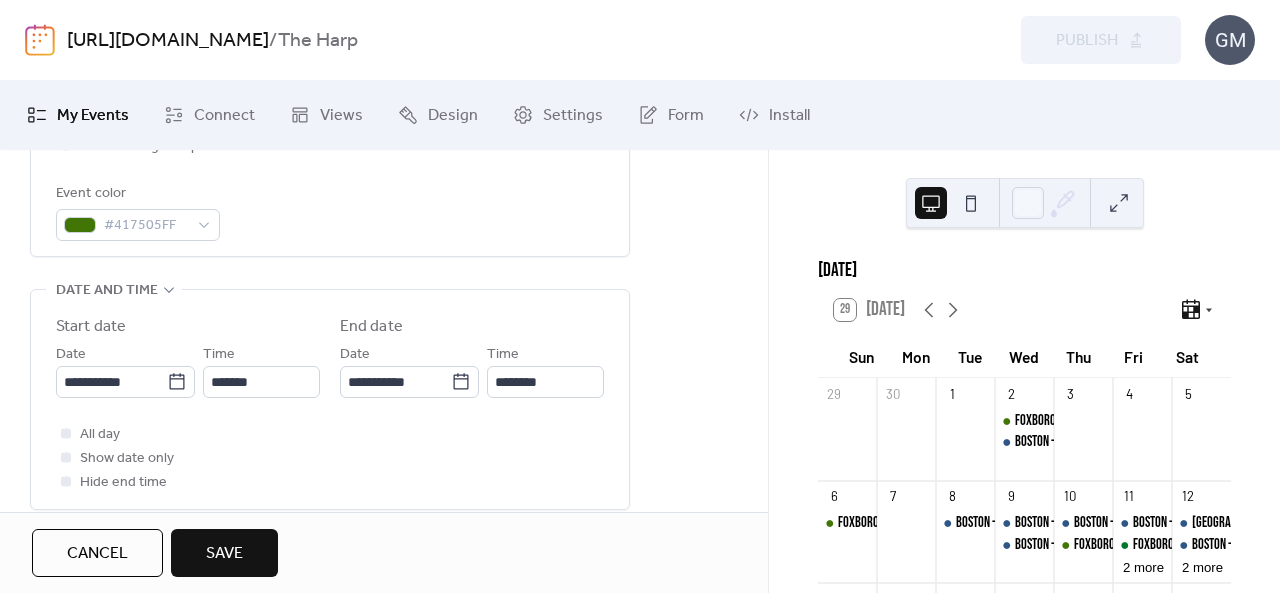 scroll, scrollTop: 700, scrollLeft: 0, axis: vertical 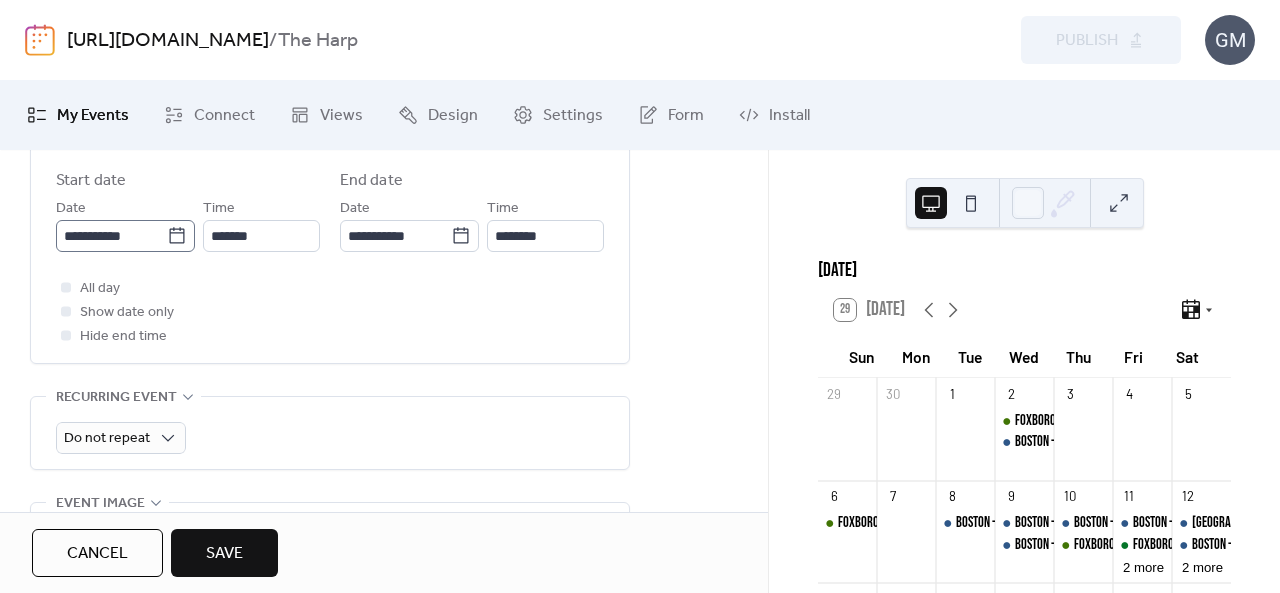 type on "**********" 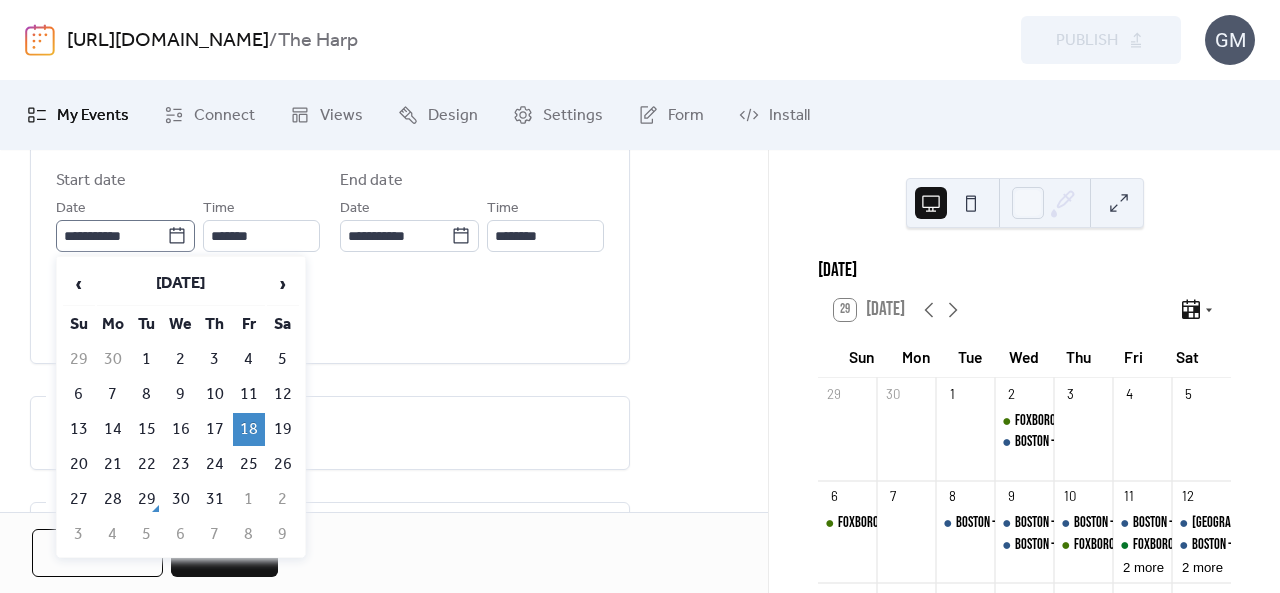 click 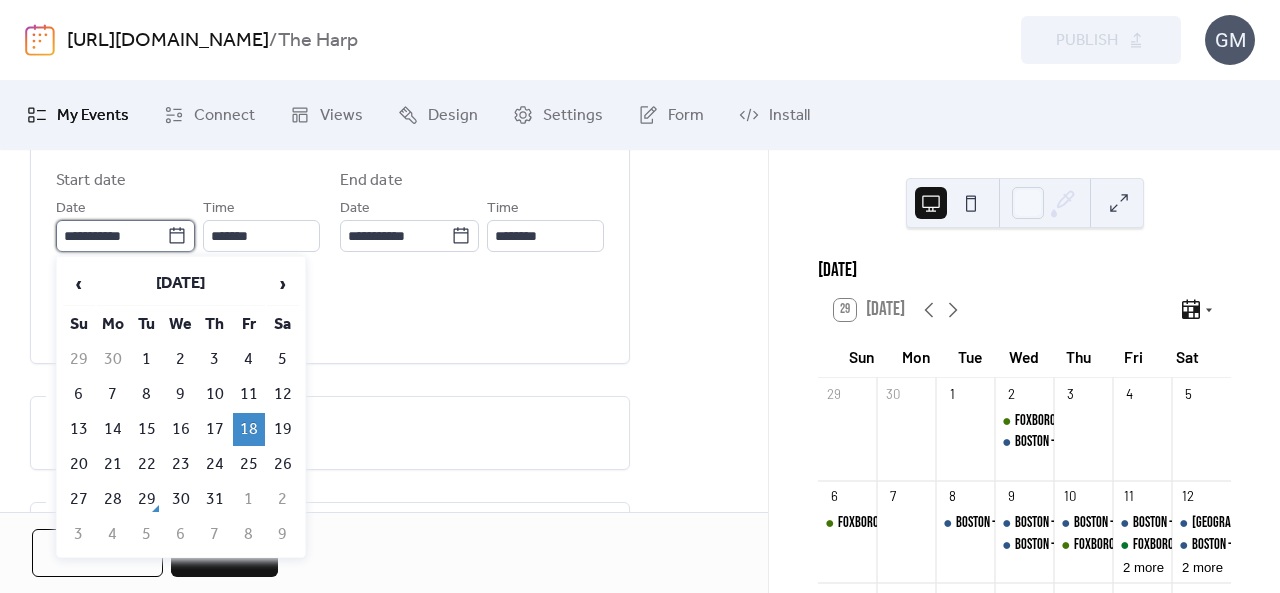 click on "**********" at bounding box center (111, 236) 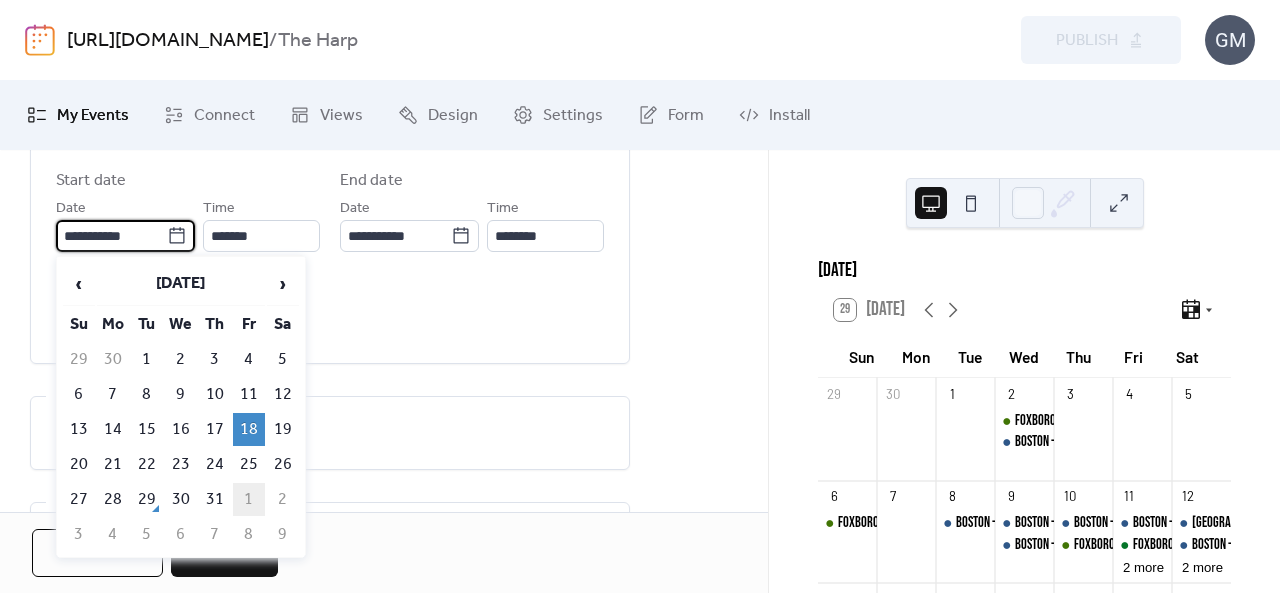 click on "1" at bounding box center (249, 499) 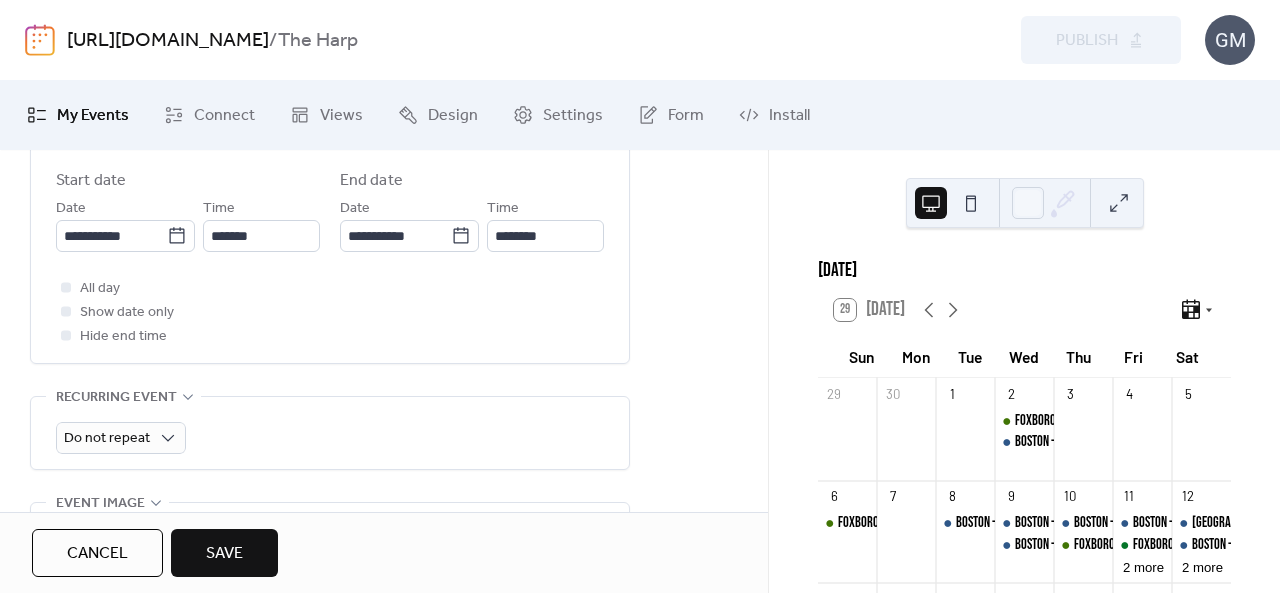 scroll, scrollTop: 1200, scrollLeft: 0, axis: vertical 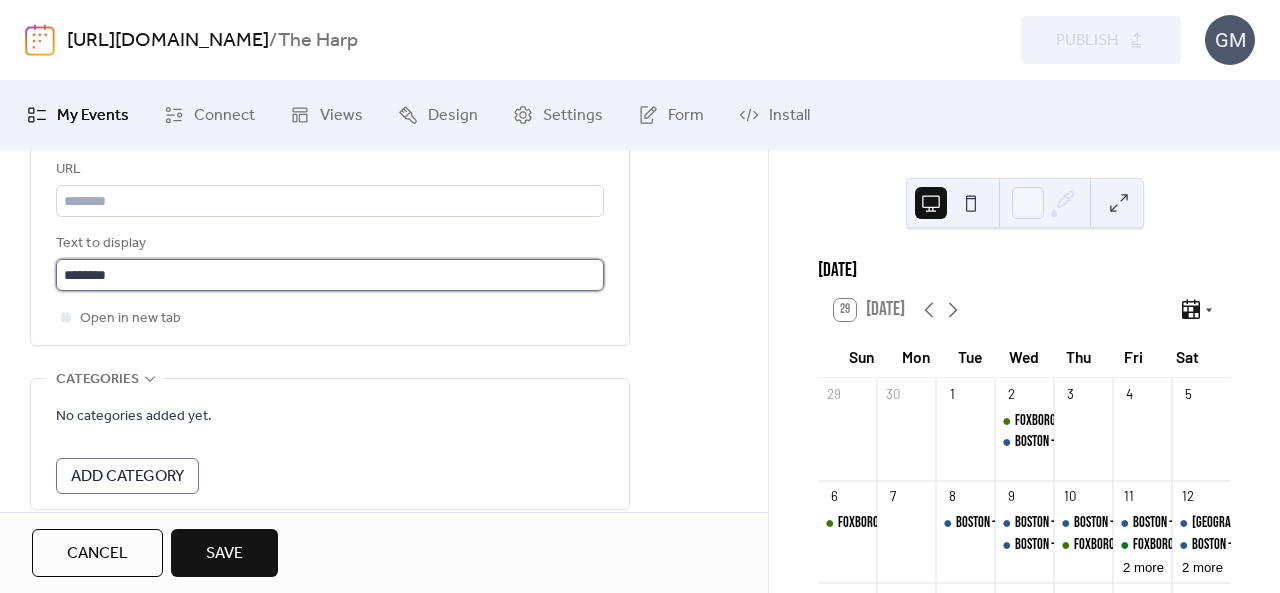 click on "********" at bounding box center [330, 275] 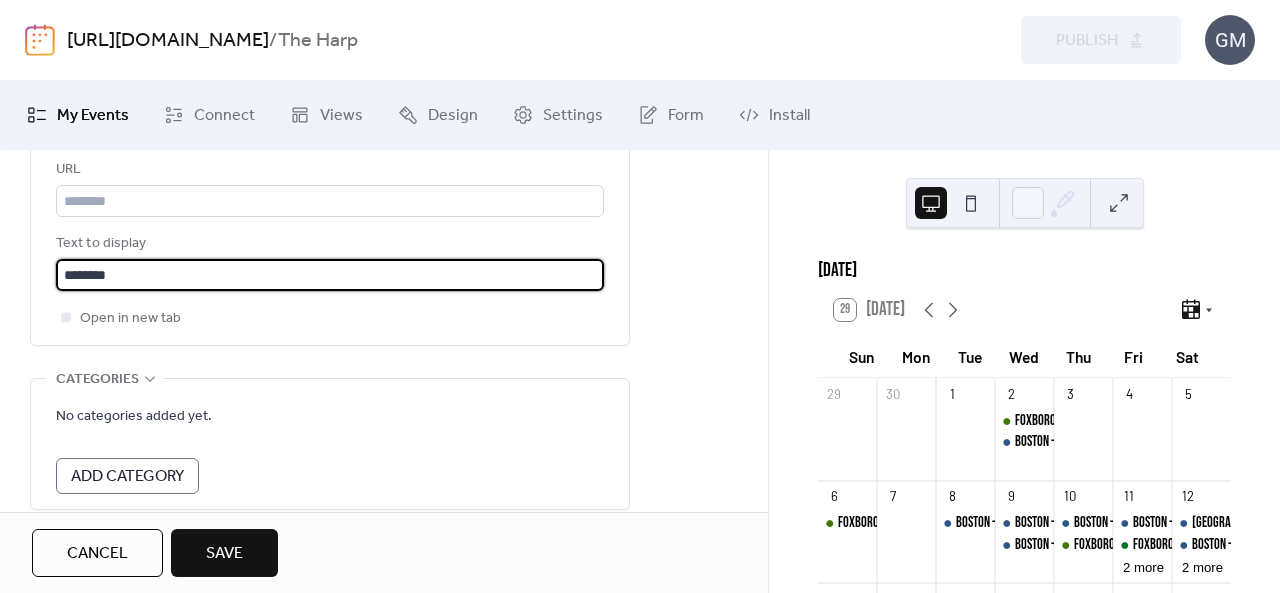 click on "********" at bounding box center [330, 275] 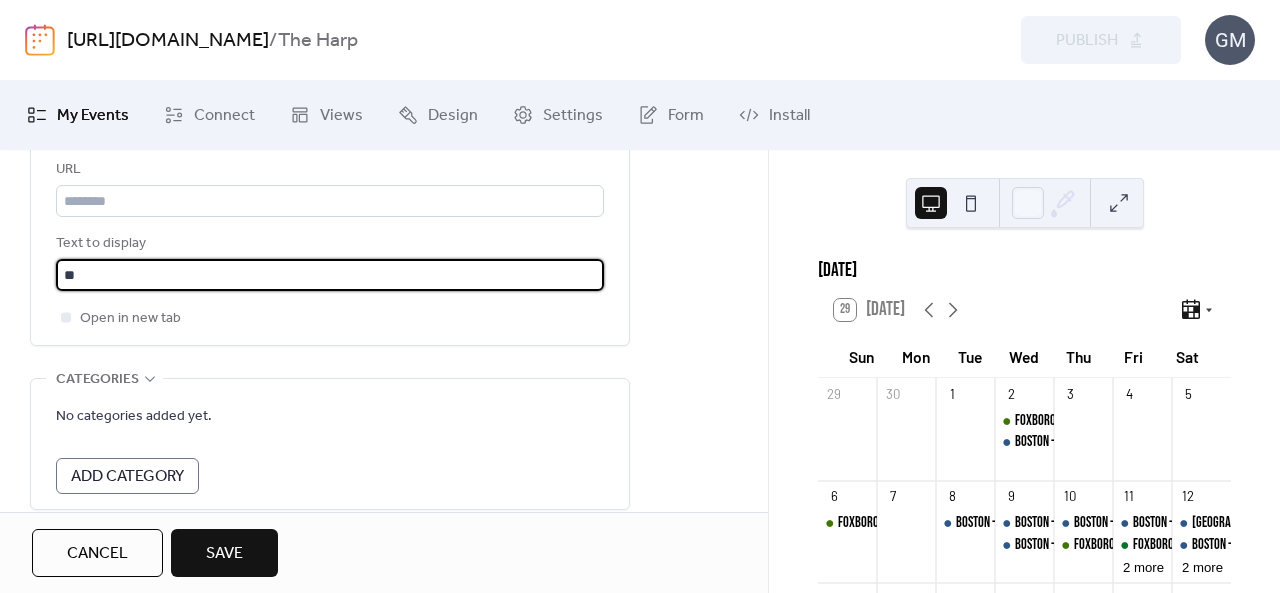 type on "**********" 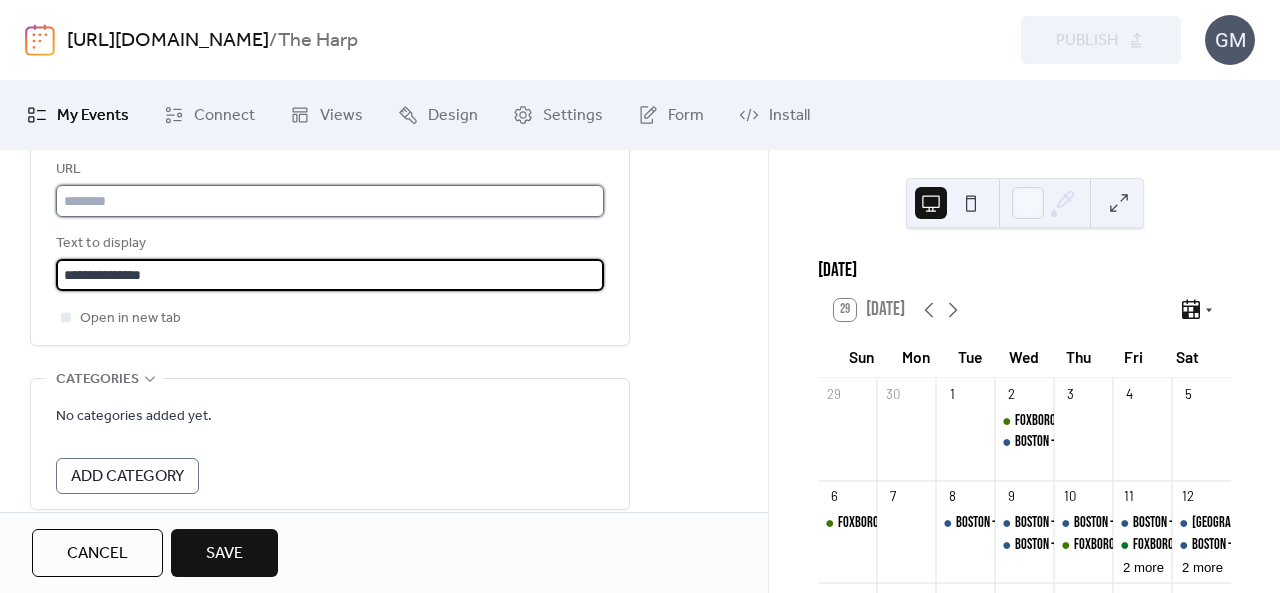 click at bounding box center [330, 201] 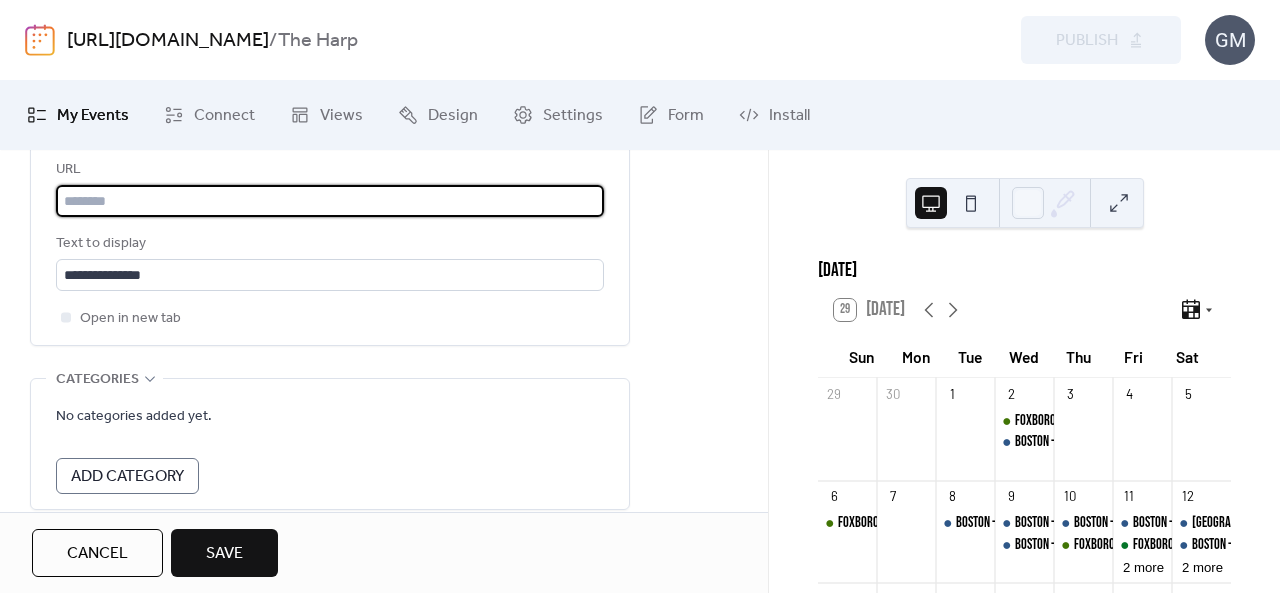paste on "**********" 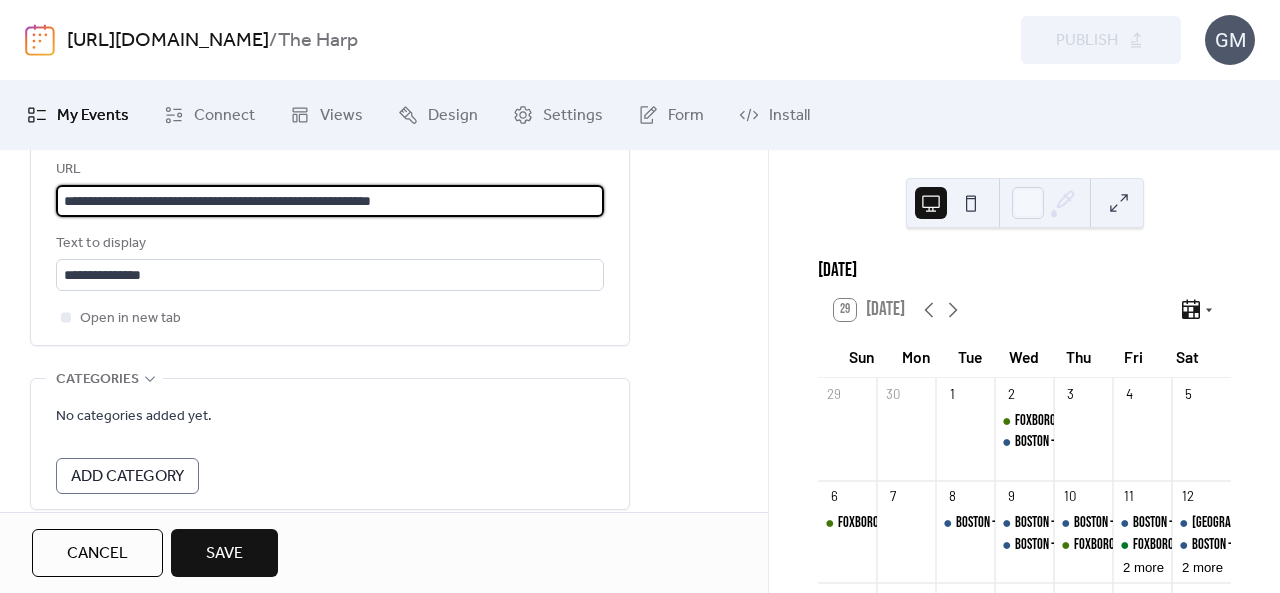 type on "**********" 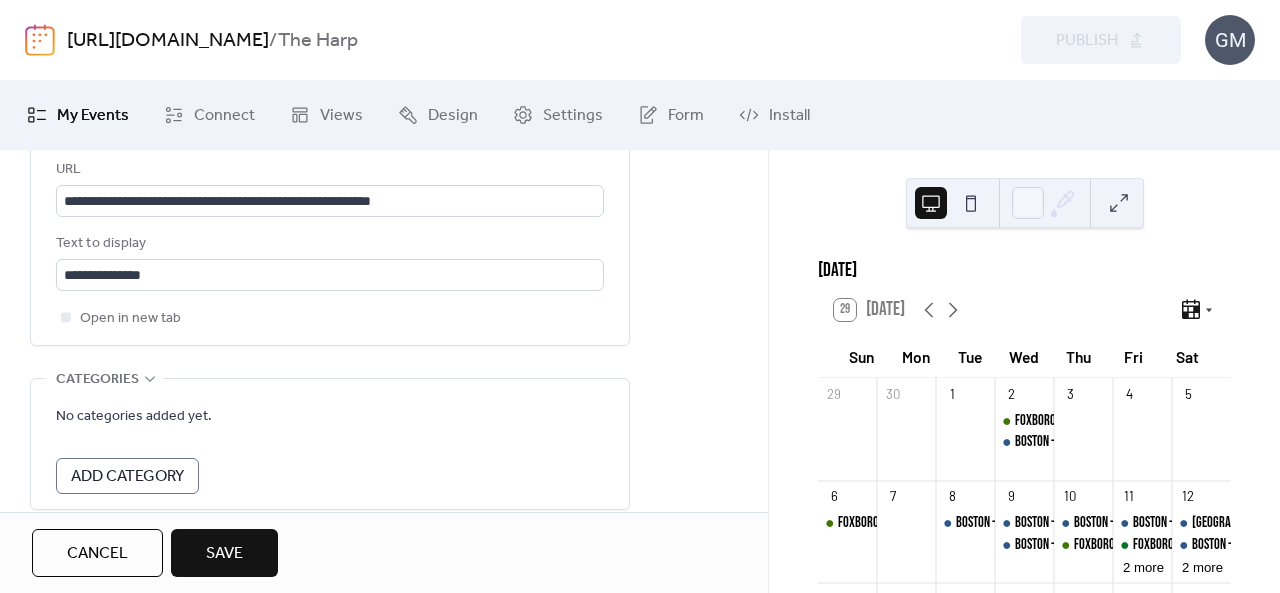 click on "No categories added yet. Add Category" at bounding box center (330, 444) 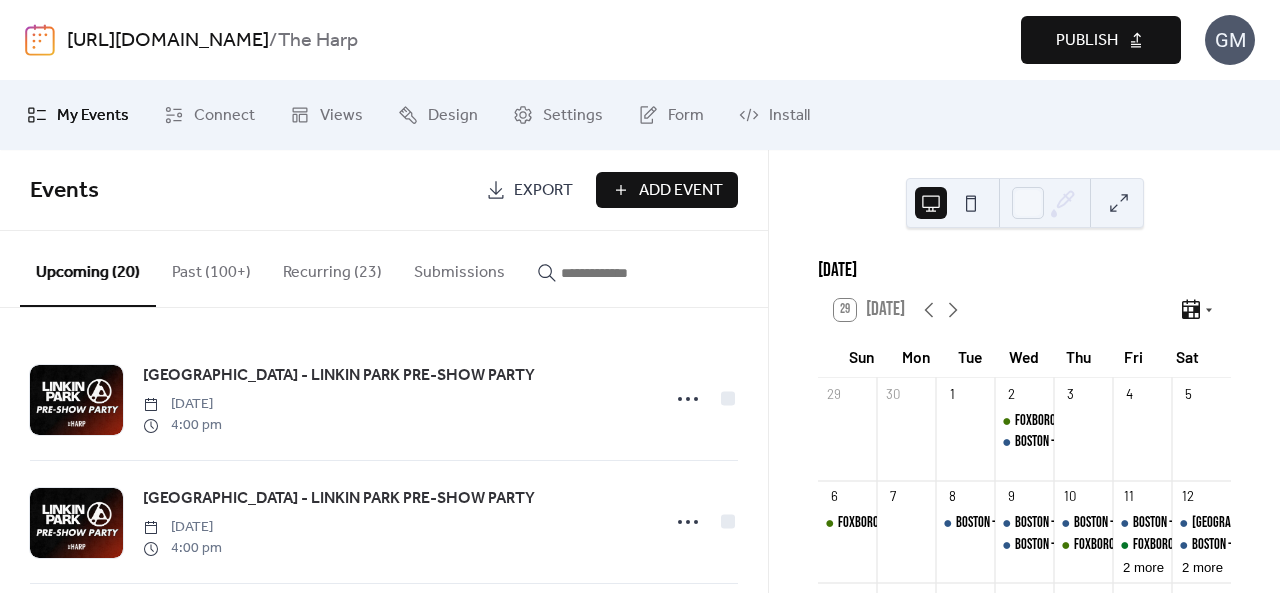 click 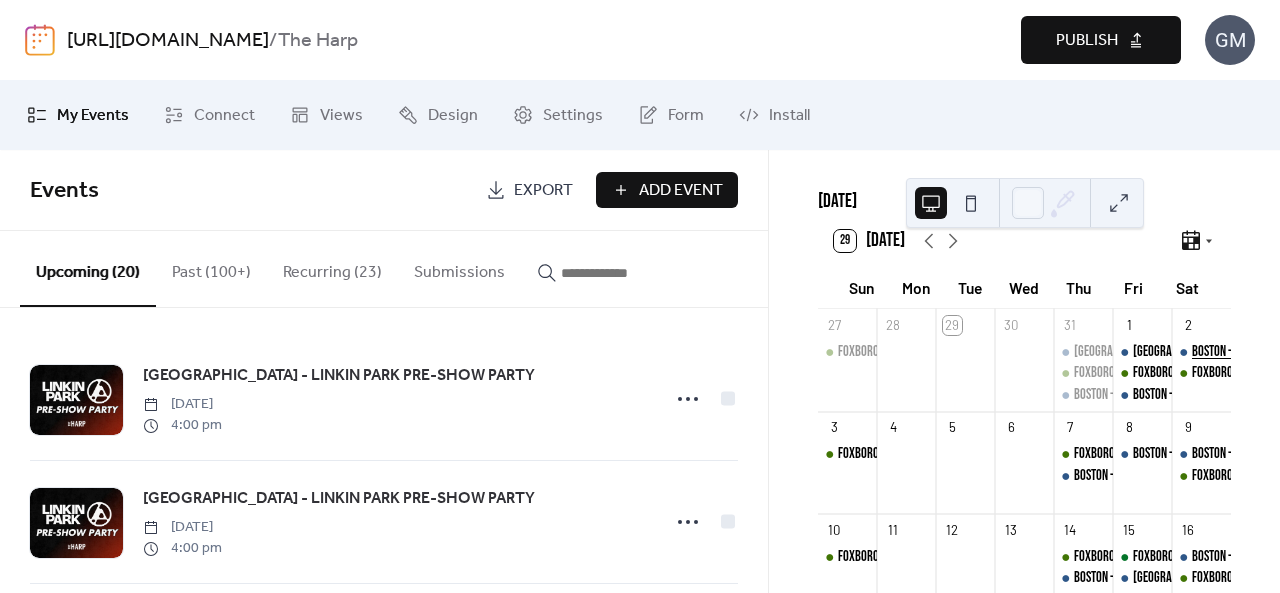 scroll, scrollTop: 100, scrollLeft: 0, axis: vertical 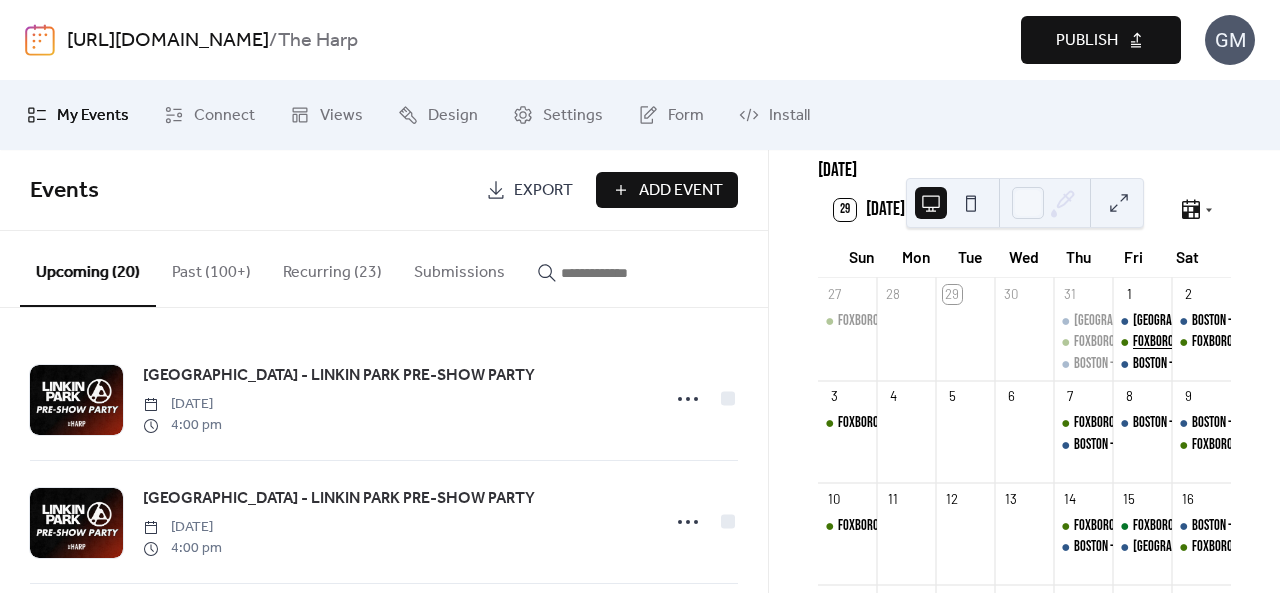click on "FOXBORO - Live Music on the Patio with [PERSON_NAME]" at bounding box center [1259, 342] 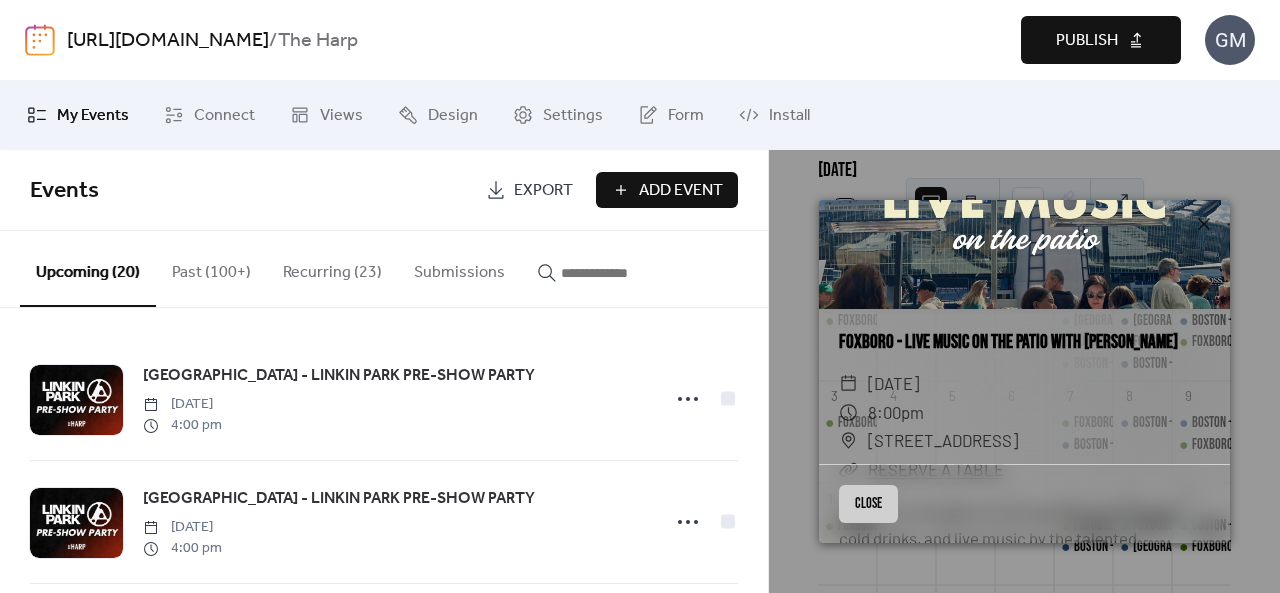 scroll, scrollTop: 0, scrollLeft: 0, axis: both 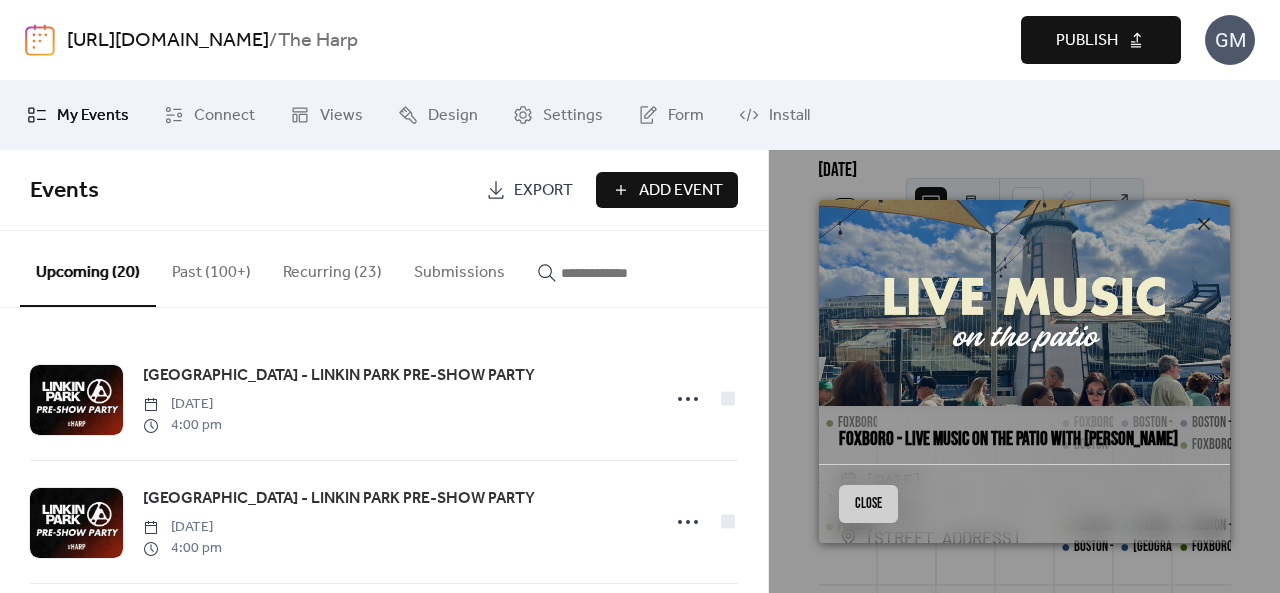 click on "Close" at bounding box center (868, 504) 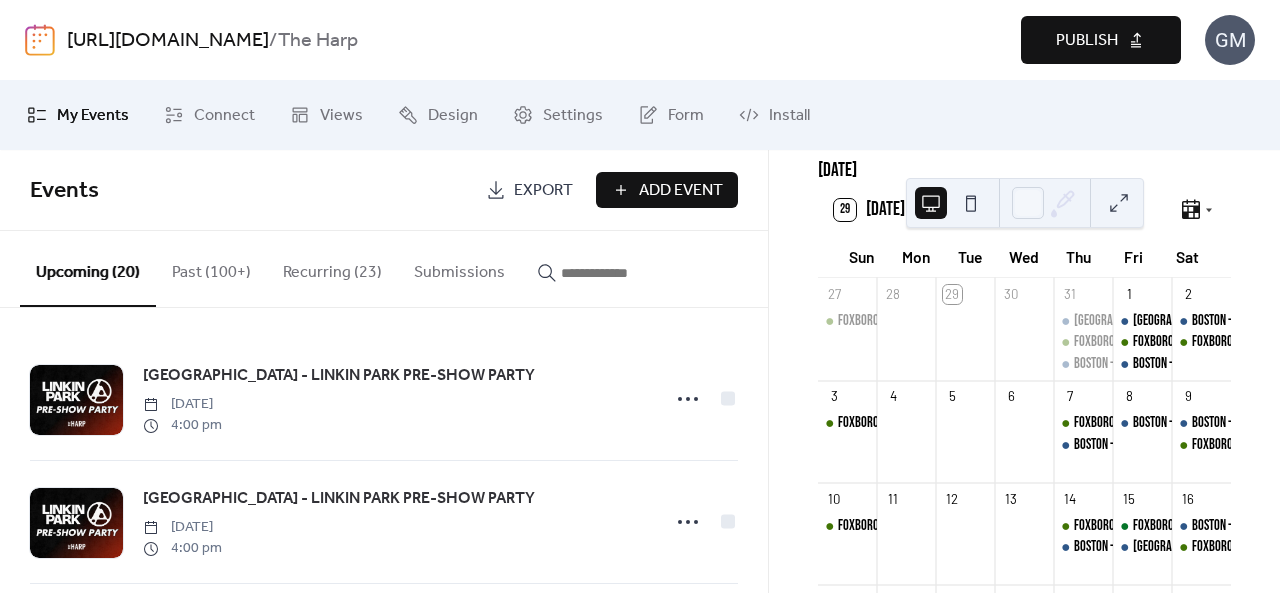 click on "Publish" at bounding box center [1087, 41] 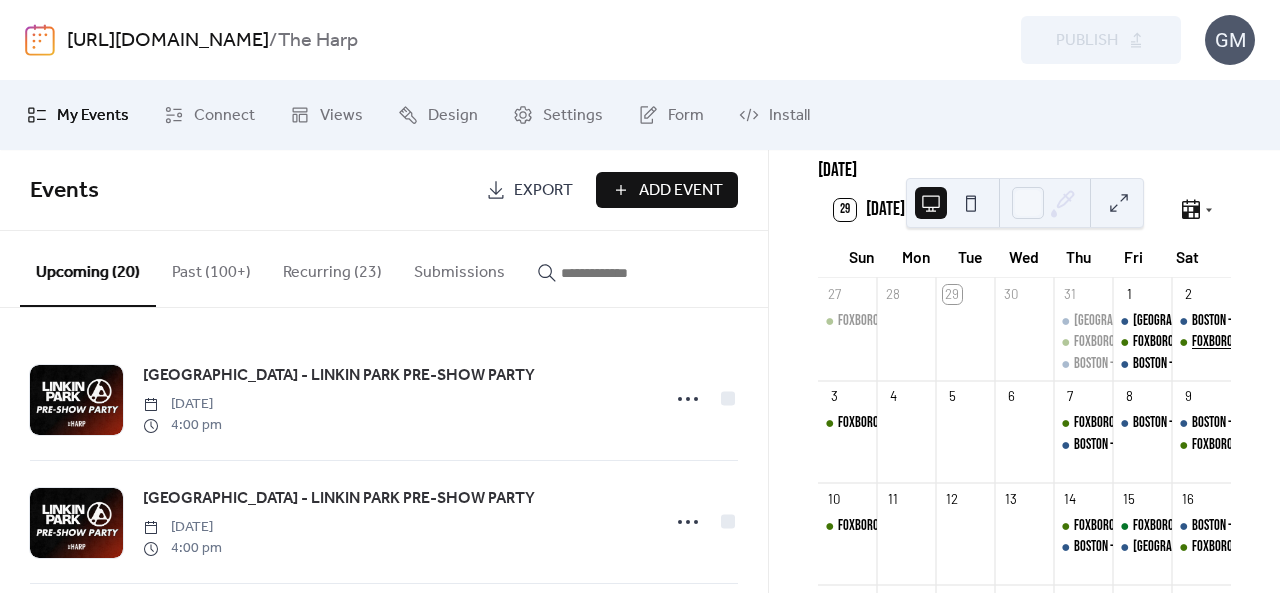 click on "FOXBORO - DJ NIGHT" at bounding box center [1235, 342] 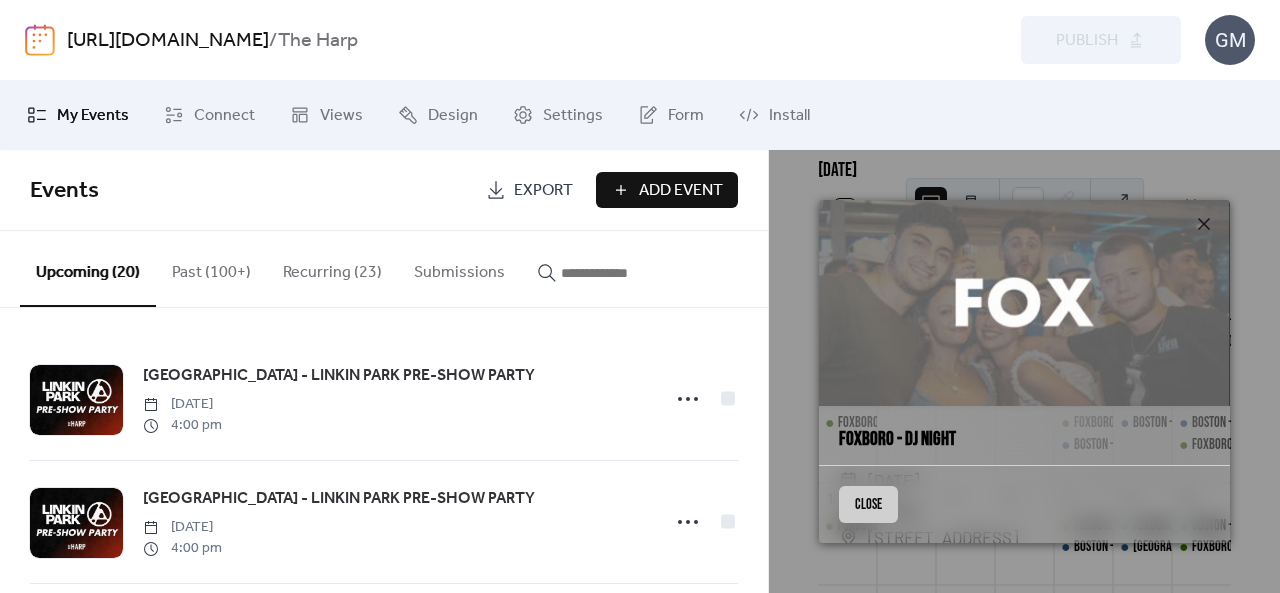 click on "Close" at bounding box center [1024, 503] 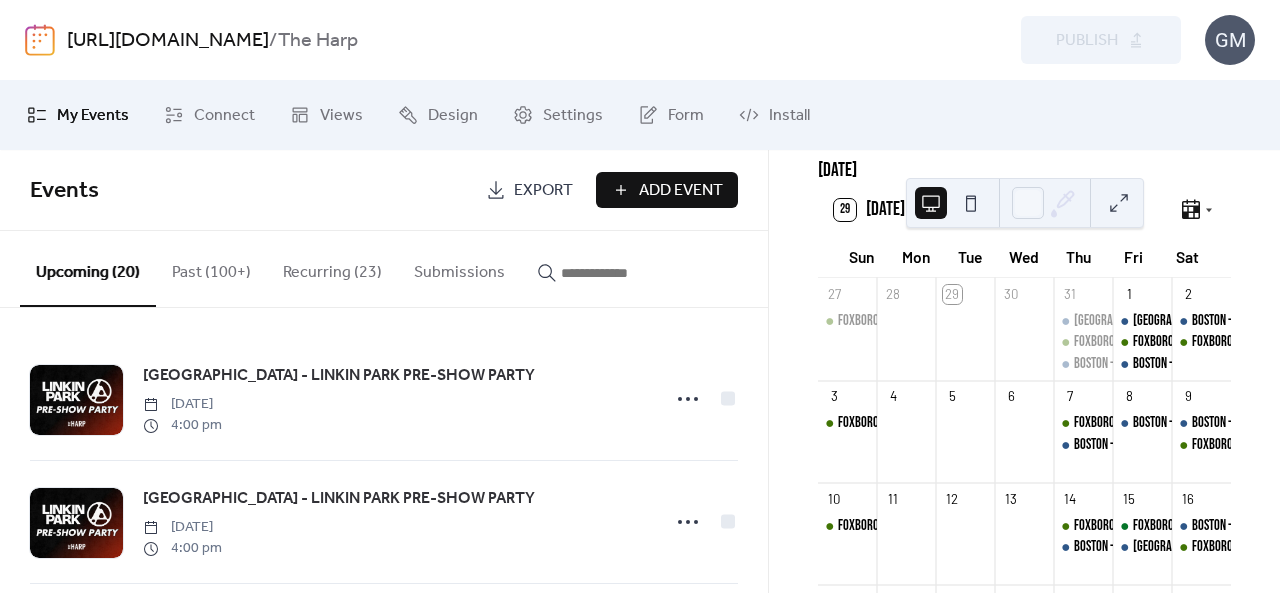 click on "Past (100+)" at bounding box center [211, 268] 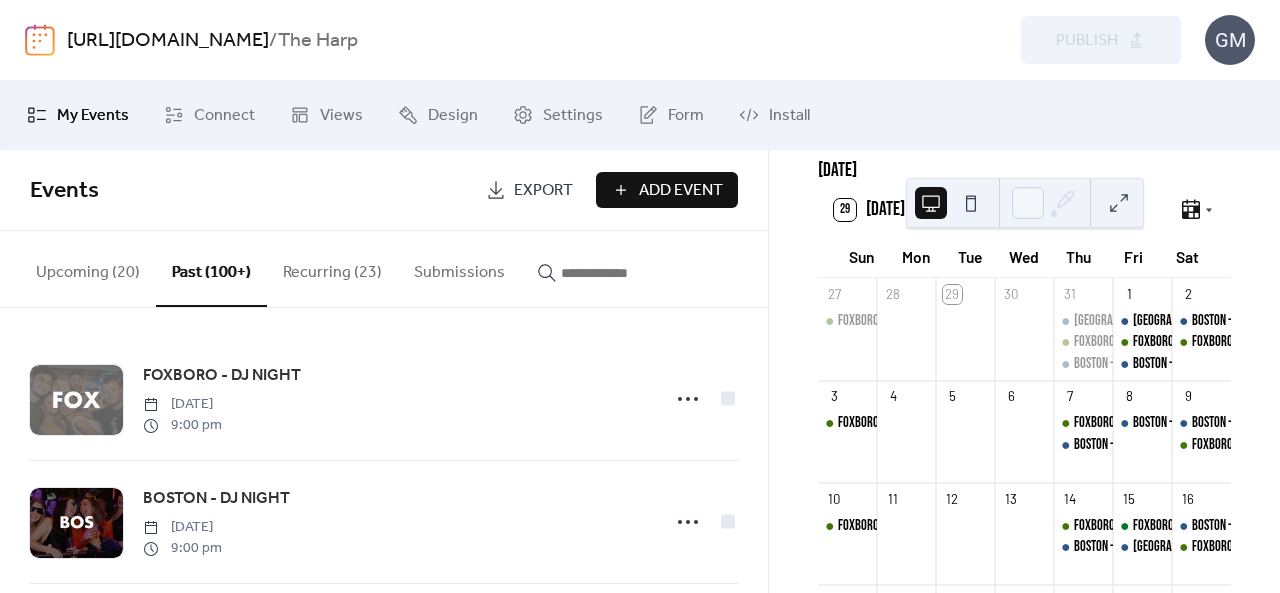 click on "Upcoming (20)" at bounding box center [88, 268] 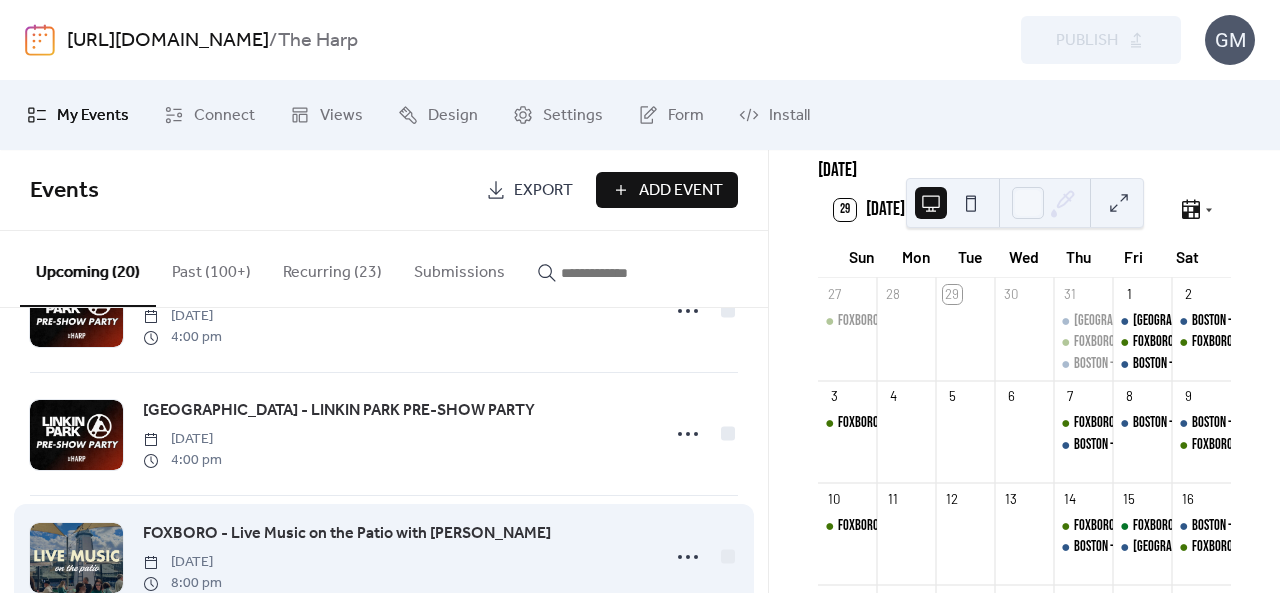 scroll, scrollTop: 200, scrollLeft: 0, axis: vertical 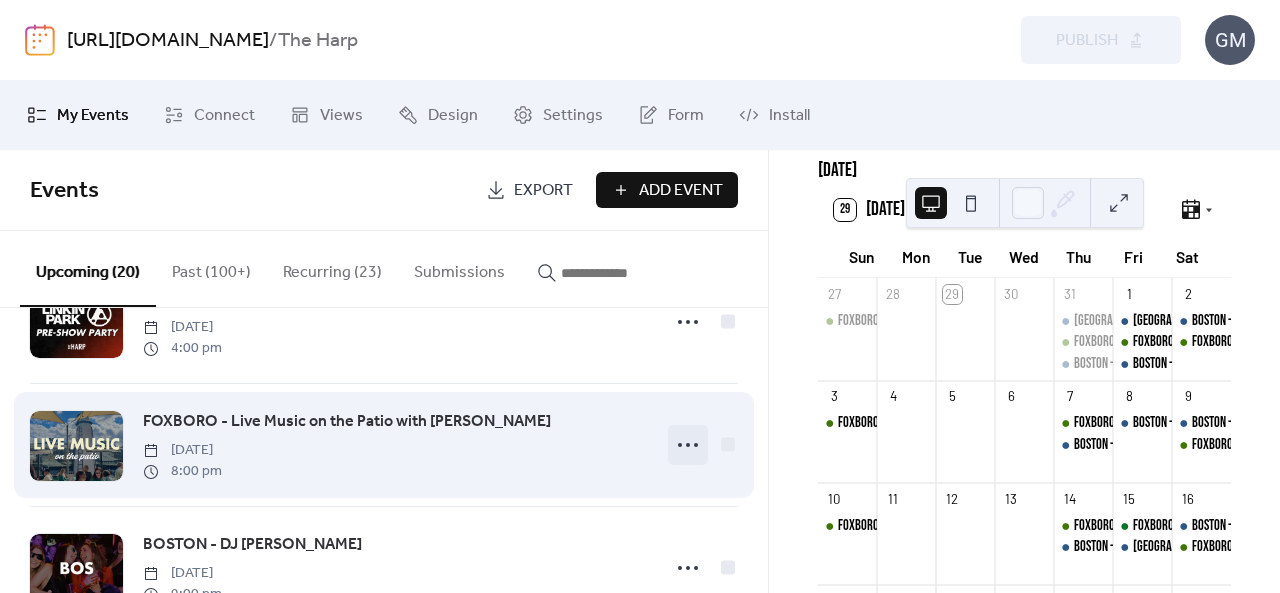 click 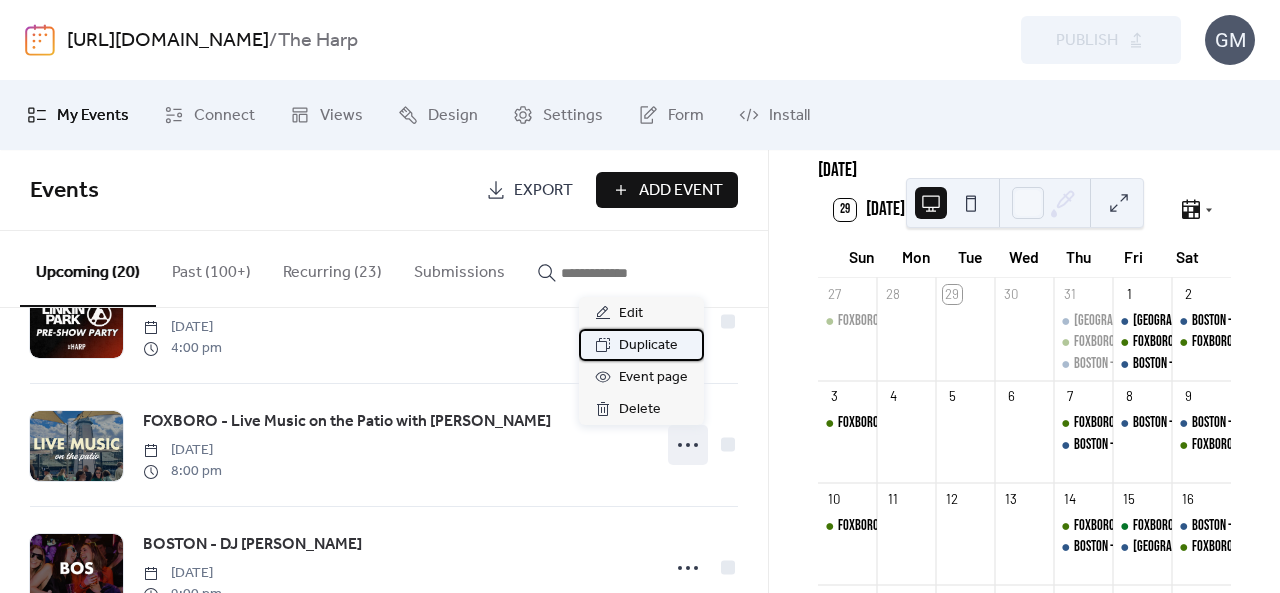 click on "Duplicate" at bounding box center (648, 346) 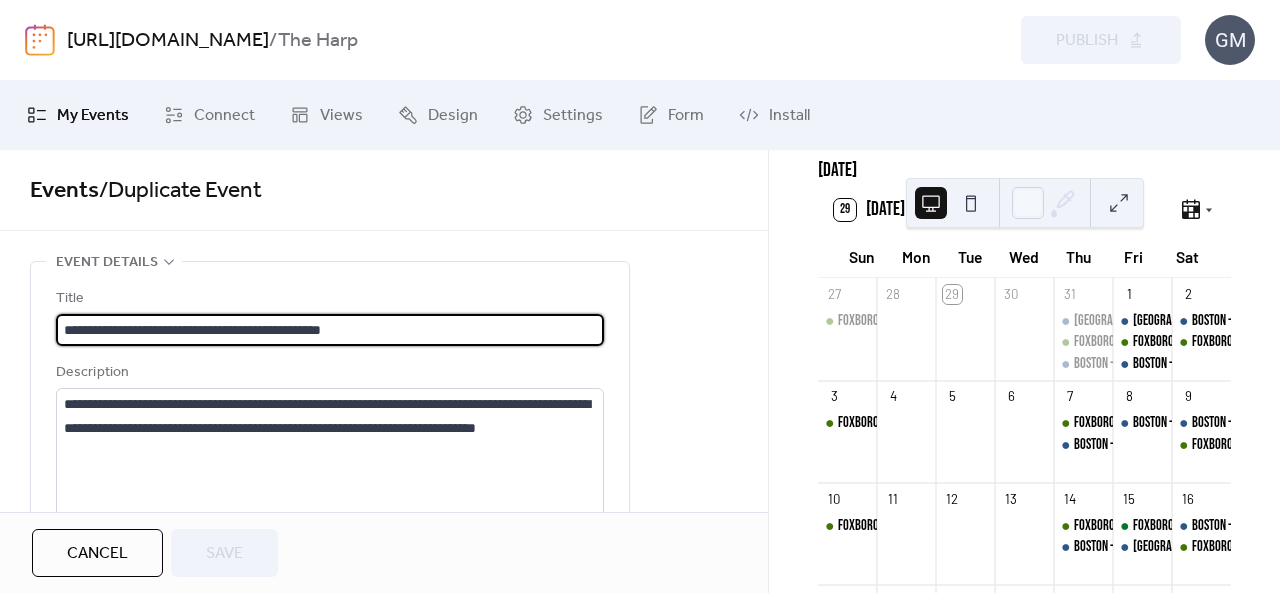 scroll, scrollTop: 0, scrollLeft: 0, axis: both 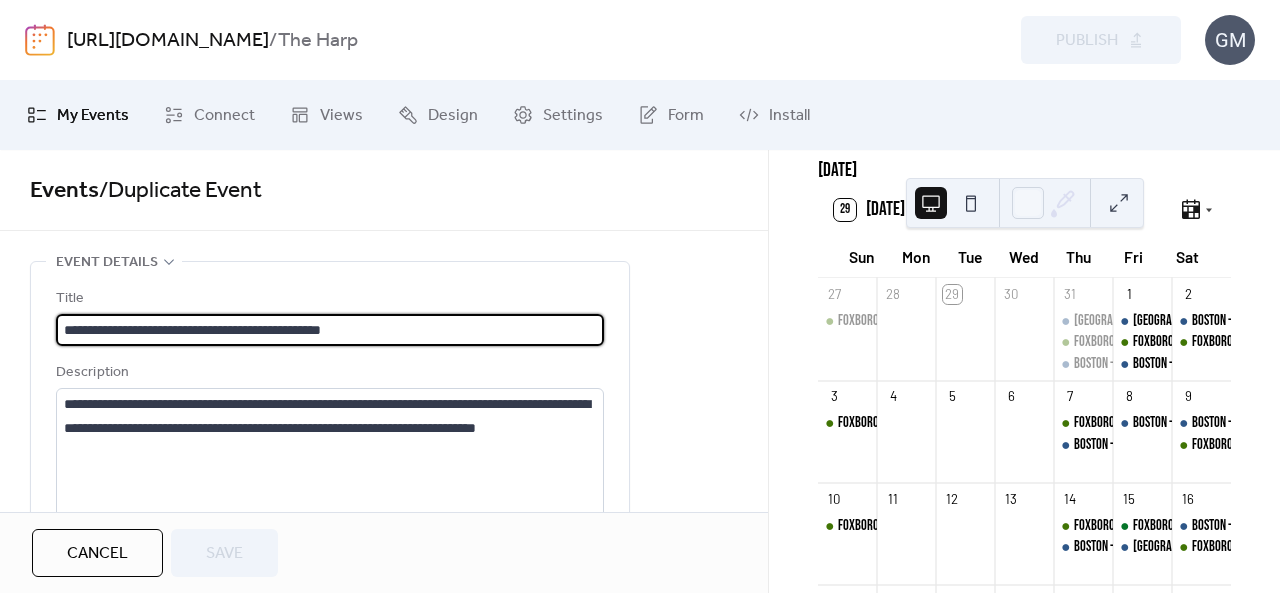 drag, startPoint x: 307, startPoint y: 331, endPoint x: 459, endPoint y: 327, distance: 152.05263 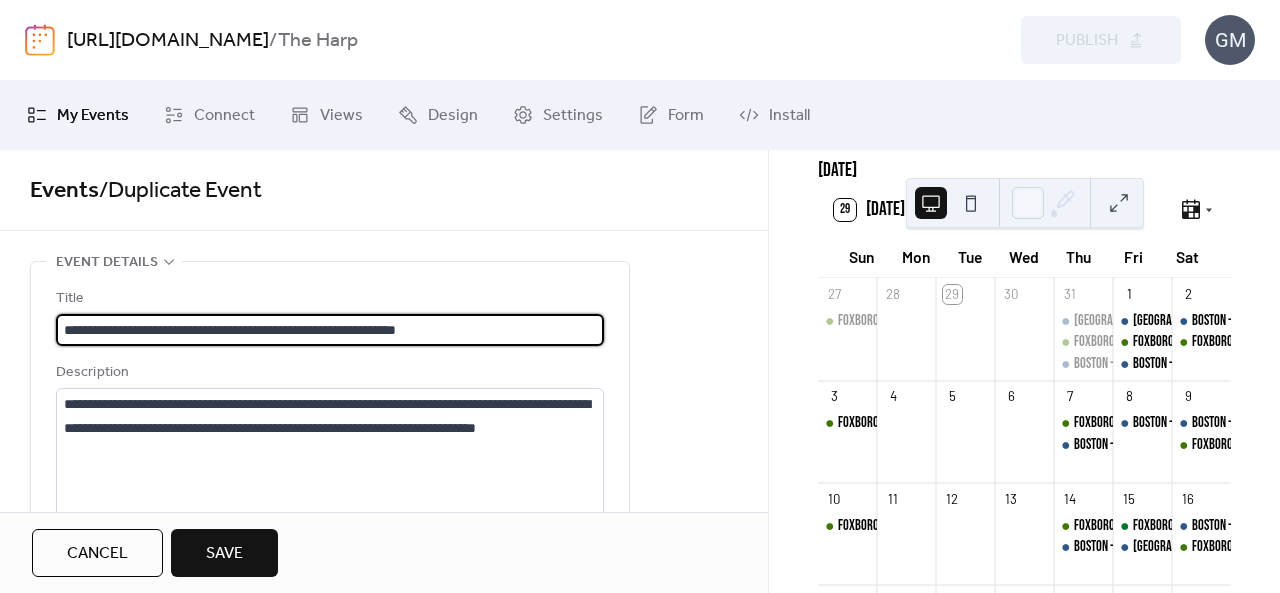click on "**********" at bounding box center [330, 330] 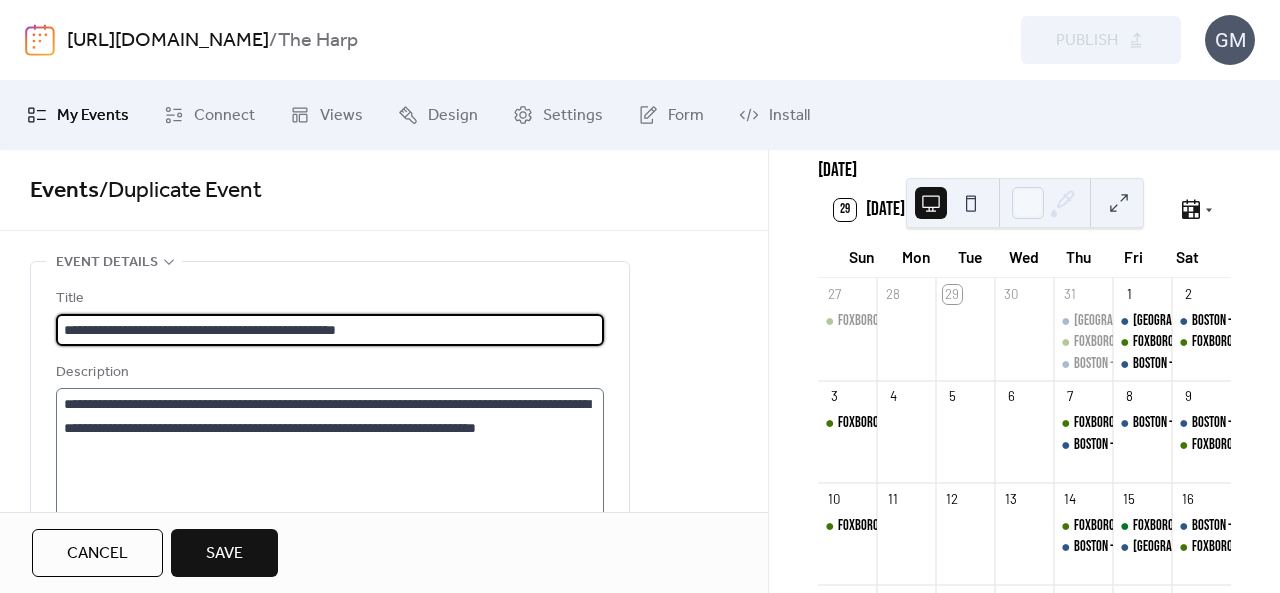 type on "**********" 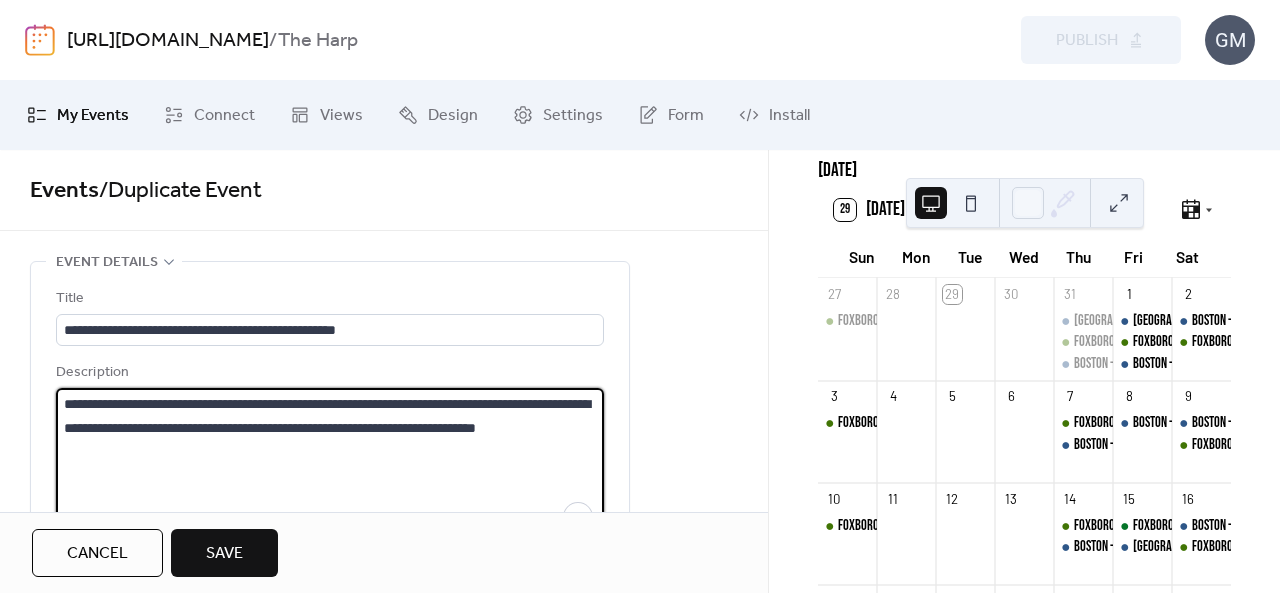 click on "**********" at bounding box center (330, 464) 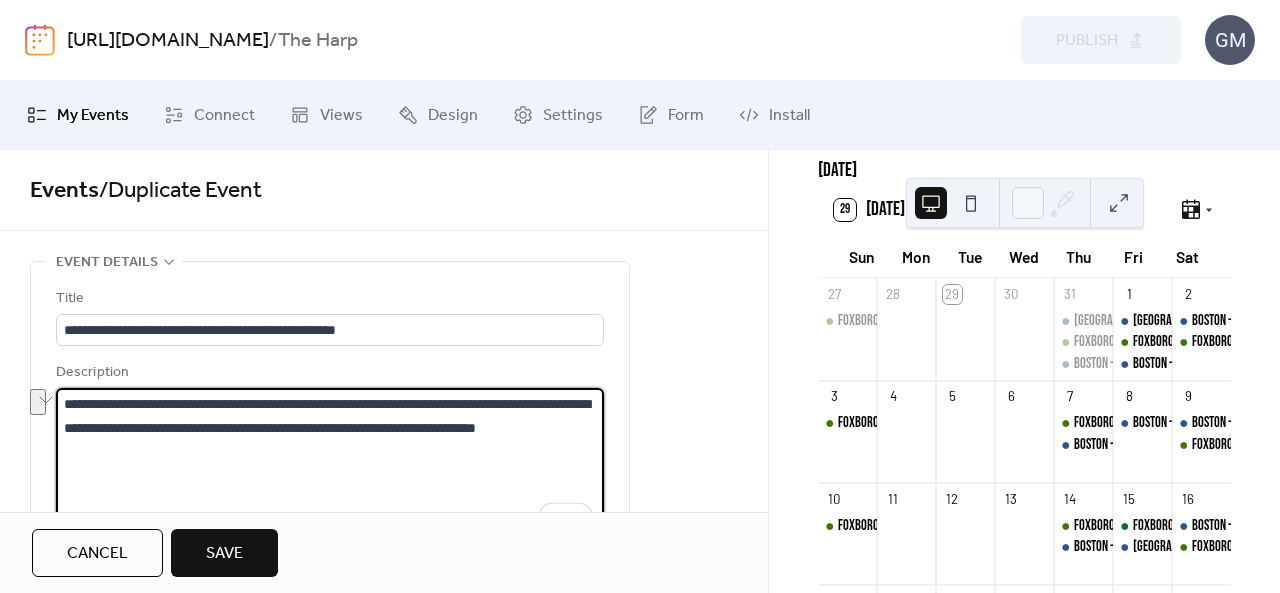 drag, startPoint x: 194, startPoint y: 422, endPoint x: 116, endPoint y: 420, distance: 78.025635 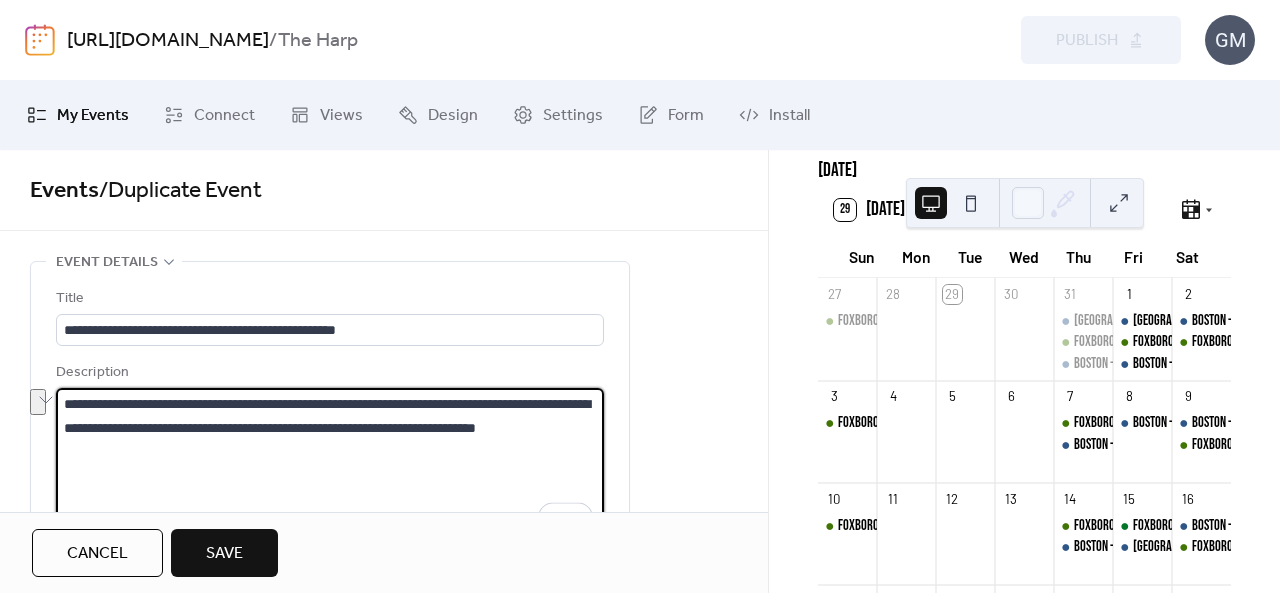 click on "**********" at bounding box center (330, 464) 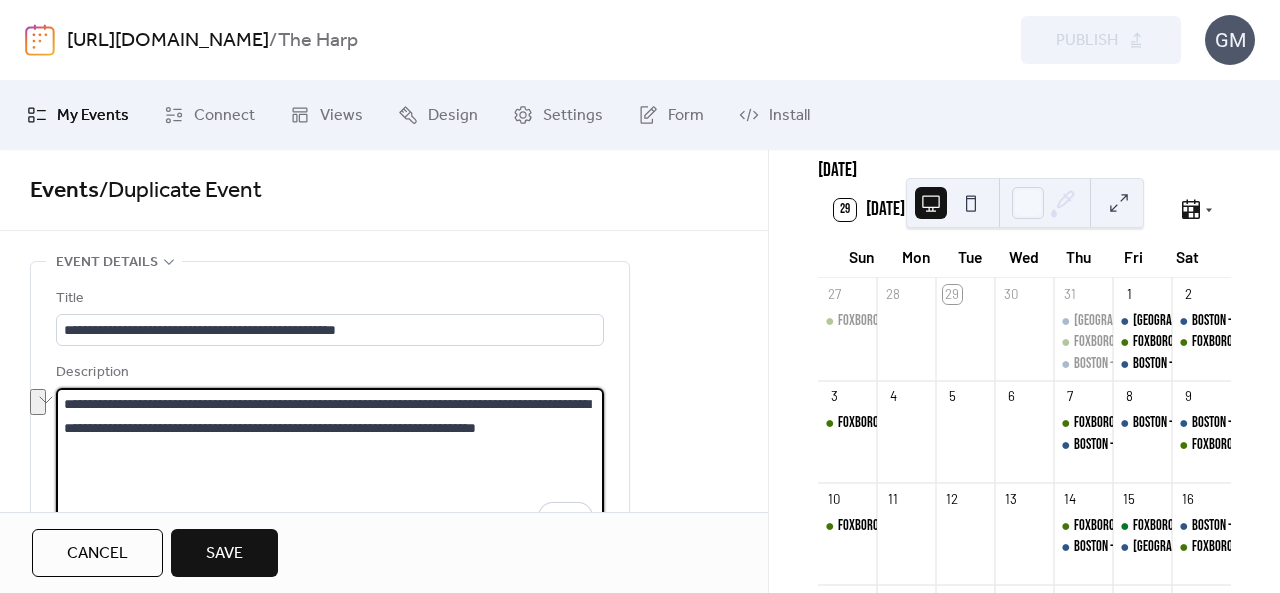 paste on "***" 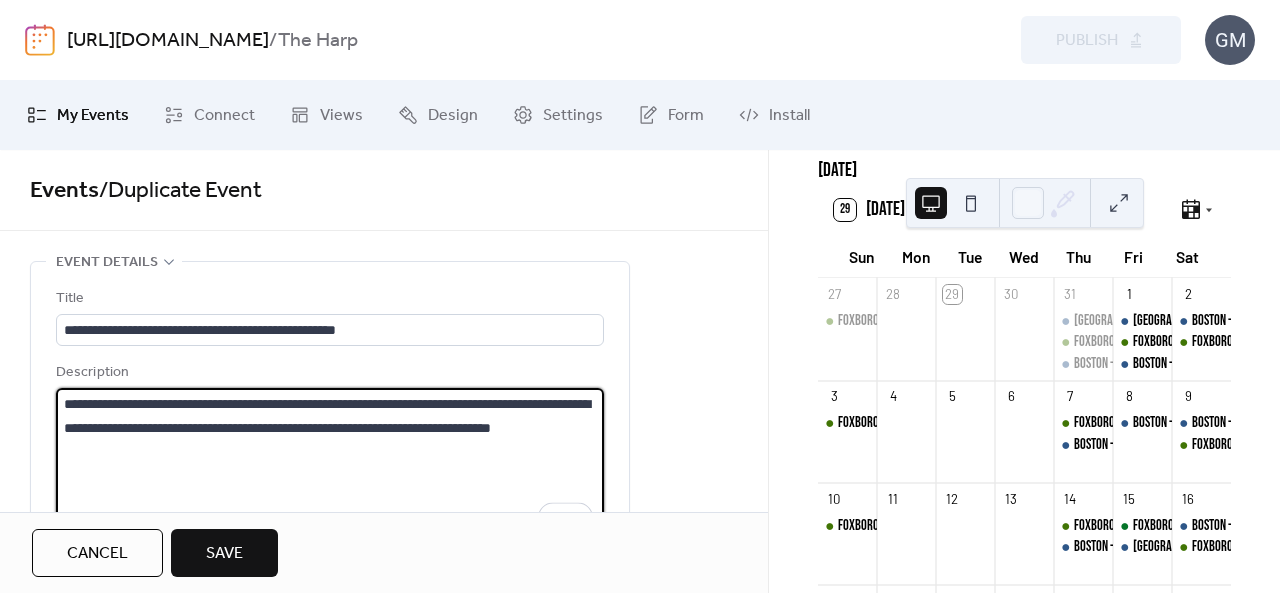 type on "**********" 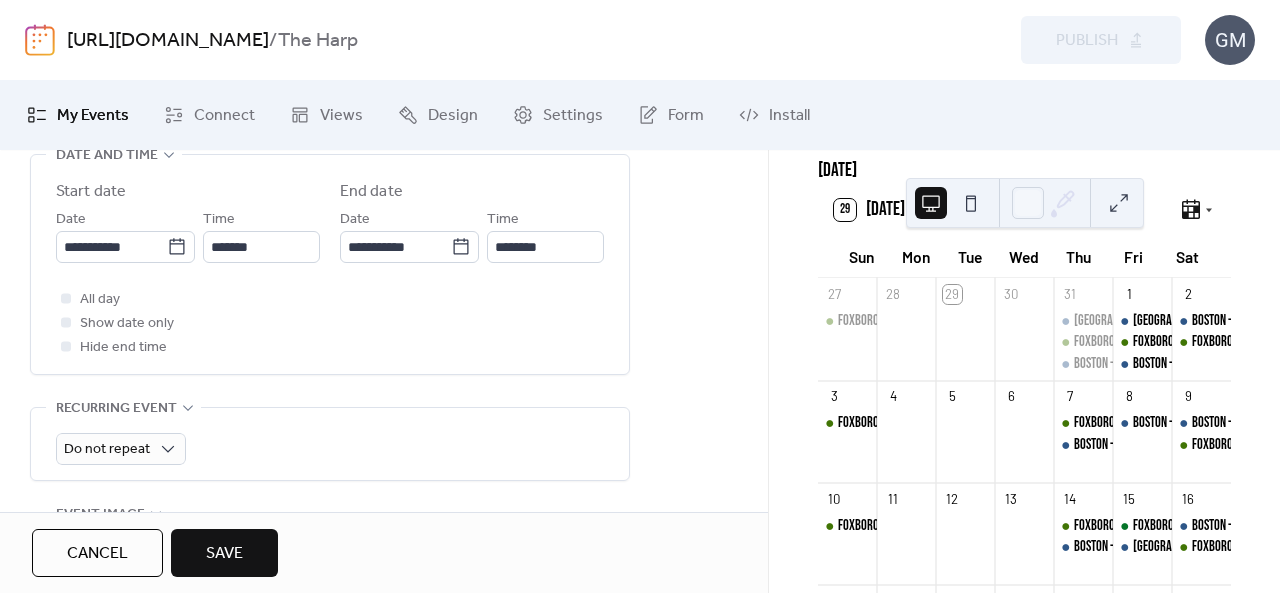 scroll, scrollTop: 700, scrollLeft: 0, axis: vertical 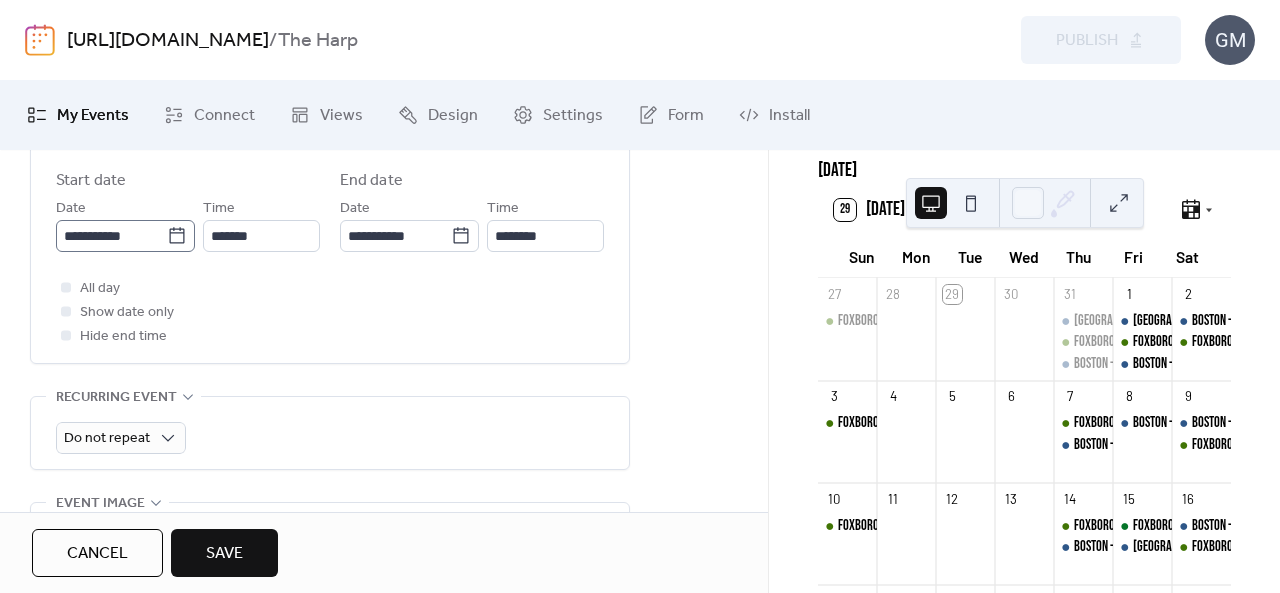 click 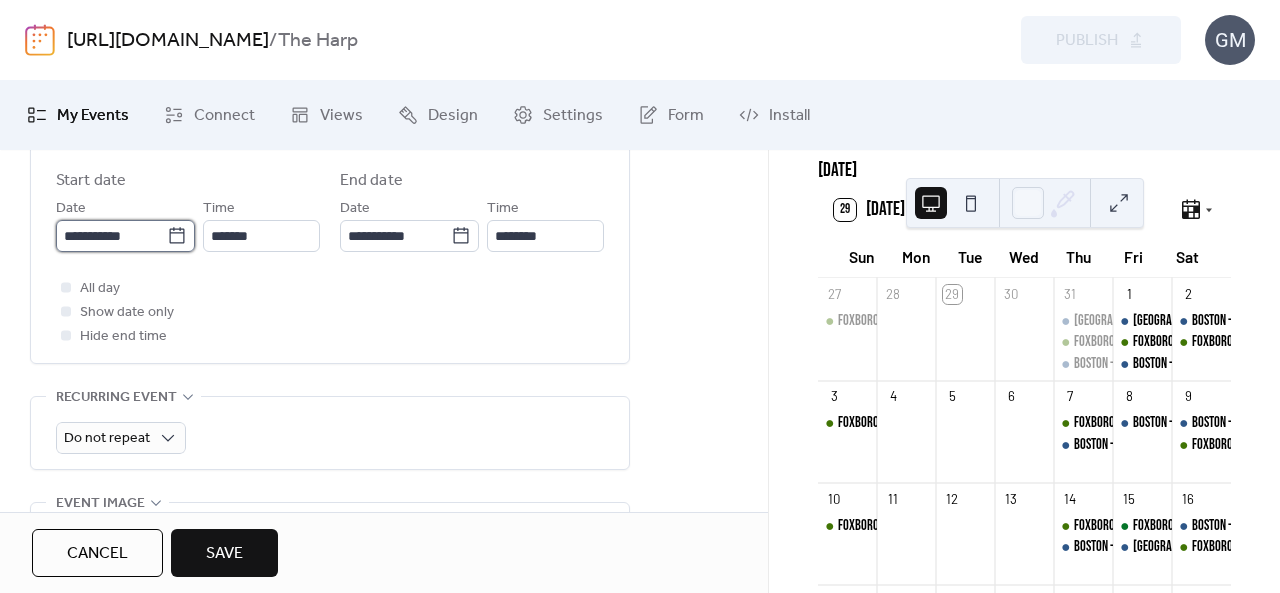 click on "**********" at bounding box center (111, 236) 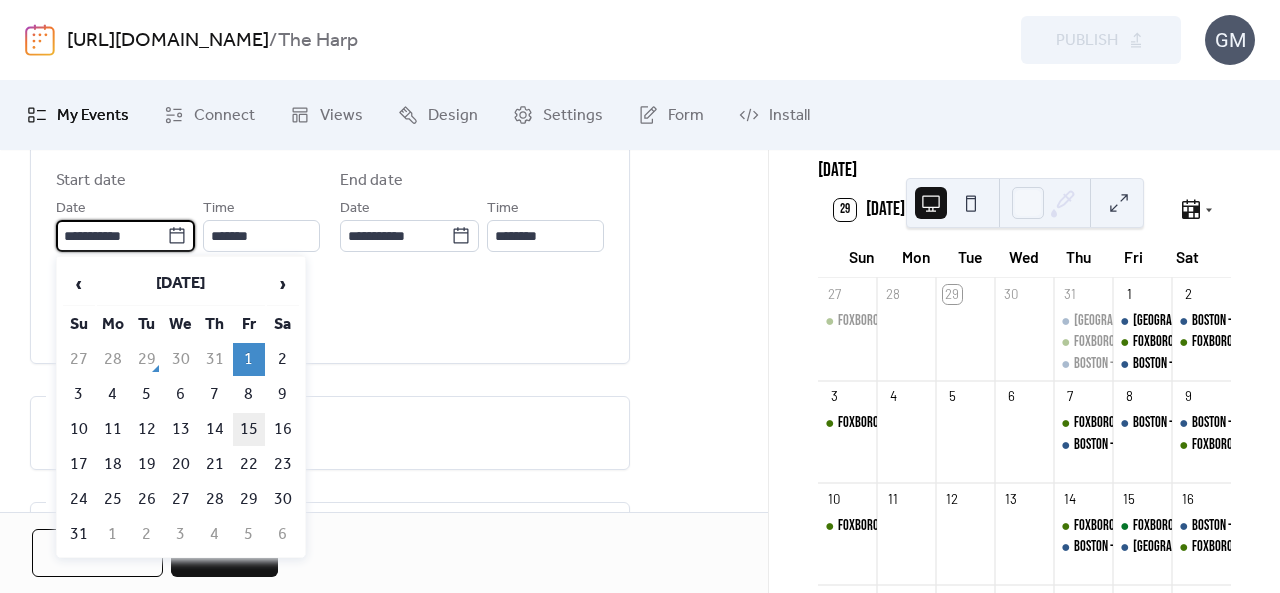 click on "15" at bounding box center (249, 429) 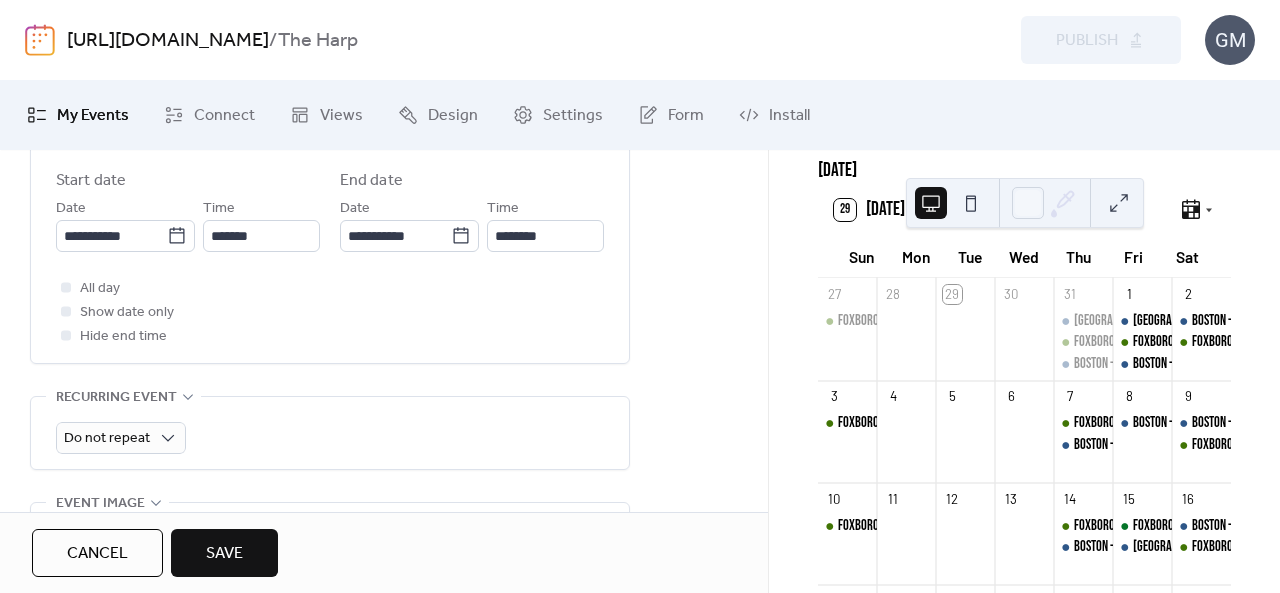 type on "**********" 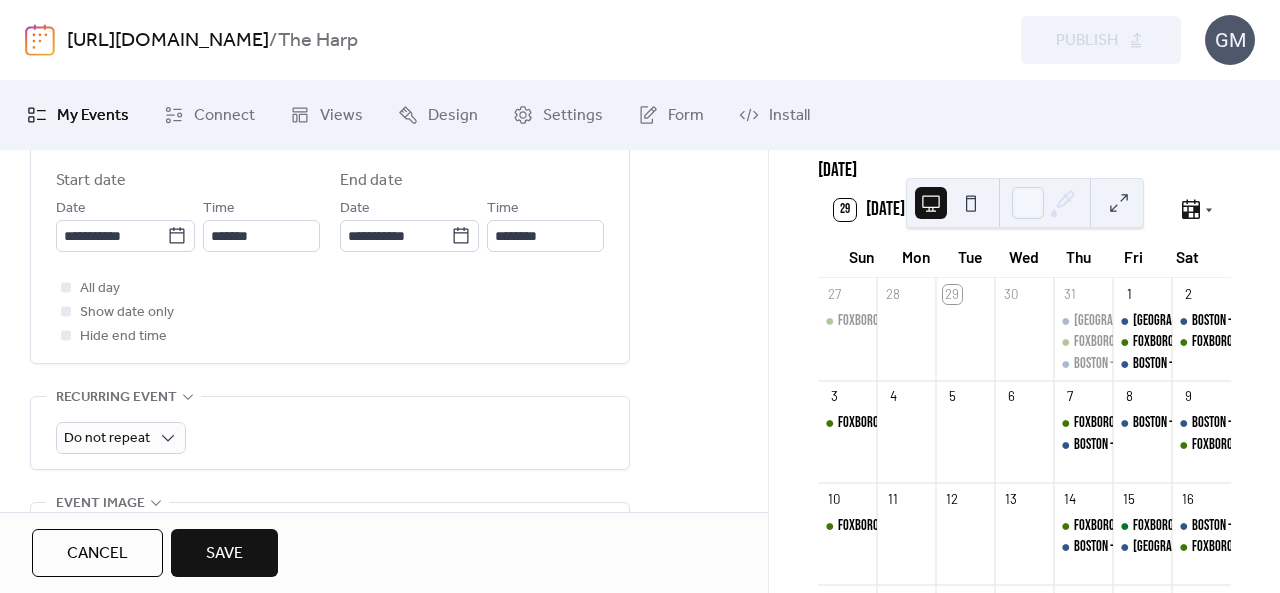type on "**********" 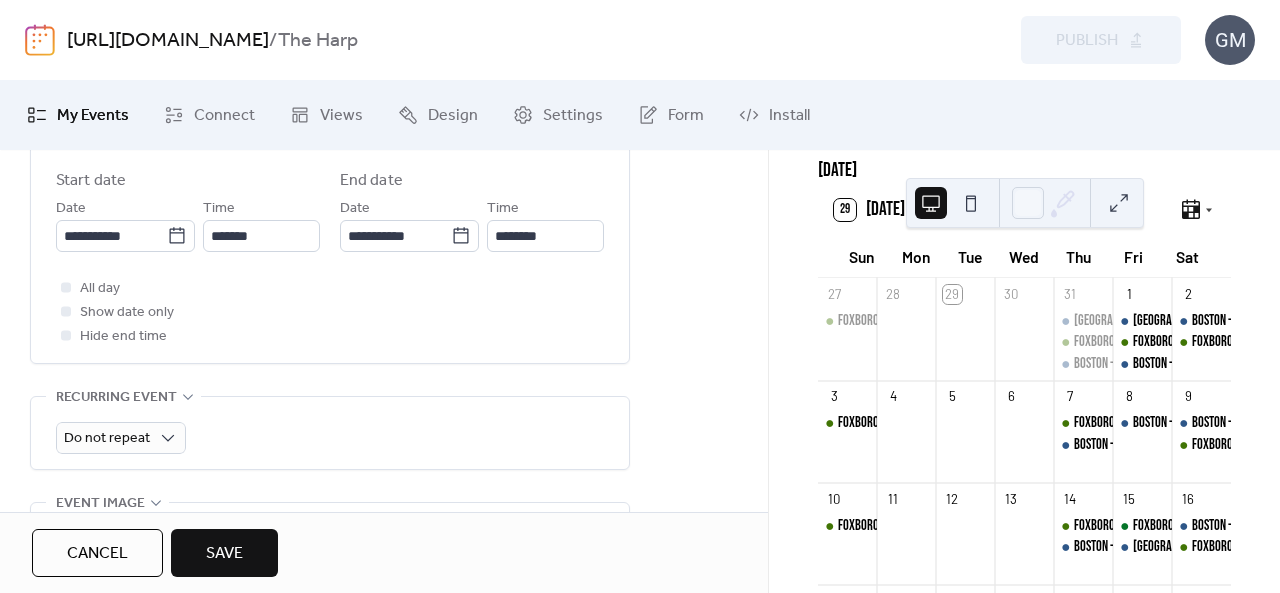 click on "Save" at bounding box center (224, 554) 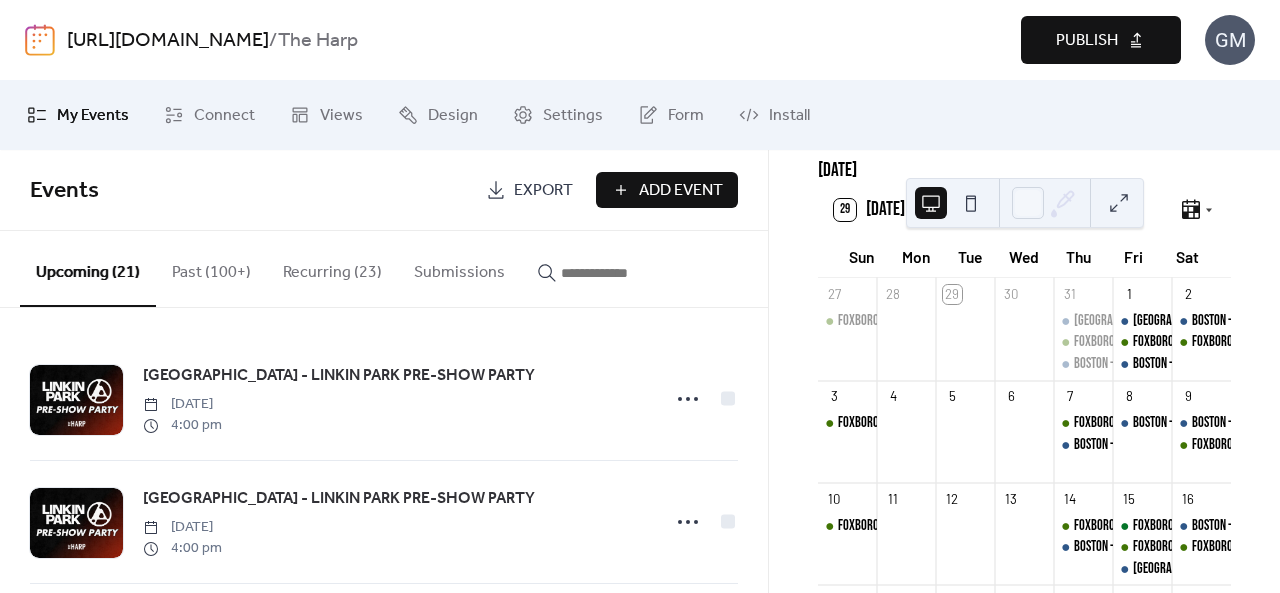 click on "Publish" at bounding box center [1087, 41] 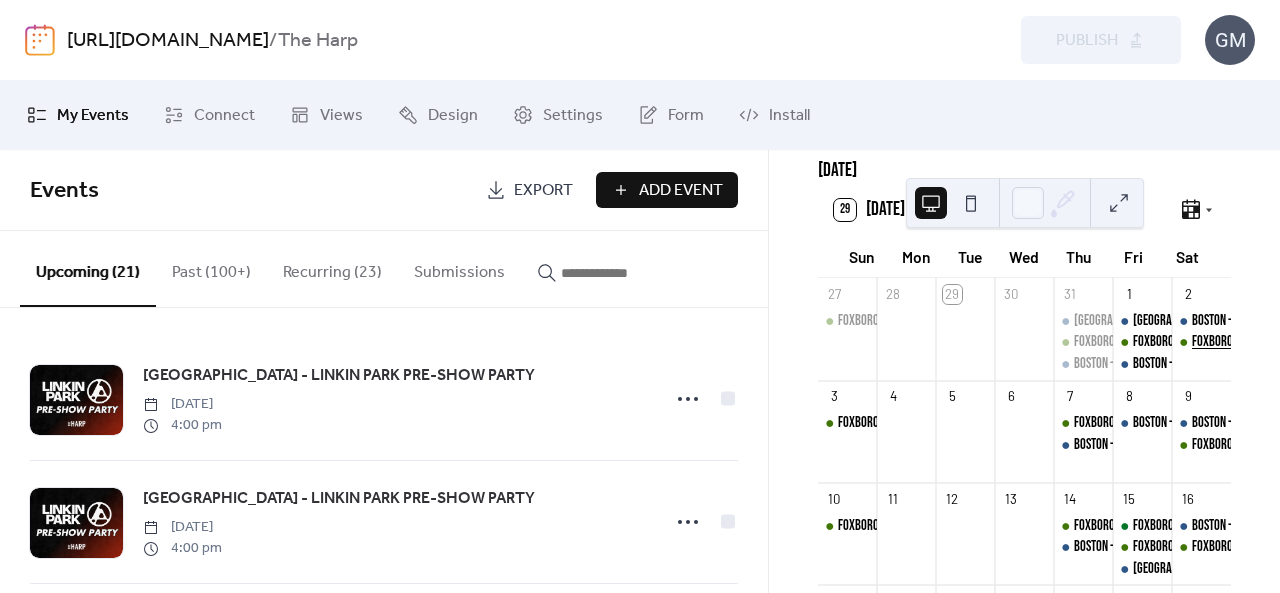 click on "FOXBORO - DJ NIGHT" at bounding box center [1235, 342] 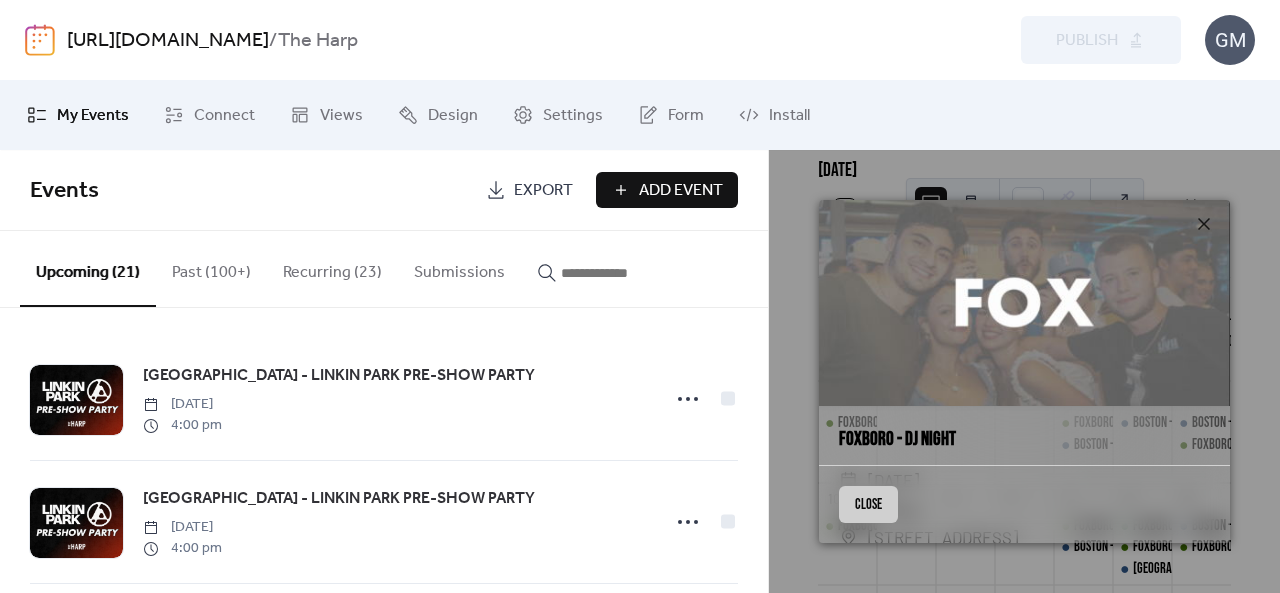 click on "Close" at bounding box center (1024, 503) 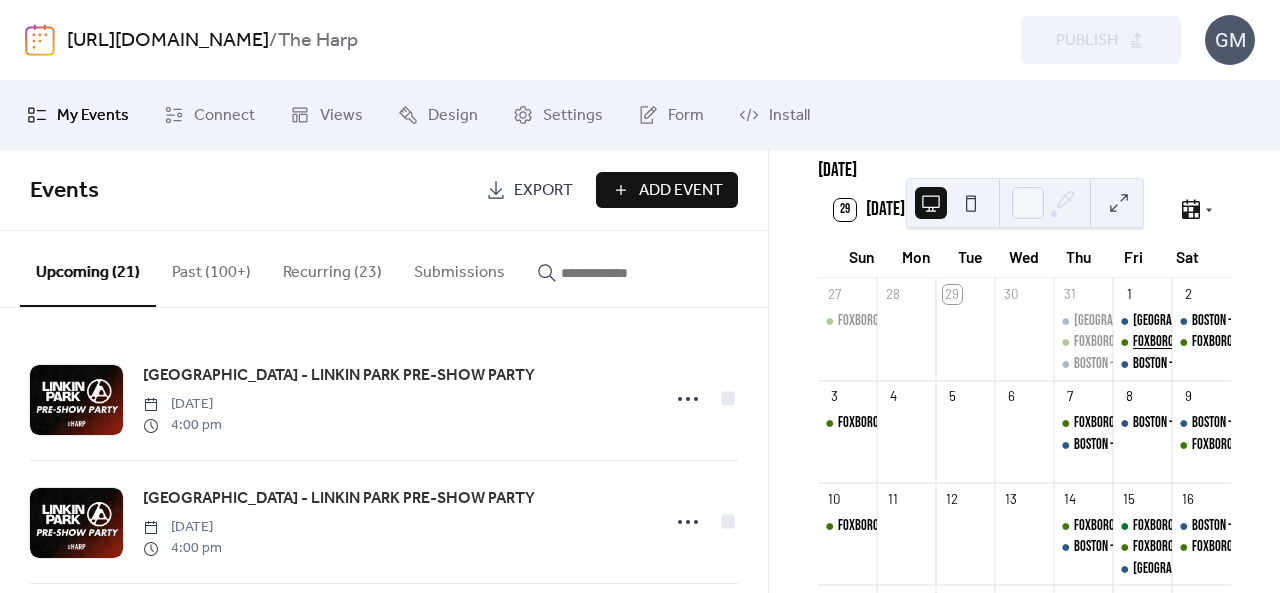 click on "FOXBORO - Live Music on the Patio with [PERSON_NAME]" at bounding box center [1259, 342] 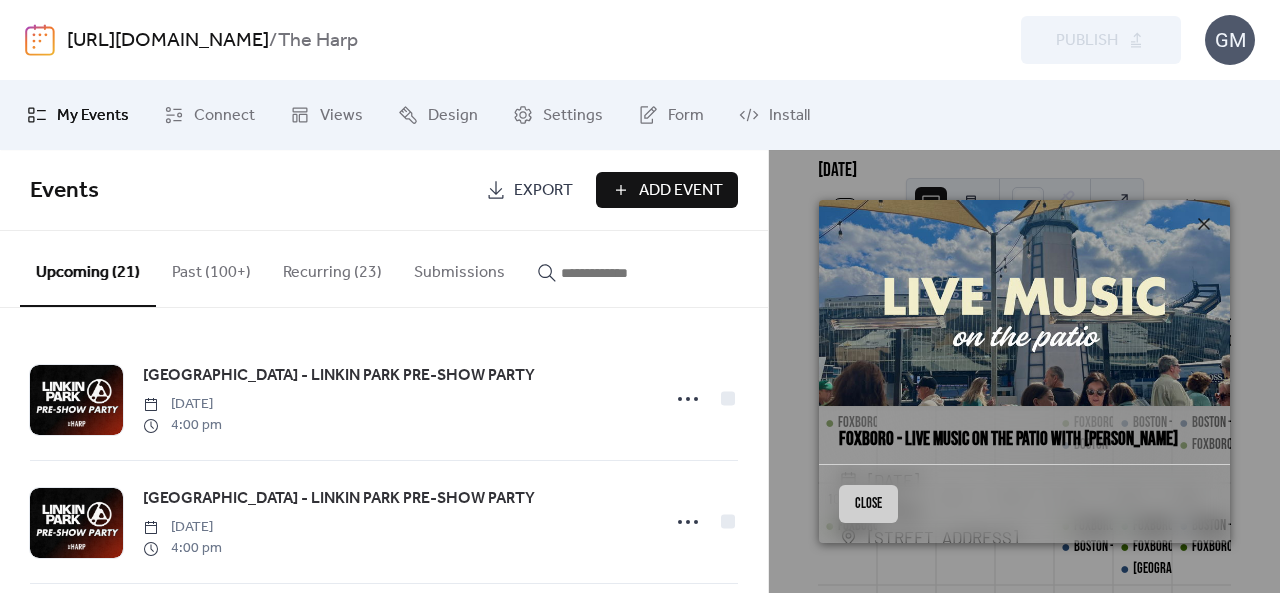 drag, startPoint x: 856, startPoint y: 510, endPoint x: 896, endPoint y: 505, distance: 40.311287 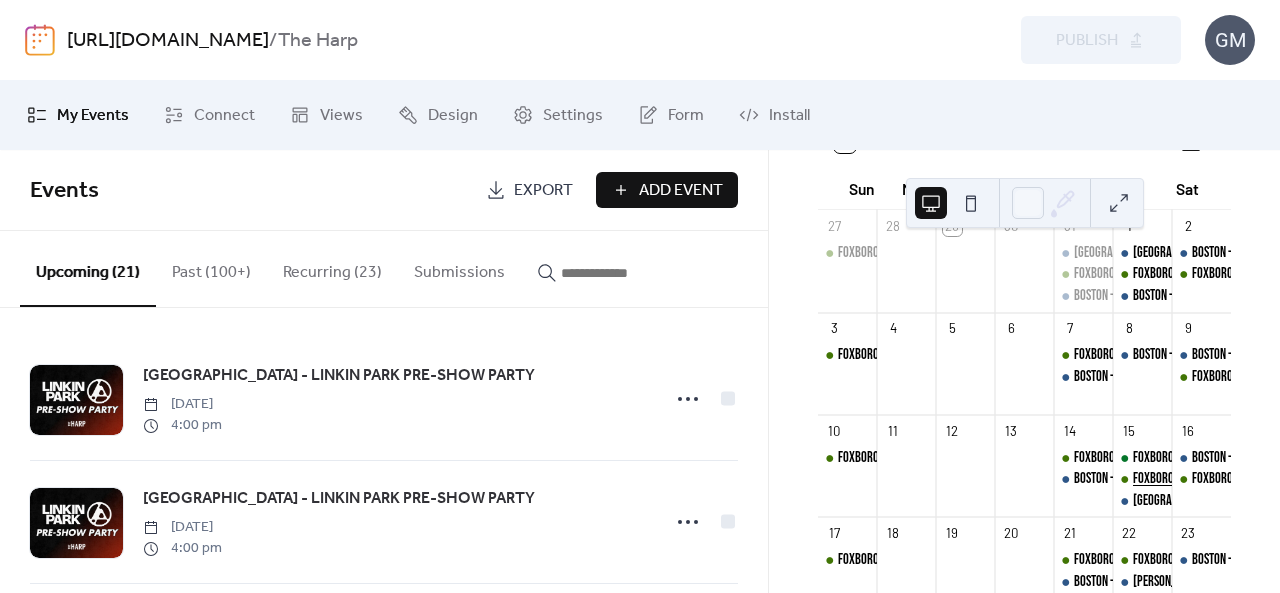 scroll, scrollTop: 200, scrollLeft: 0, axis: vertical 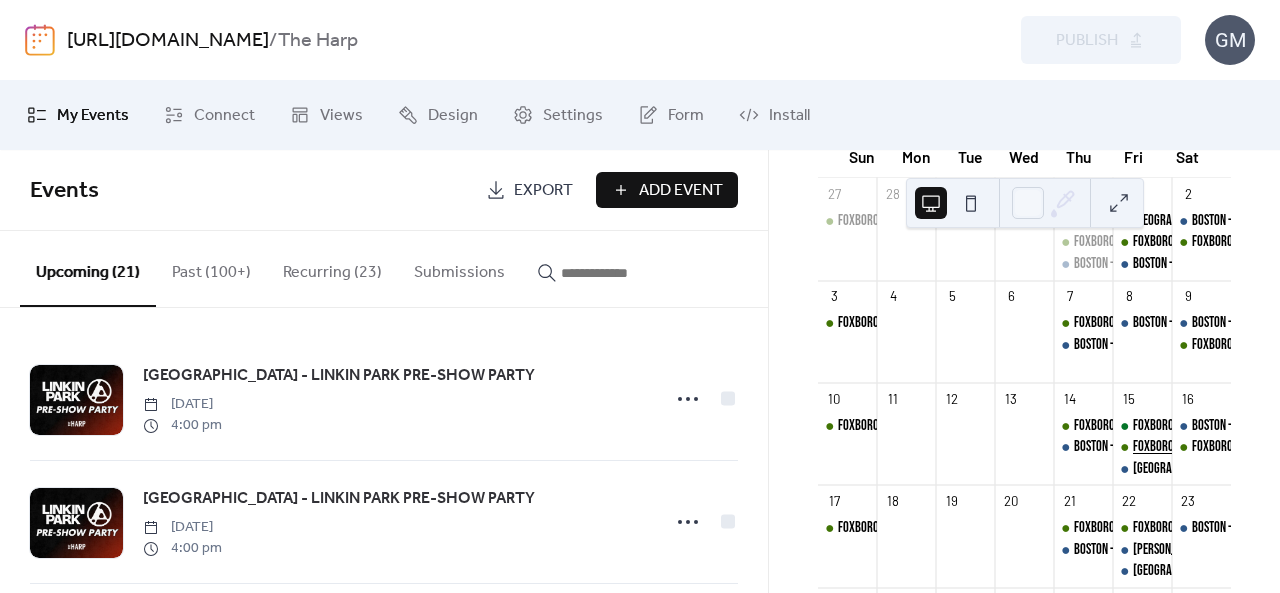click on "FOXBORO - Live Music on the Patio with [PERSON_NAME]" at bounding box center (1259, 447) 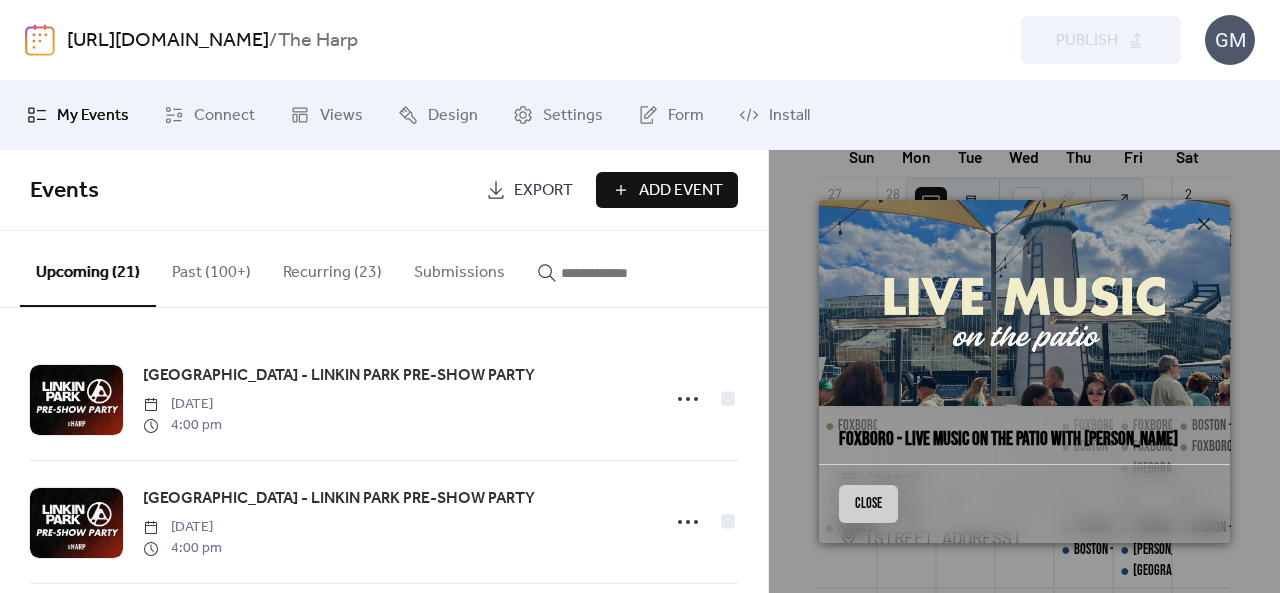click on "Close" at bounding box center [868, 504] 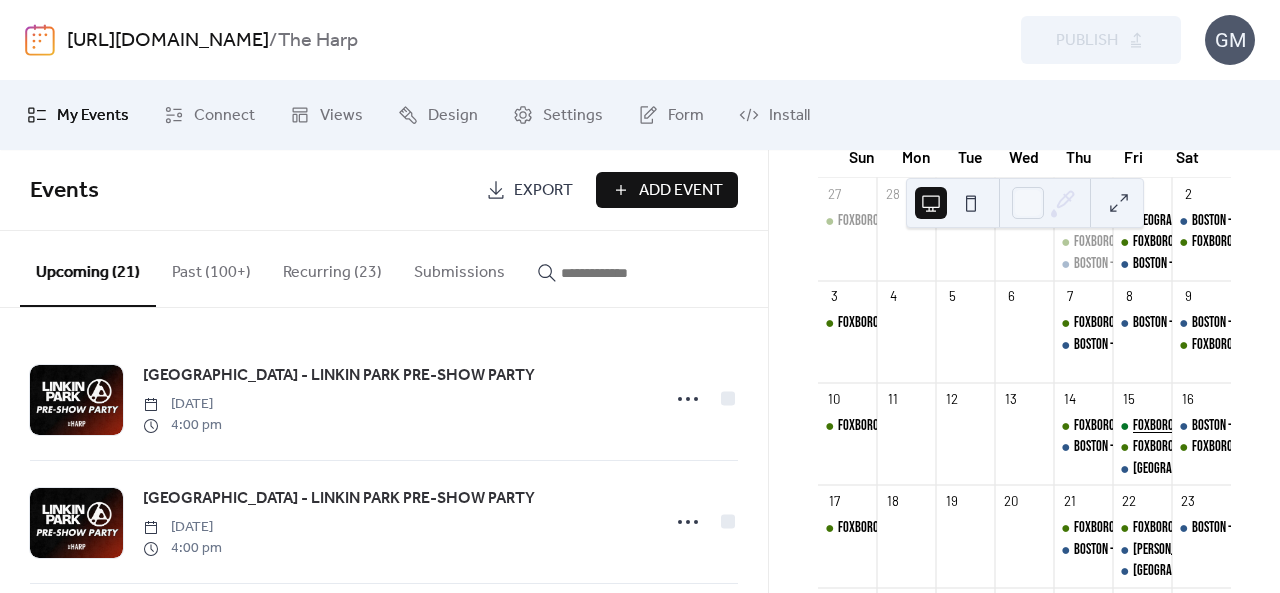 click on "FOXBORO -  Custom Hat Press Series" at bounding box center (1214, 426) 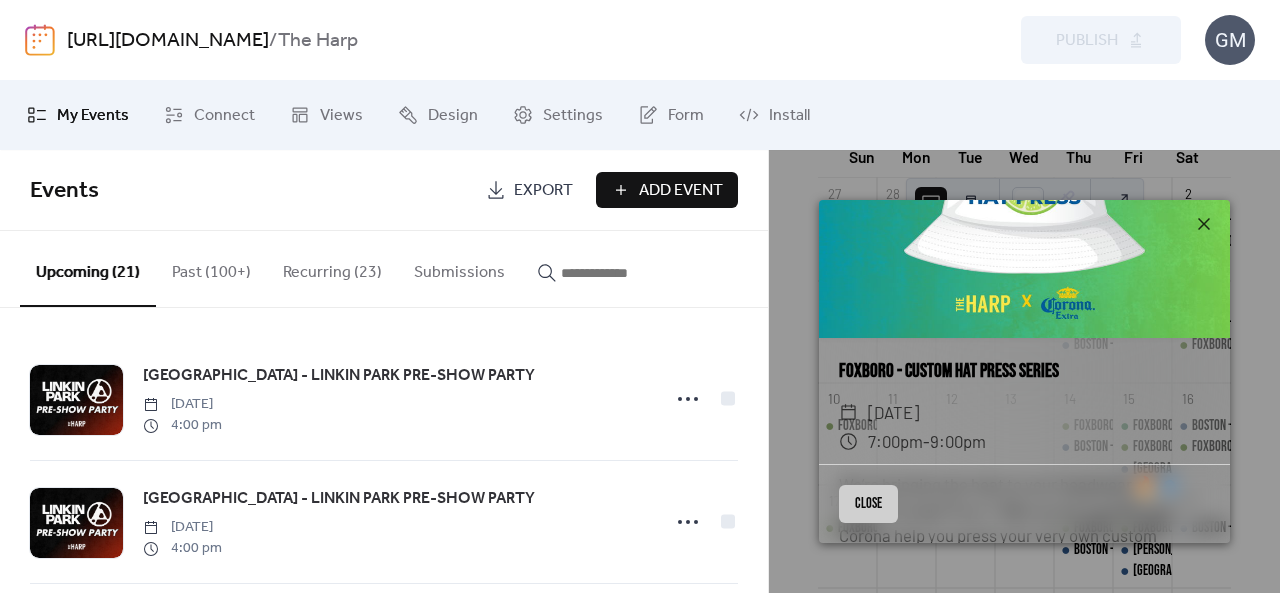 scroll, scrollTop: 100, scrollLeft: 0, axis: vertical 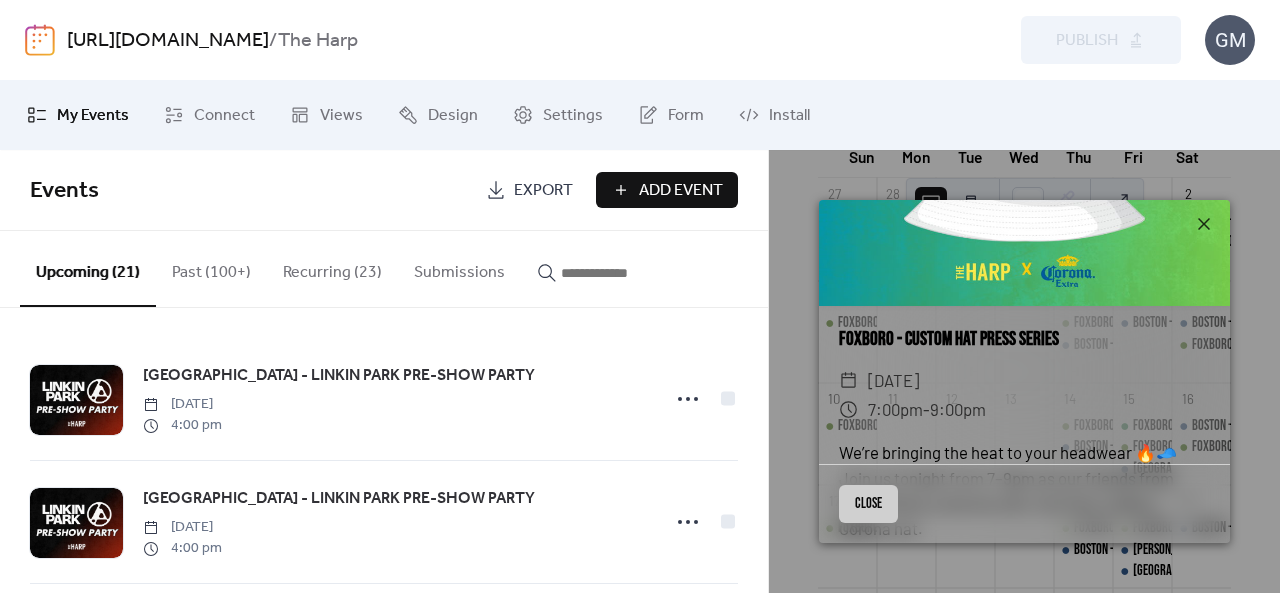 click on "Close" at bounding box center (868, 504) 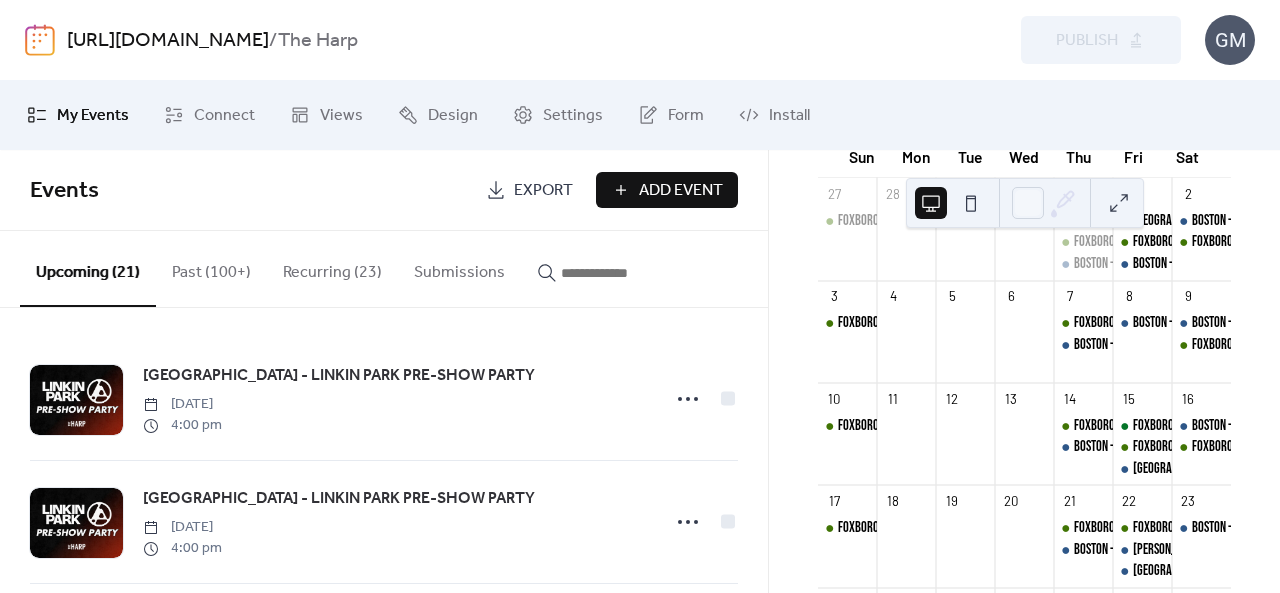 click on "27 FOXBORO - SUNDAY BRUNCH 28 29 30 31 BOSTON - LINKIN PARK PRE-SHOW PARTY FOXBORO  - SPORTS TRIVIA THURSDAYS BOSTON - LINE DANCING 1 BOSTON - LINKIN PARK PRE-SHOW PARTY FOXBORO - Live Music on the Patio with Ryan Faraday BOSTON - DJ DAVE 2 BOSTON - DJ DAMIEN FOXBORO - DJ NIGHT 3 FOXBORO - SUNDAY BRUNCH 4 5 6 7 FOXBORO  - SPORTS TRIVIA THURSDAYS BOSTON - LINE DANCING 8 BOSTON - DJ DAVE 9 BOSTON - DJ DAVE FOXBORO - DJ NIGHT 10 FOXBORO - SUNDAY BRUNCH 11 12 13 14 FOXBORO  - SPORTS TRIVIA THURSDAYS BOSTON - LINE DANCING 15 FOXBORO -  Custom Hat Press Series FOXBORO - Live Music on the Patio with Sean McLaughlin BOSTON - BEANTOWN BOYS 16 BOSTON - DJ DAVE FOXBORO - DJ NIGHT 17 FOXBORO - SUNDAY BRUNCH 18 19 20 21 FOXBORO  - SPORTS TRIVIA THURSDAYS BOSTON - LINE DANCING 22 FOXBORO - MORGAN WALLEN LISTENING PARTY Morgan Wallen Listening Party 8/22 BOSTON - BEANTOWN BOYS 23 BOSTON - DJ DAVE 24 FOXBORO - SUNDAY BRUNCH 25 26 27 28 FOXBORO  - SPORTS TRIVIA THURSDAYS BOSTON - LINE DANCING 29 BOSTON - DJ DAVE 30 31 1 2 3 4" at bounding box center (1024, 493) 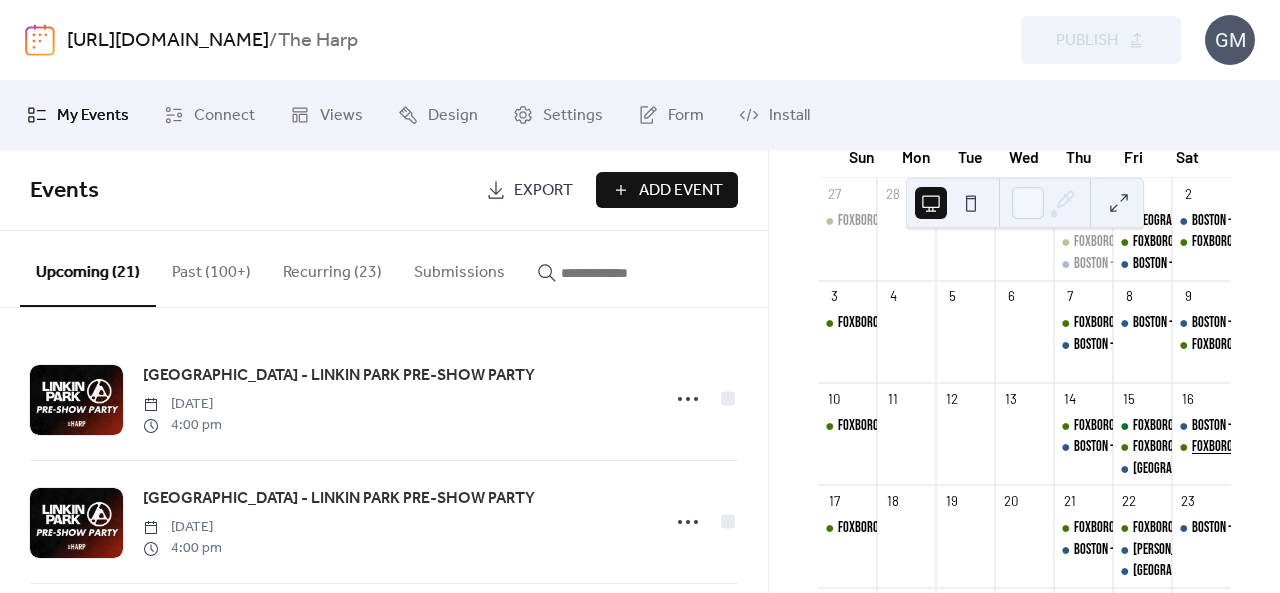 click on "FOXBORO - DJ NIGHT" at bounding box center (1235, 447) 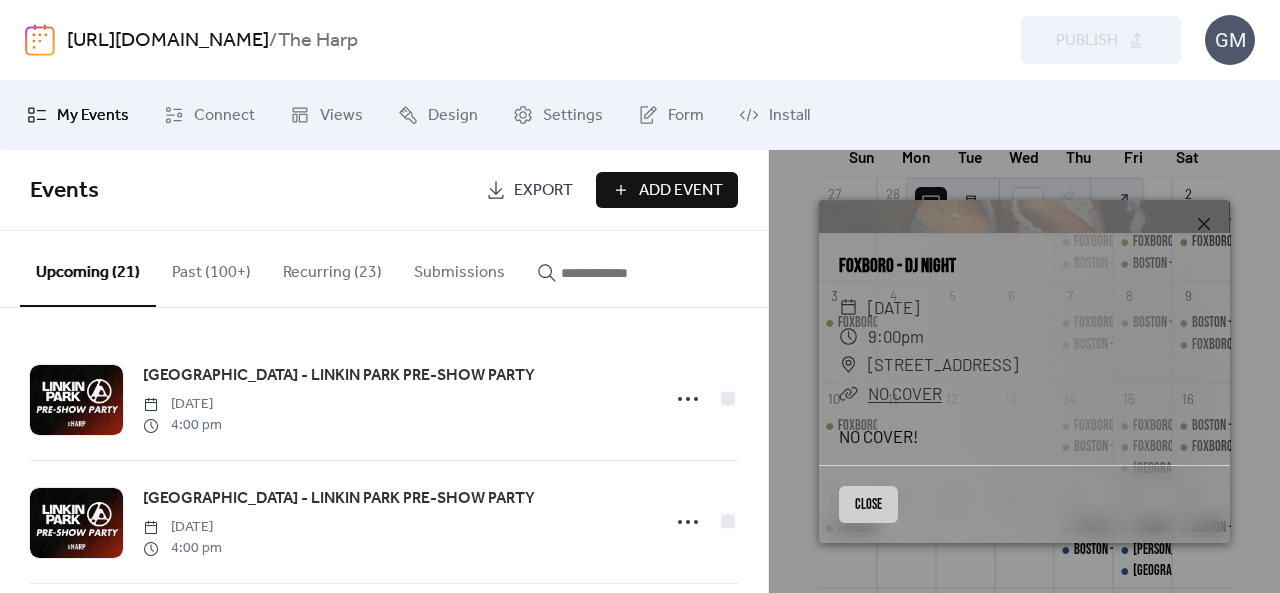 scroll, scrollTop: 174, scrollLeft: 0, axis: vertical 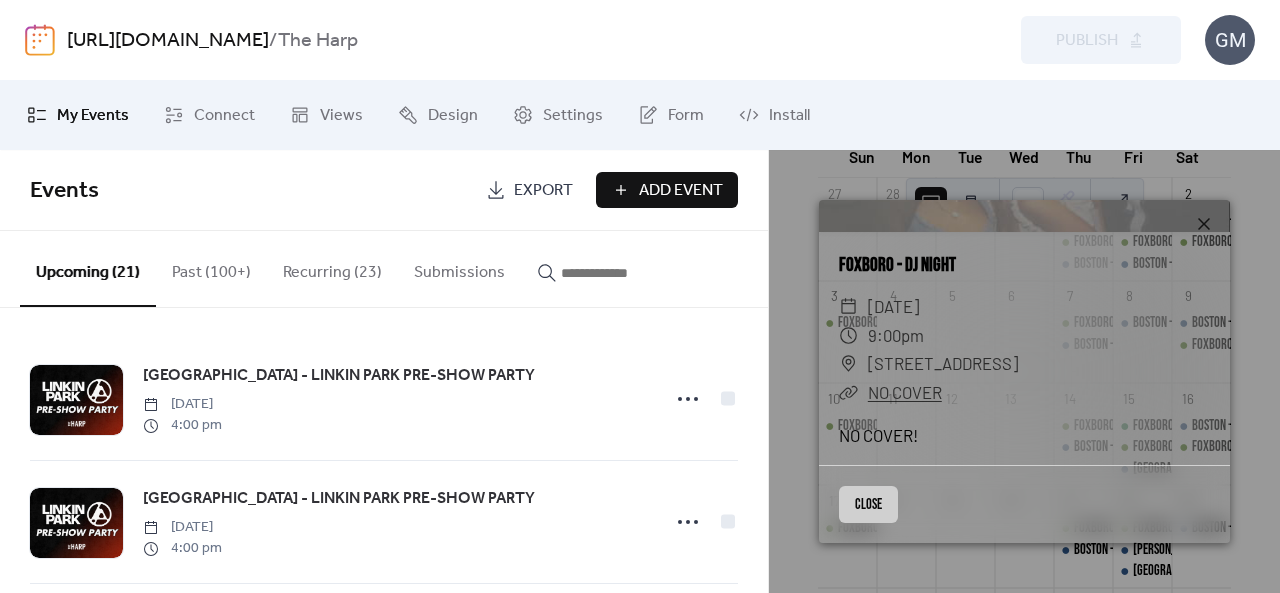 click on "Close" at bounding box center [868, 504] 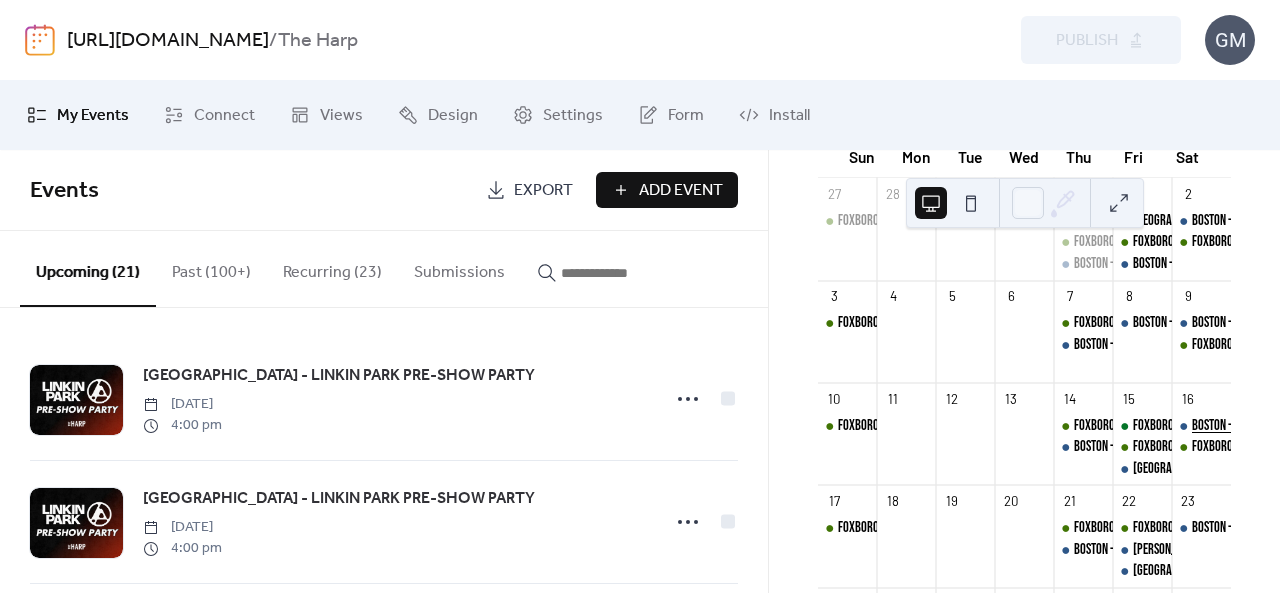scroll, scrollTop: 300, scrollLeft: 0, axis: vertical 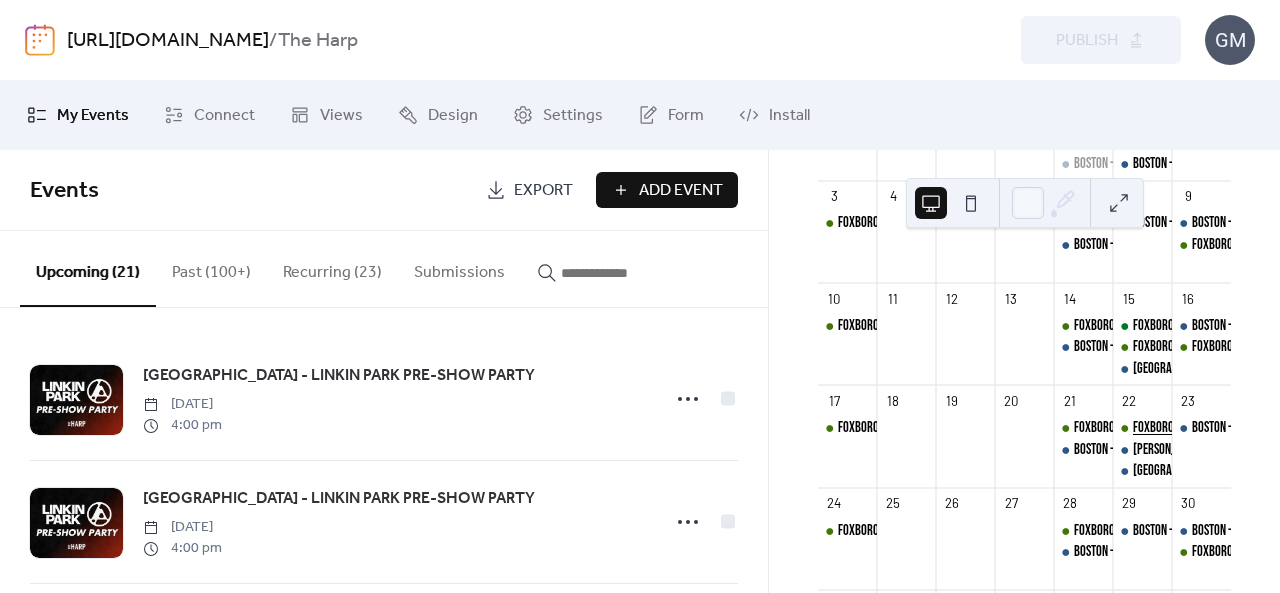 click on "FOXBORO - MORGAN WALLEN LISTENING PARTY" at bounding box center [1231, 428] 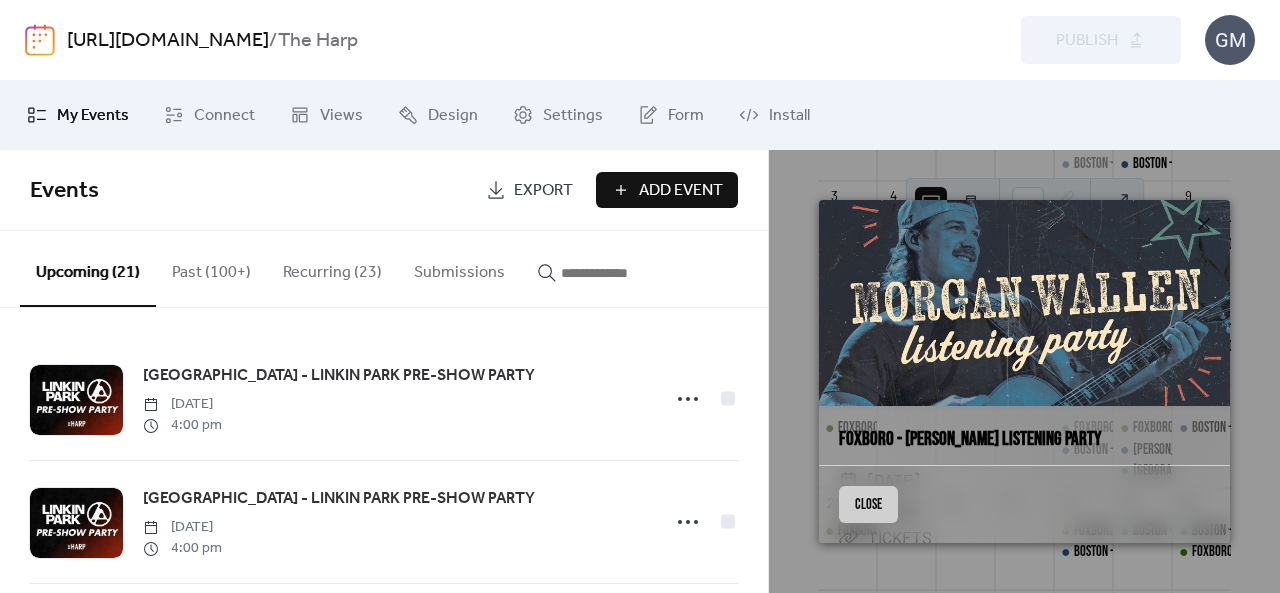 drag, startPoint x: 880, startPoint y: 497, endPoint x: 908, endPoint y: 485, distance: 30.463093 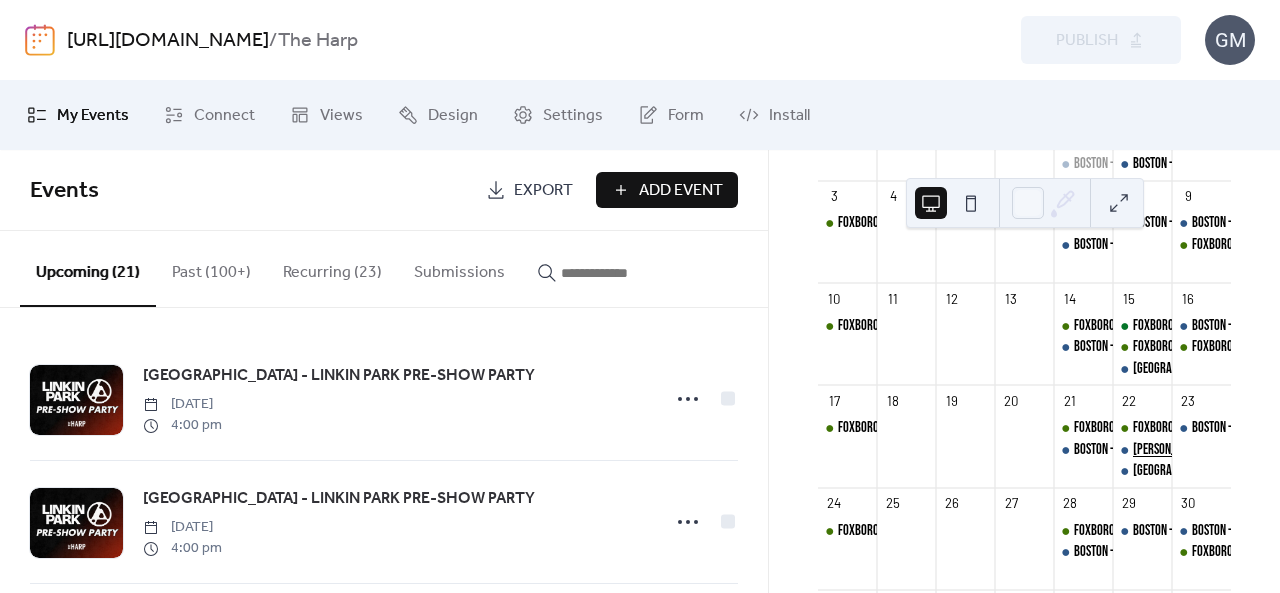 click on "[PERSON_NAME] Listening Party 8/22" at bounding box center [1219, 450] 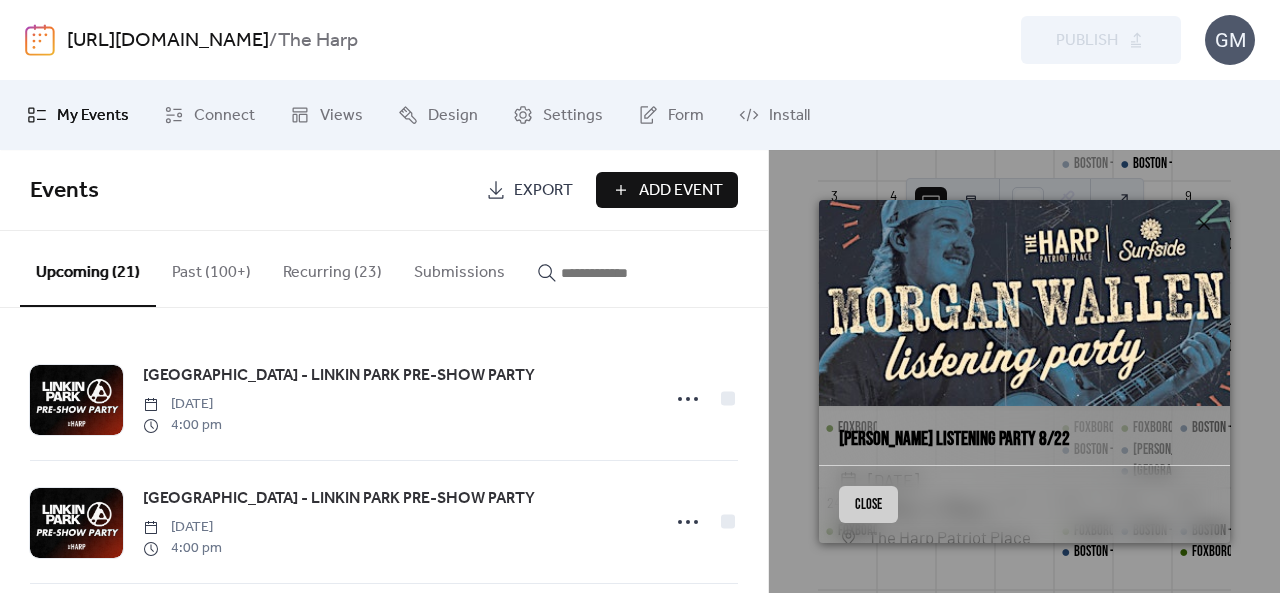 click on "Close" at bounding box center [868, 504] 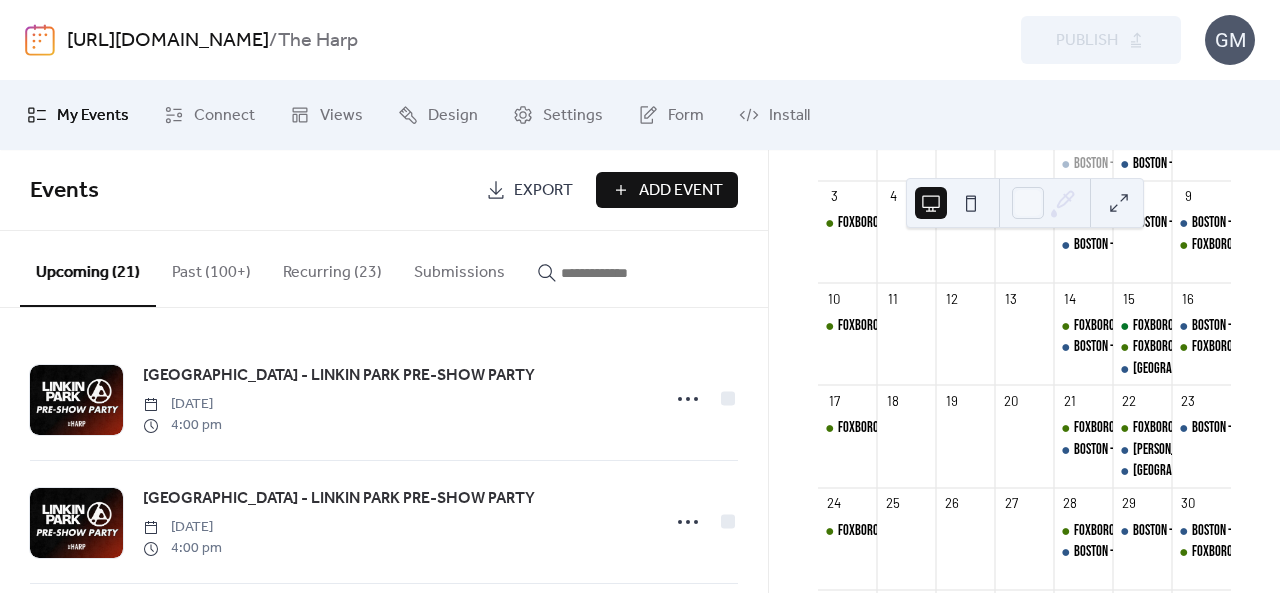click at bounding box center [621, 273] 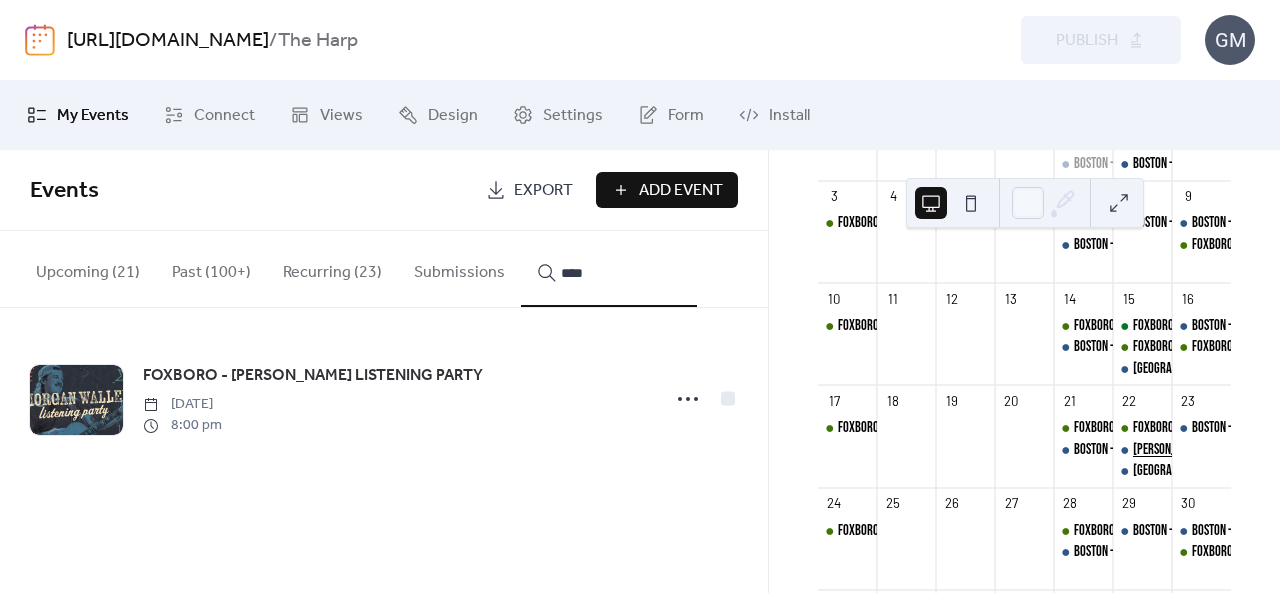 click on "[PERSON_NAME] Listening Party 8/22" at bounding box center (1219, 450) 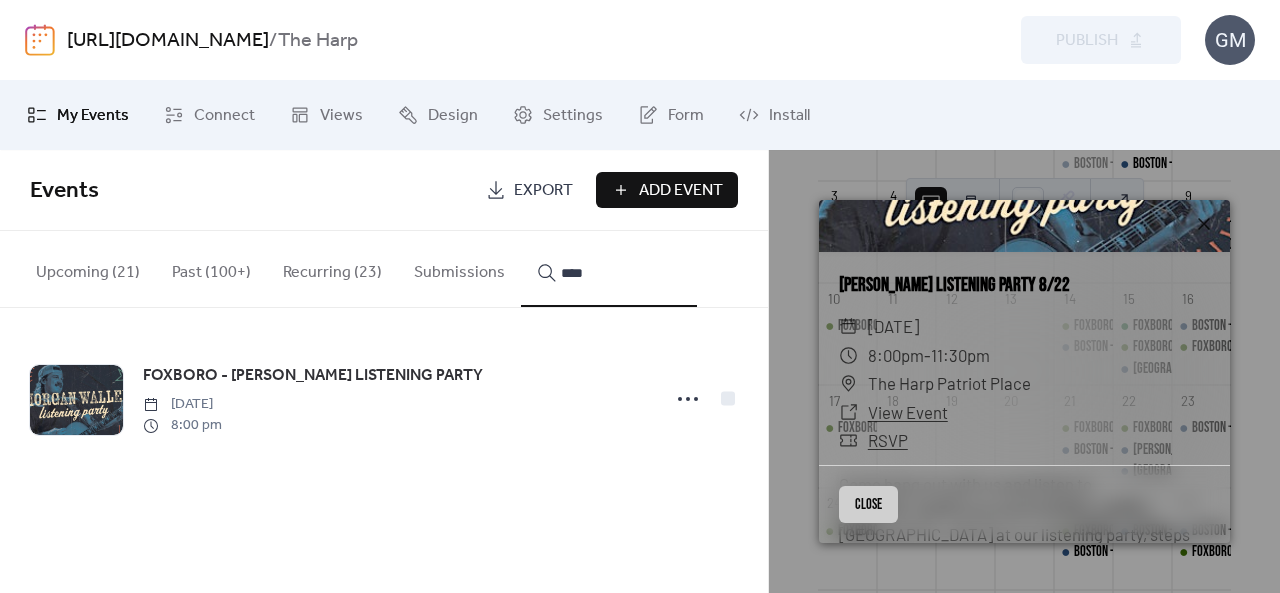 scroll, scrollTop: 254, scrollLeft: 0, axis: vertical 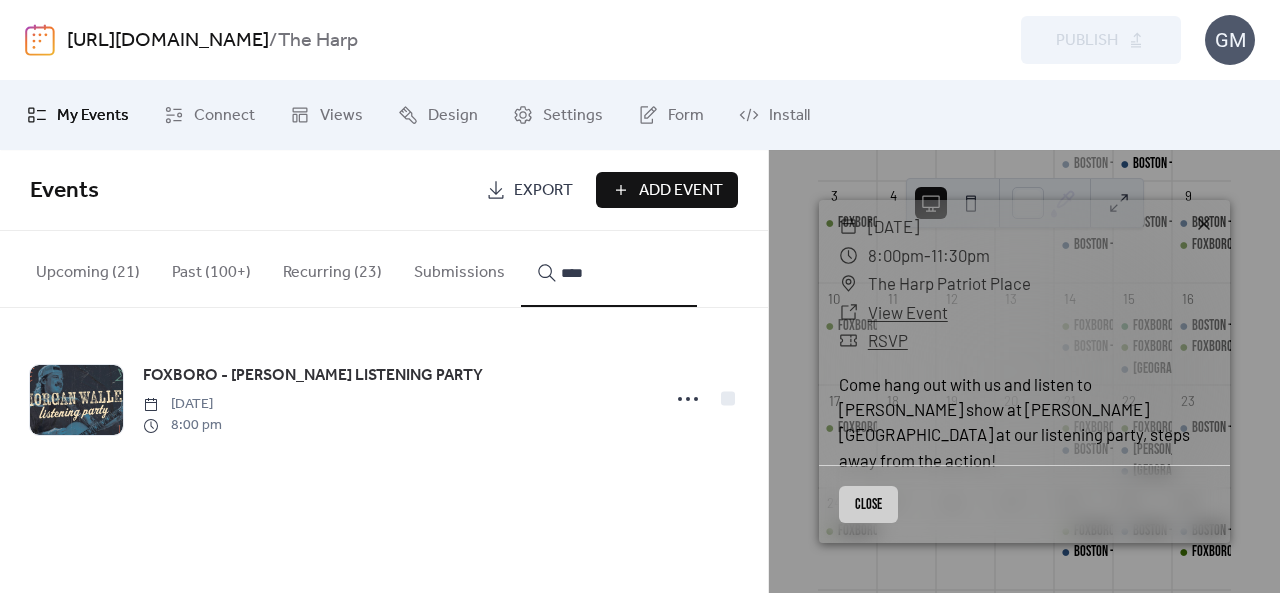 click on "Close" at bounding box center [868, 504] 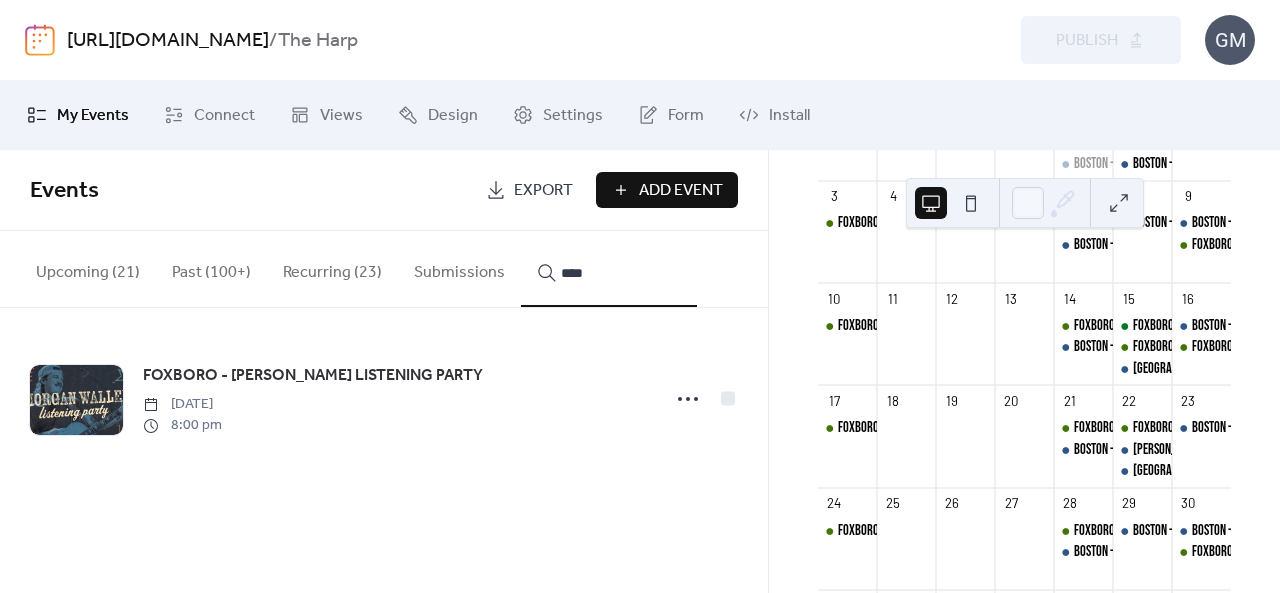 click on "****" at bounding box center [621, 273] 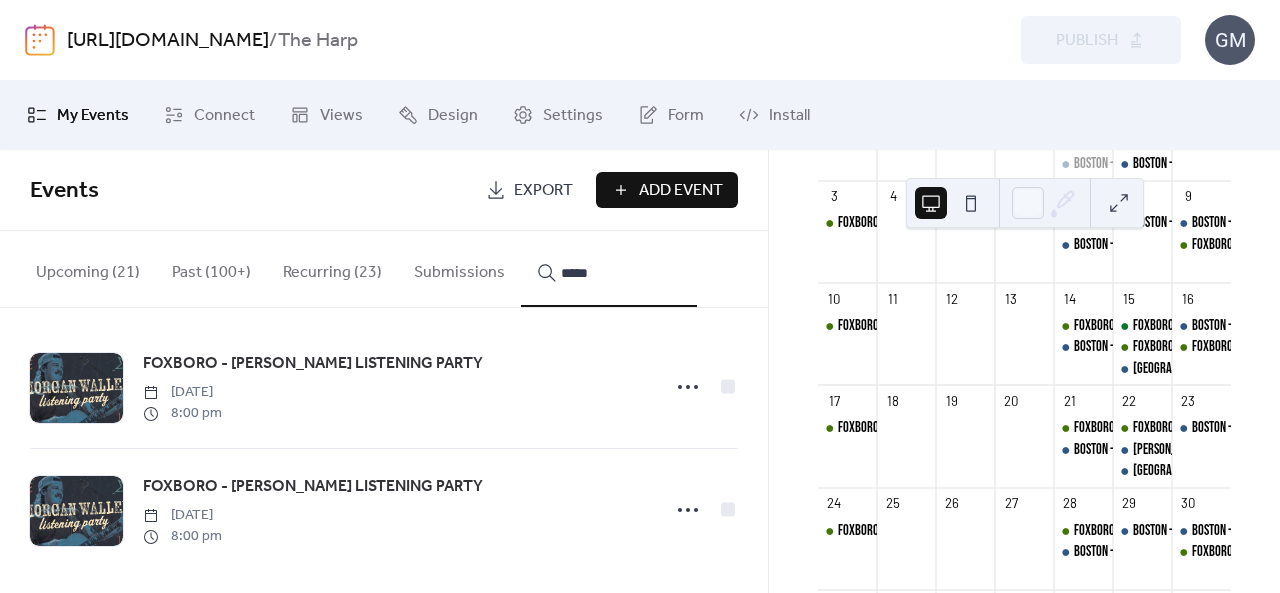 scroll, scrollTop: 20, scrollLeft: 0, axis: vertical 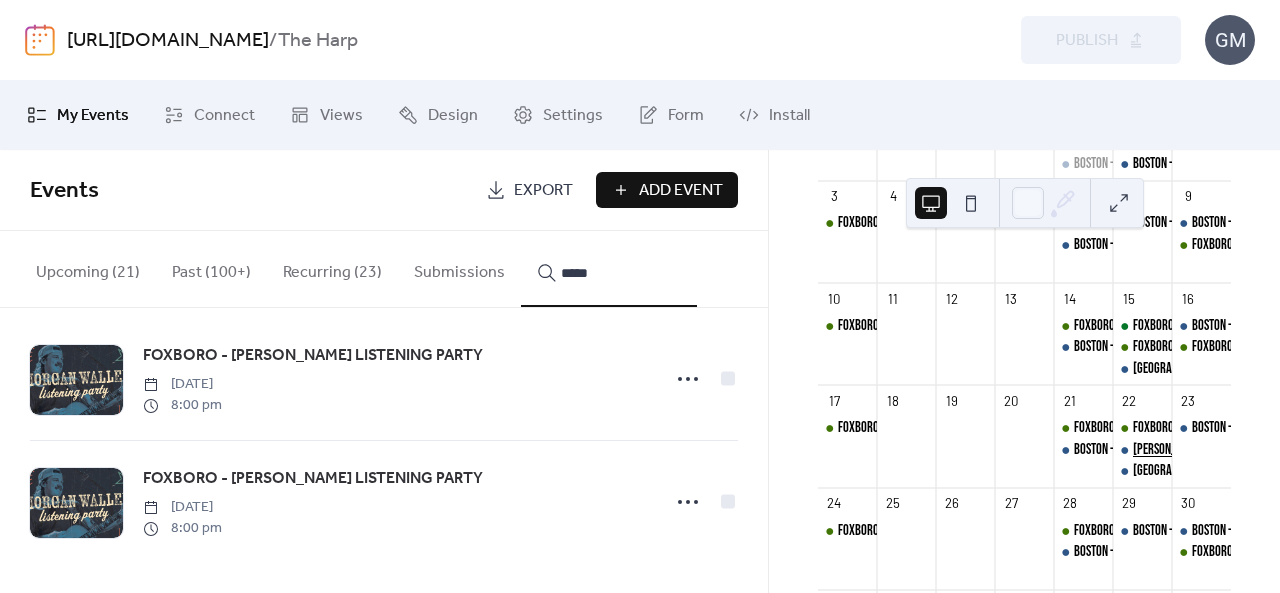 type on "*****" 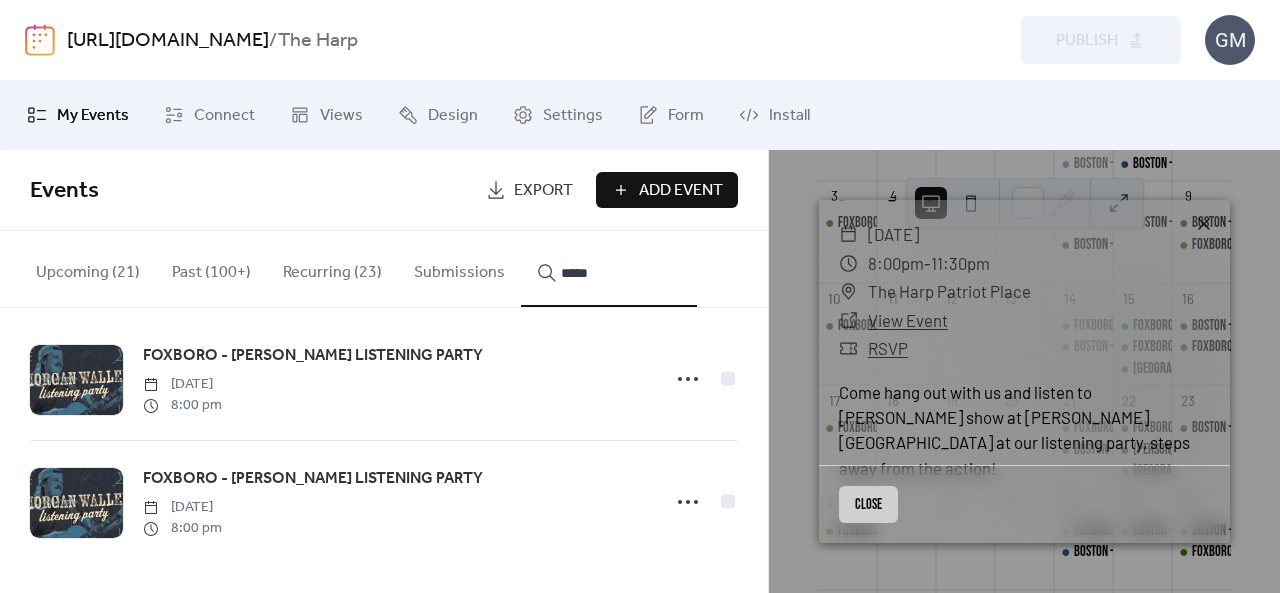 scroll, scrollTop: 254, scrollLeft: 0, axis: vertical 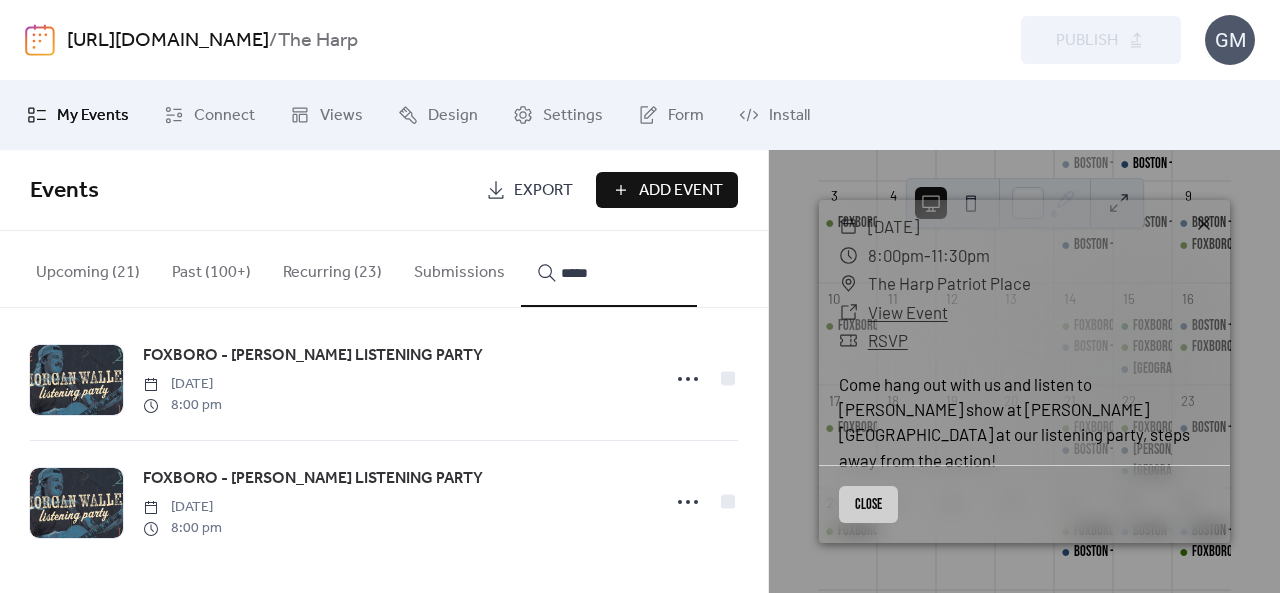 click on "View Event" at bounding box center [908, 312] 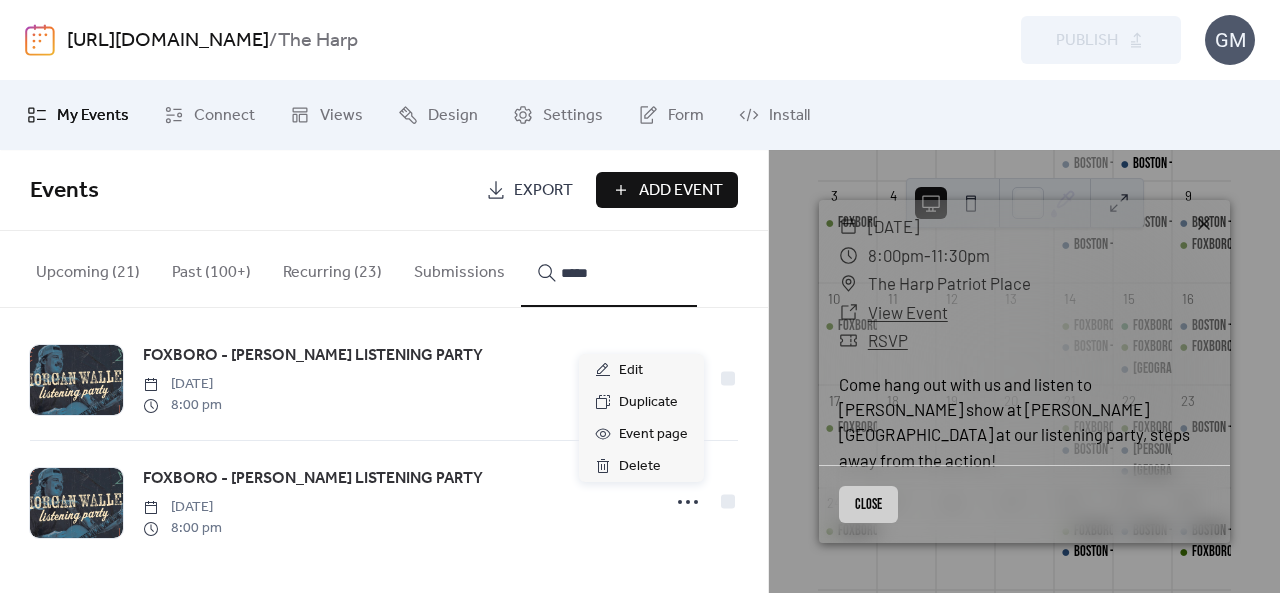 click 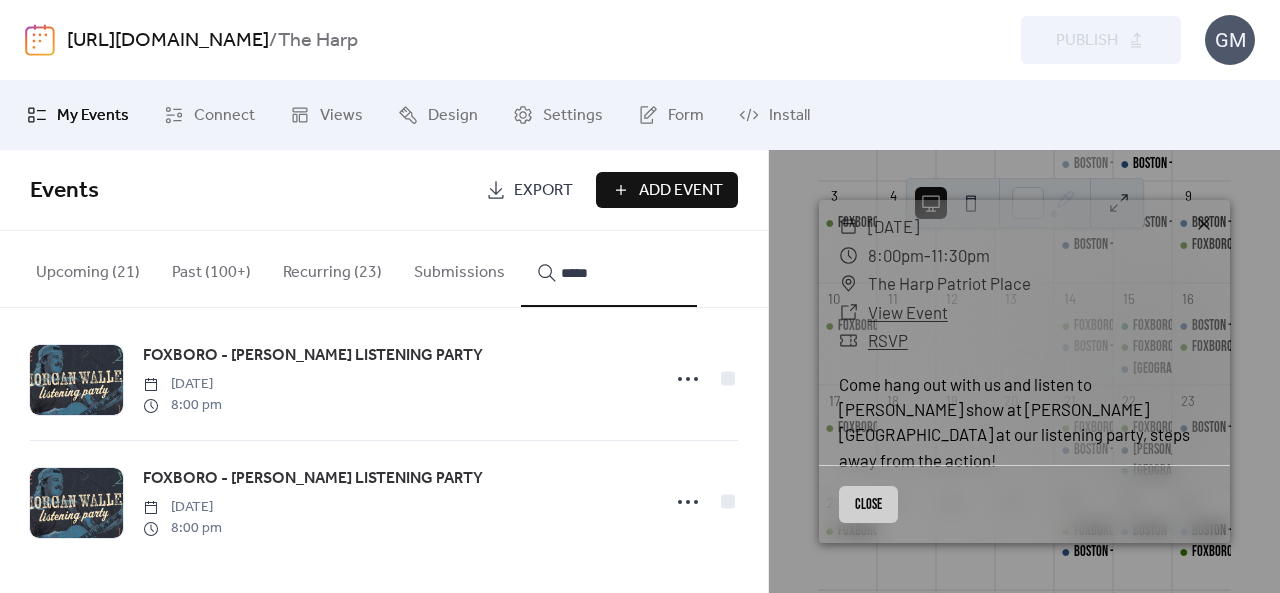 click on "FOXBORO - MORGAN WALLEN LISTENING PARTY Friday, August 22, 2025 8:00 pm" at bounding box center [395, 379] 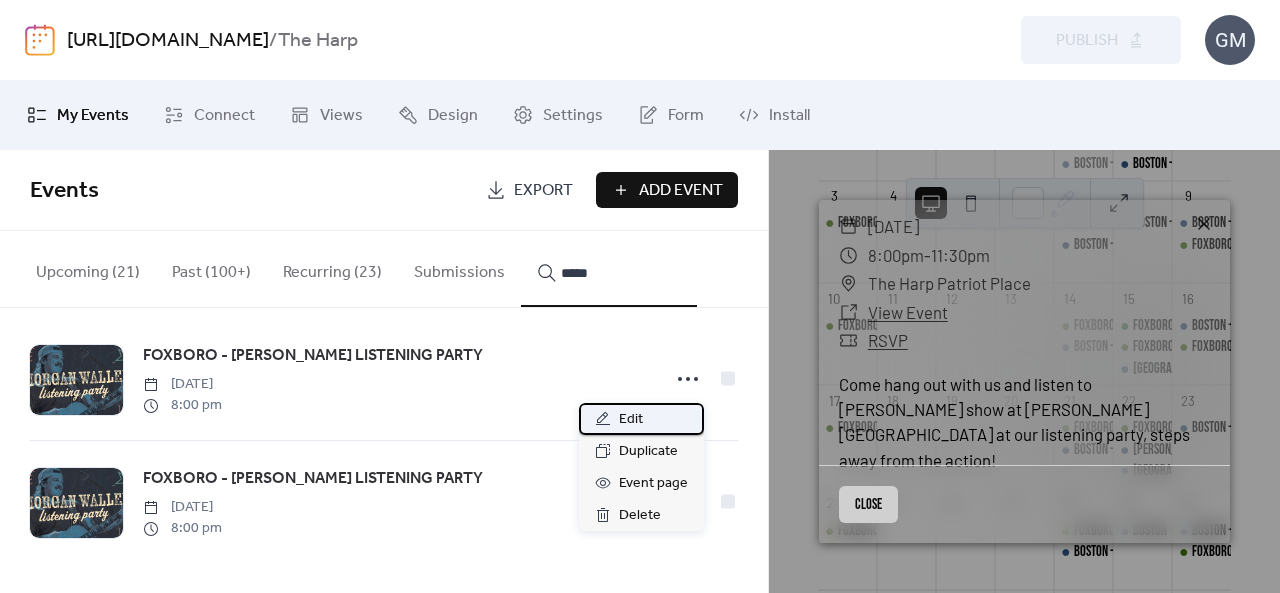 click on "Edit" at bounding box center [631, 420] 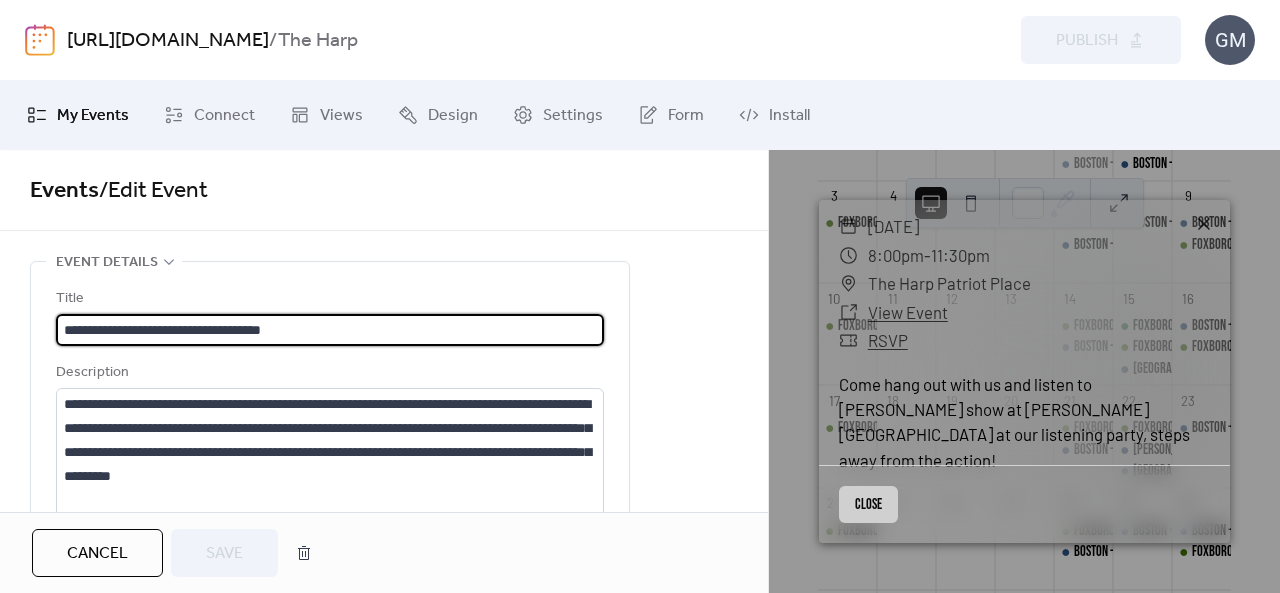 click on "Cancel" at bounding box center [97, 554] 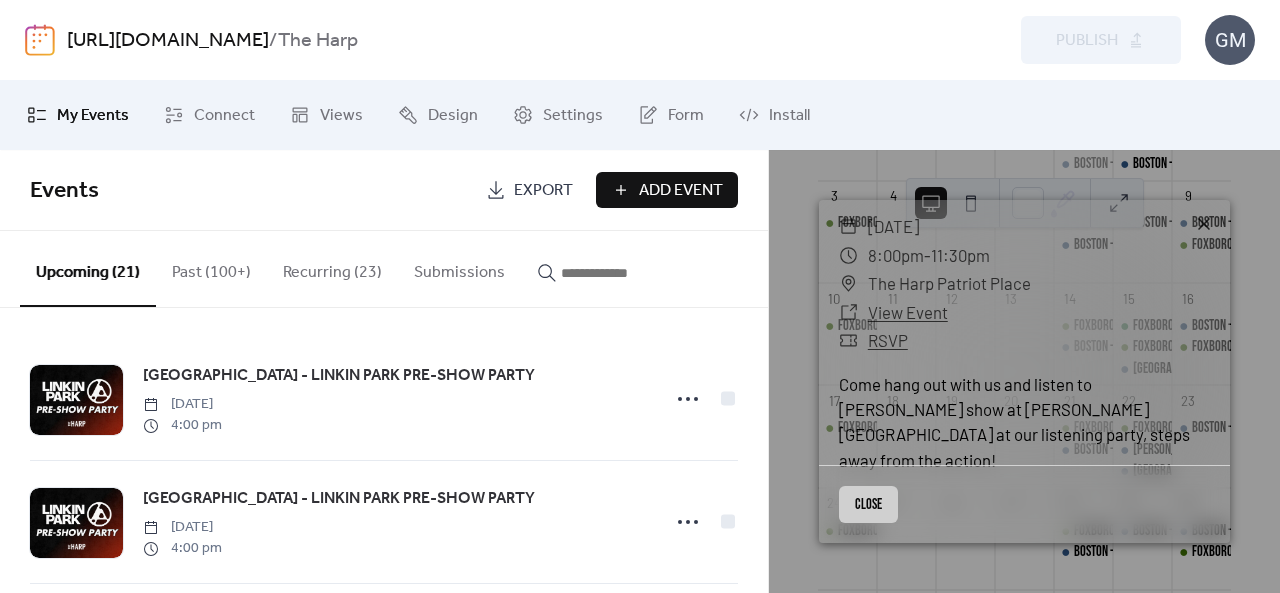 click at bounding box center (621, 273) 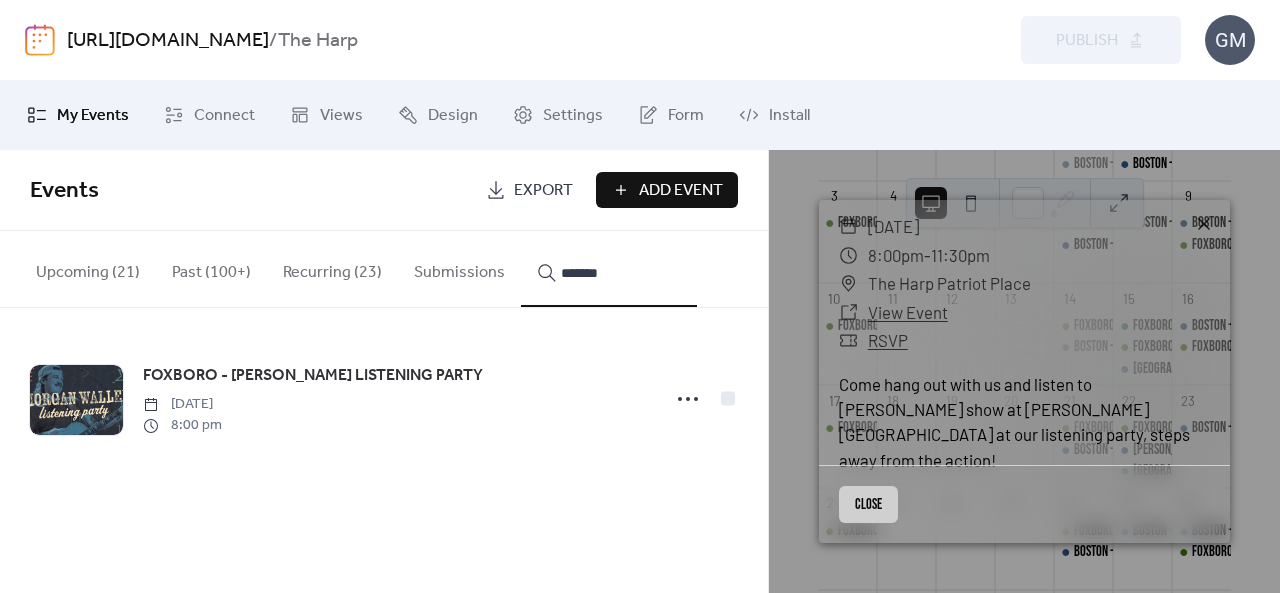 click on "******" at bounding box center [609, 269] 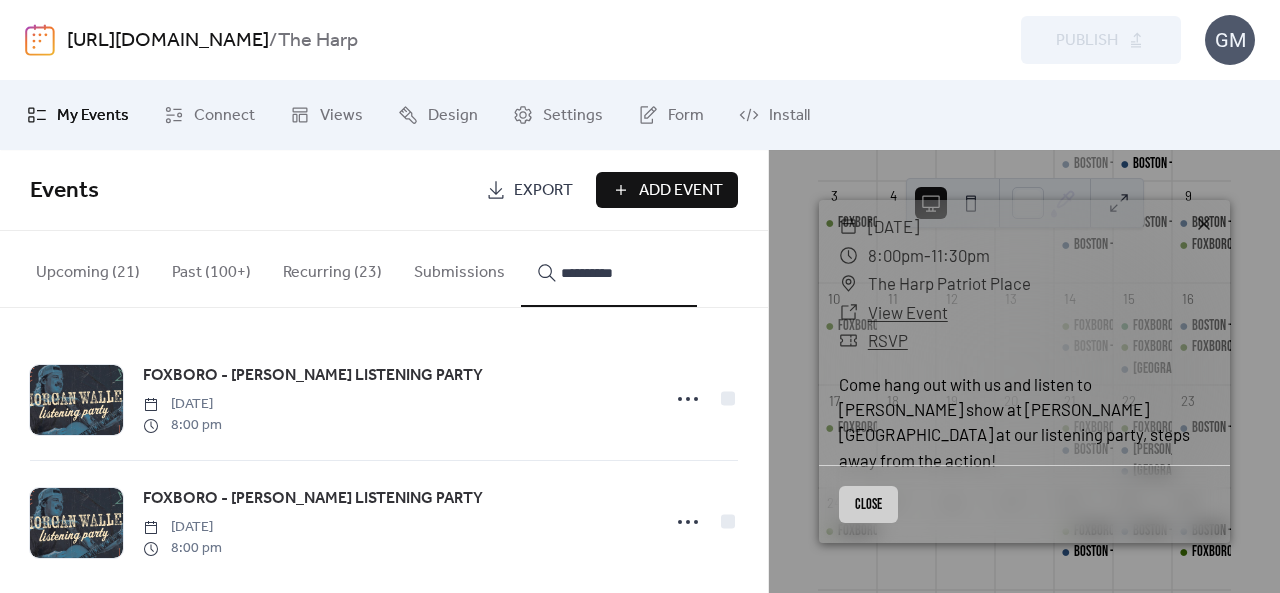 type on "**********" 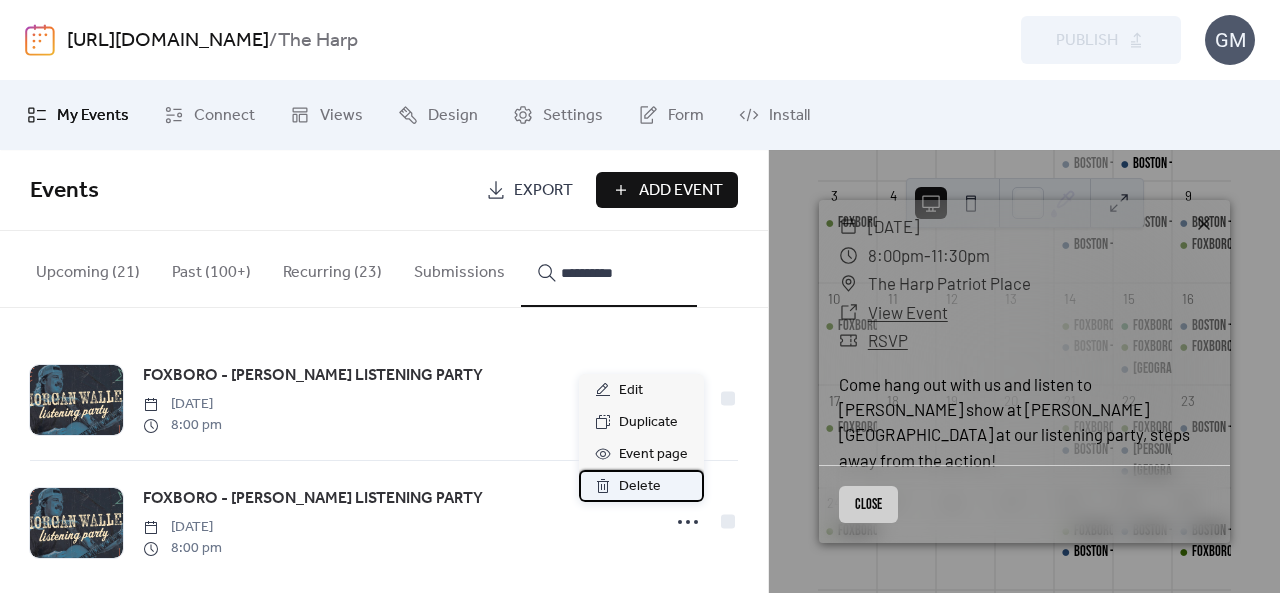 click on "Delete" at bounding box center [640, 487] 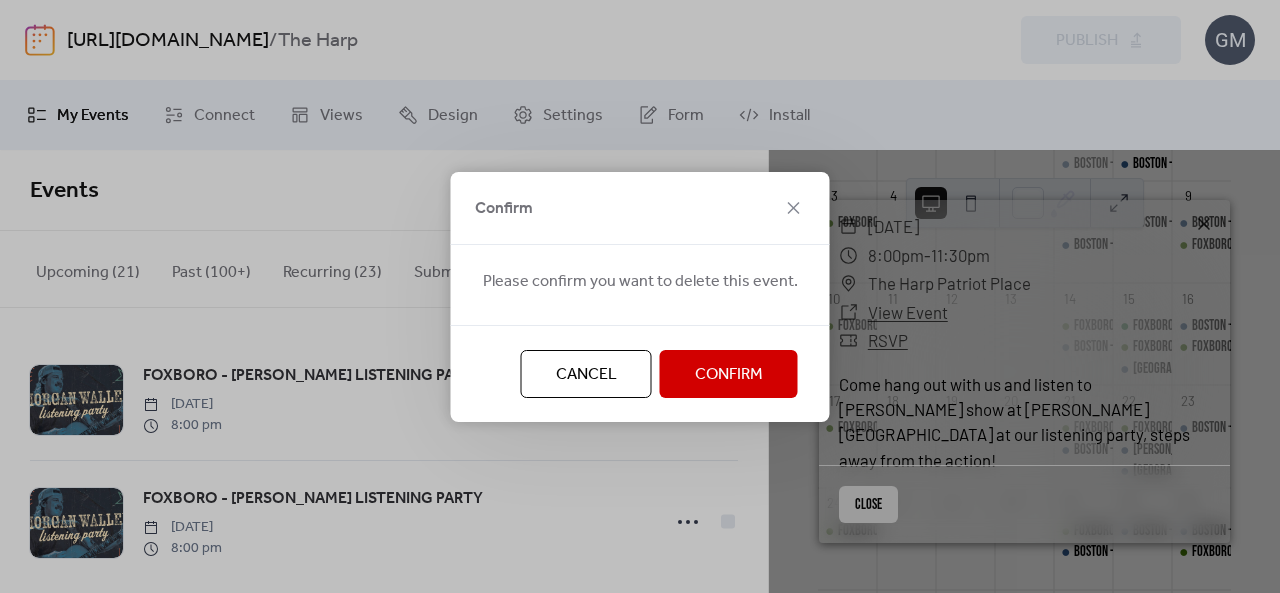 drag, startPoint x: 720, startPoint y: 366, endPoint x: 766, endPoint y: 371, distance: 46.270943 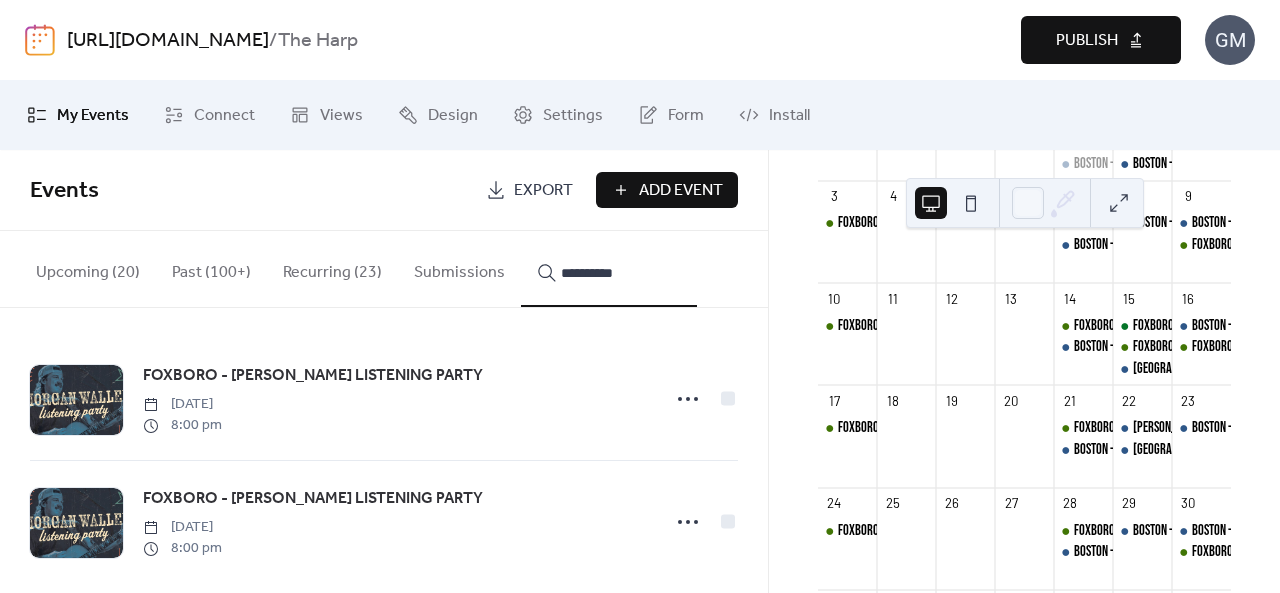 click on "Publish" at bounding box center (1087, 41) 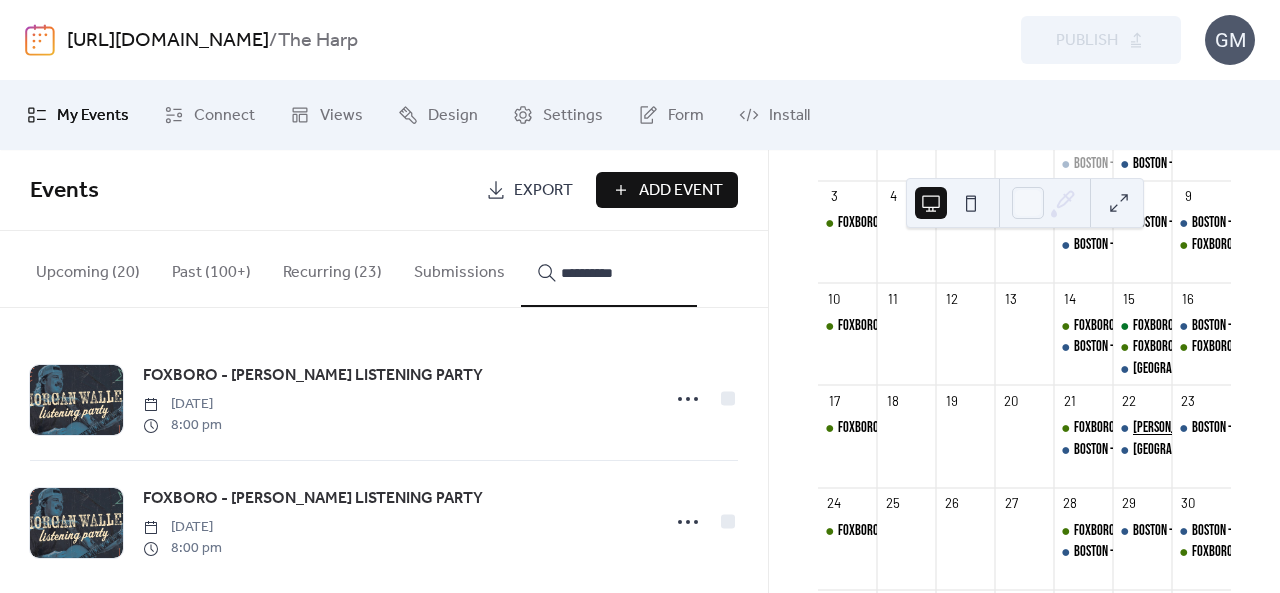 click on "[PERSON_NAME] Listening Party 8/22" at bounding box center (1219, 428) 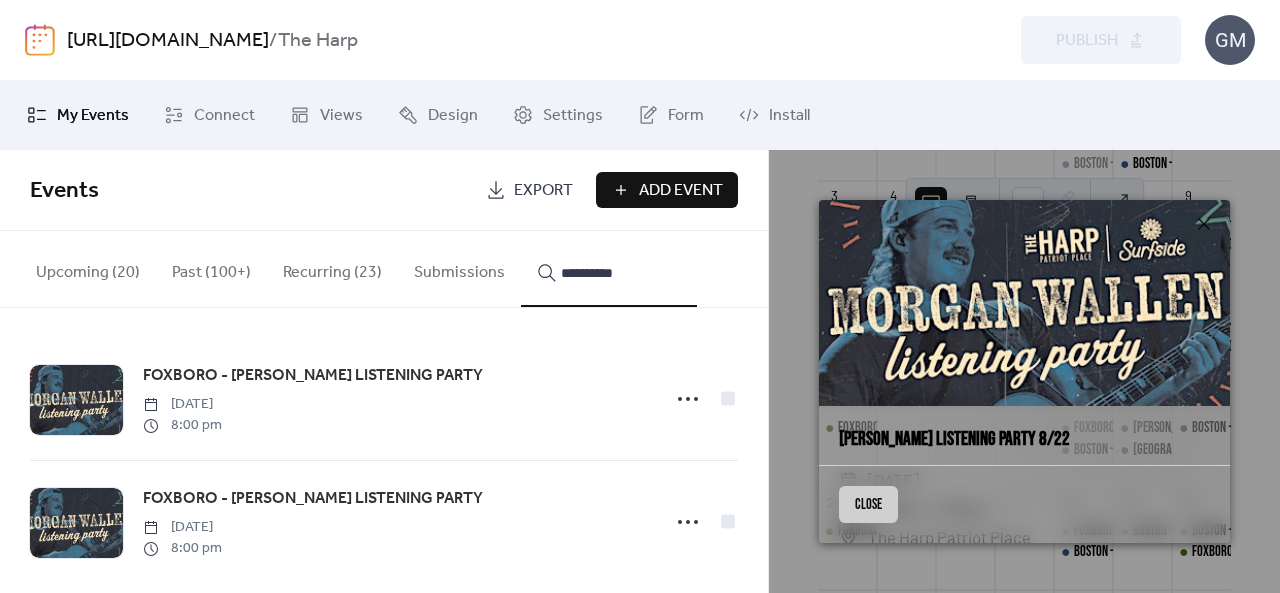 click on "Close" at bounding box center (868, 504) 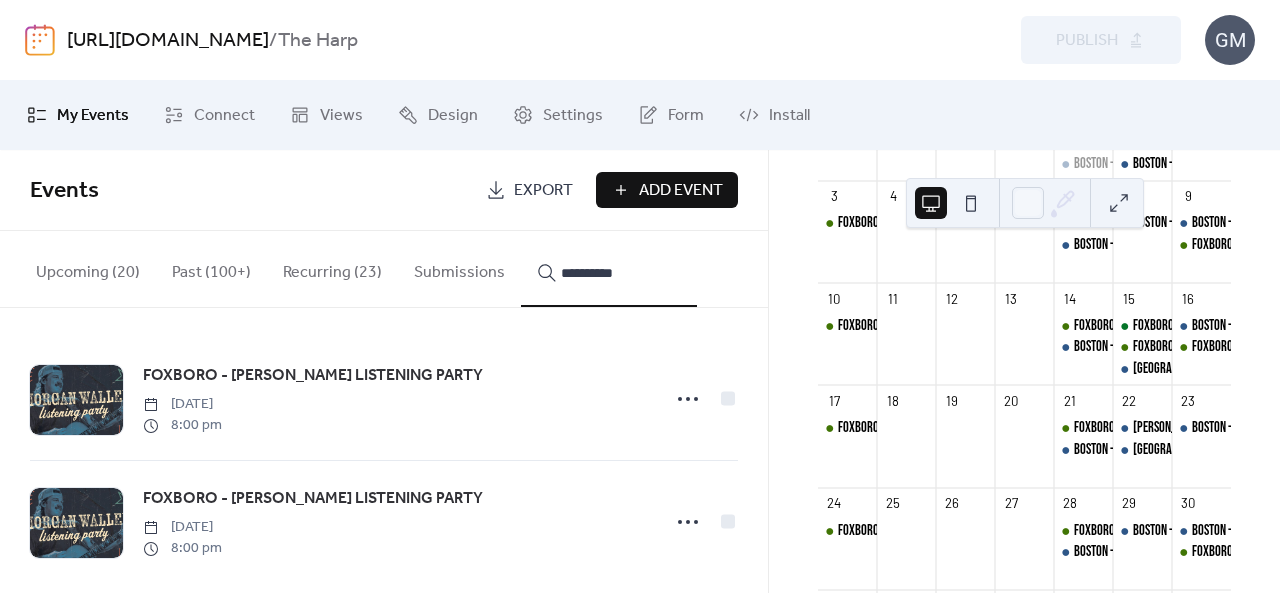 click on "FOXBORO - MORGAN WALLEN LISTENING PARTY" at bounding box center (313, 376) 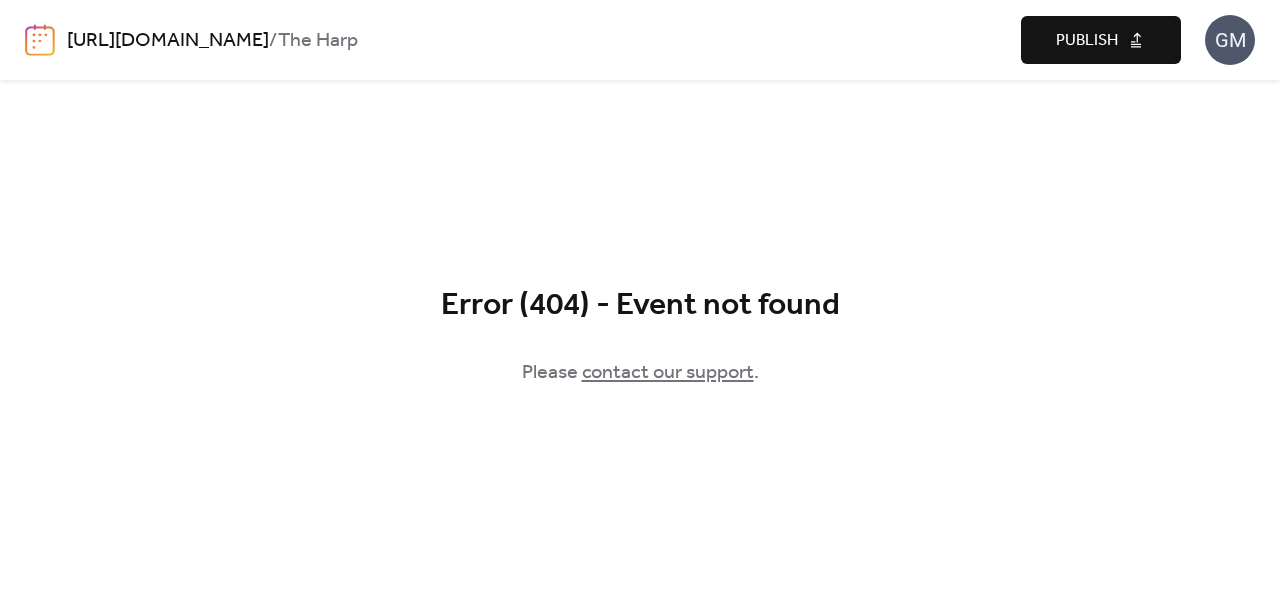click at bounding box center (40, 40) 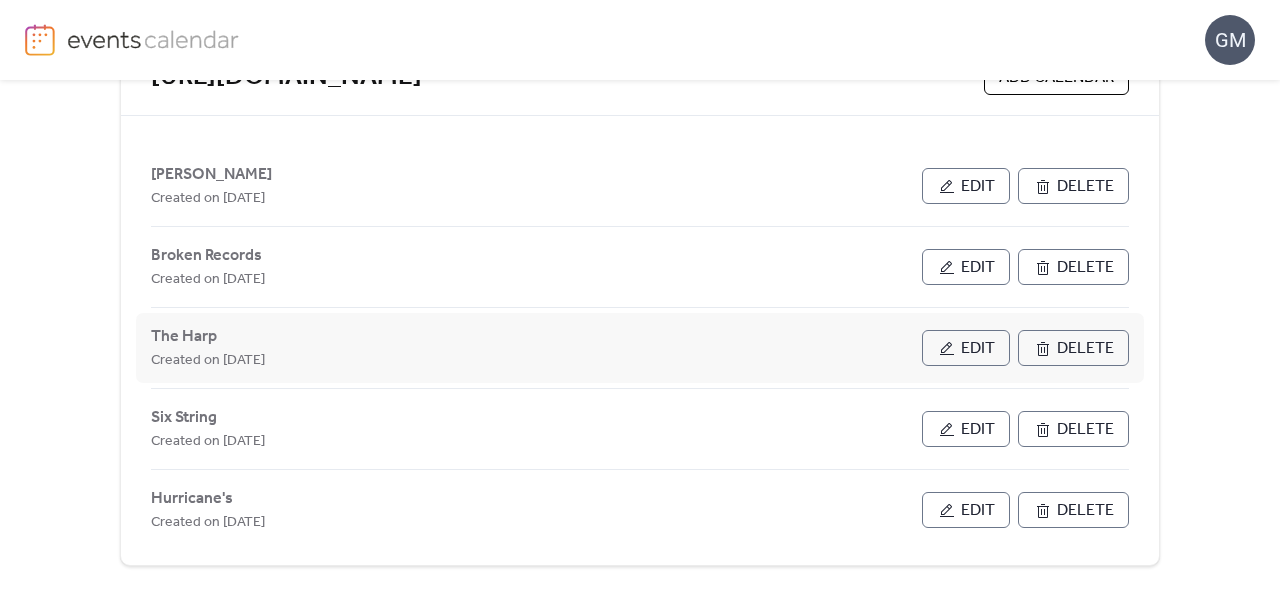 scroll, scrollTop: 474, scrollLeft: 0, axis: vertical 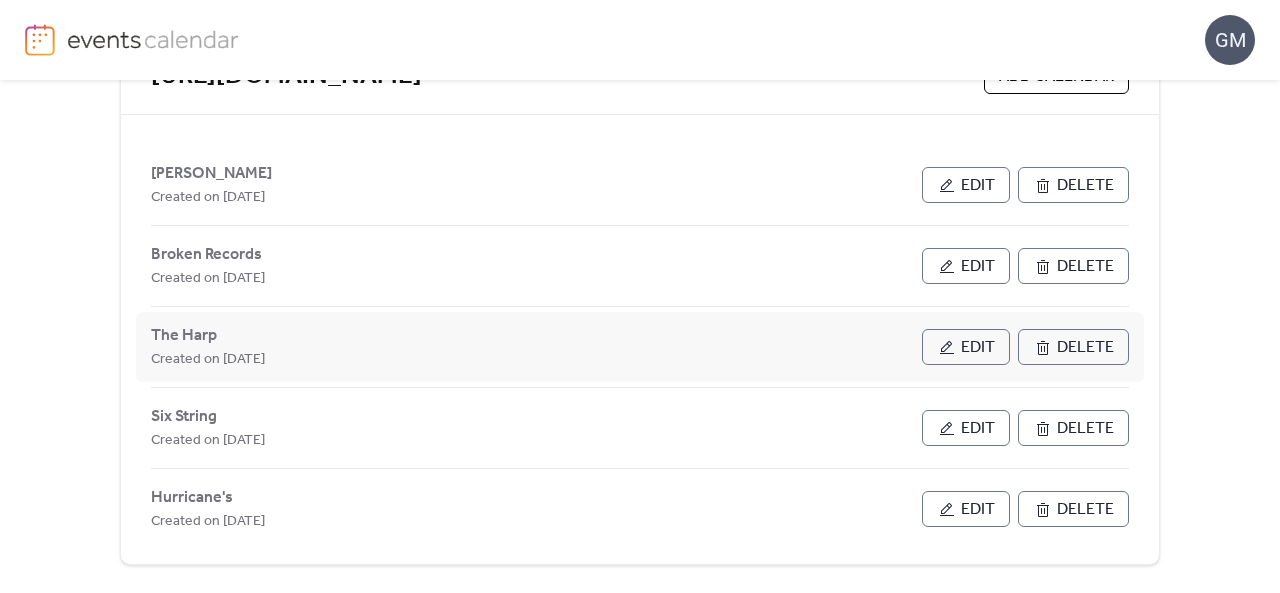 click on "Edit" at bounding box center [966, 347] 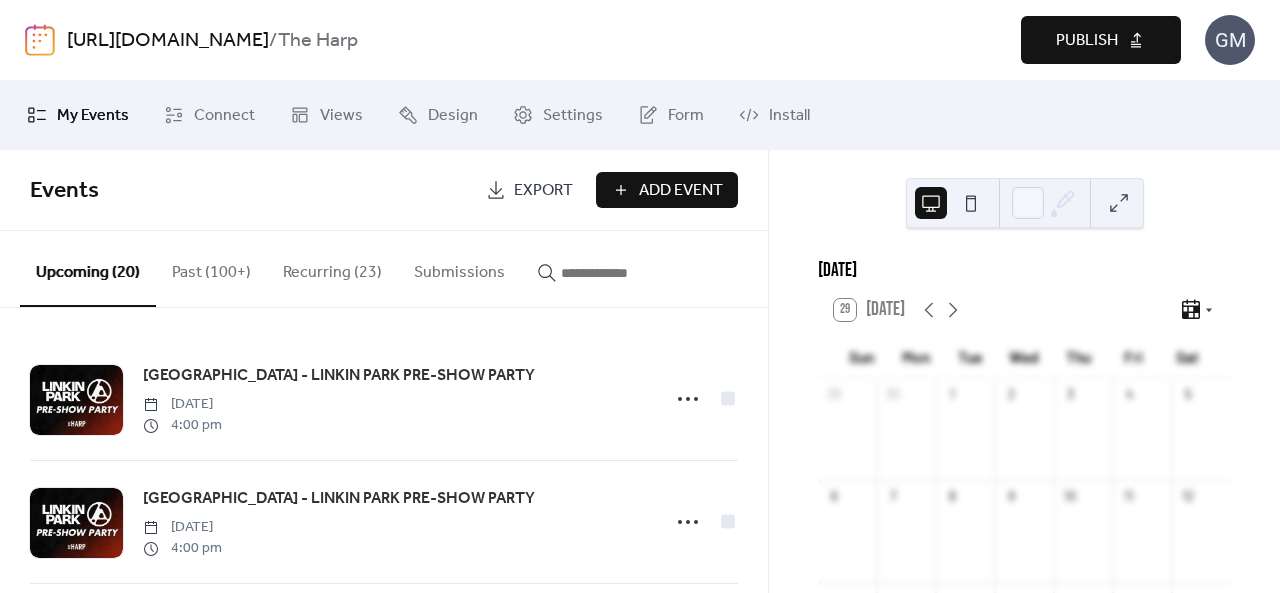 click at bounding box center (621, 273) 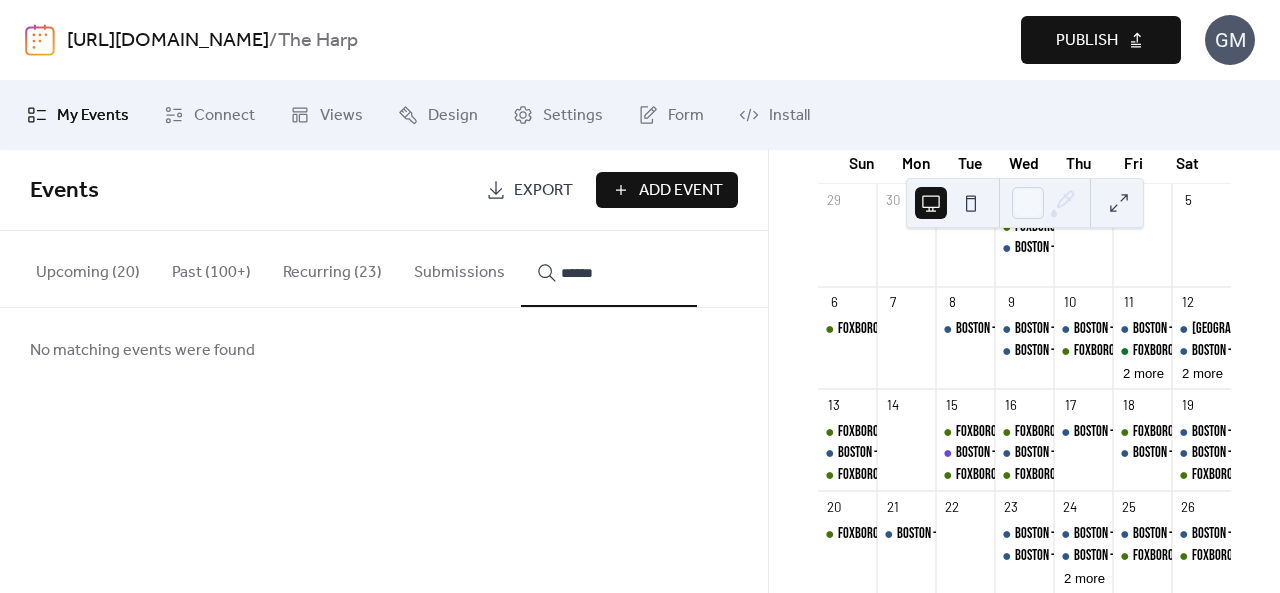 scroll, scrollTop: 0, scrollLeft: 0, axis: both 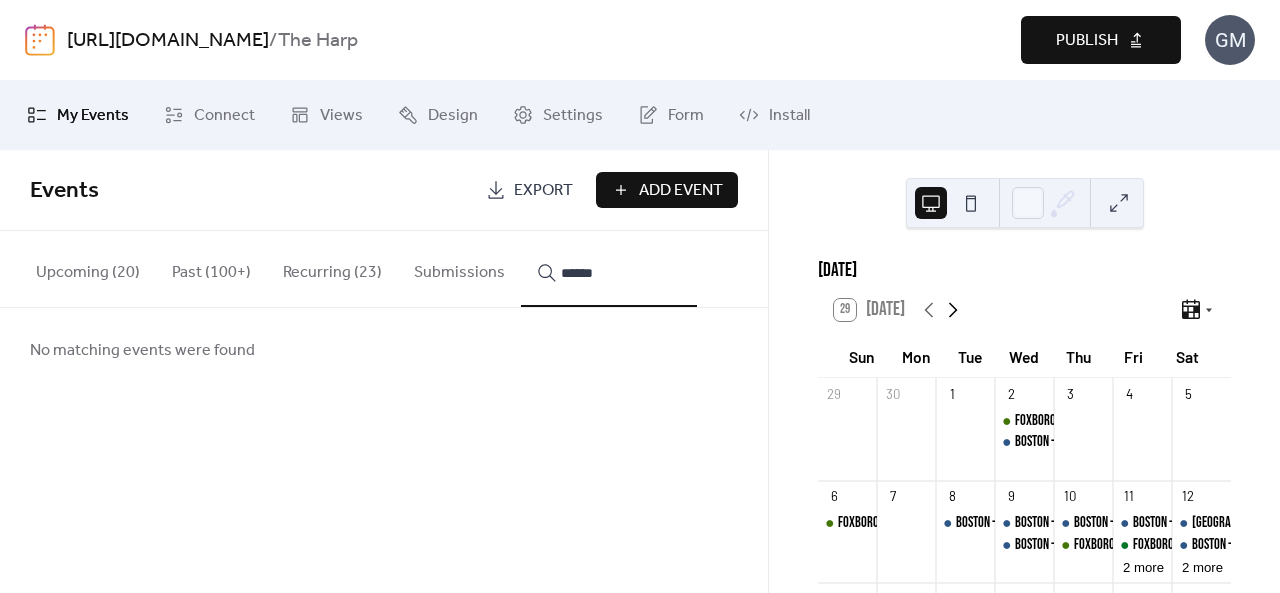 click 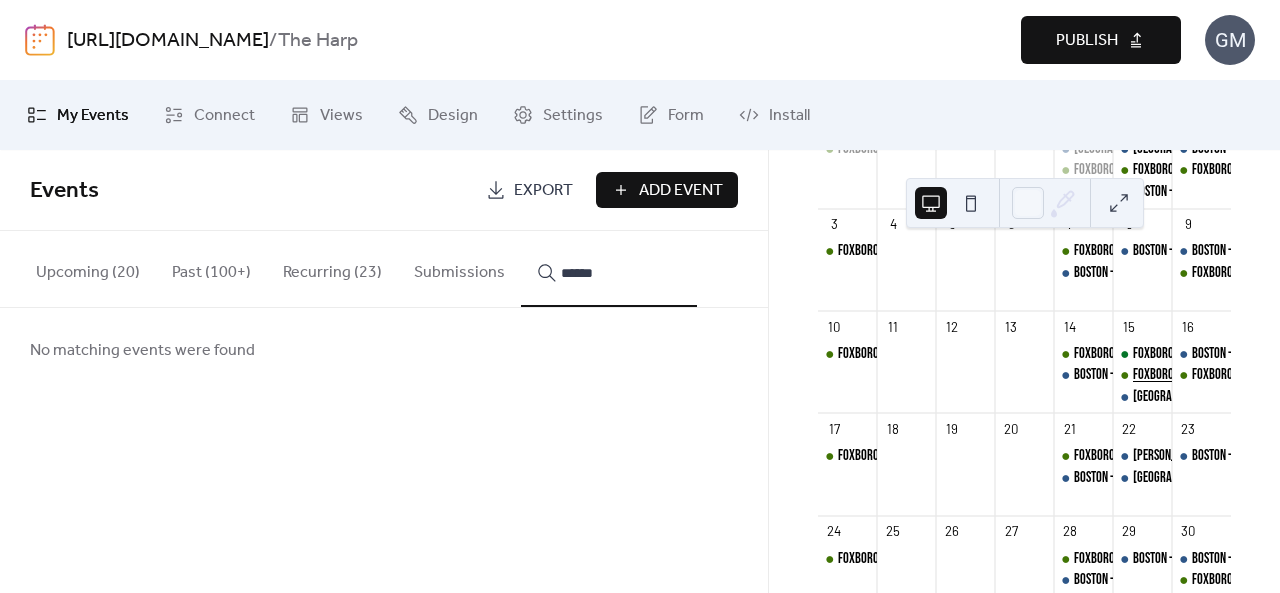 scroll, scrollTop: 300, scrollLeft: 0, axis: vertical 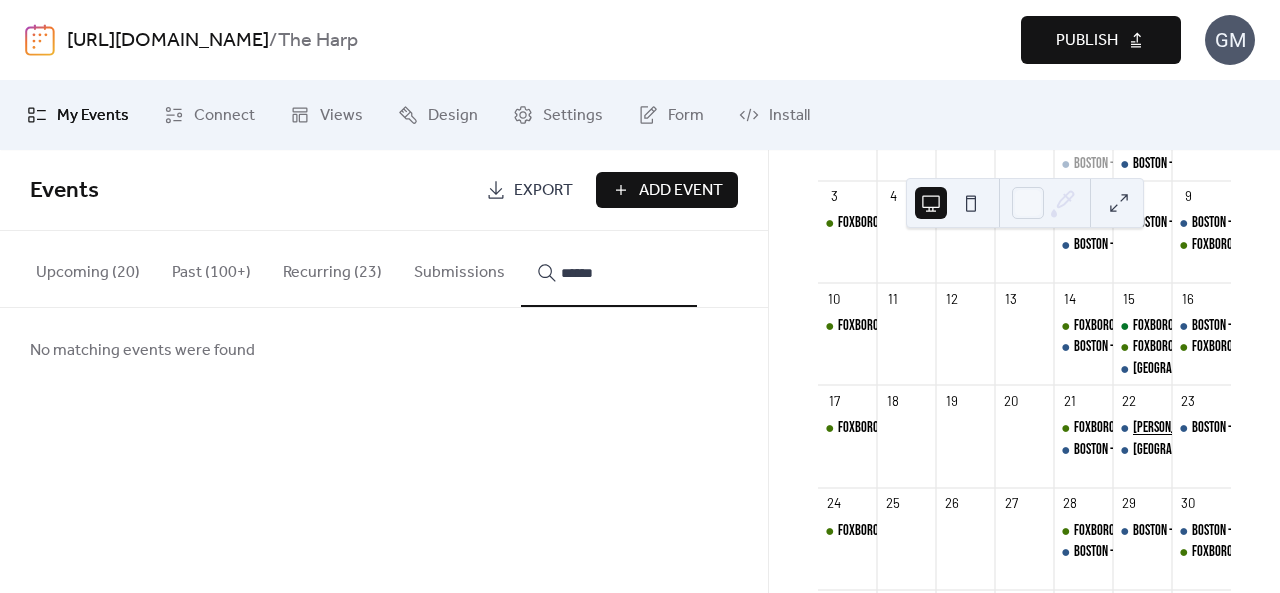 click on "[PERSON_NAME] Listening Party 8/22" at bounding box center (1219, 428) 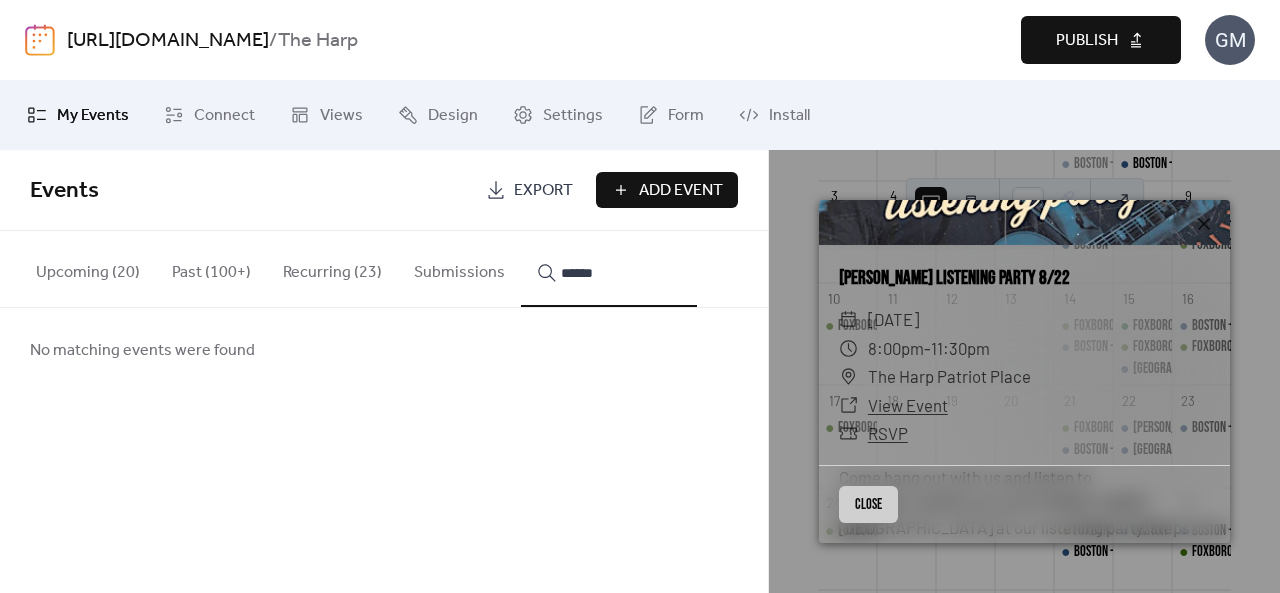 scroll, scrollTop: 254, scrollLeft: 0, axis: vertical 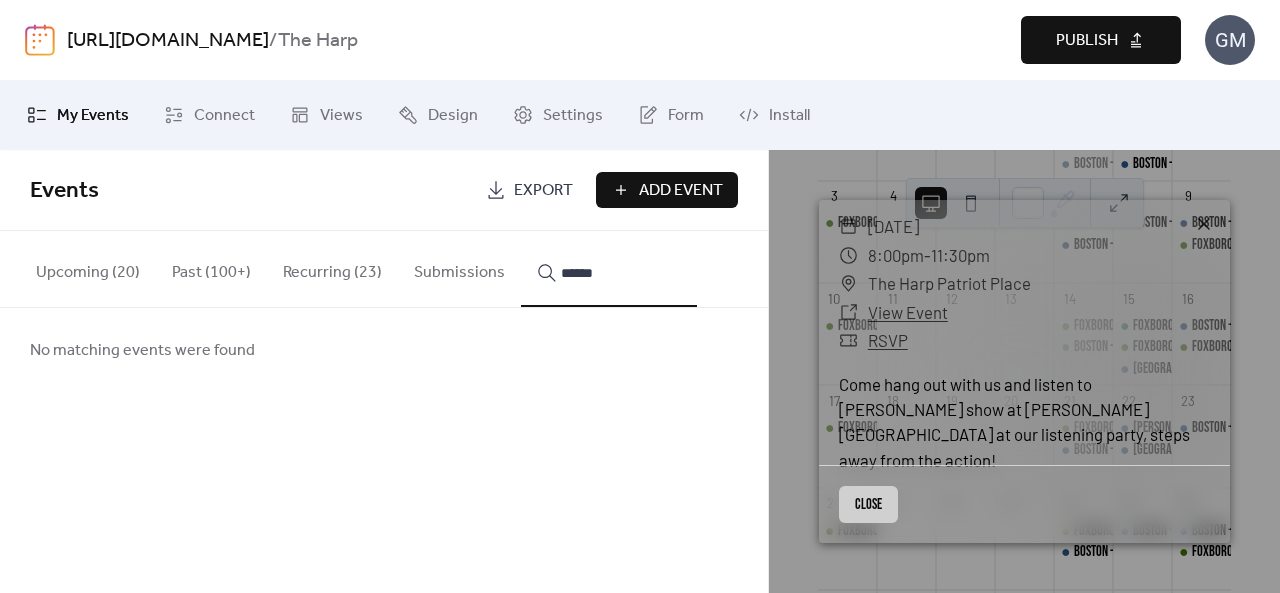 click on "Close" at bounding box center (868, 504) 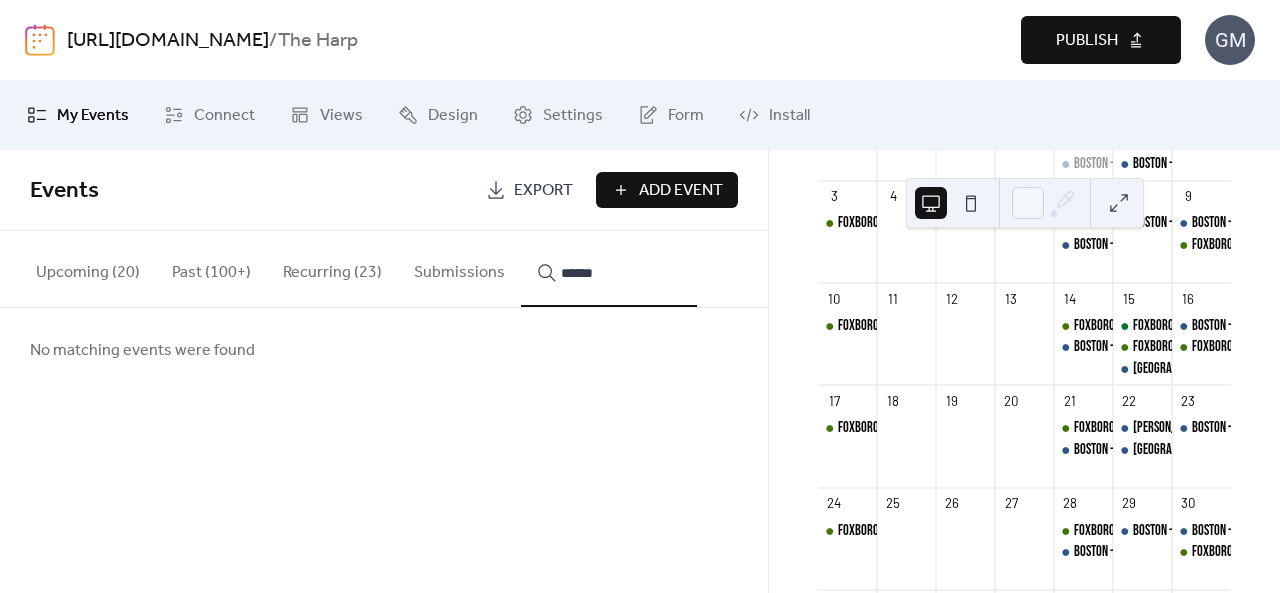 click on "******" at bounding box center [609, 269] 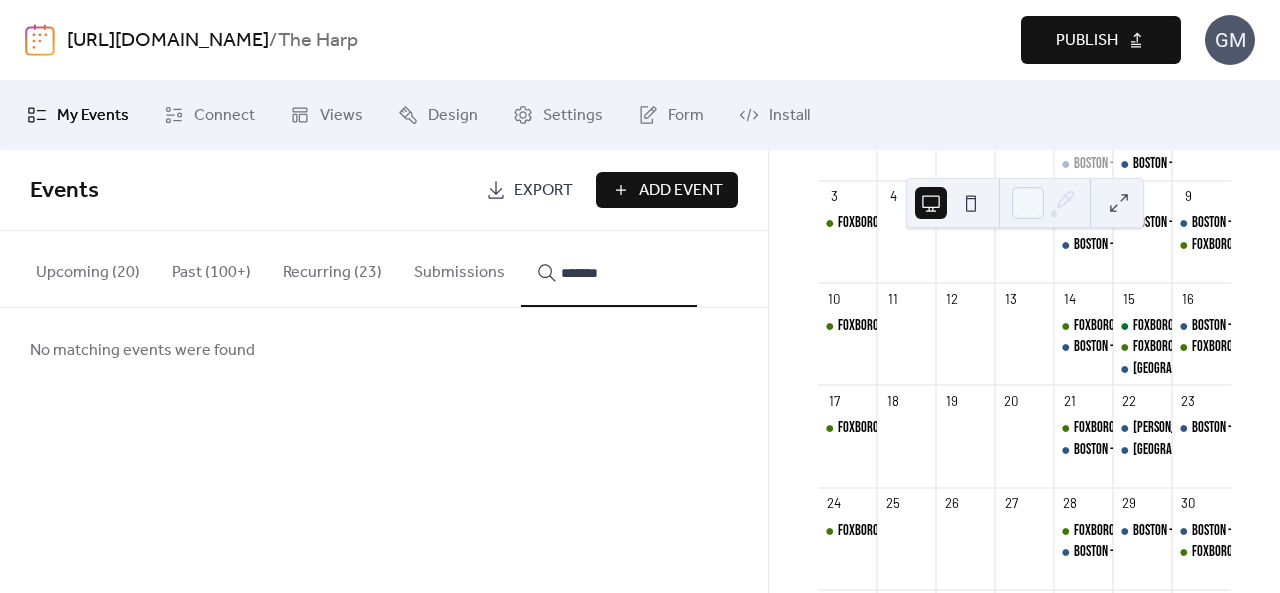 click on "******" at bounding box center (609, 269) 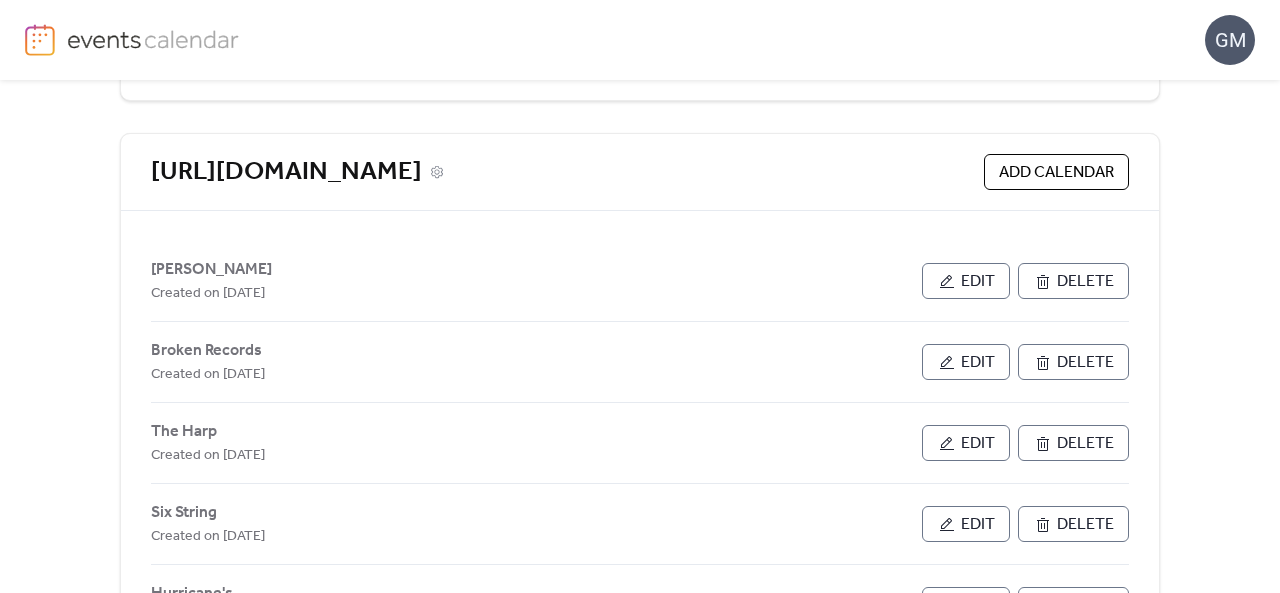 scroll, scrollTop: 474, scrollLeft: 0, axis: vertical 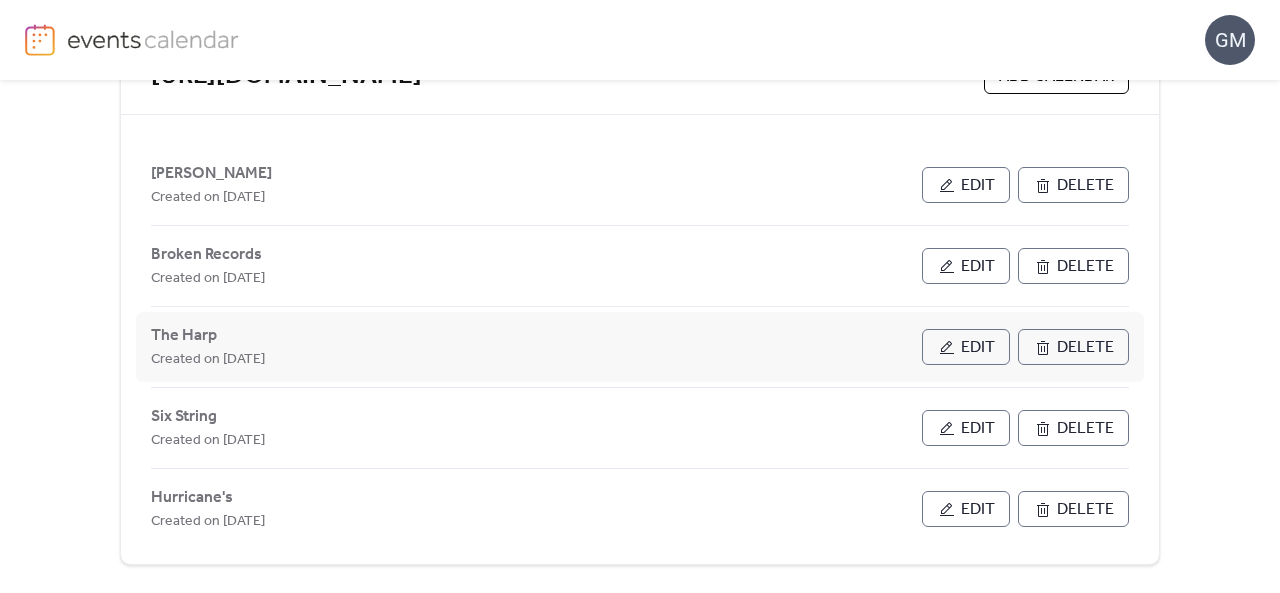 click on "Edit" at bounding box center [966, 347] 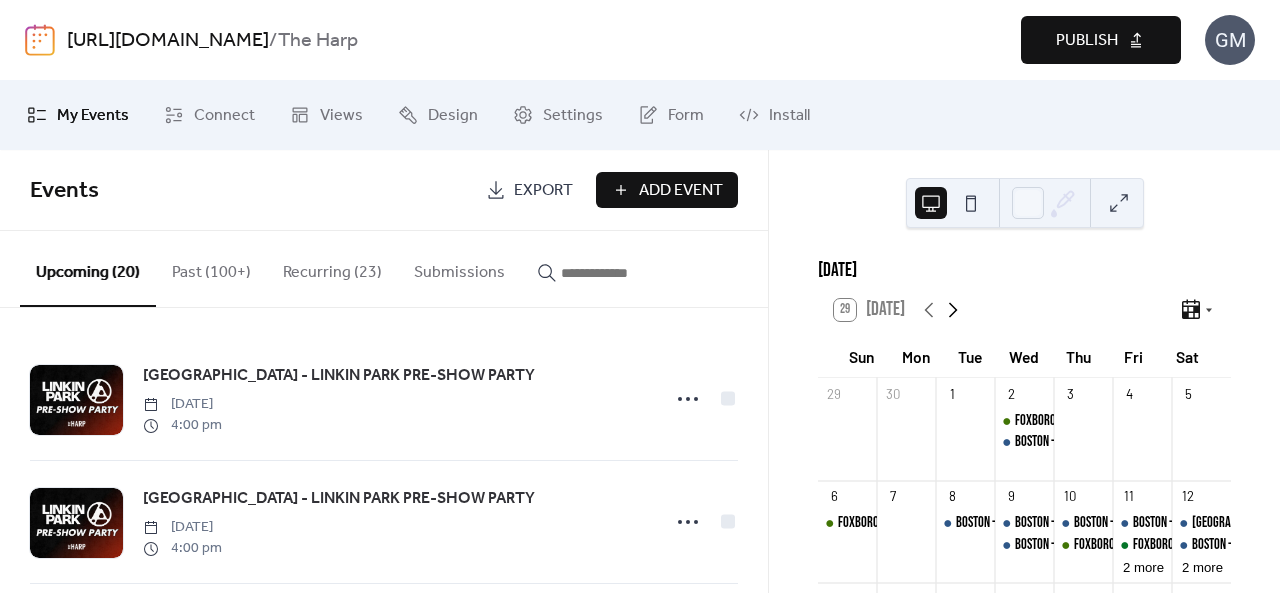 click 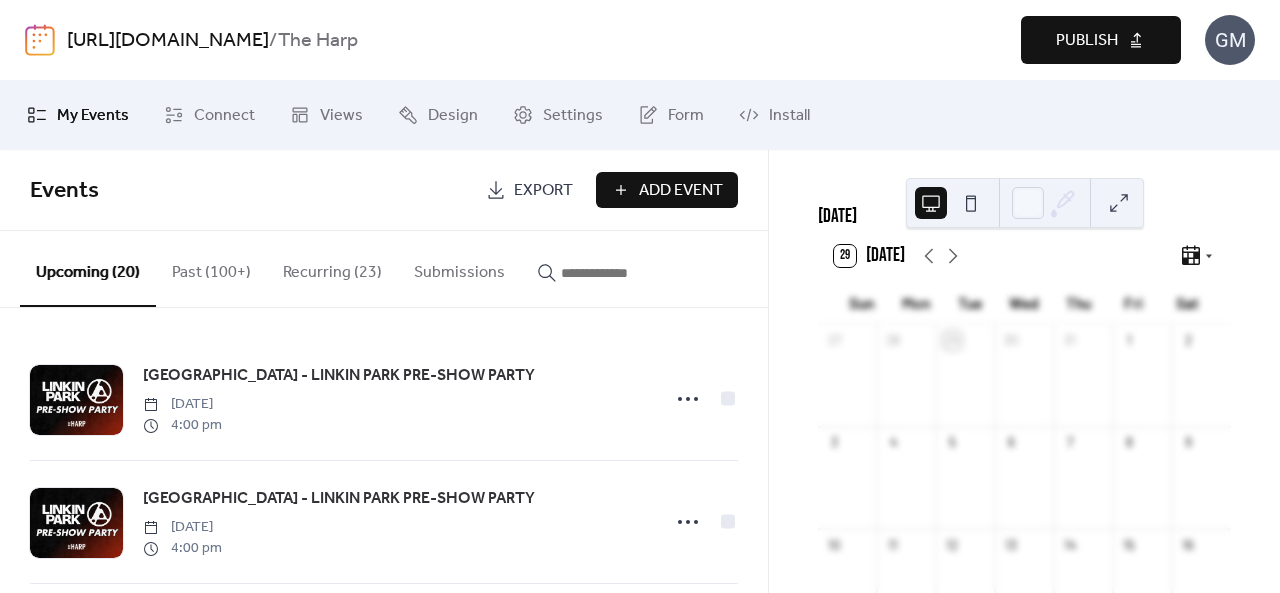 scroll, scrollTop: 100, scrollLeft: 0, axis: vertical 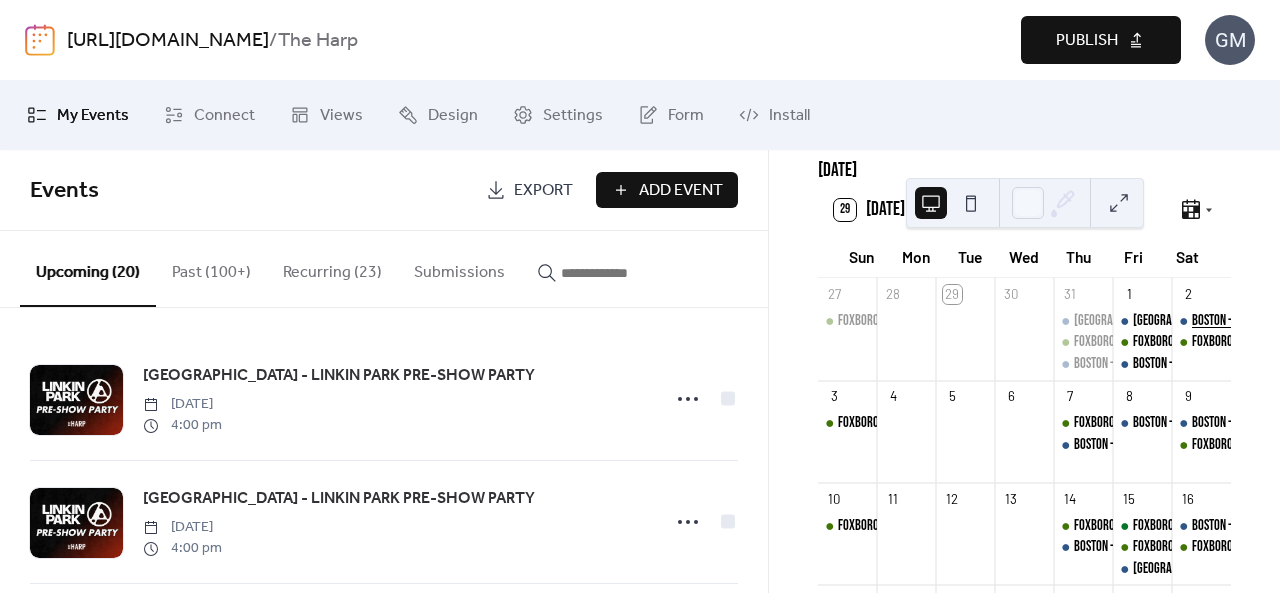 click on "BOSTON - [PERSON_NAME]" at bounding box center [1248, 321] 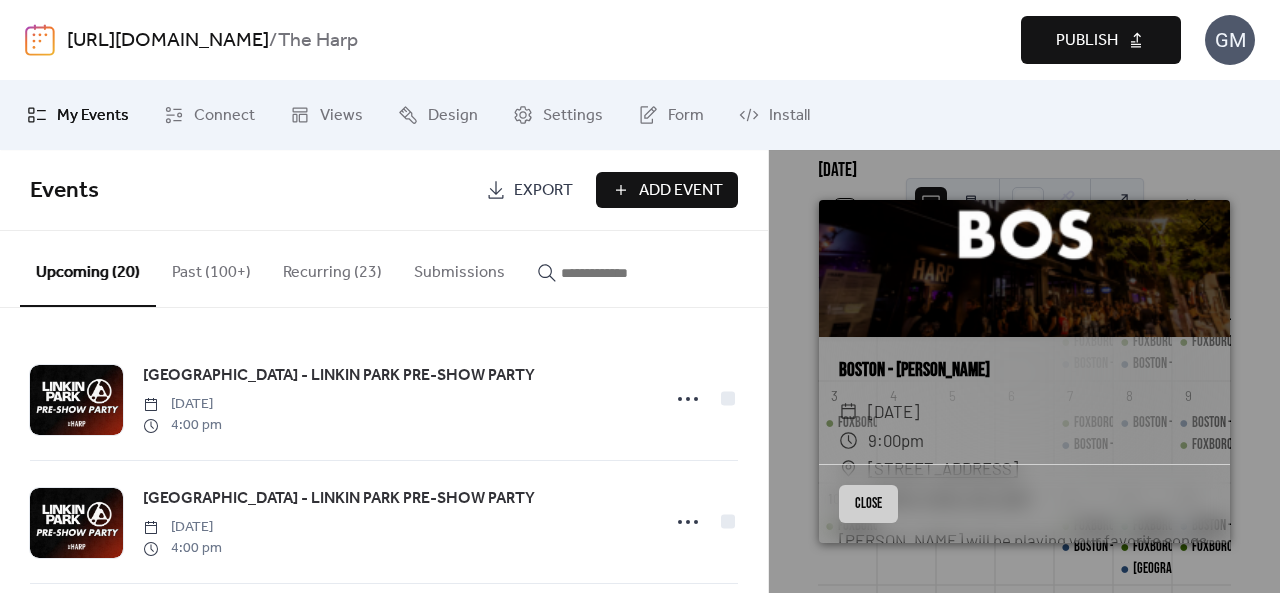scroll, scrollTop: 100, scrollLeft: 0, axis: vertical 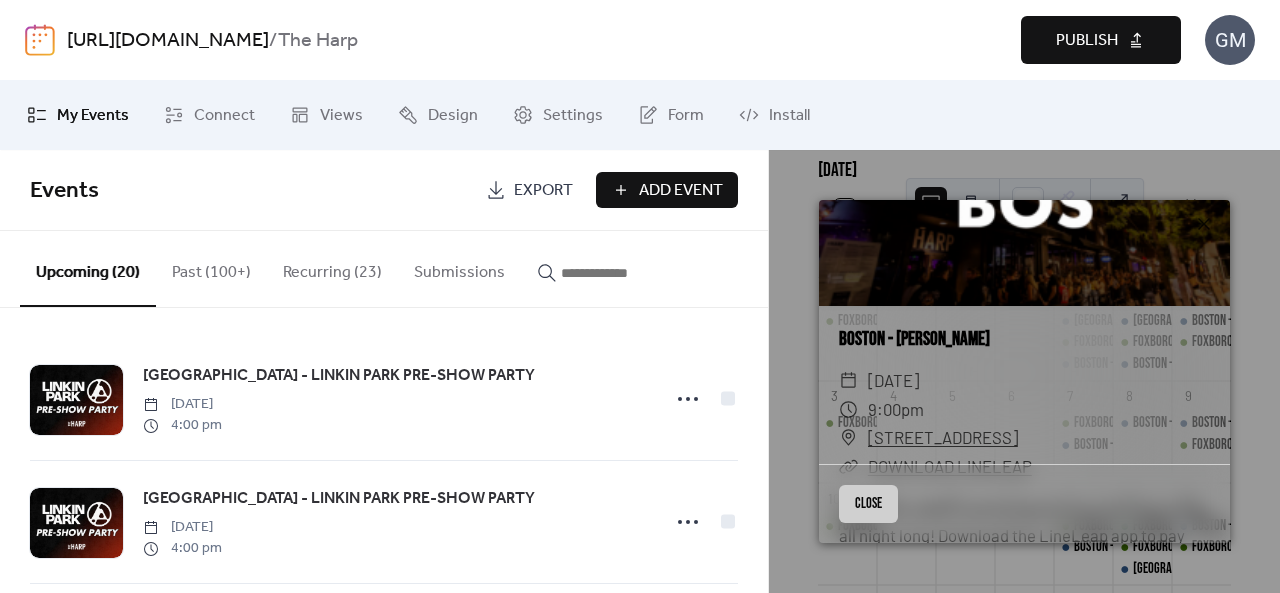 click on "Close" at bounding box center (868, 504) 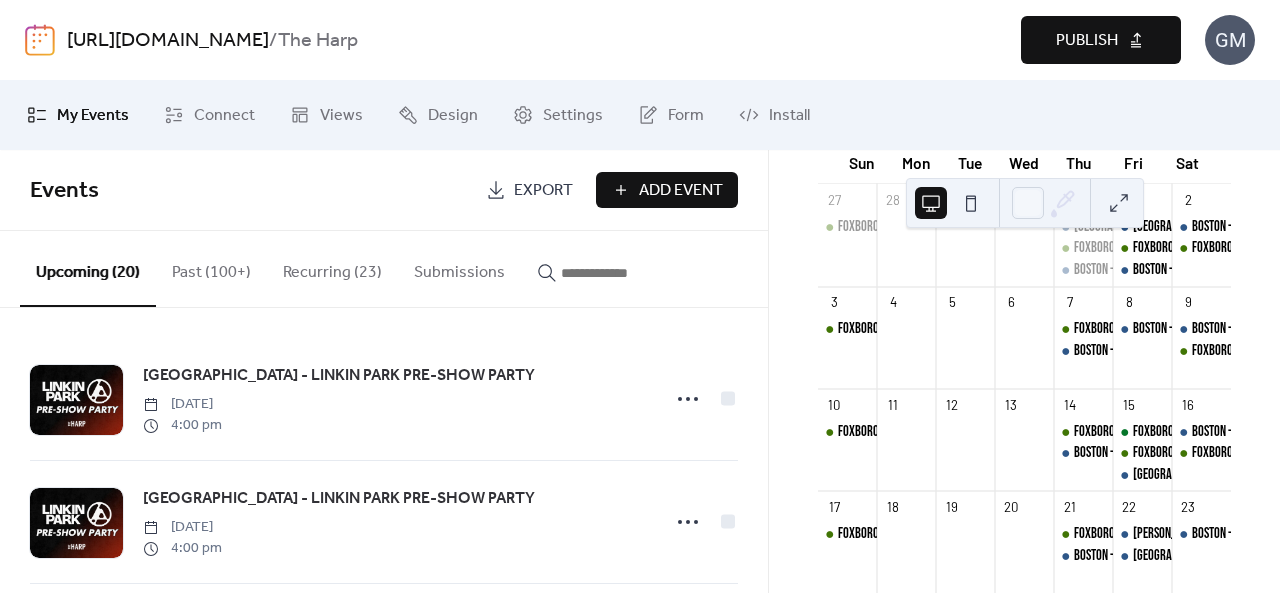 scroll, scrollTop: 300, scrollLeft: 0, axis: vertical 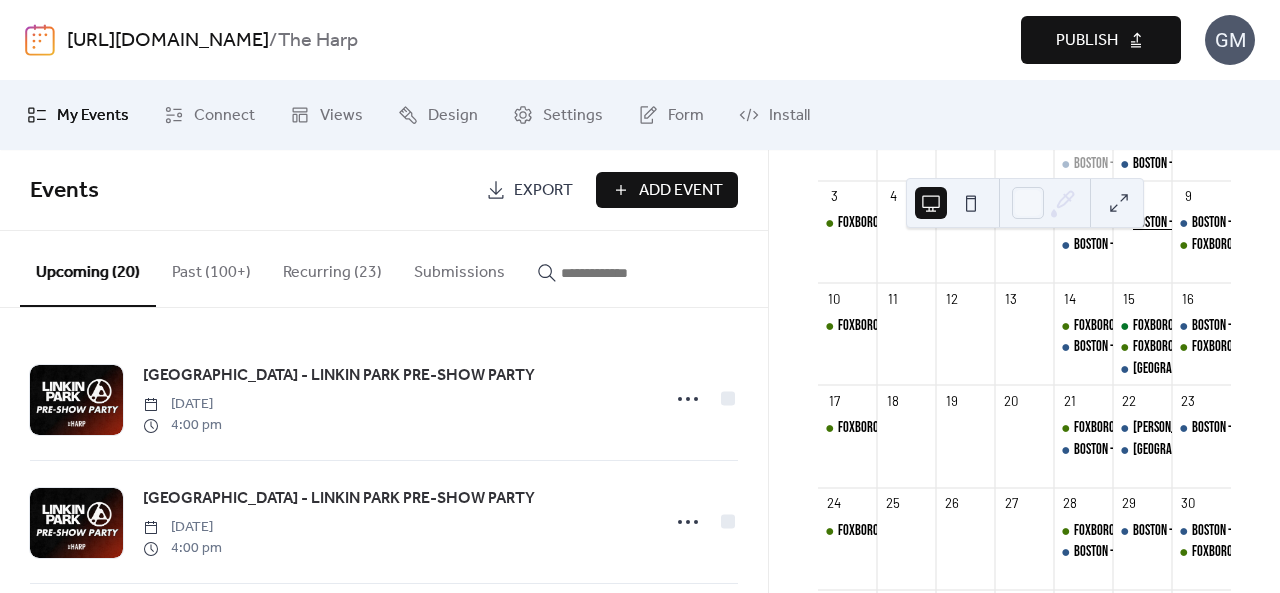 click on "BOSTON - DJ [PERSON_NAME]" at bounding box center (1195, 223) 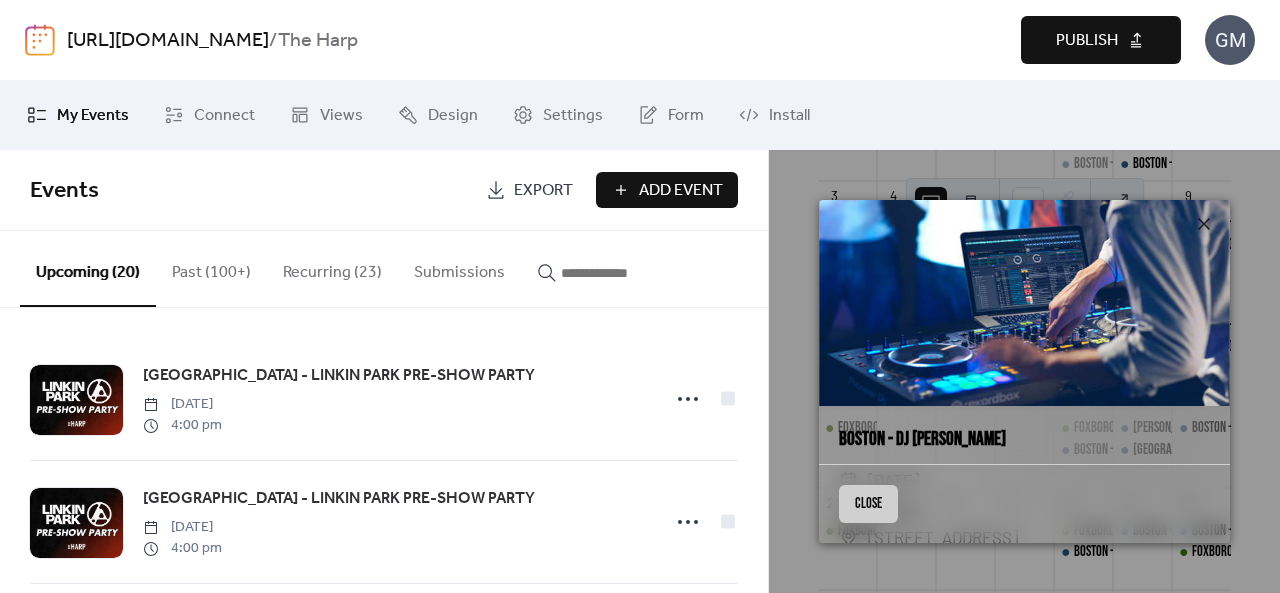 scroll, scrollTop: 200, scrollLeft: 0, axis: vertical 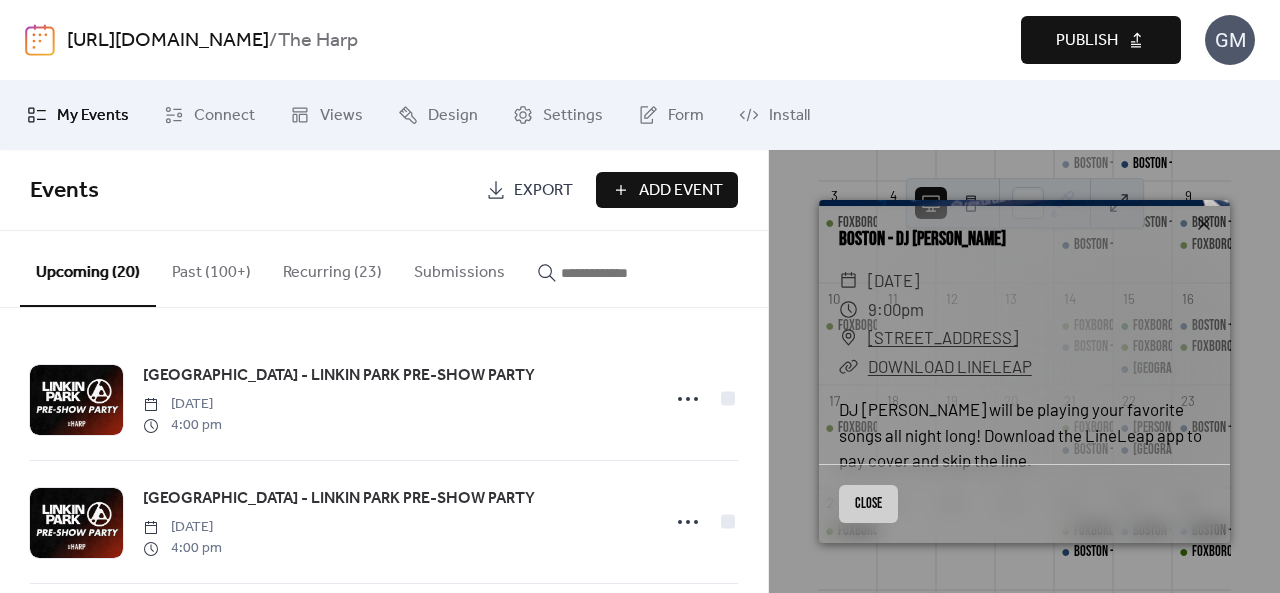 click on "Close" at bounding box center [868, 504] 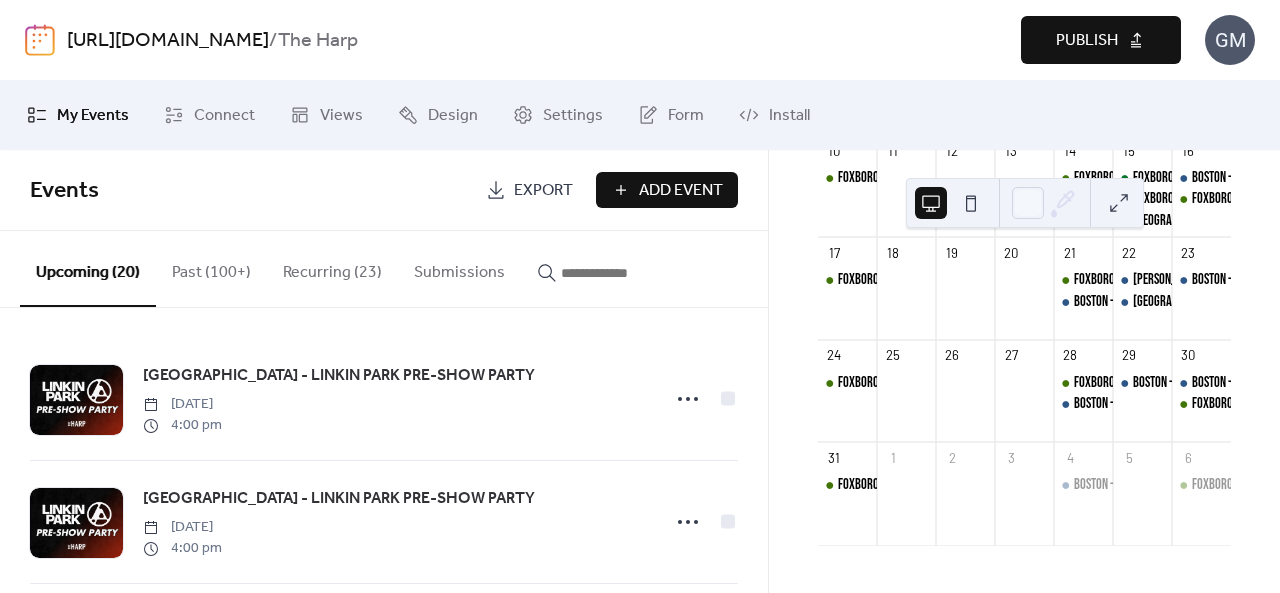 scroll, scrollTop: 458, scrollLeft: 0, axis: vertical 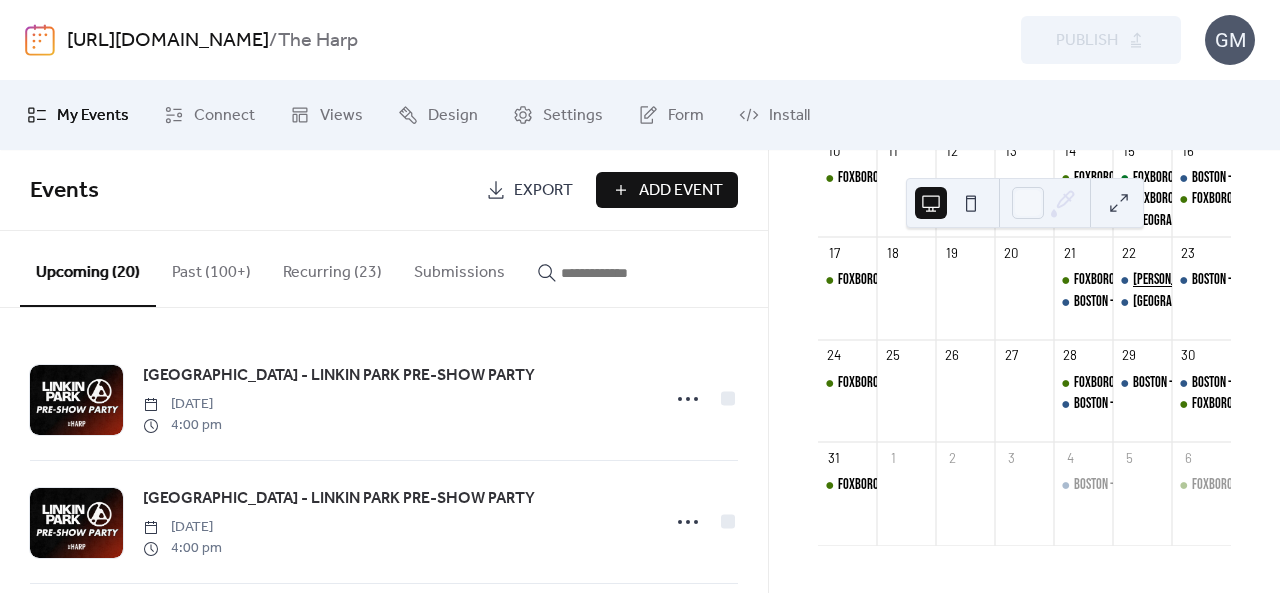 click on "[PERSON_NAME] Listening Party 8/22" at bounding box center [1219, 280] 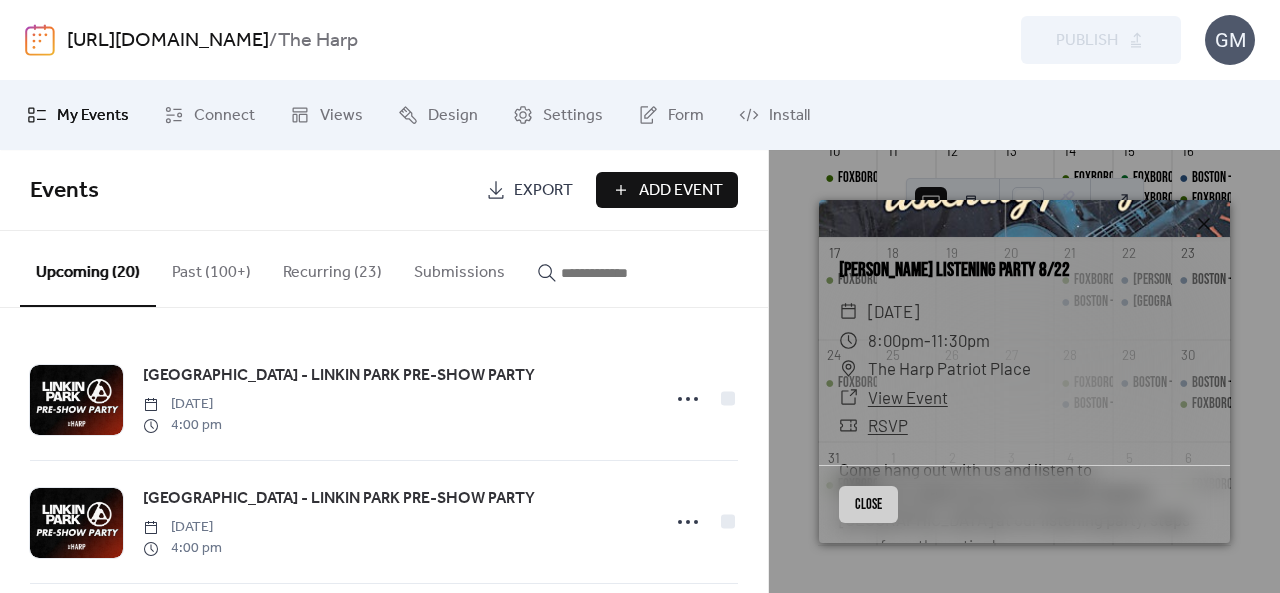scroll, scrollTop: 200, scrollLeft: 0, axis: vertical 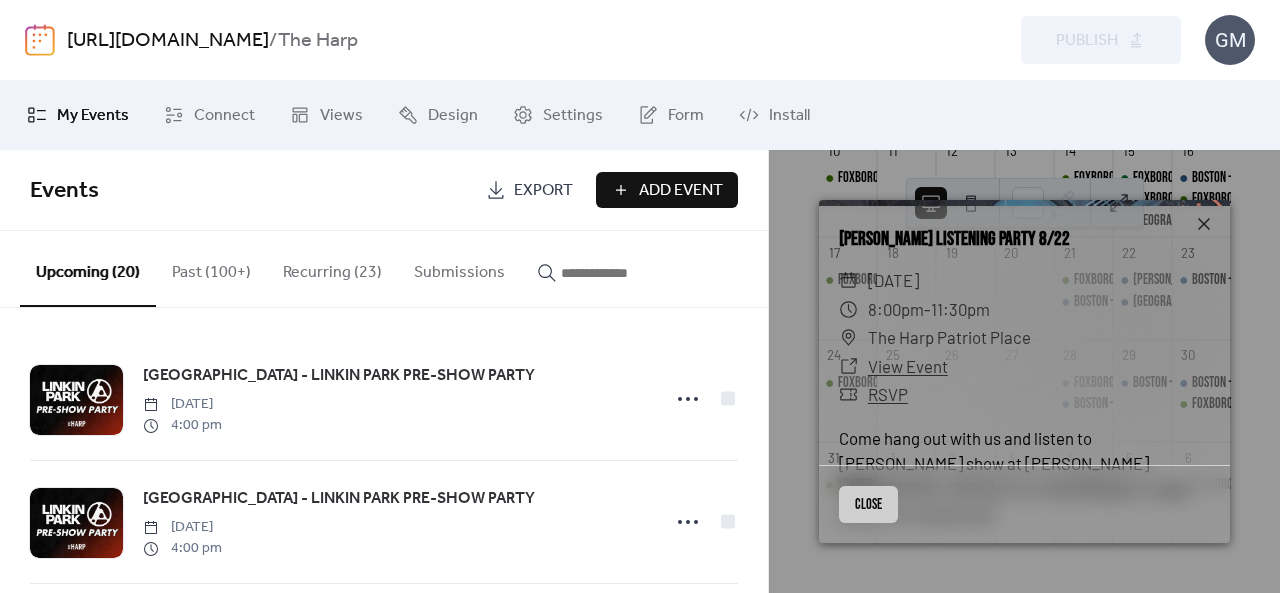 click on "Close" at bounding box center (868, 504) 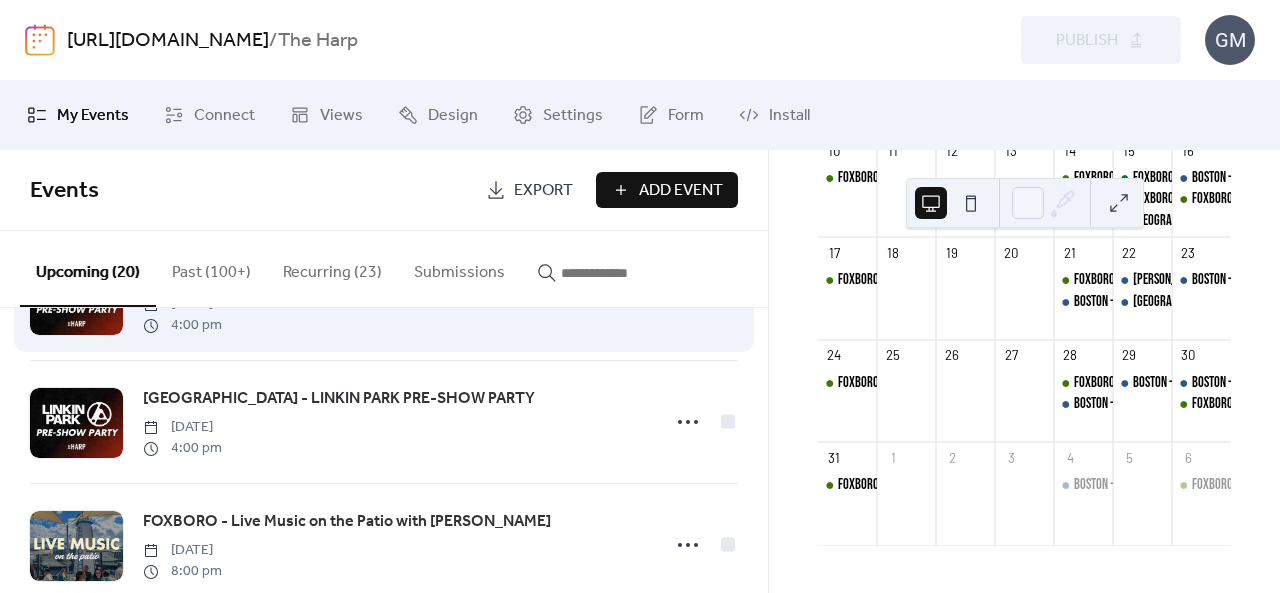 scroll, scrollTop: 0, scrollLeft: 0, axis: both 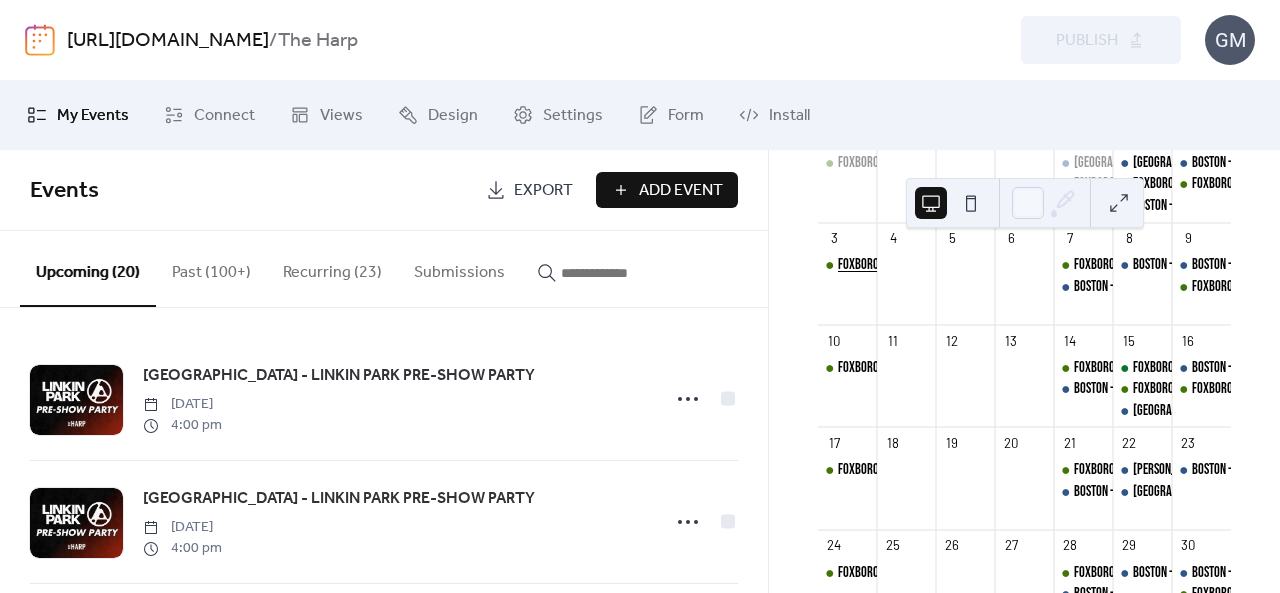 click on "FOXBORO - [DATE] BRUNCH" at bounding box center (896, 265) 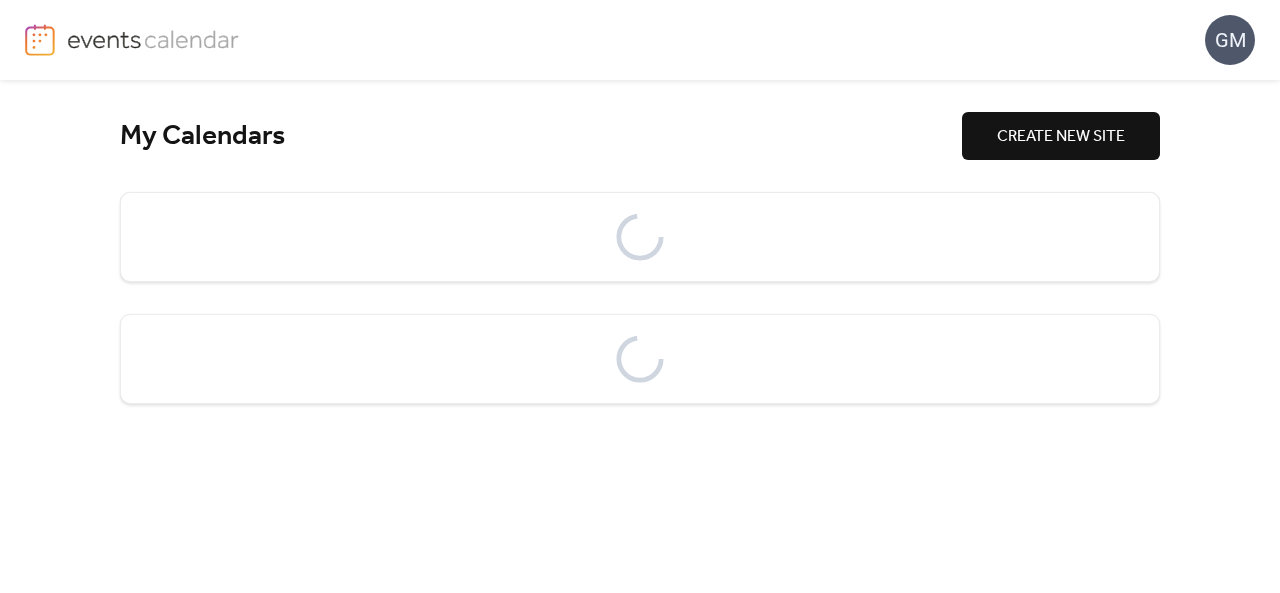scroll, scrollTop: 0, scrollLeft: 0, axis: both 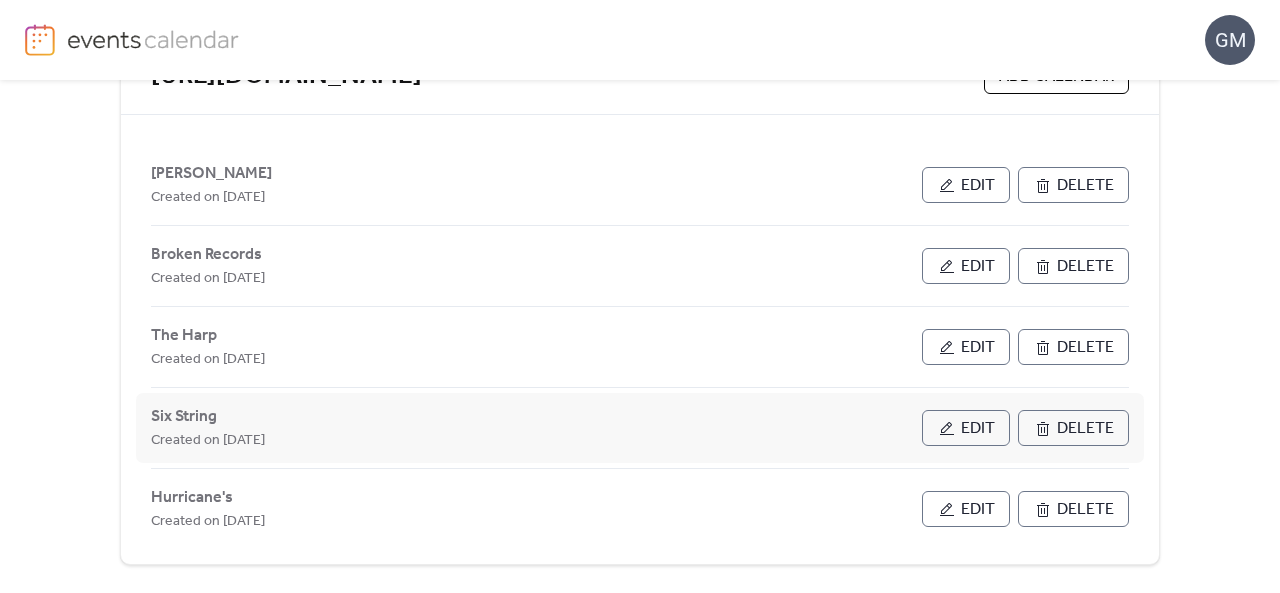 click on "Edit" at bounding box center (978, 429) 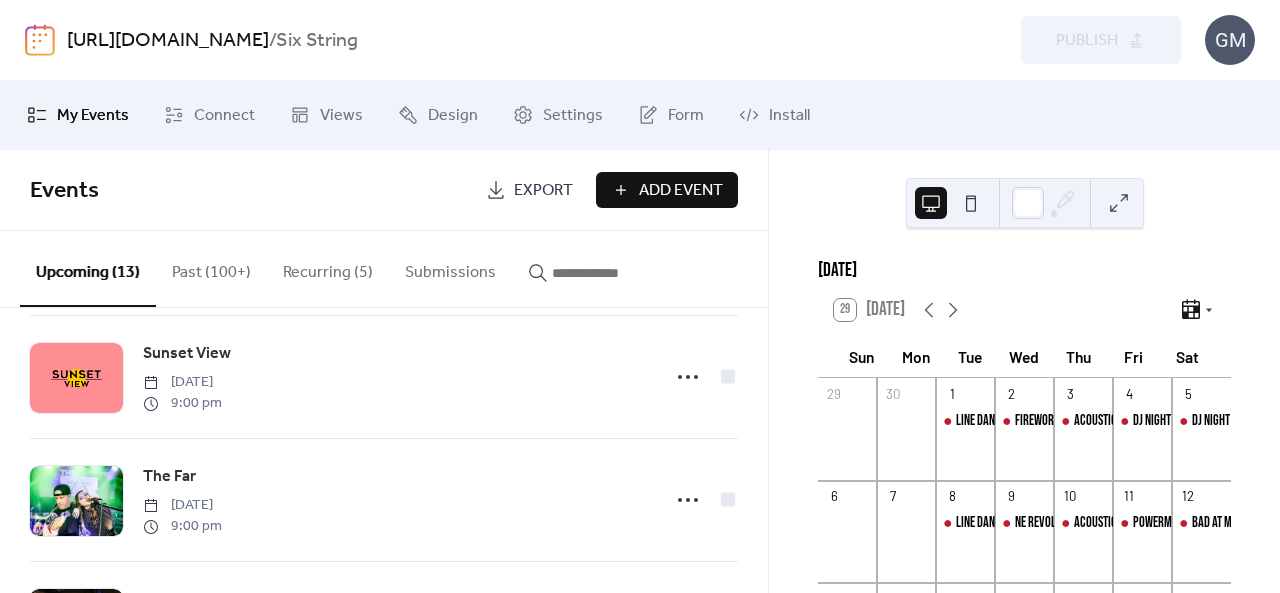 scroll, scrollTop: 300, scrollLeft: 0, axis: vertical 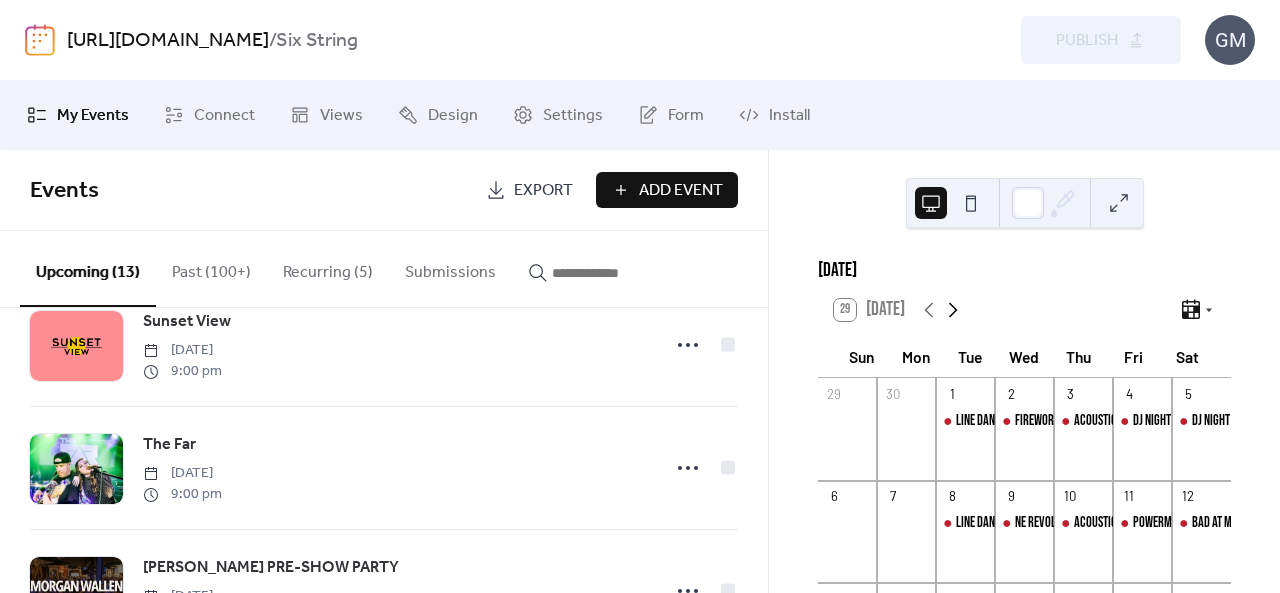 click 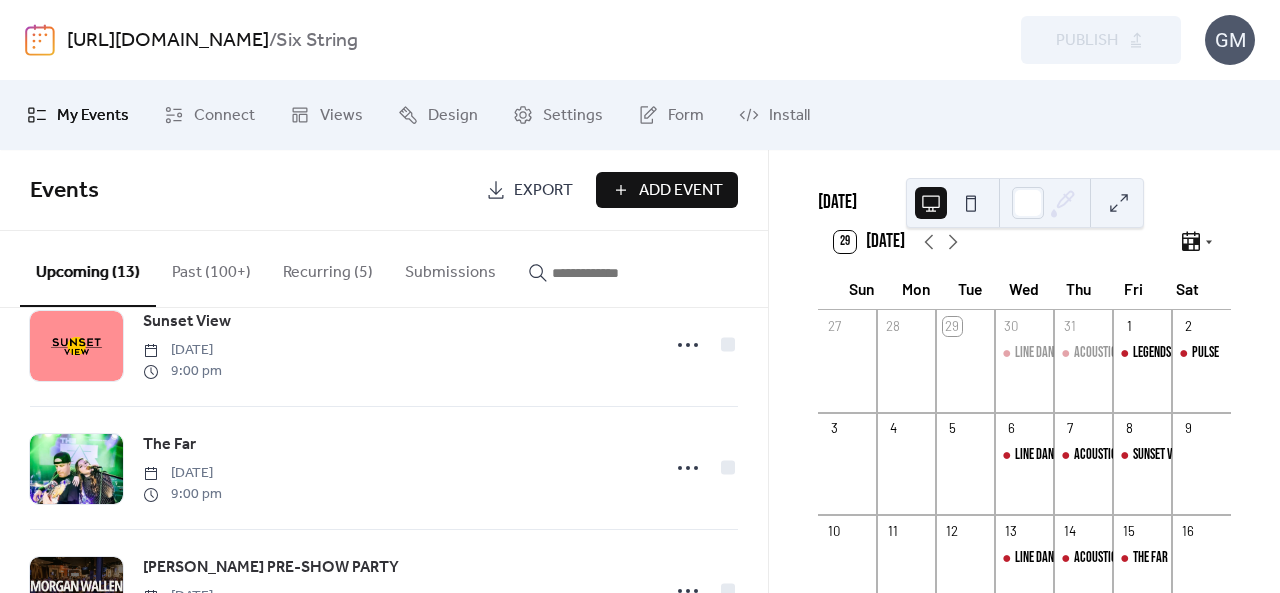 scroll, scrollTop: 100, scrollLeft: 0, axis: vertical 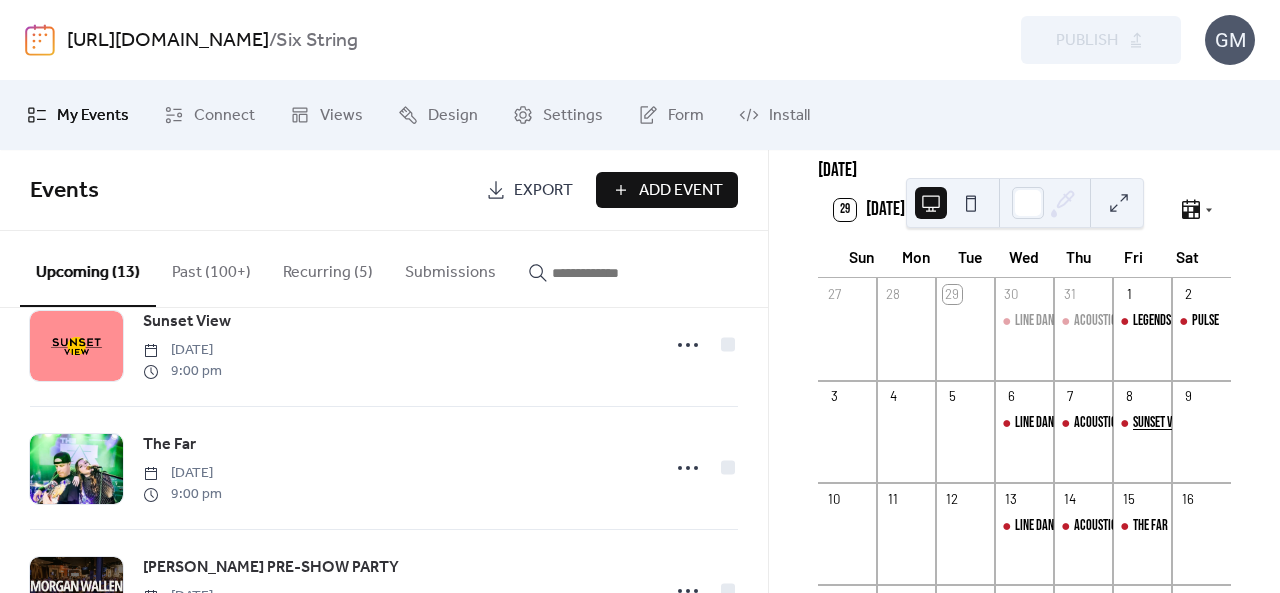 click on "Sunset View" at bounding box center [1161, 423] 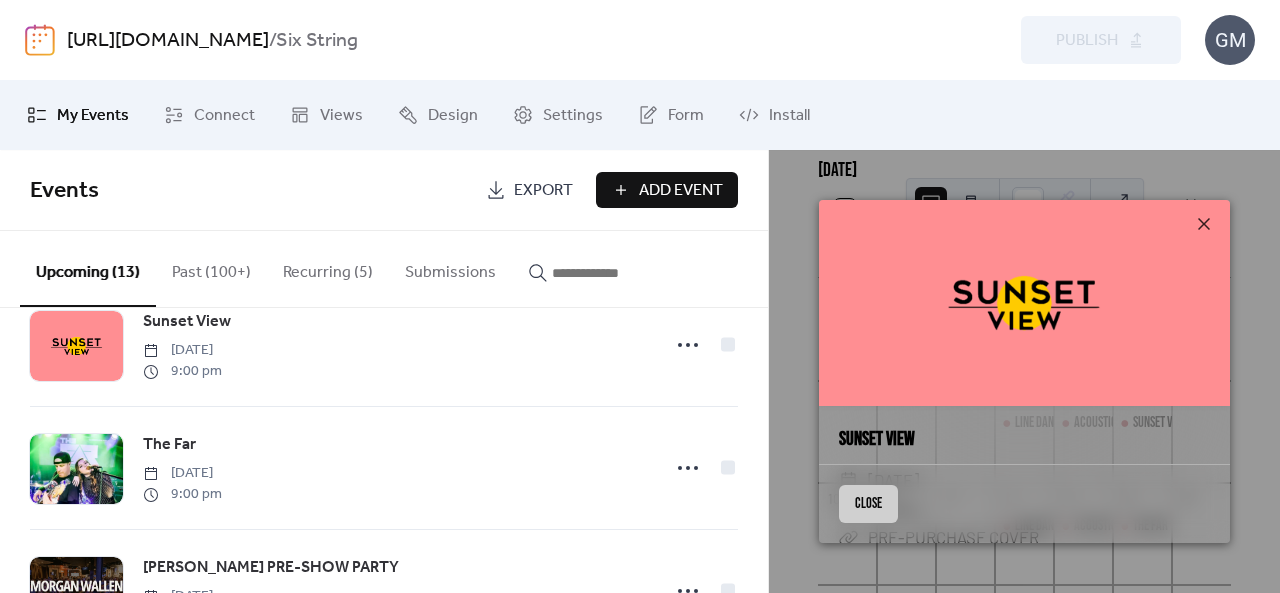click on "Close" at bounding box center (868, 504) 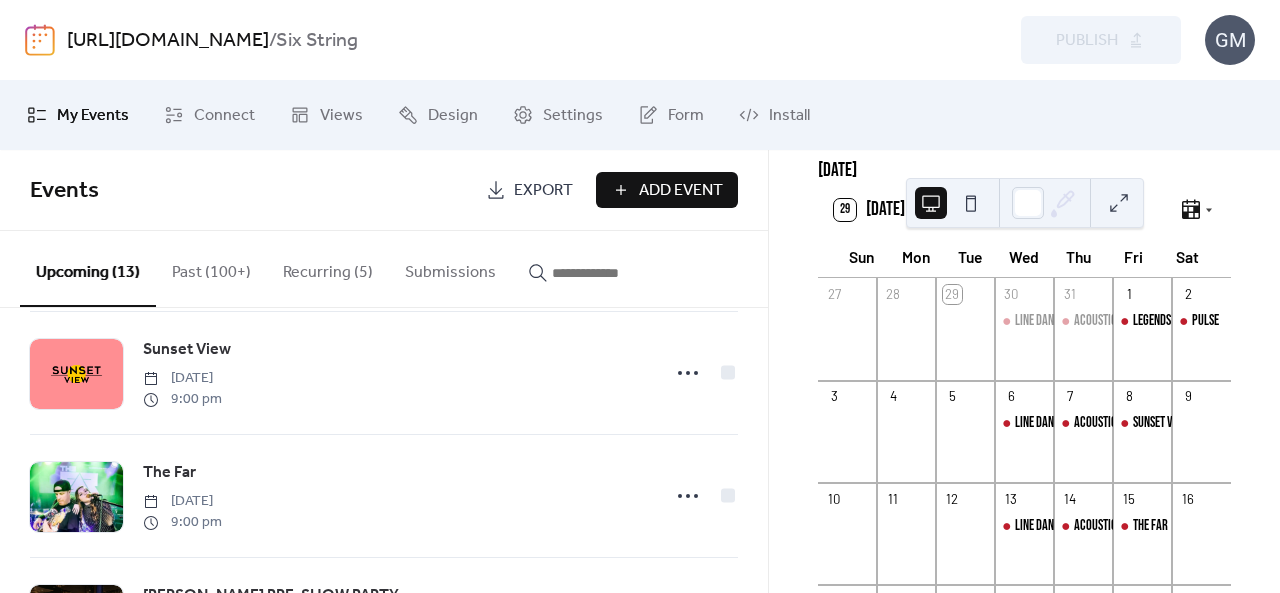 scroll, scrollTop: 176, scrollLeft: 0, axis: vertical 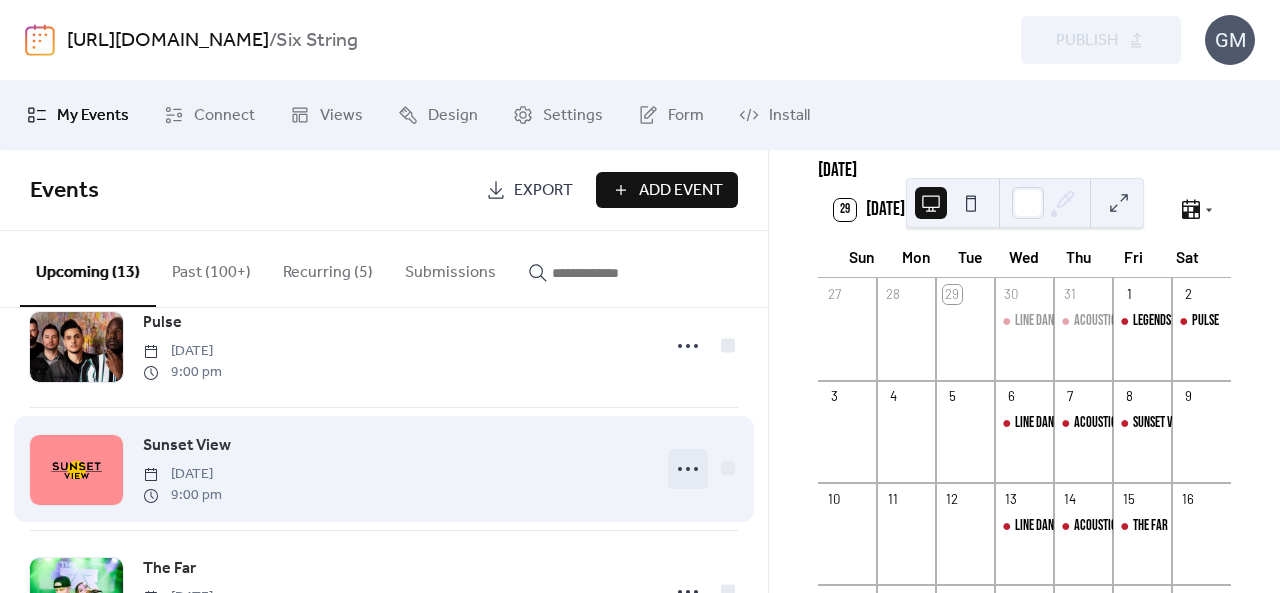 click 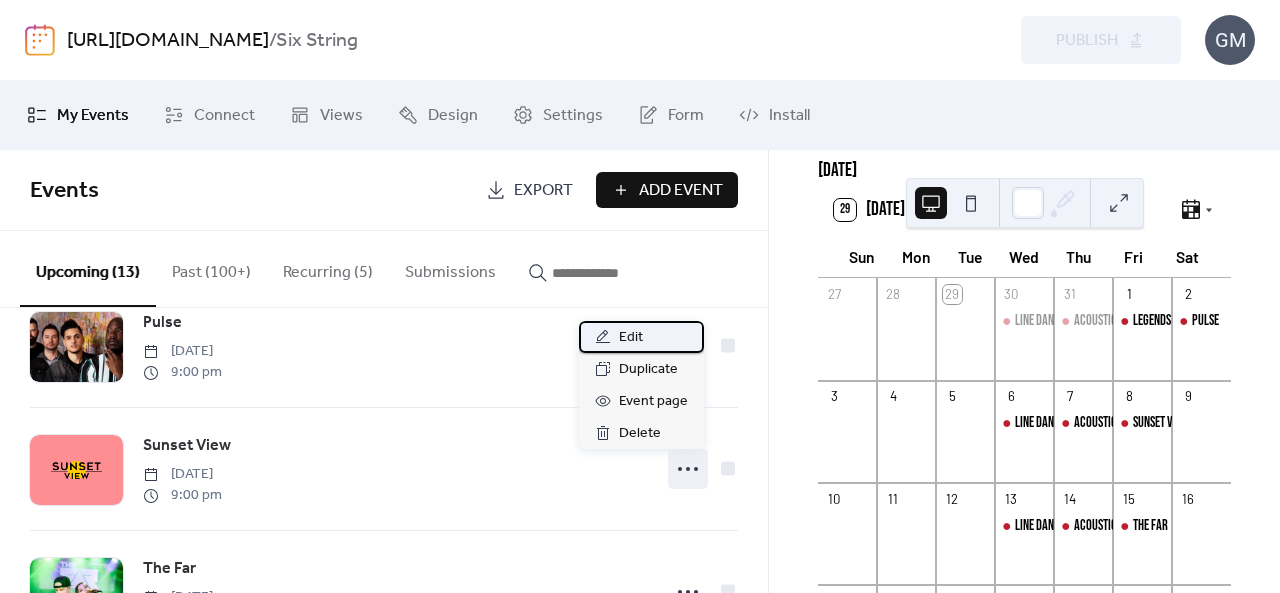 click on "Edit" at bounding box center (641, 337) 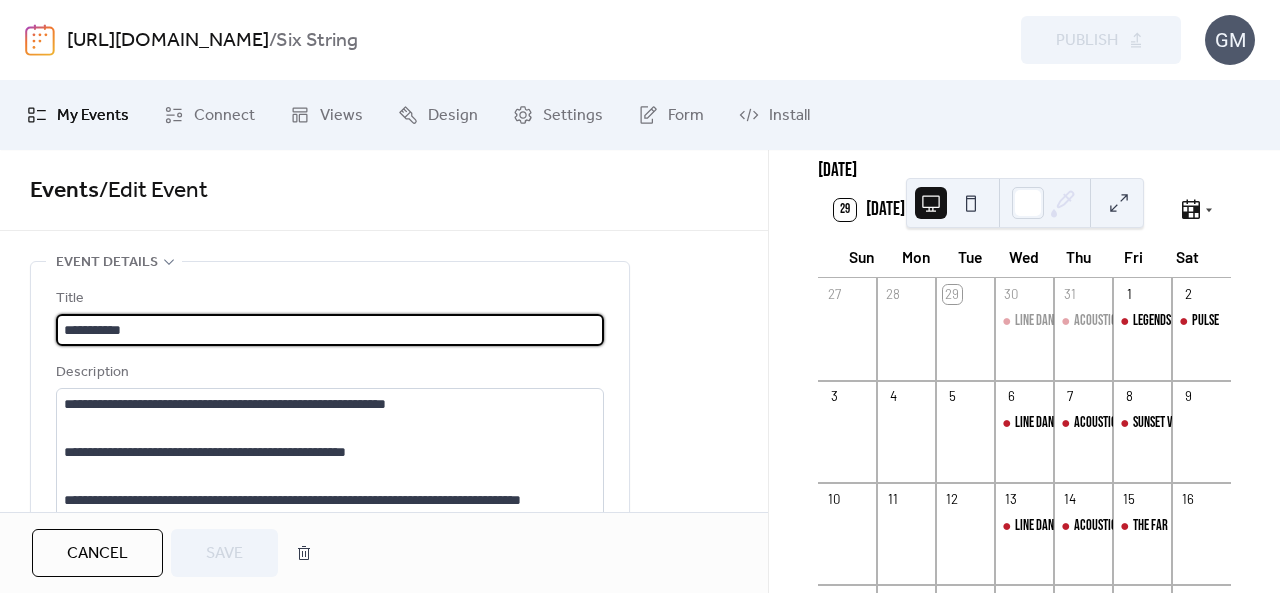 click on "Cancel" at bounding box center [97, 553] 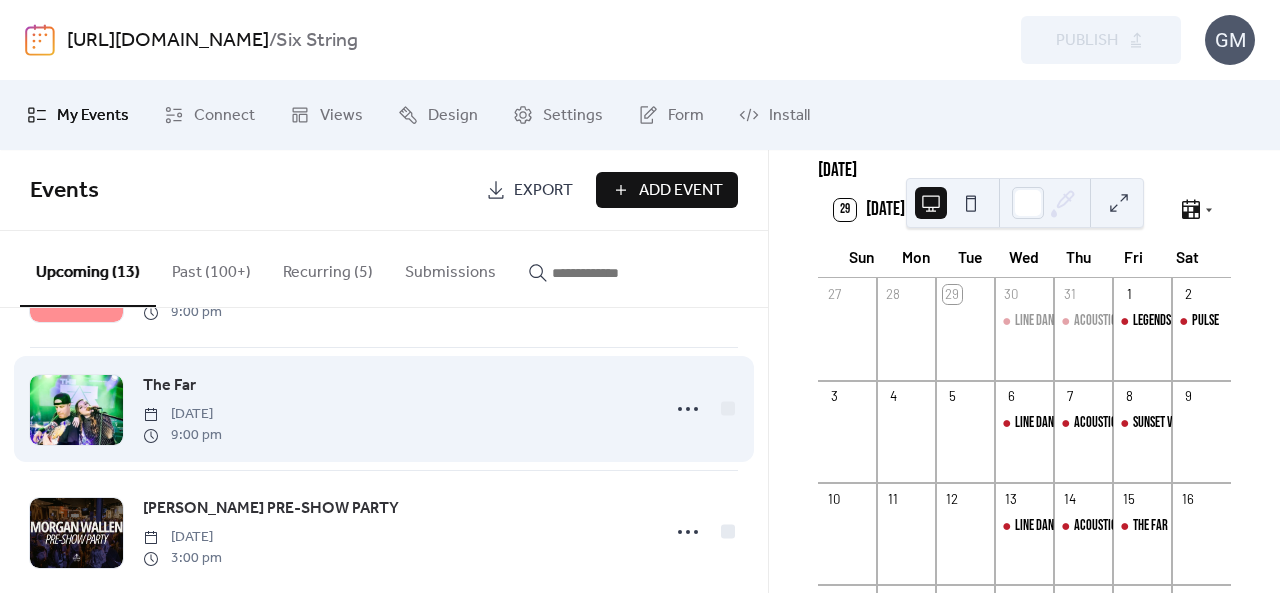 scroll, scrollTop: 176, scrollLeft: 0, axis: vertical 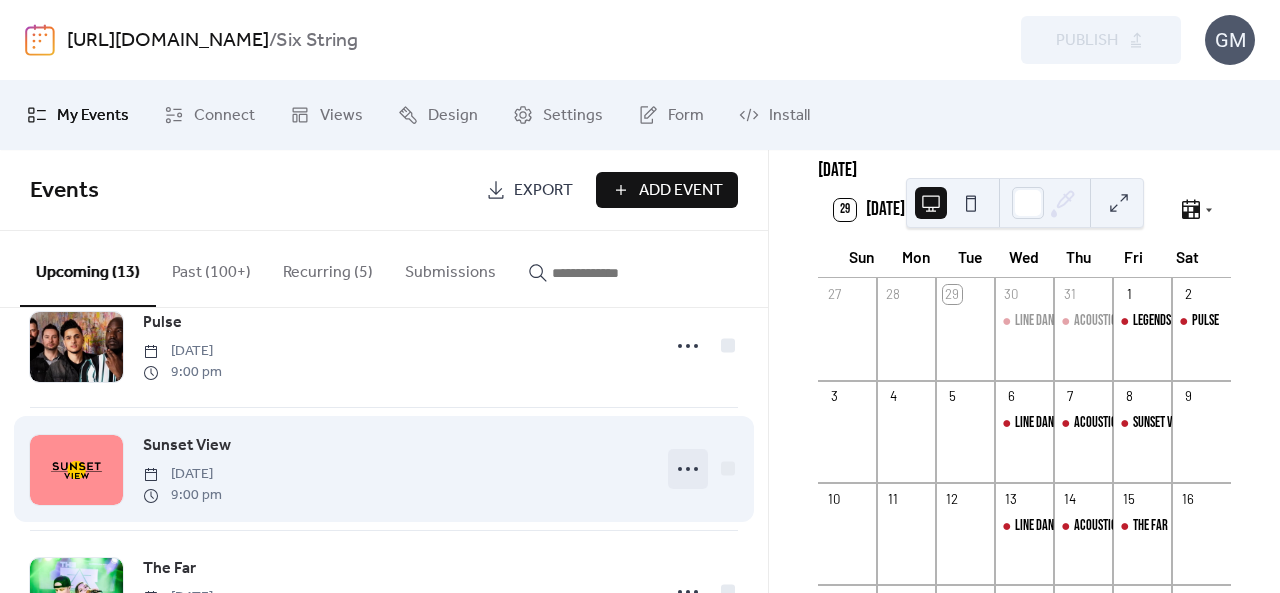 click 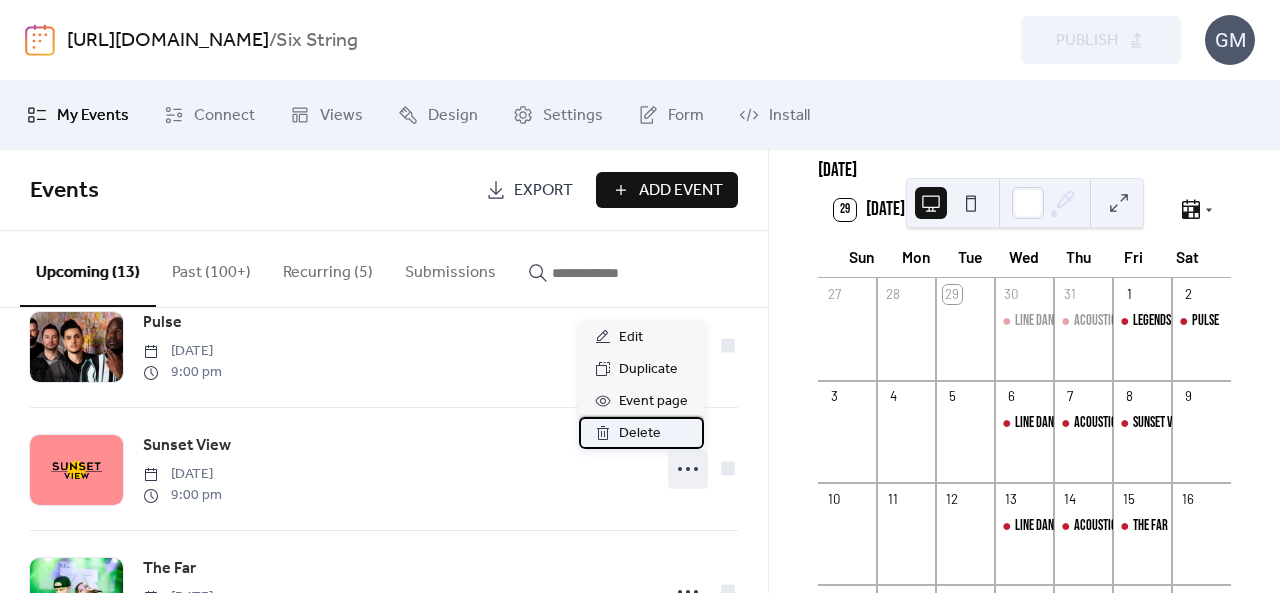 click on "Delete" at bounding box center (640, 434) 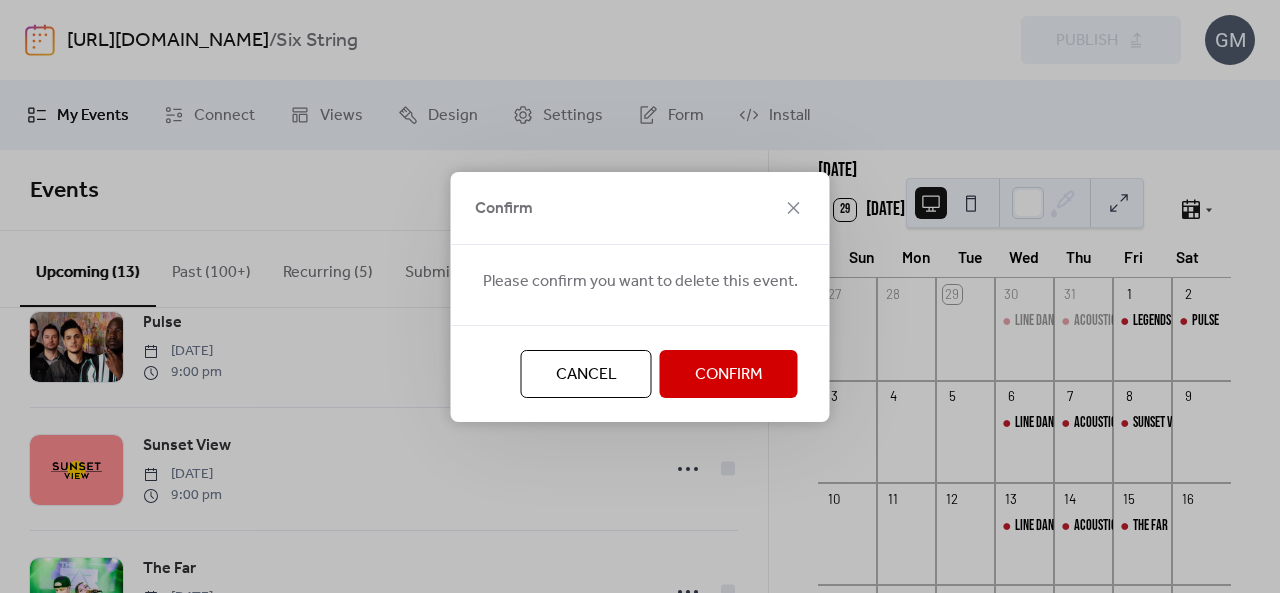 click on "Confirm" at bounding box center (729, 375) 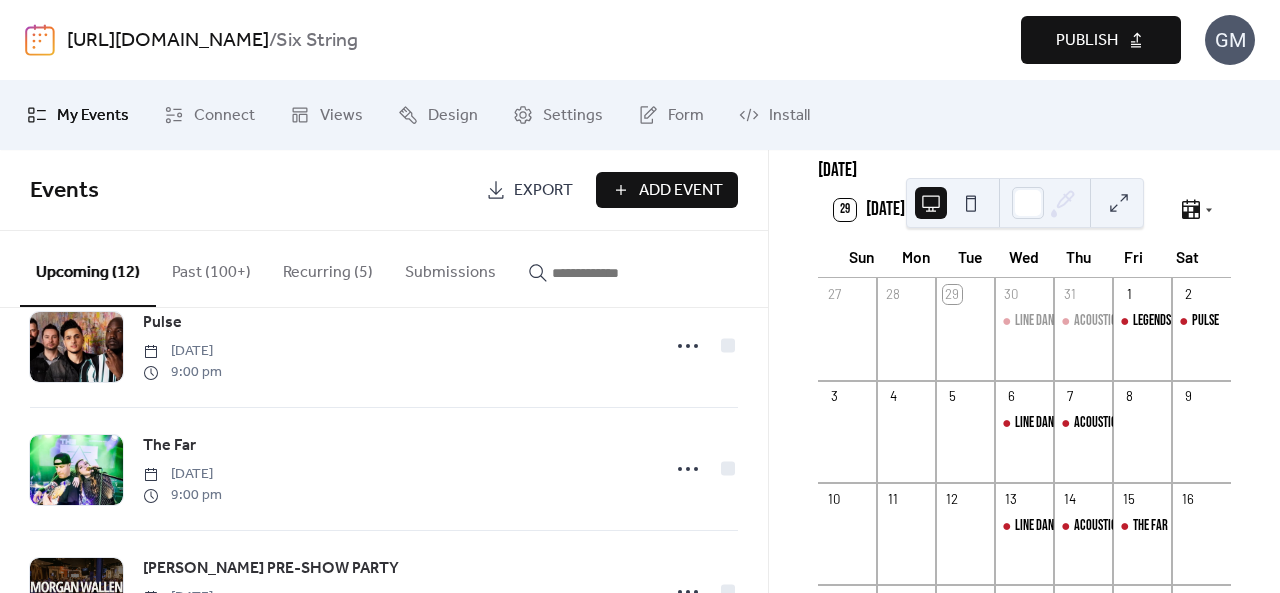 click at bounding box center [612, 273] 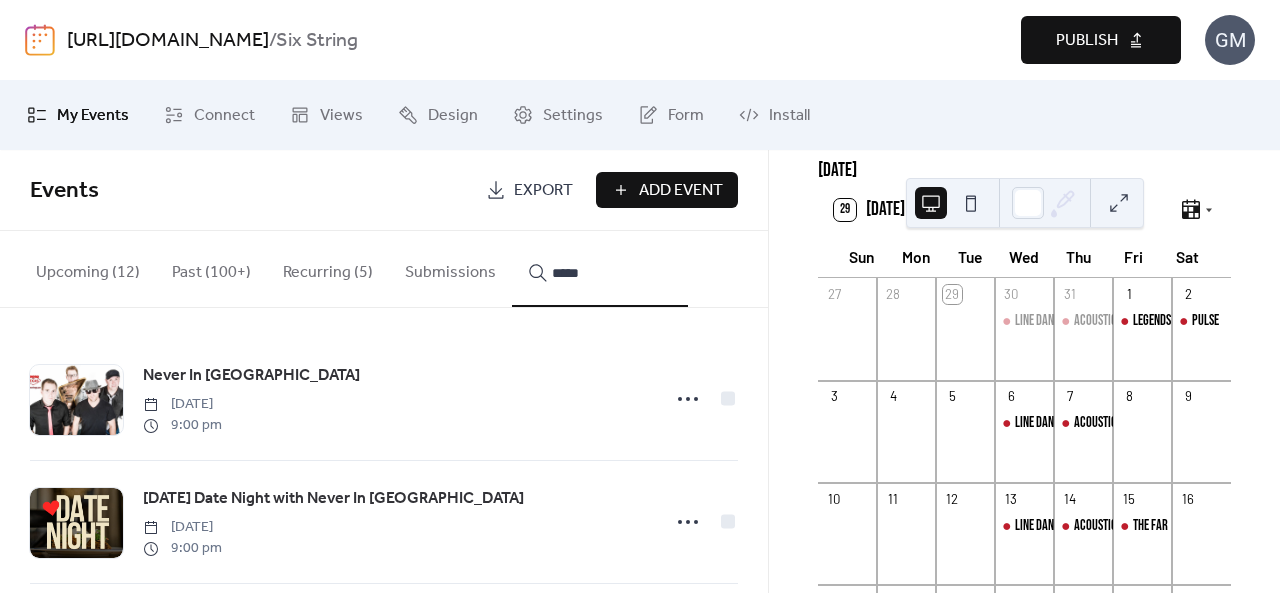 type on "*****" 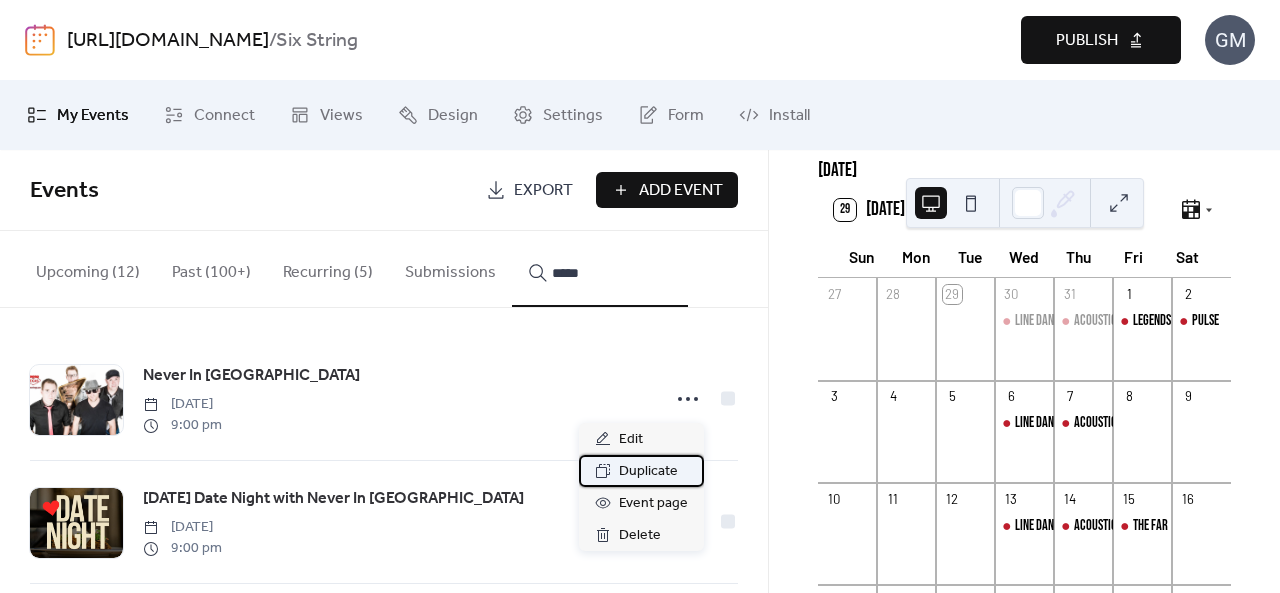 click on "Duplicate" at bounding box center [648, 472] 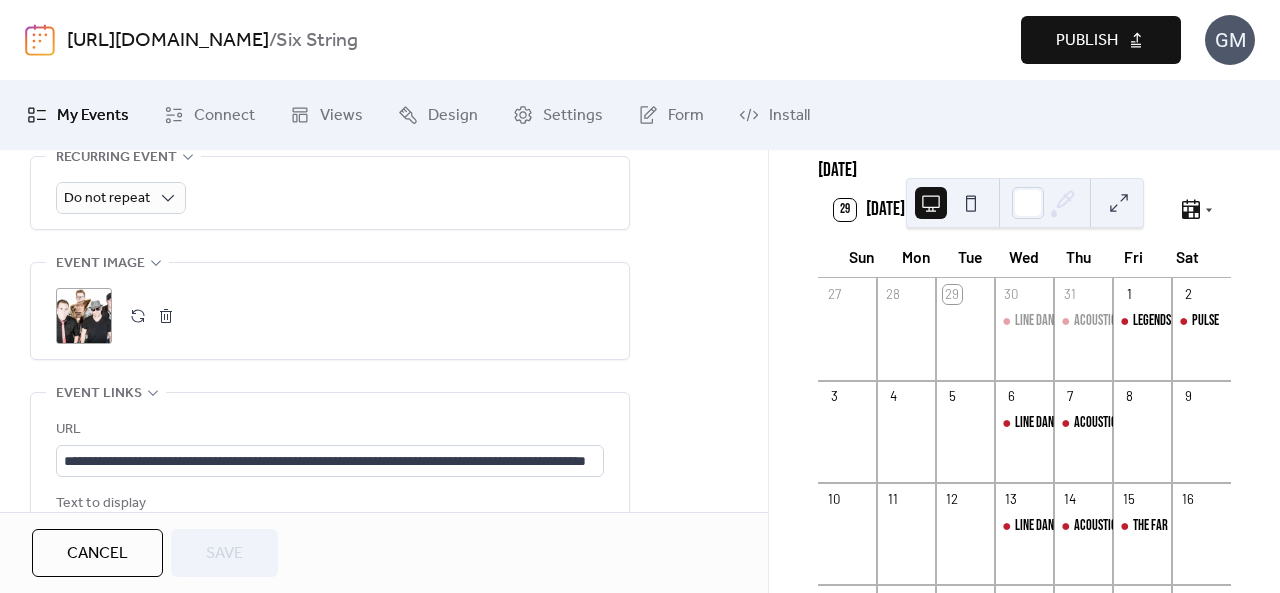 scroll, scrollTop: 1000, scrollLeft: 0, axis: vertical 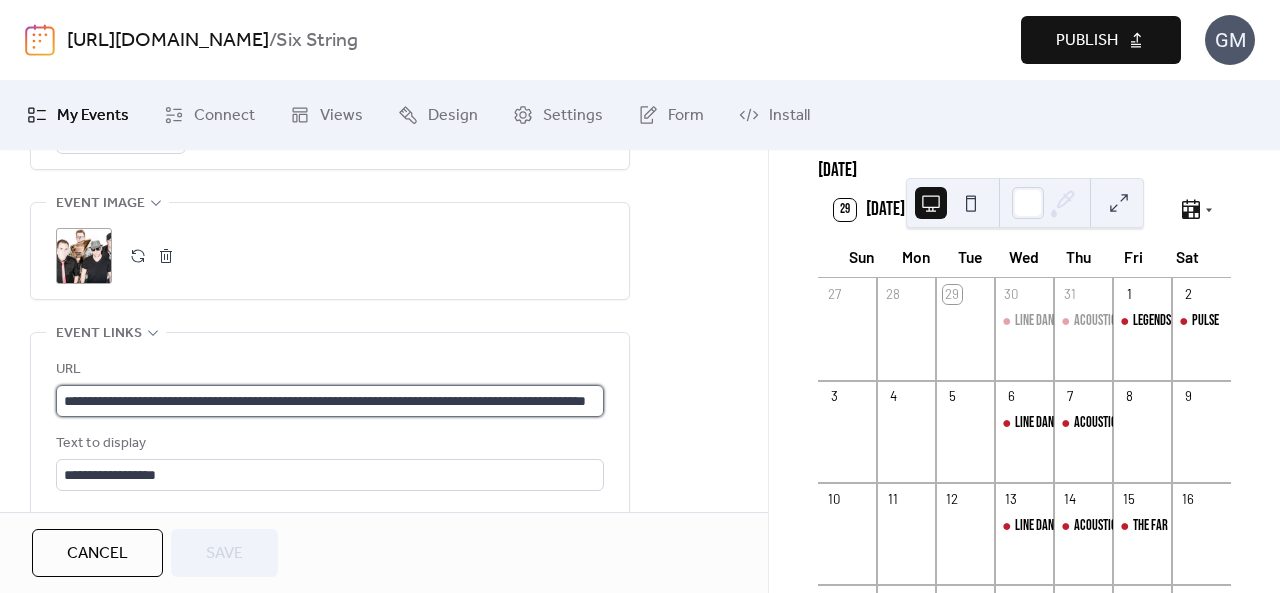 click on "**********" at bounding box center [330, 401] 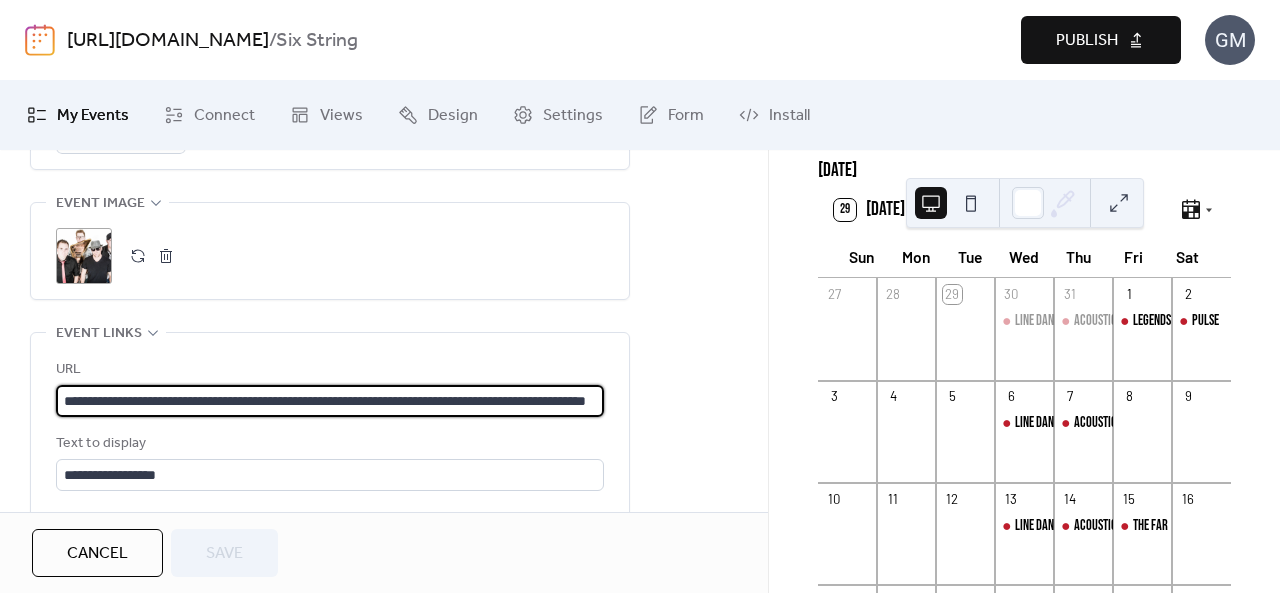 click on "**********" at bounding box center (330, 401) 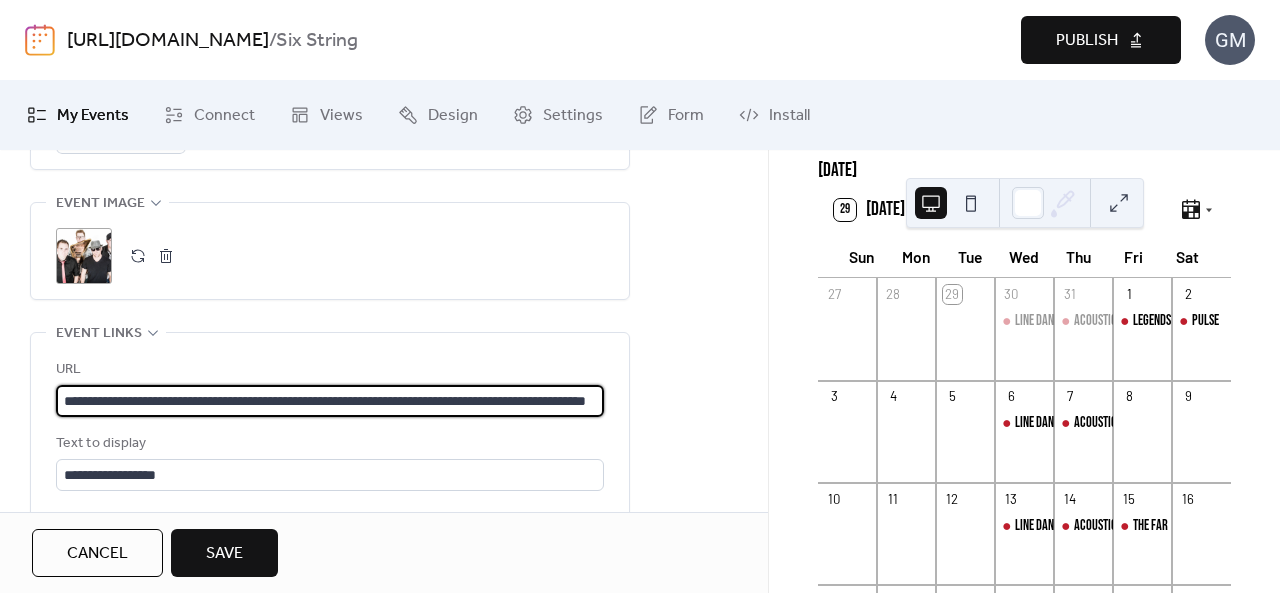 scroll, scrollTop: 0, scrollLeft: 113, axis: horizontal 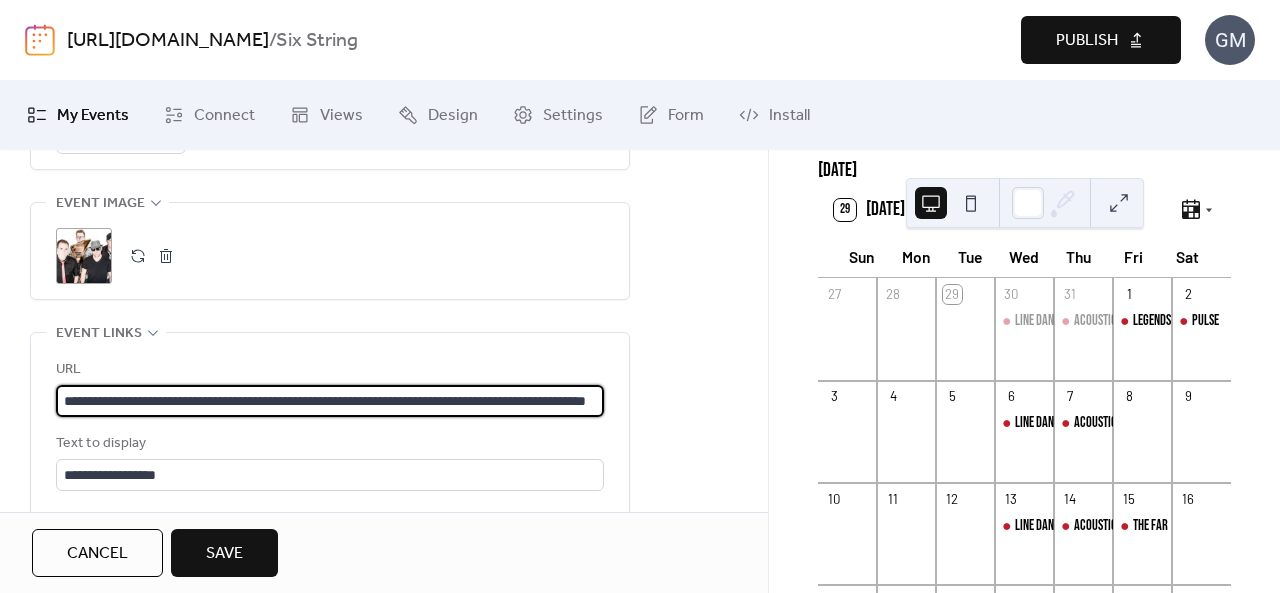 type on "**********" 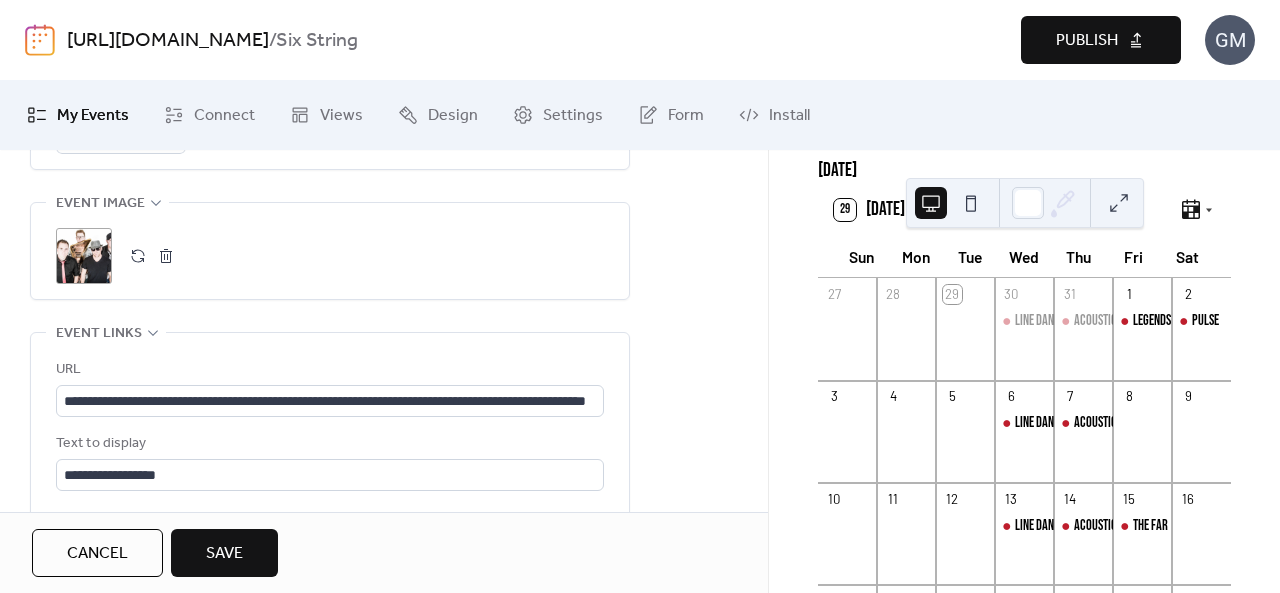 scroll, scrollTop: 0, scrollLeft: 0, axis: both 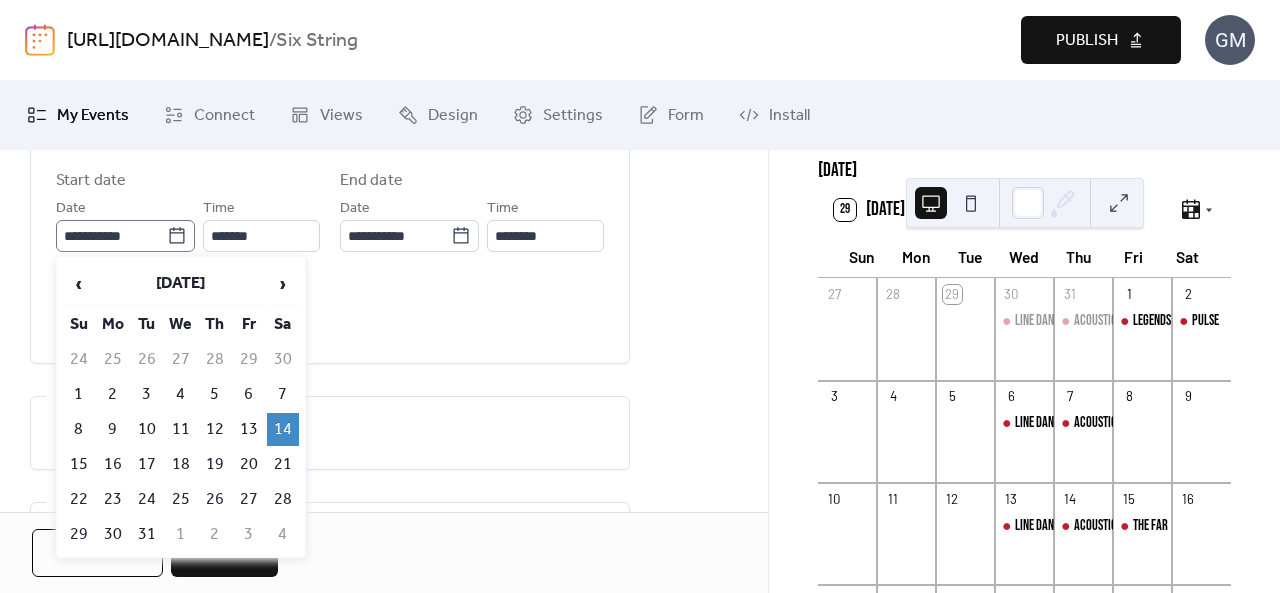 click 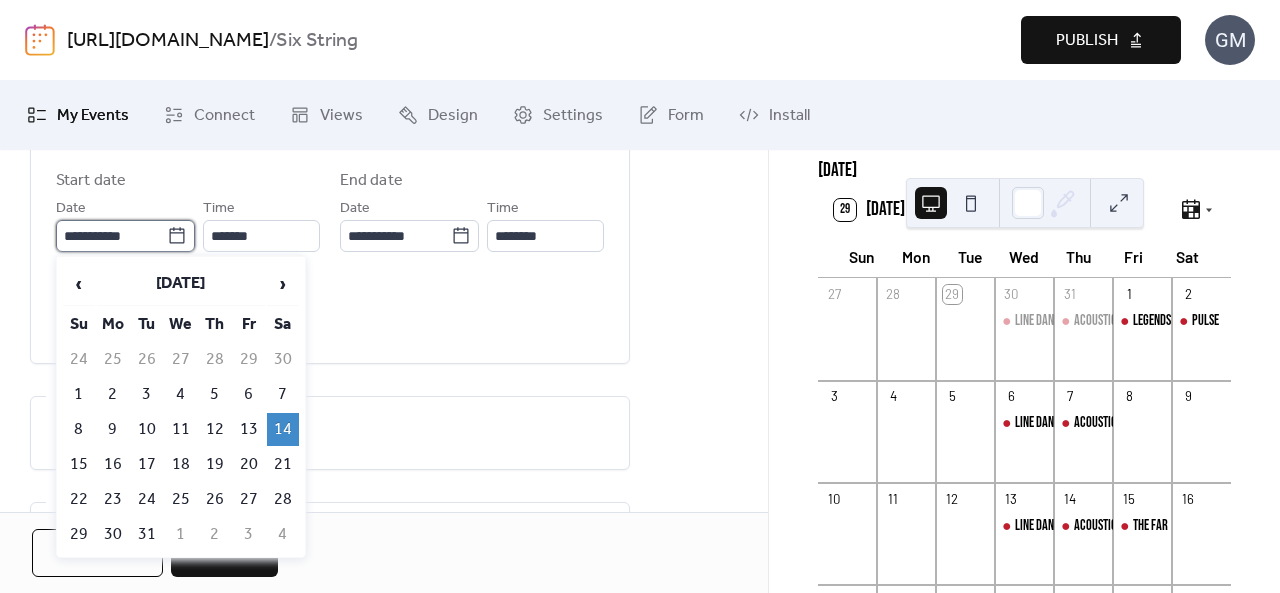 click on "**********" at bounding box center (111, 236) 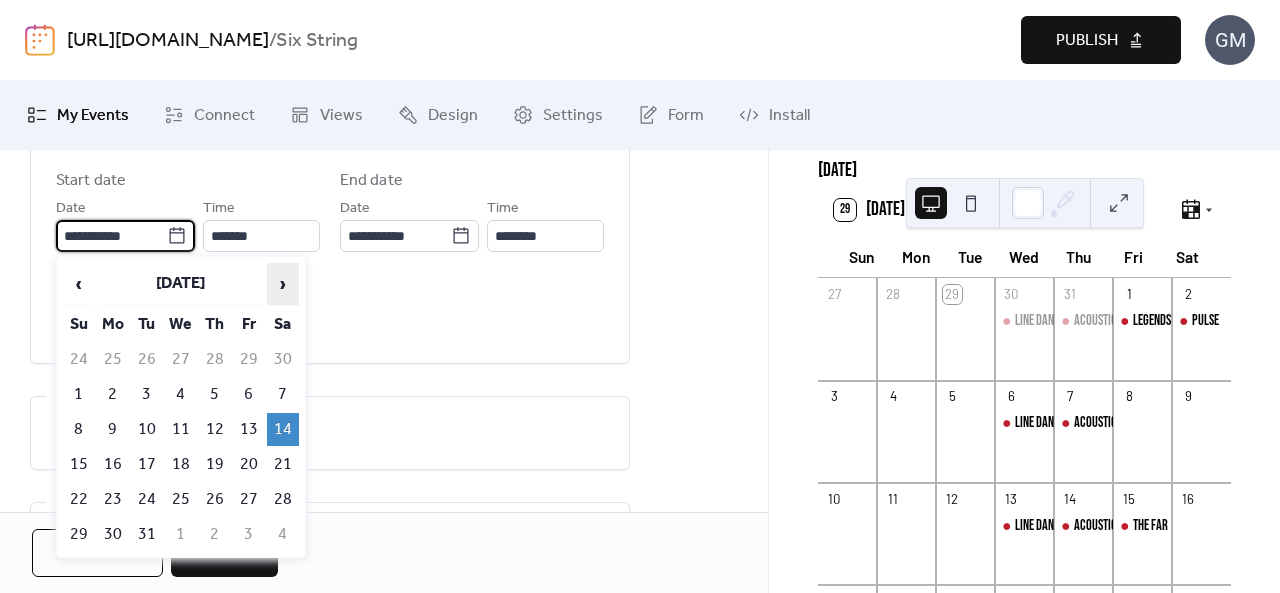 click on "›" at bounding box center [283, 284] 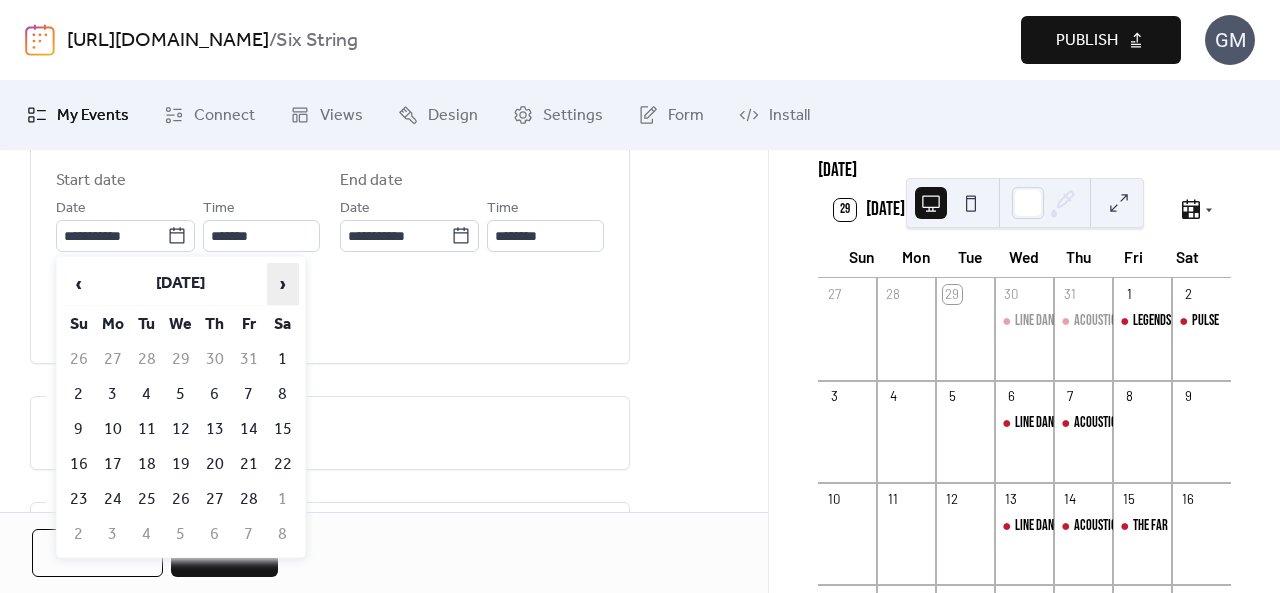 click on "›" at bounding box center (283, 284) 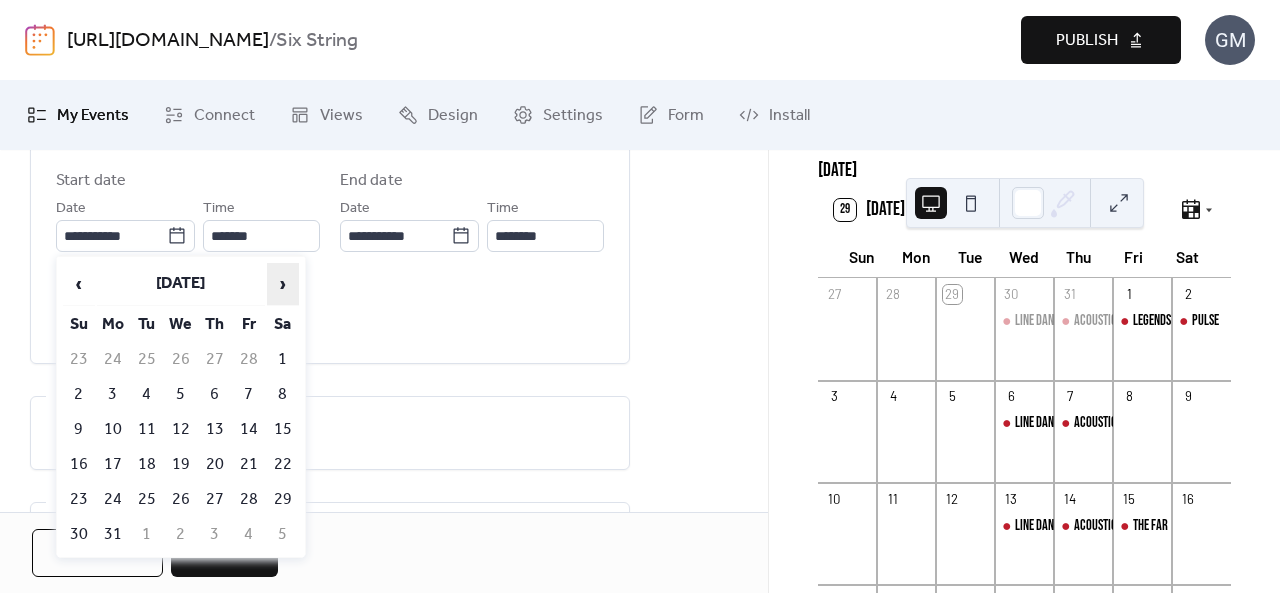 click on "›" at bounding box center (283, 284) 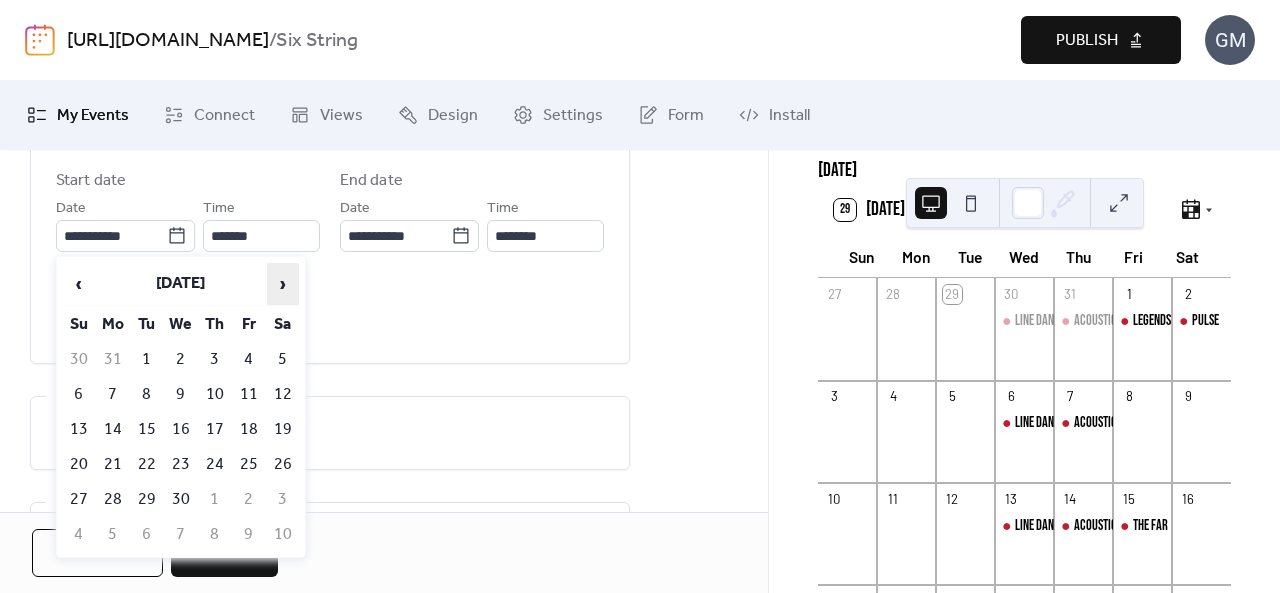 click on "›" at bounding box center (283, 284) 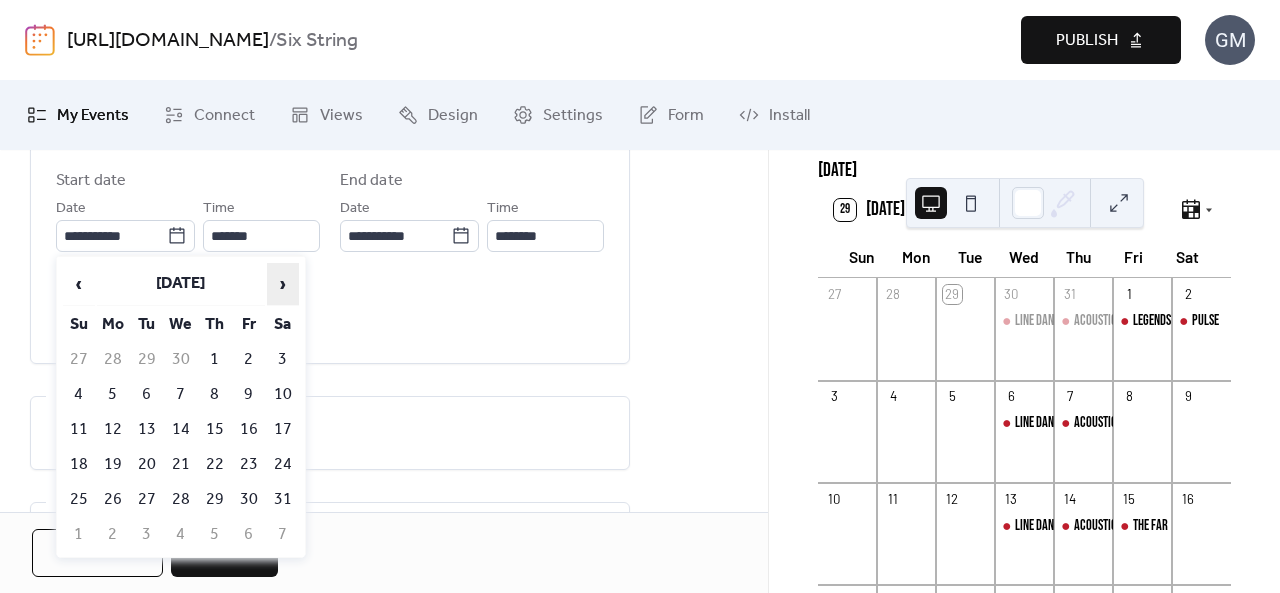 click on "›" at bounding box center [283, 284] 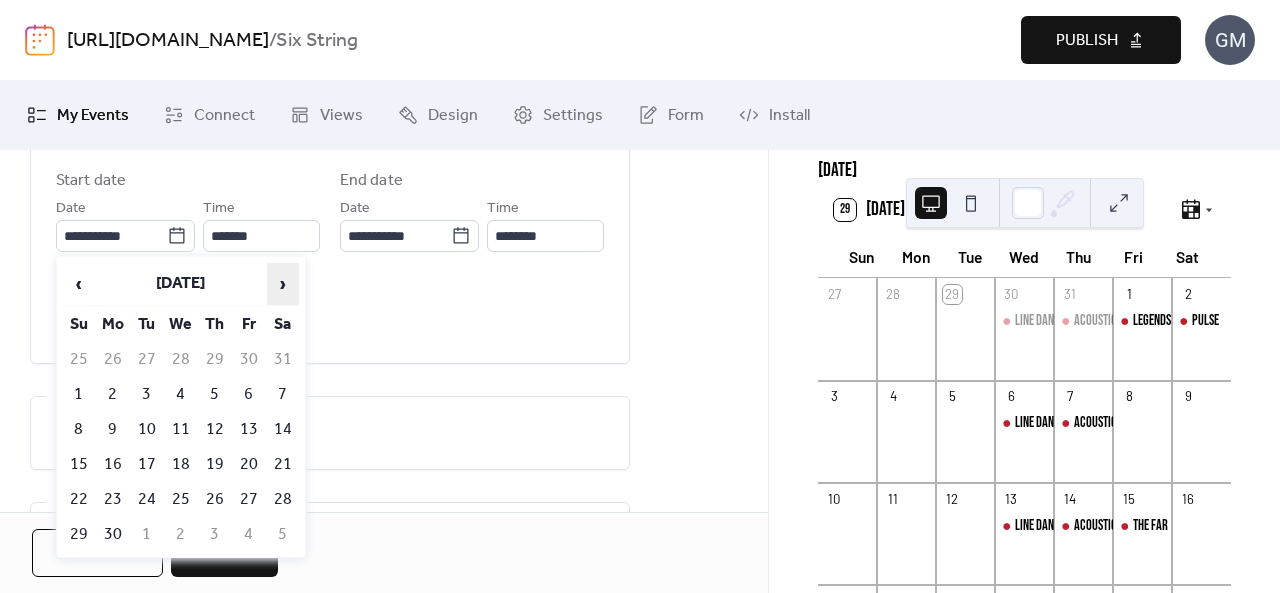 click on "›" at bounding box center (283, 284) 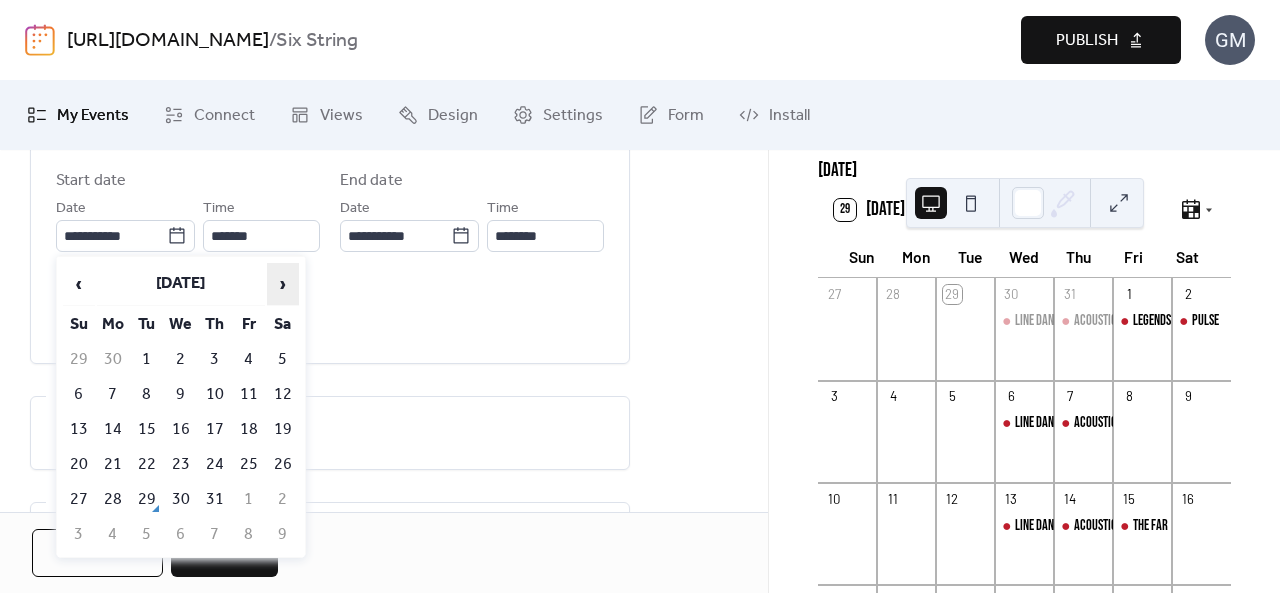 click on "›" at bounding box center [283, 284] 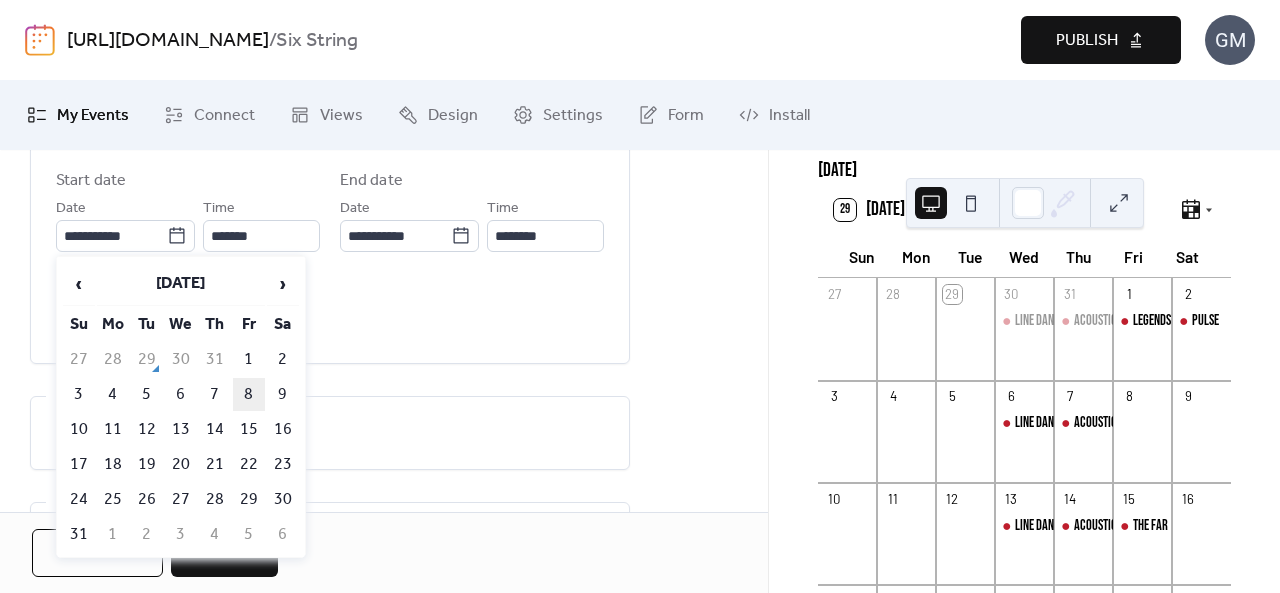 click on "8" at bounding box center [249, 394] 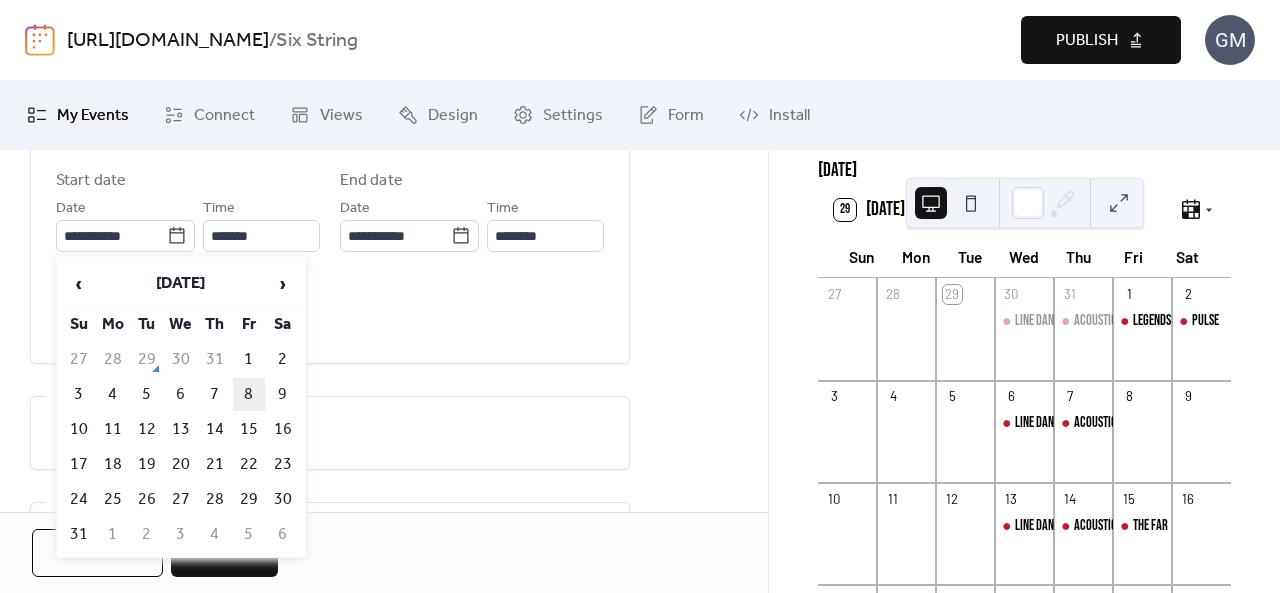 type on "**********" 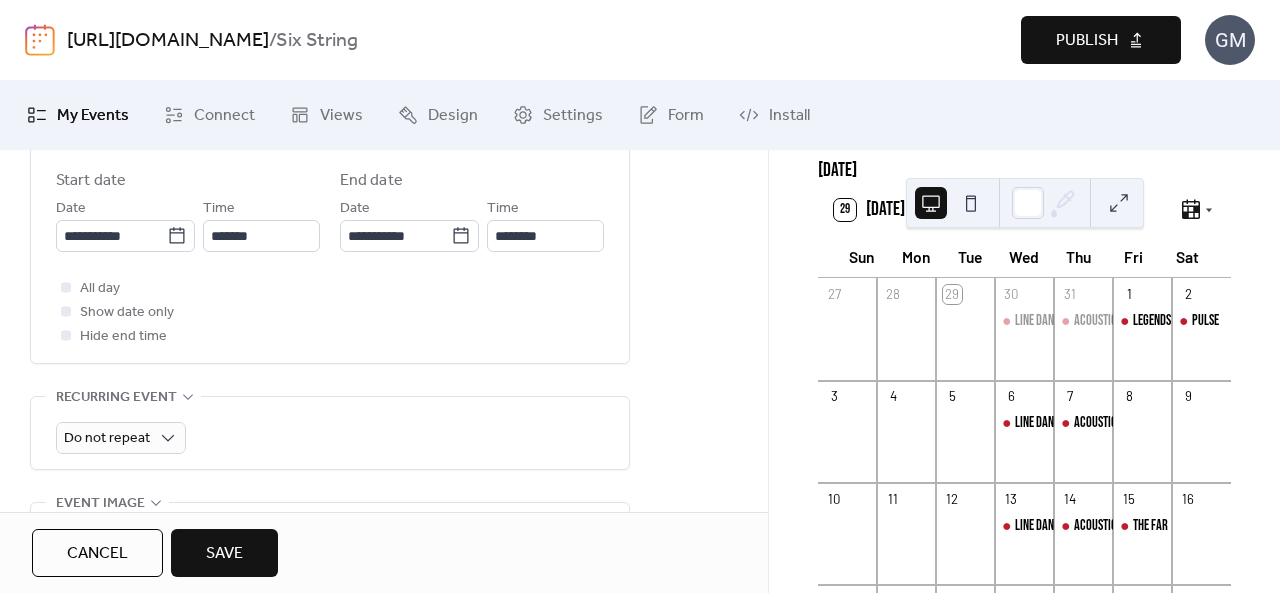 click on "Save" at bounding box center (224, 553) 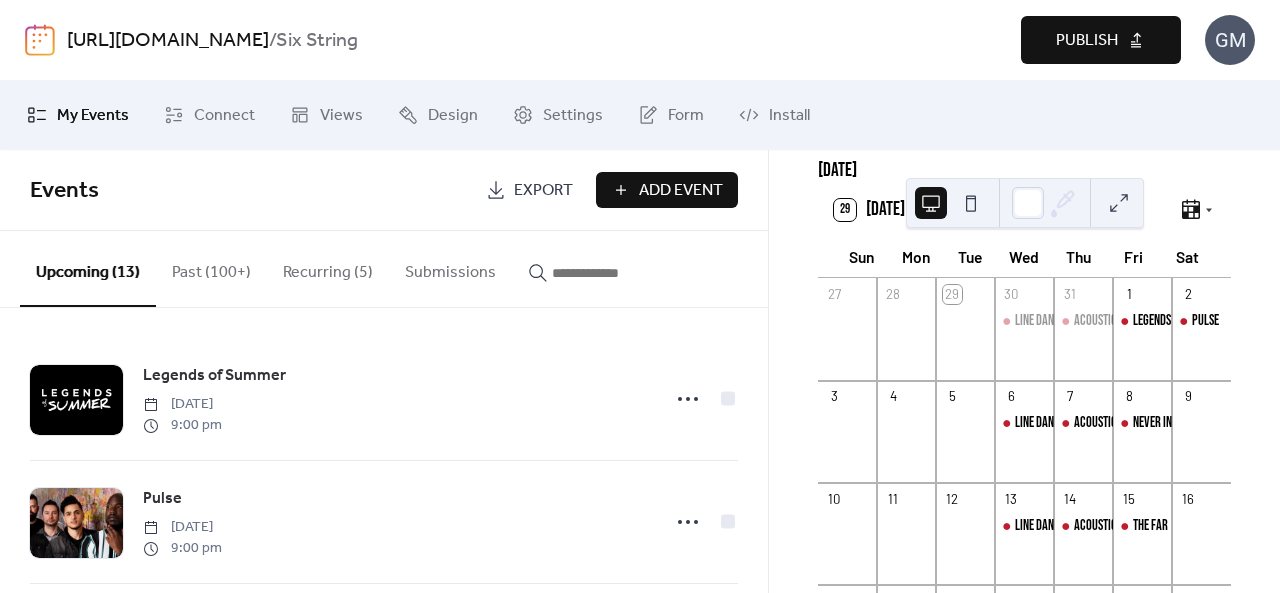 click on "Publish" at bounding box center [1101, 40] 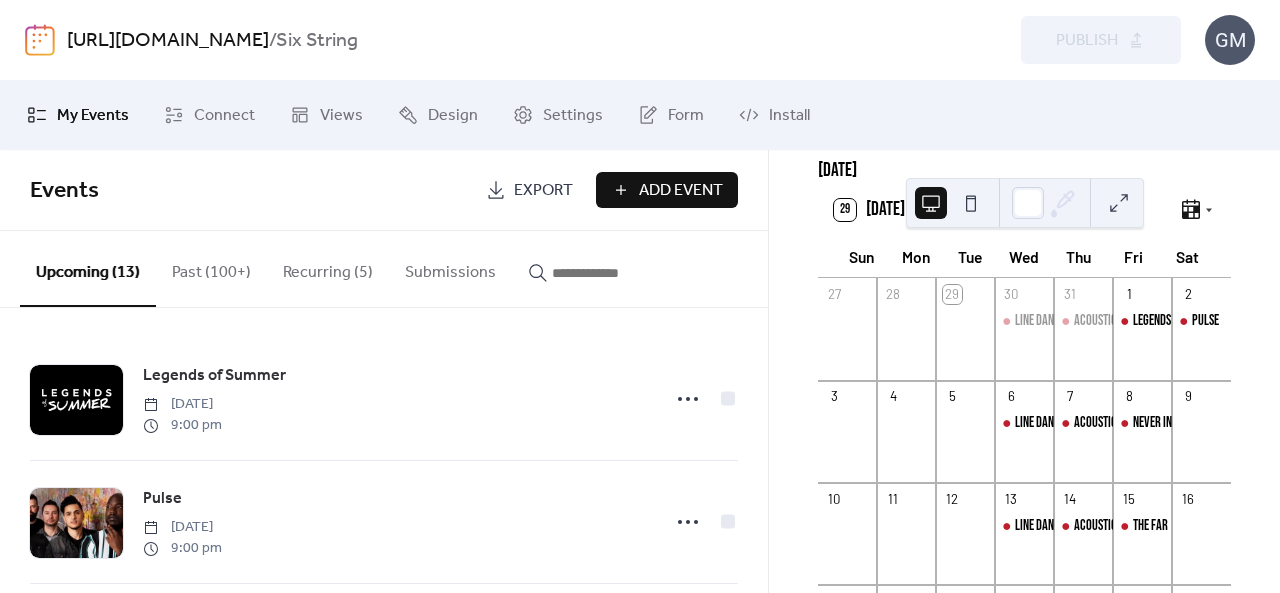 click at bounding box center (612, 273) 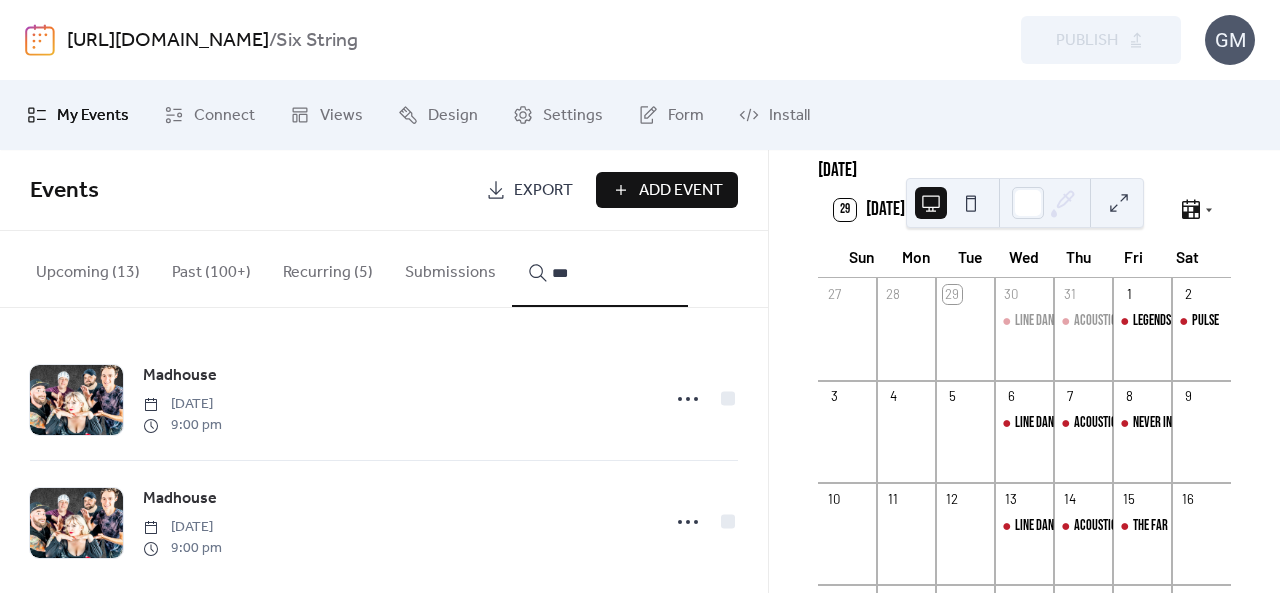 type on "***" 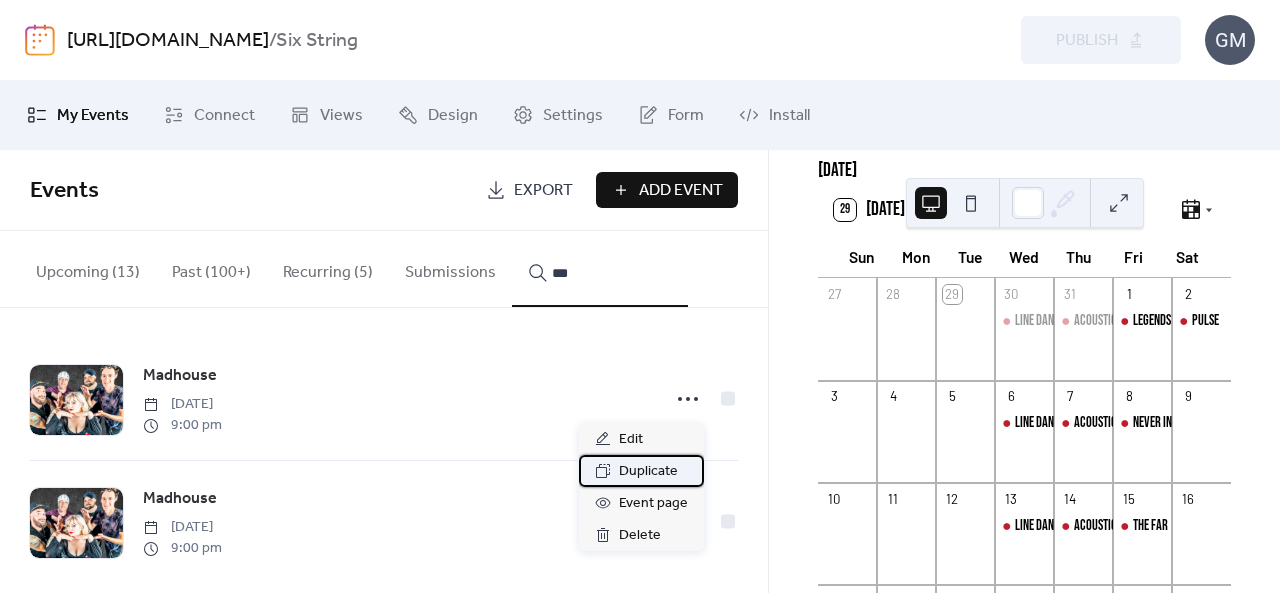 click on "Duplicate" at bounding box center (648, 472) 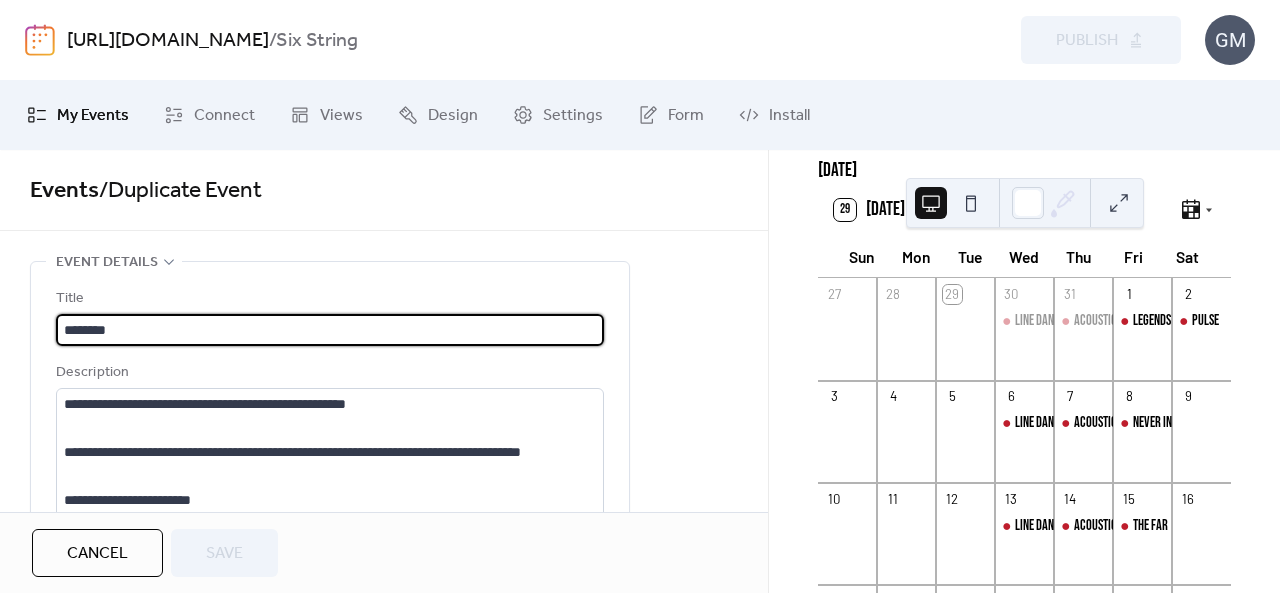 scroll, scrollTop: 72, scrollLeft: 0, axis: vertical 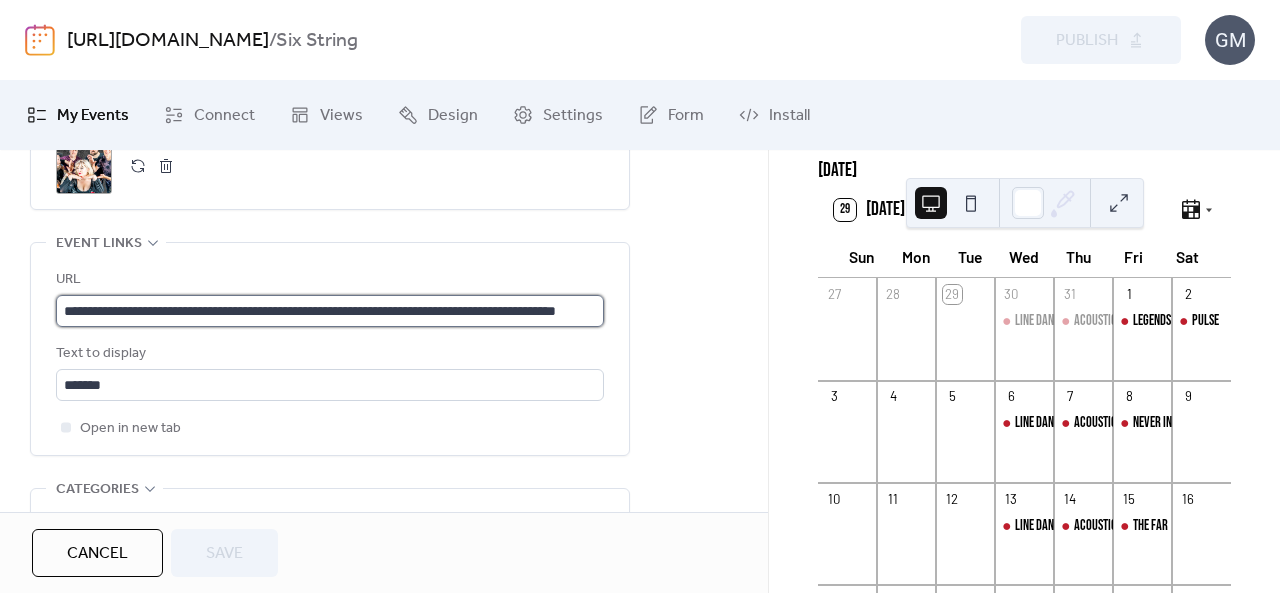 click on "**********" at bounding box center [330, 311] 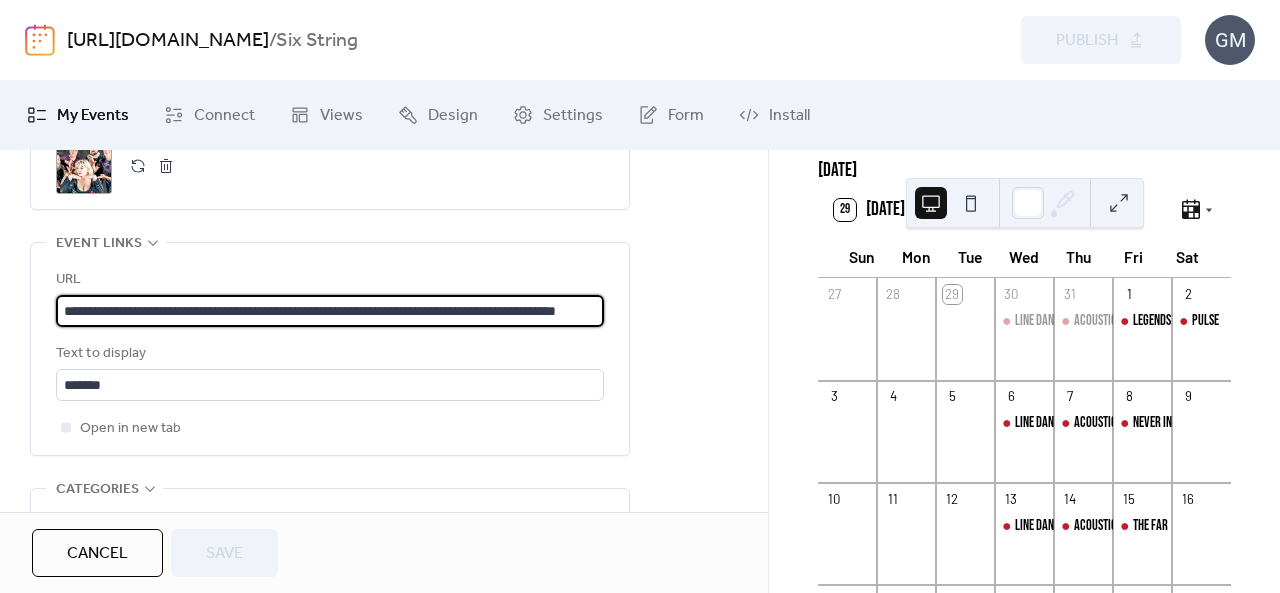 click on "**********" at bounding box center [330, 311] 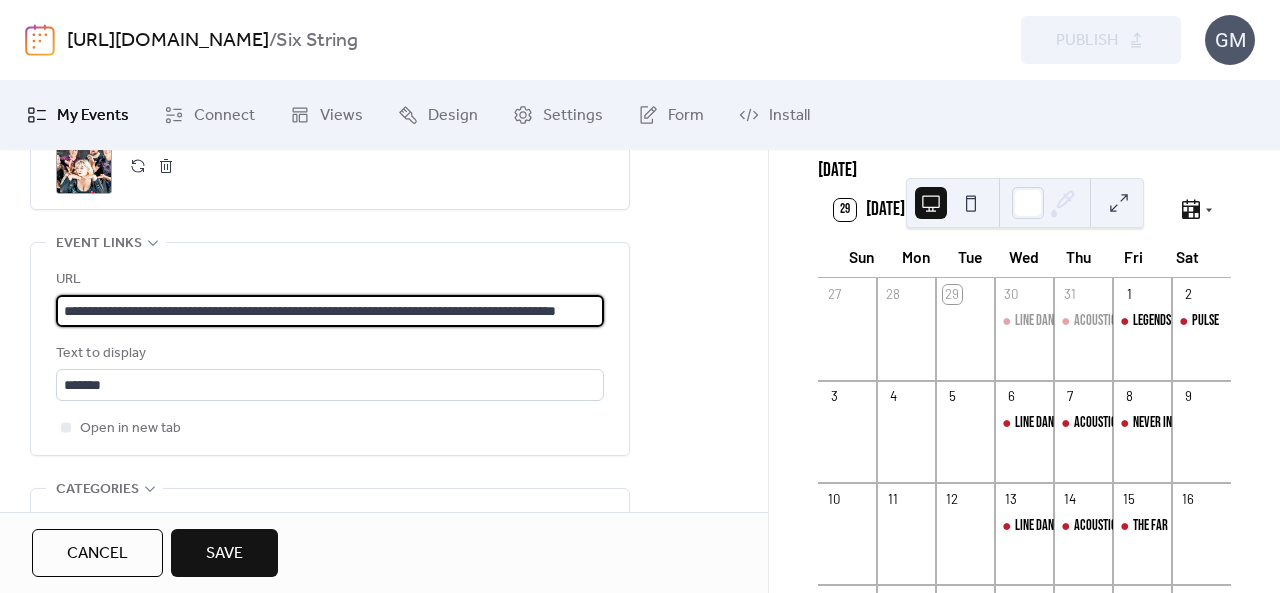 type on "**********" 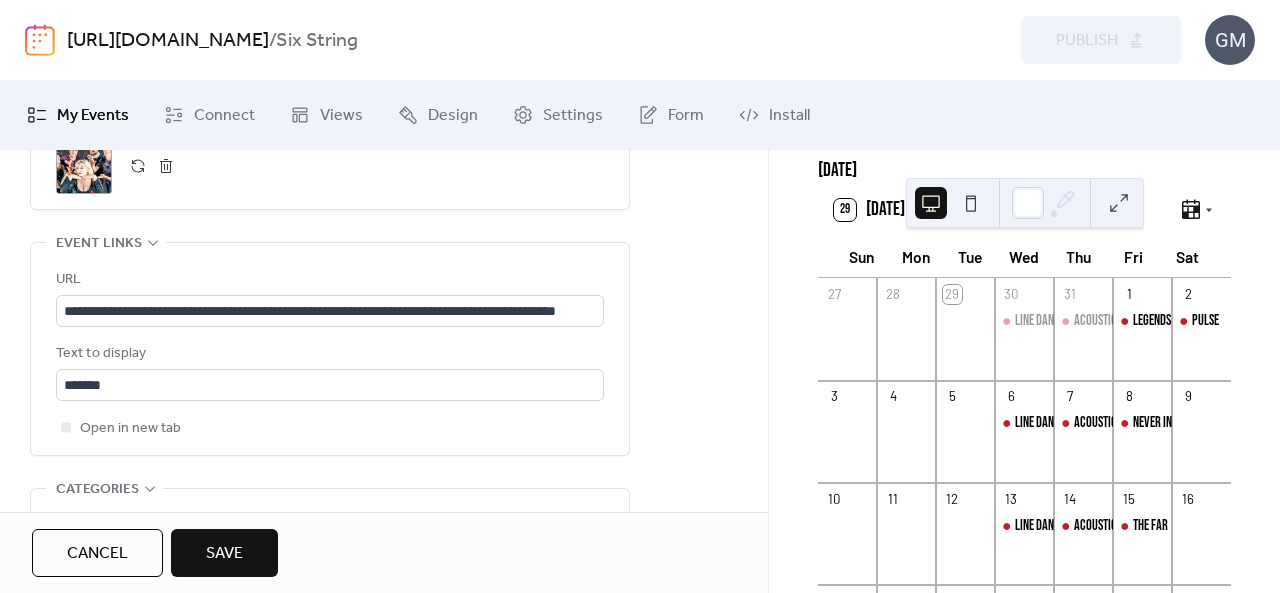 click on "**********" at bounding box center [330, -68] 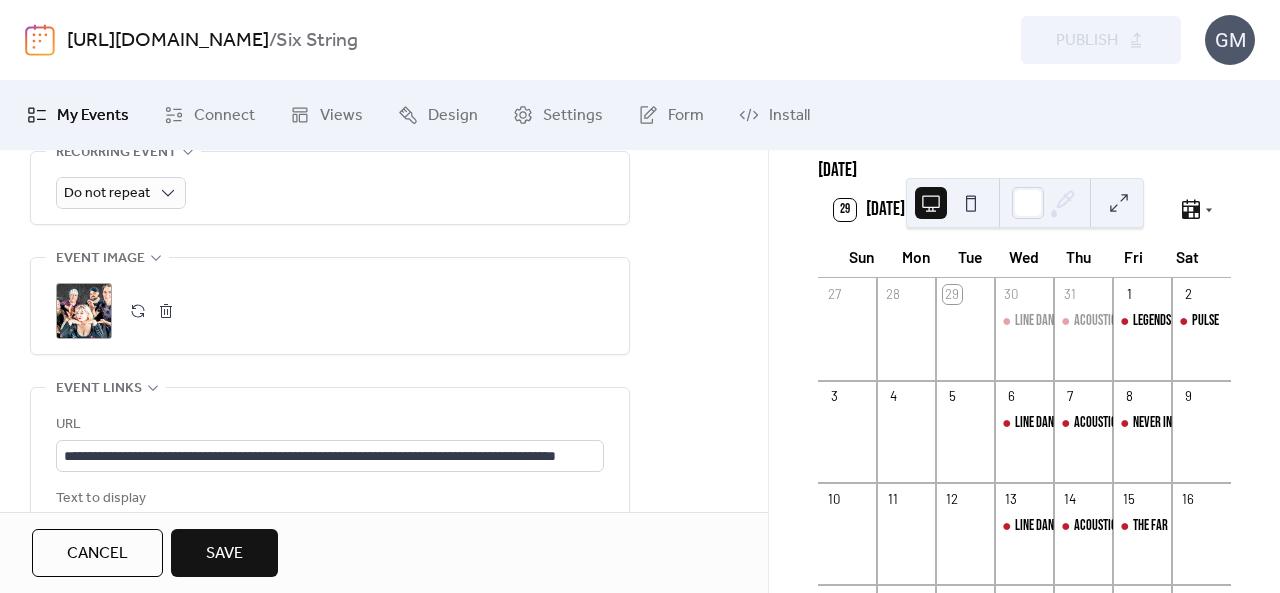 scroll, scrollTop: 590, scrollLeft: 0, axis: vertical 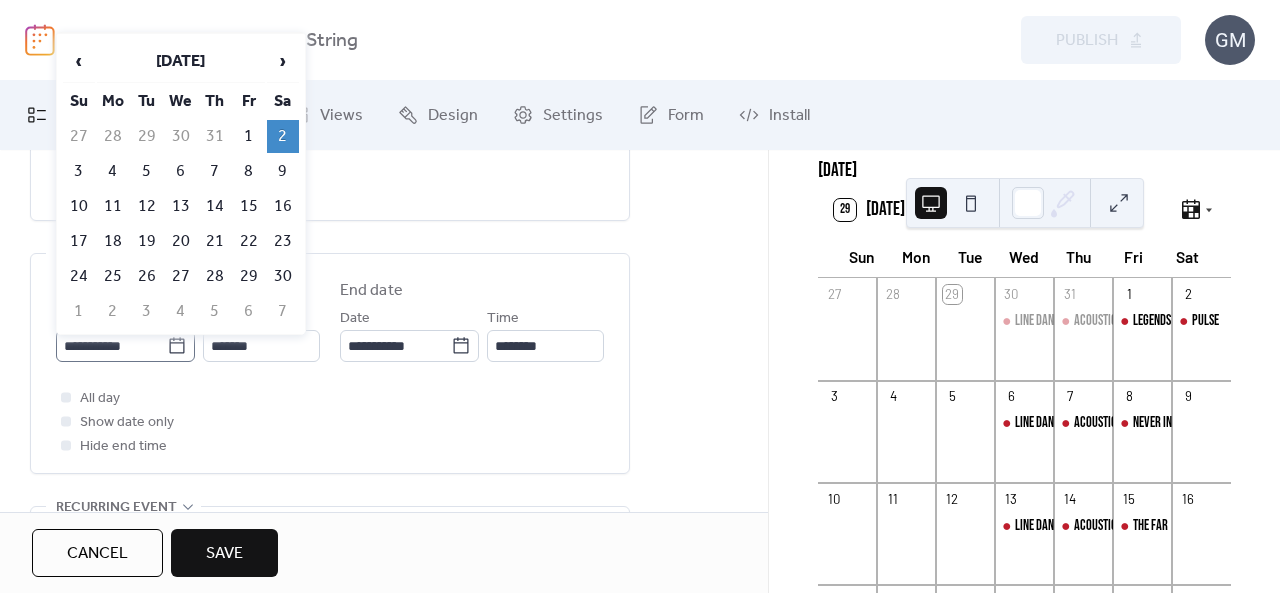 click 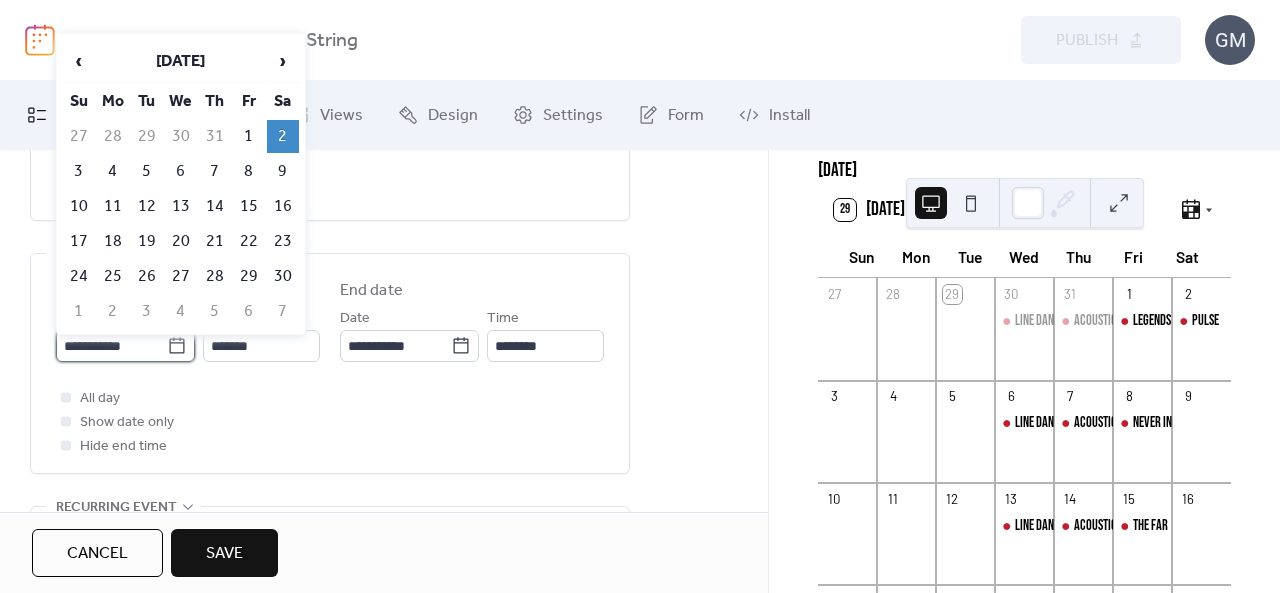 click on "**********" at bounding box center (111, 346) 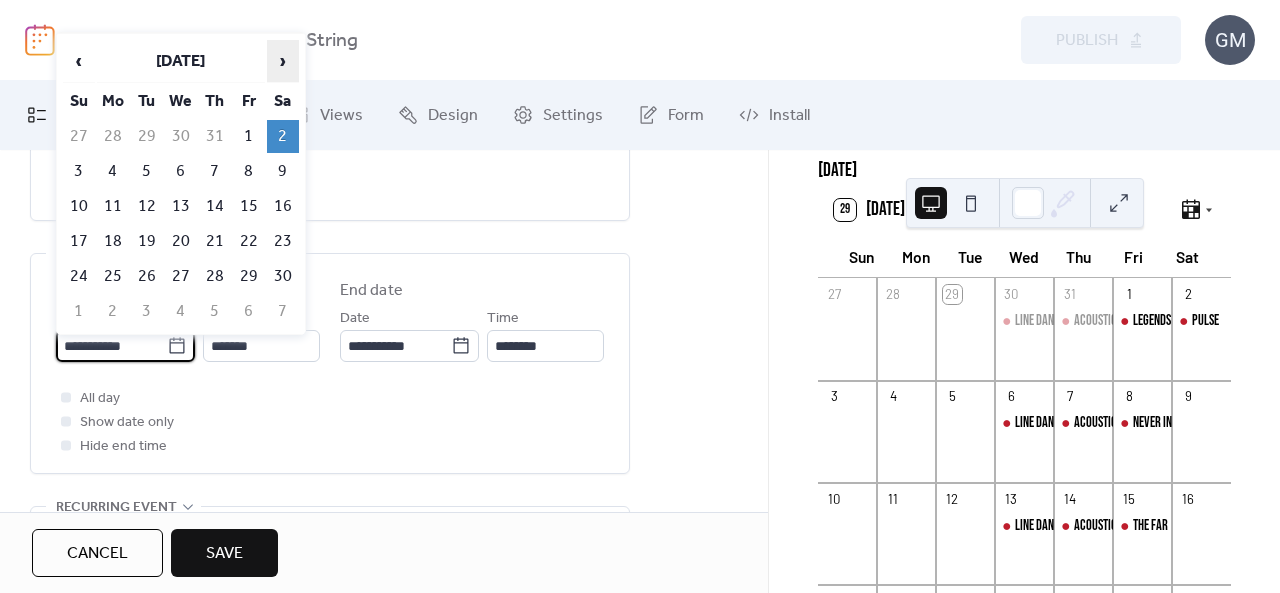 click on "›" at bounding box center [283, 61] 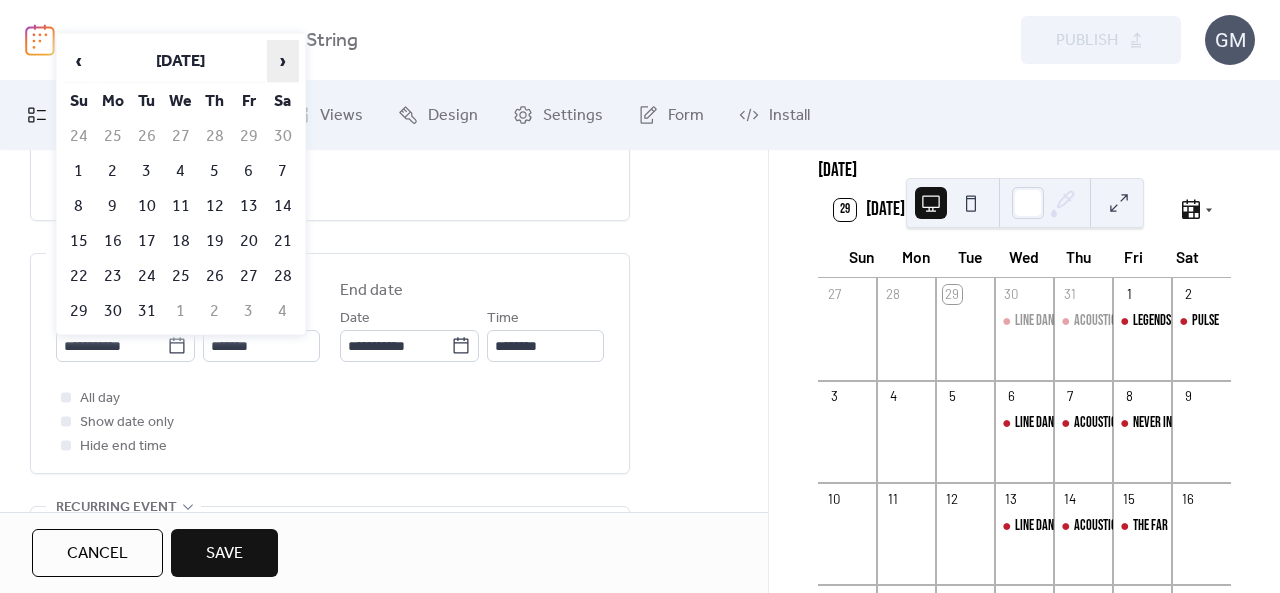 click on "›" at bounding box center [283, 61] 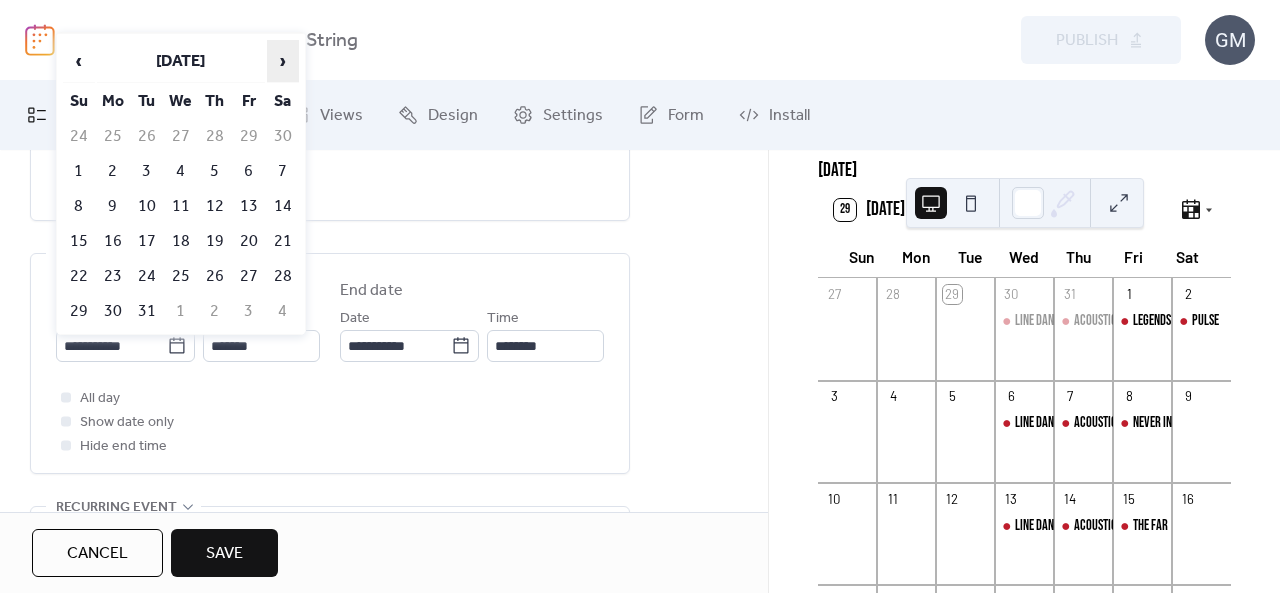 click on "›" at bounding box center (283, 61) 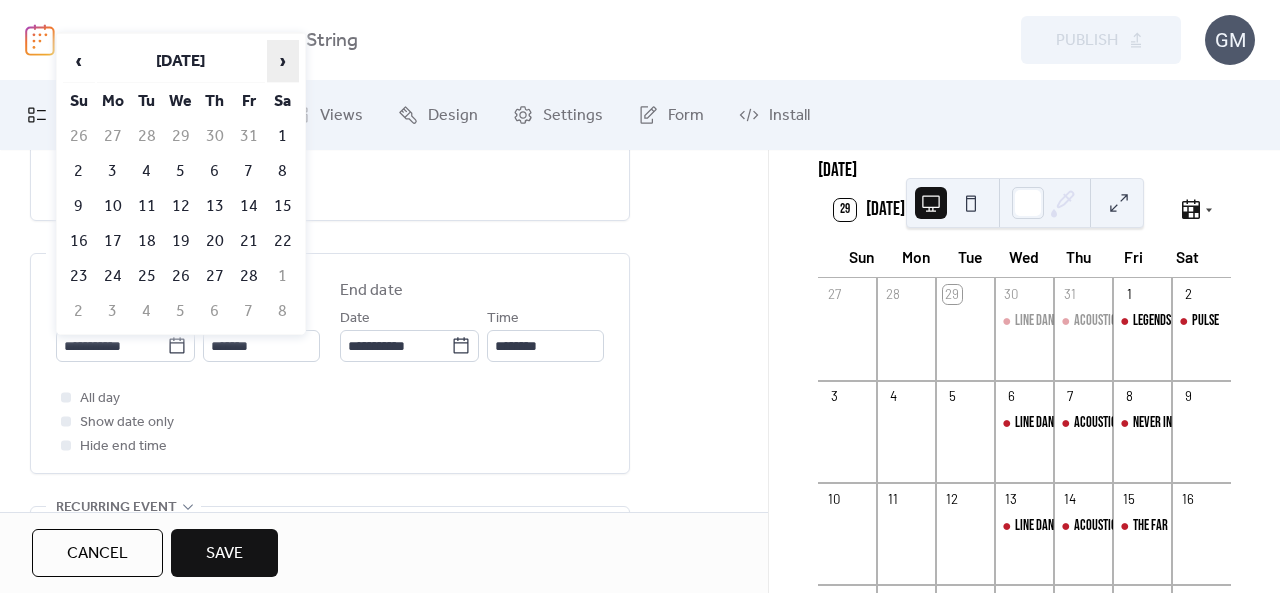 click on "›" at bounding box center [283, 61] 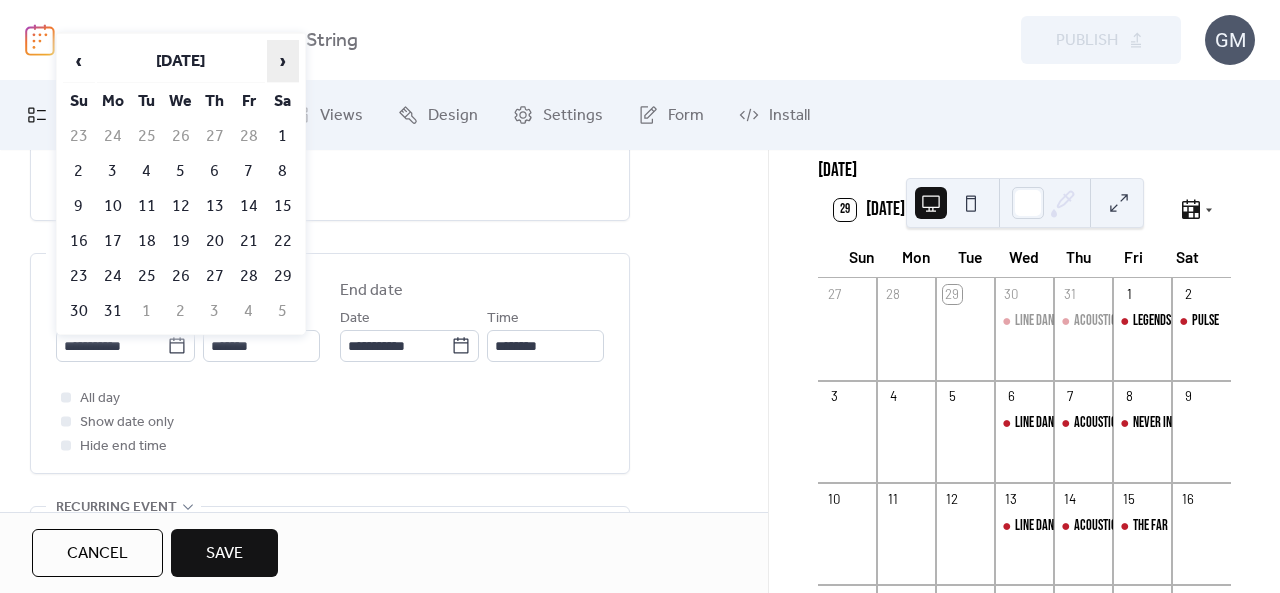 click on "›" at bounding box center (283, 61) 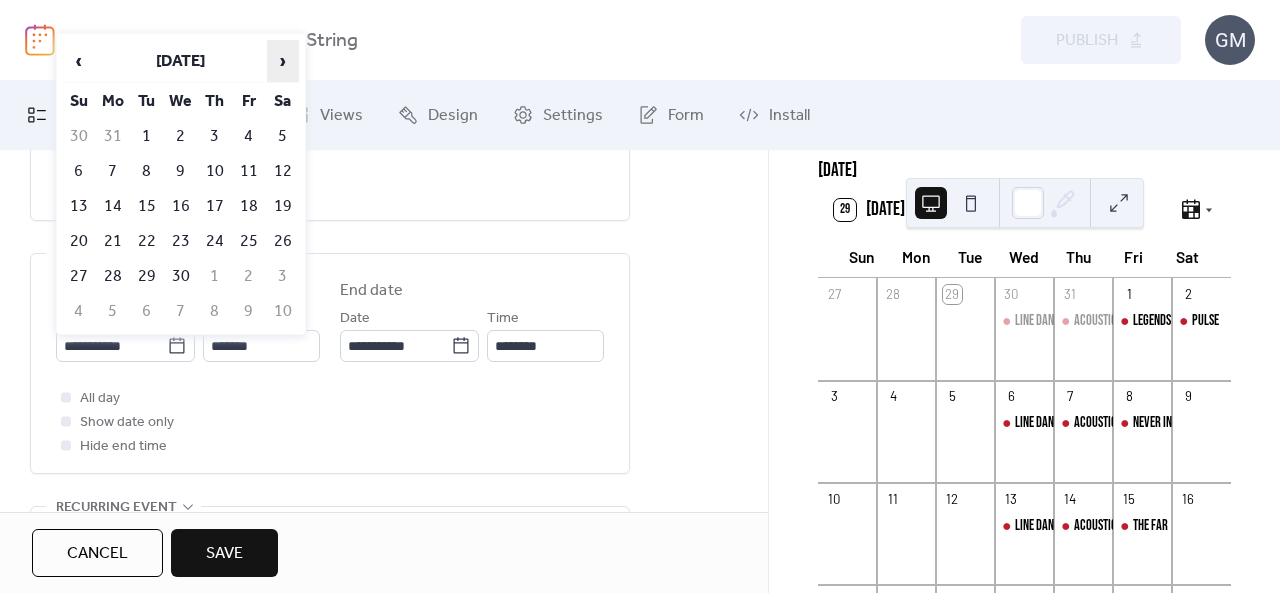 click on "›" at bounding box center [283, 61] 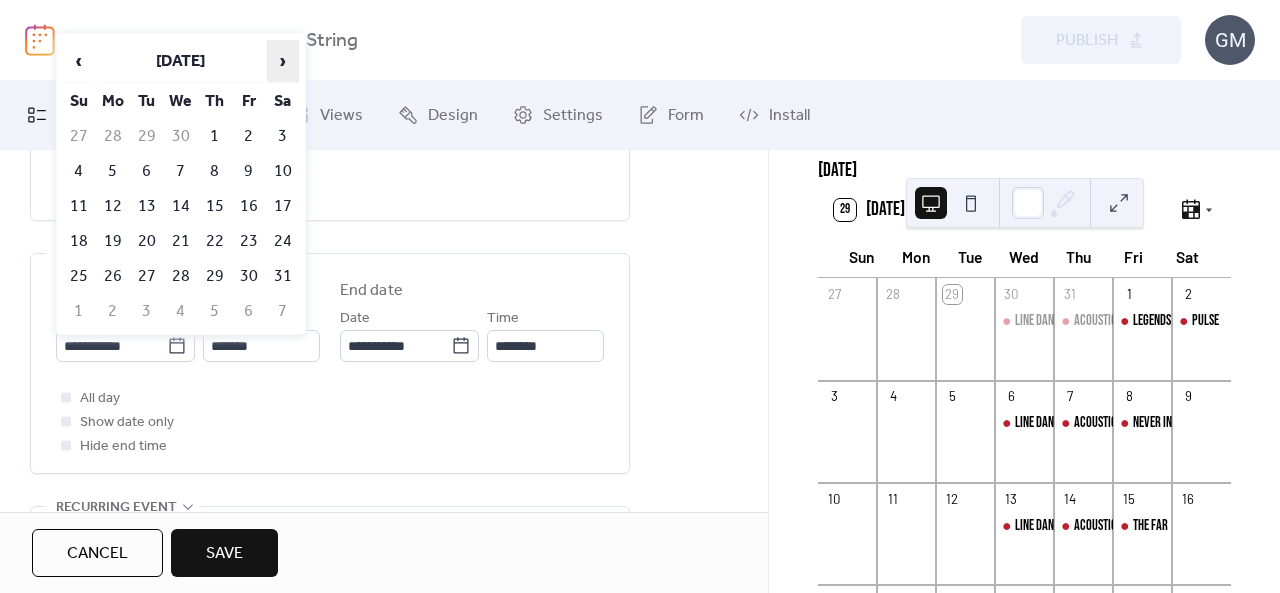 click on "›" at bounding box center [283, 61] 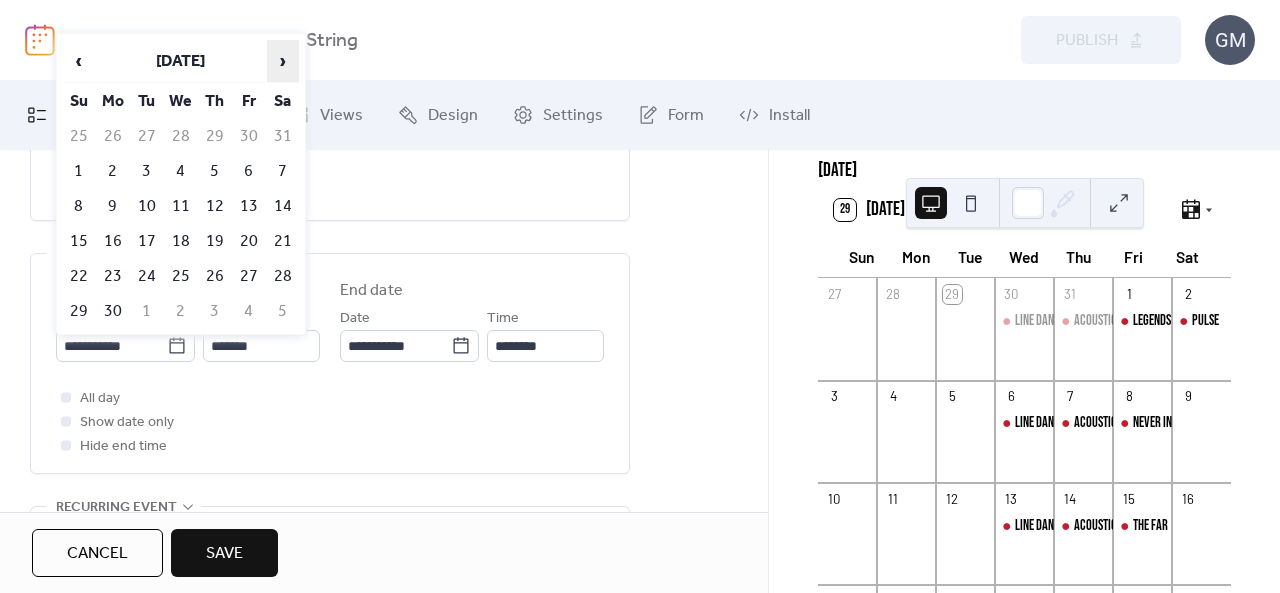 click on "›" at bounding box center (283, 61) 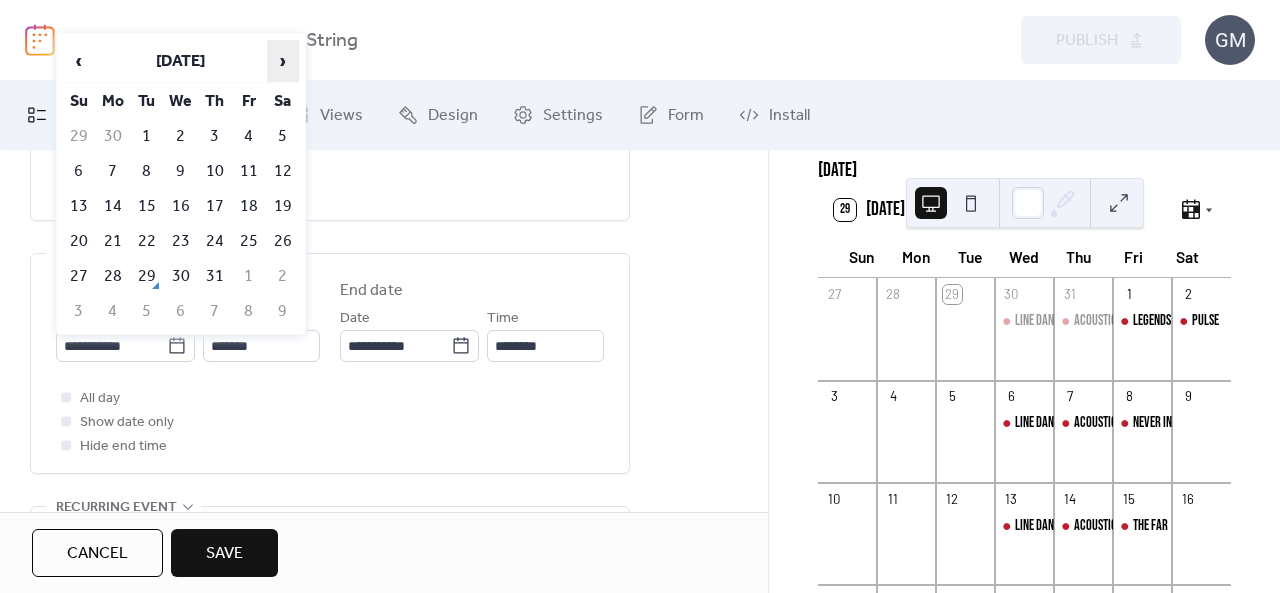 click on "›" at bounding box center (283, 61) 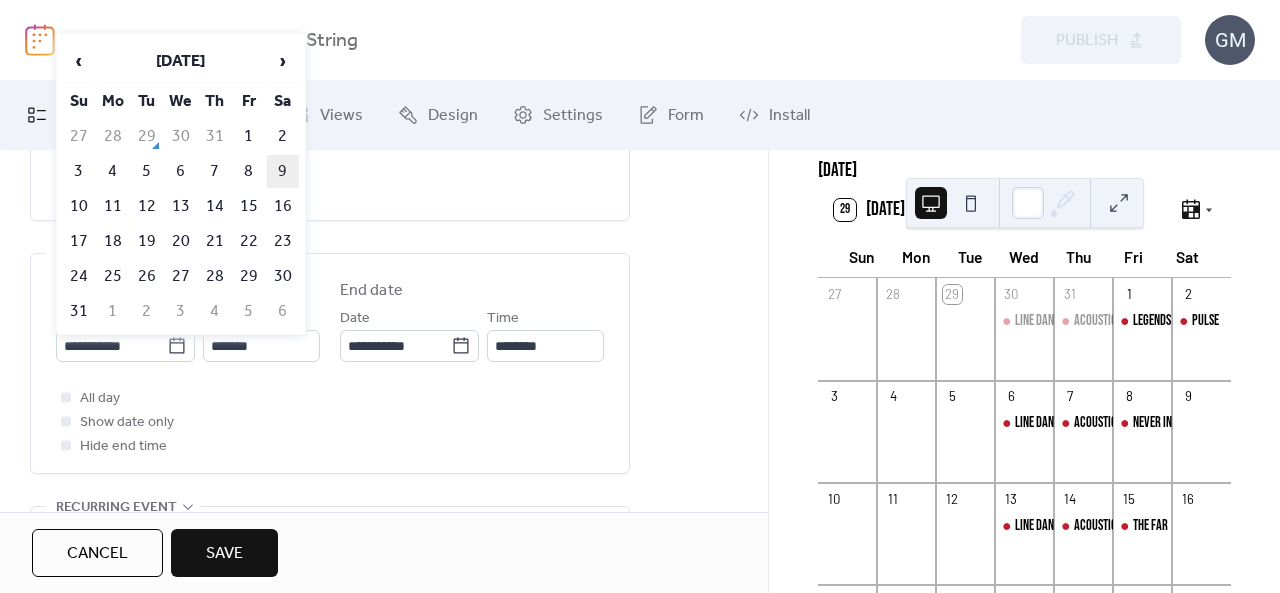 click on "9" at bounding box center [283, 171] 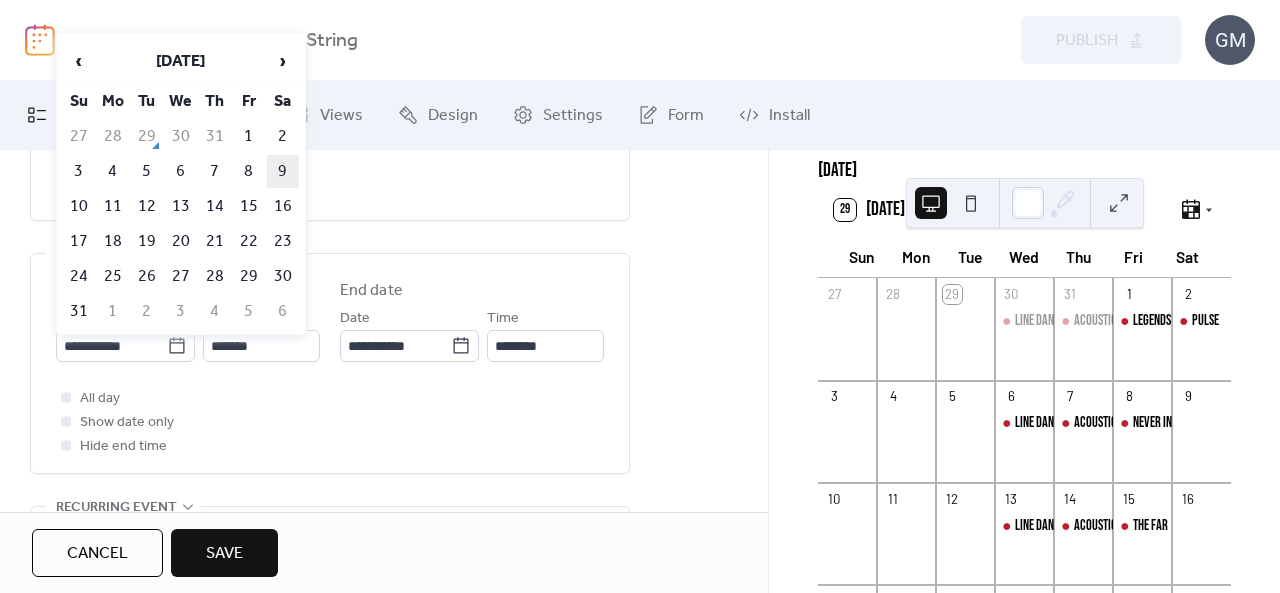 type on "**********" 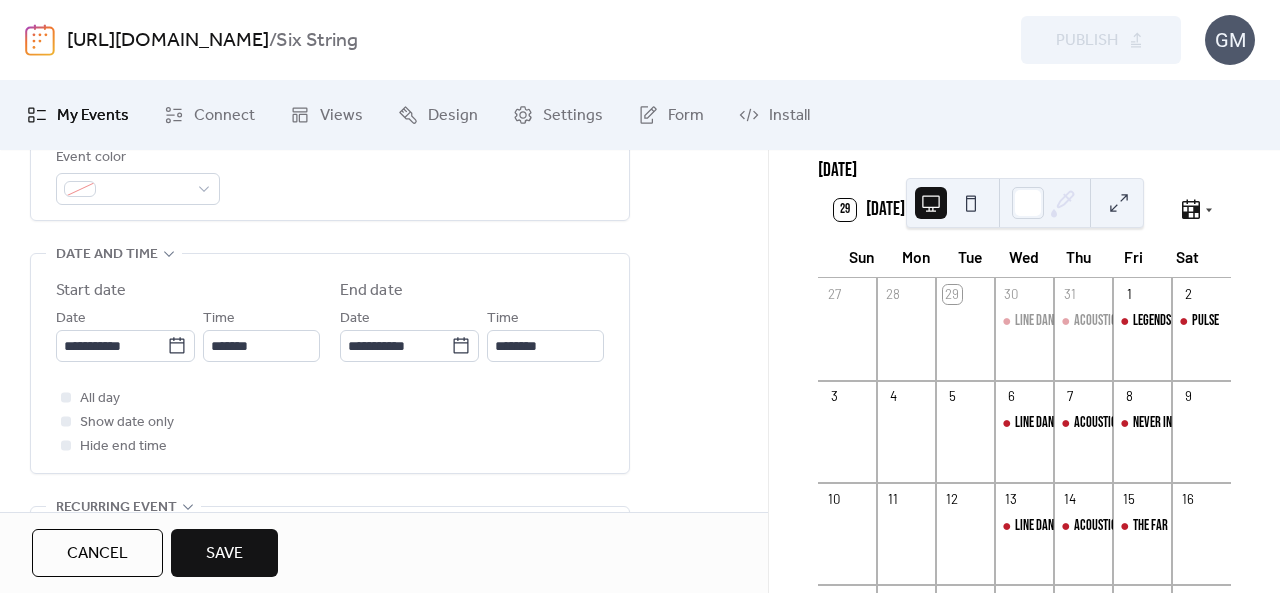 click on "Save" at bounding box center (224, 553) 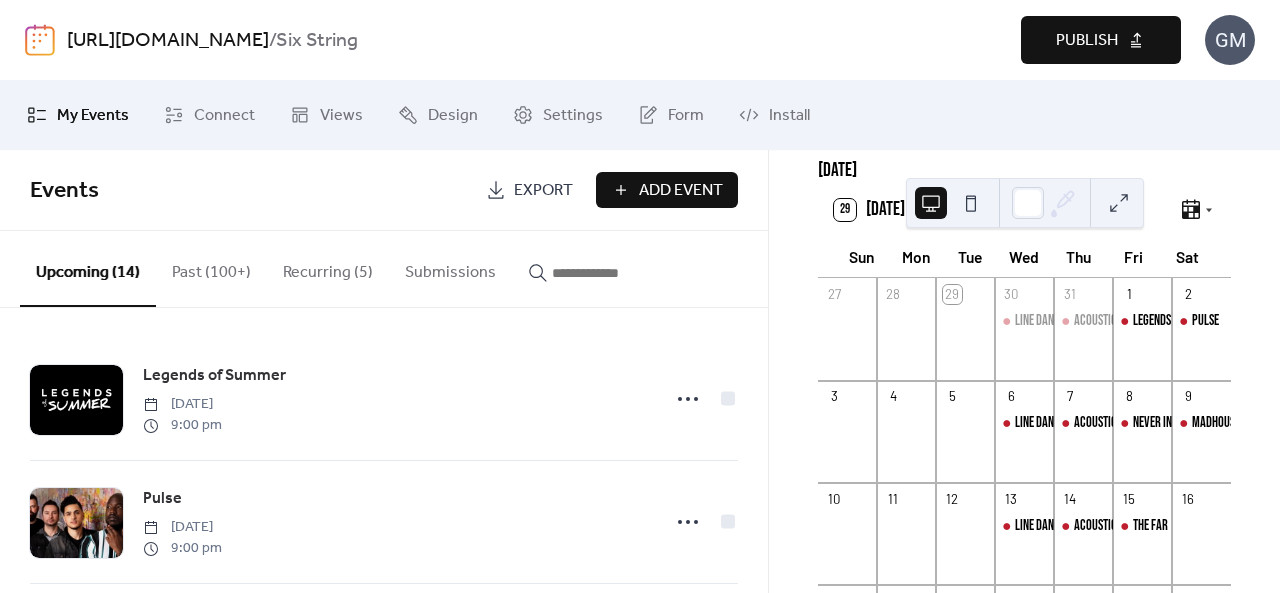 click on "Publish" at bounding box center [1087, 41] 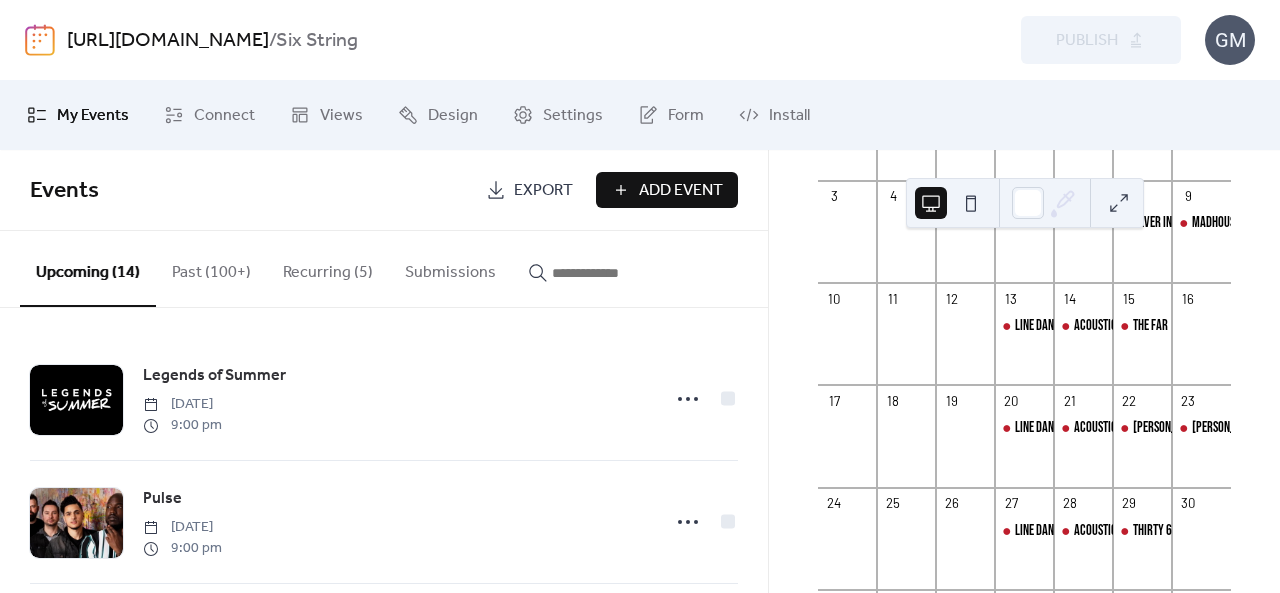 scroll, scrollTop: 400, scrollLeft: 0, axis: vertical 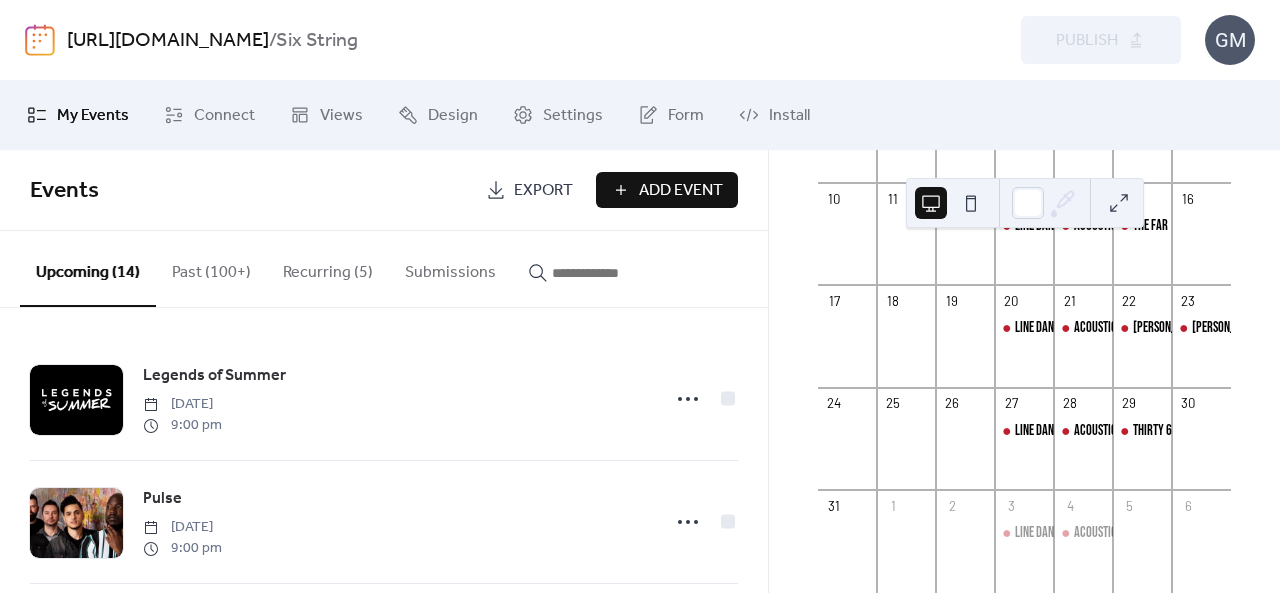 click at bounding box center (1201, 451) 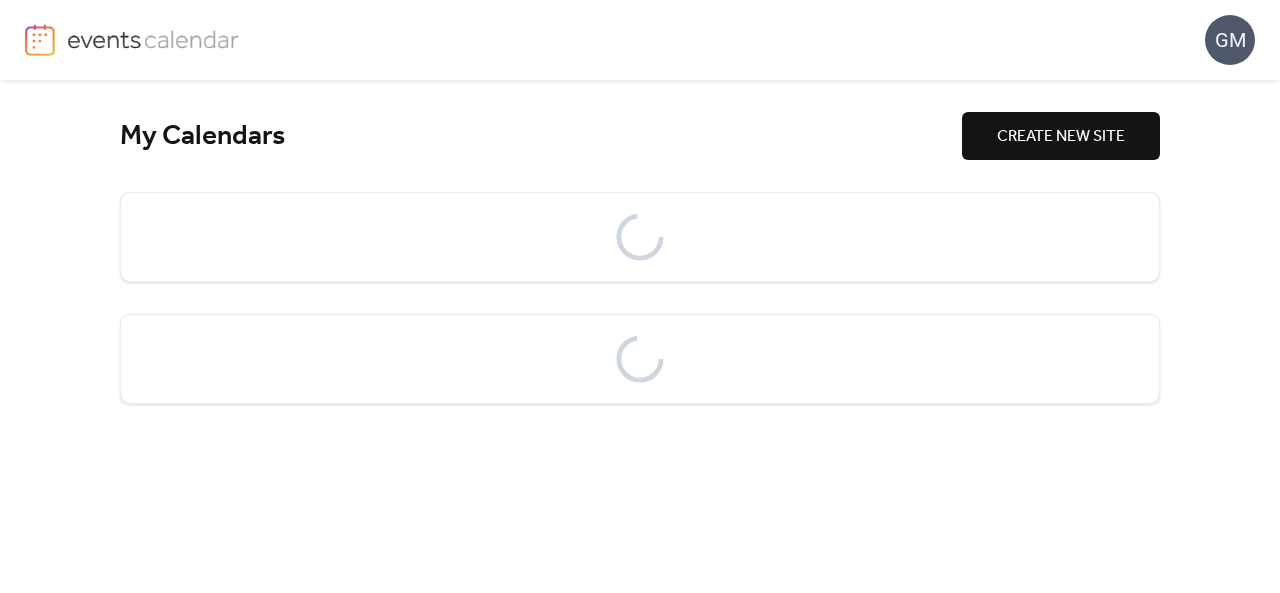 scroll, scrollTop: 0, scrollLeft: 0, axis: both 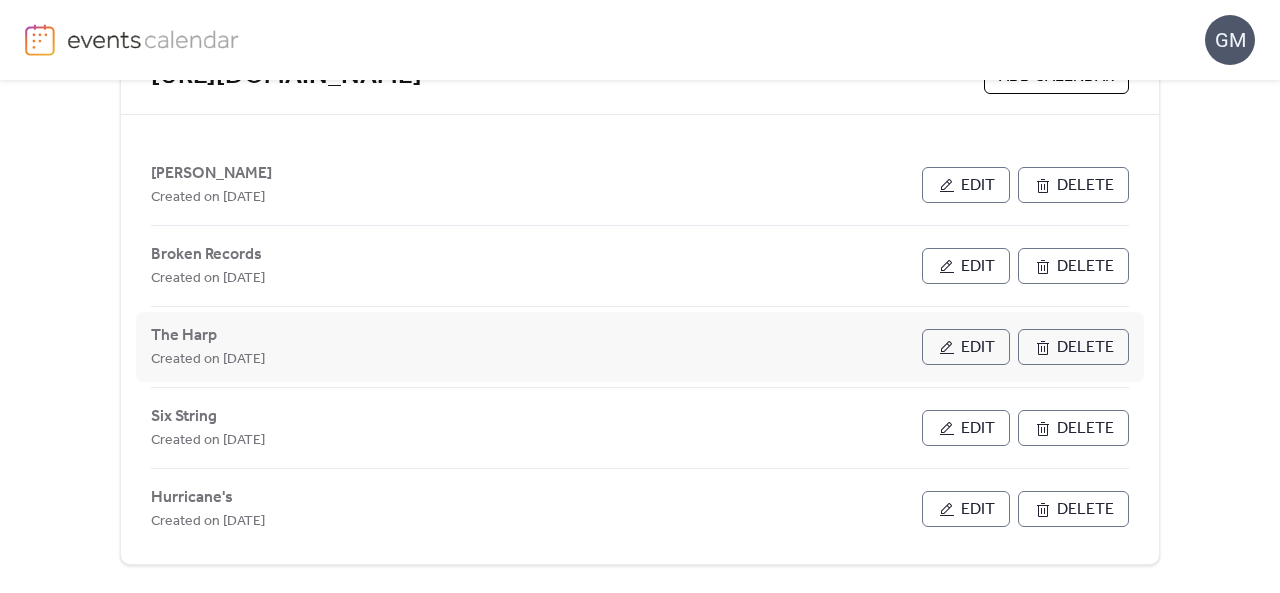 click on "Edit" at bounding box center [966, 347] 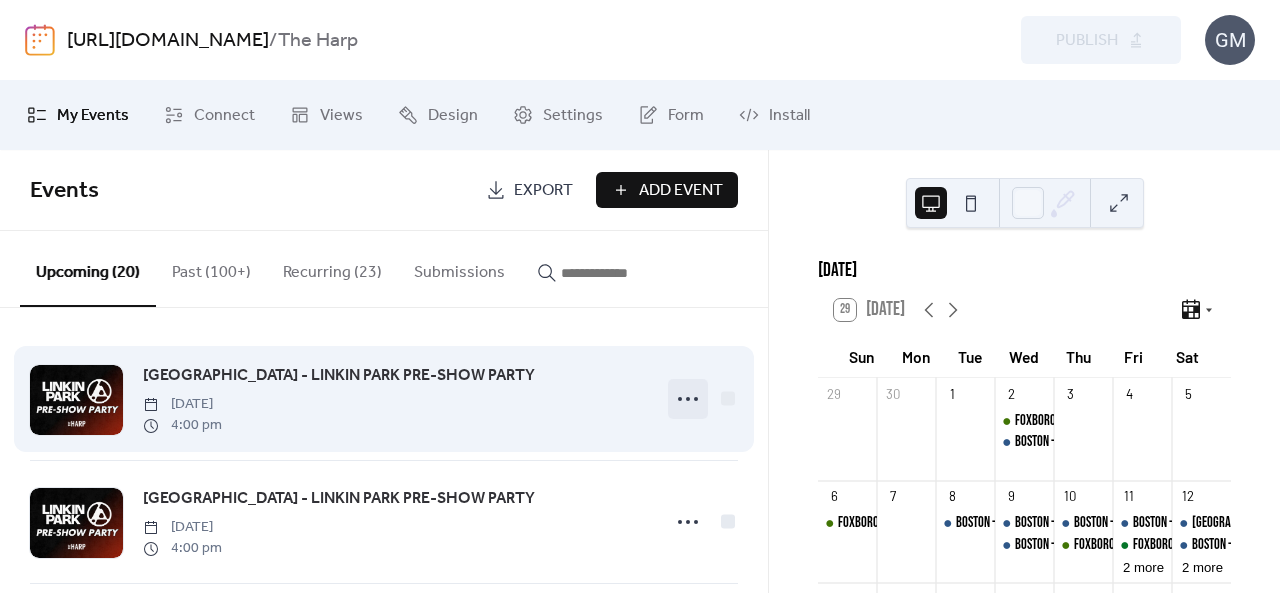 click 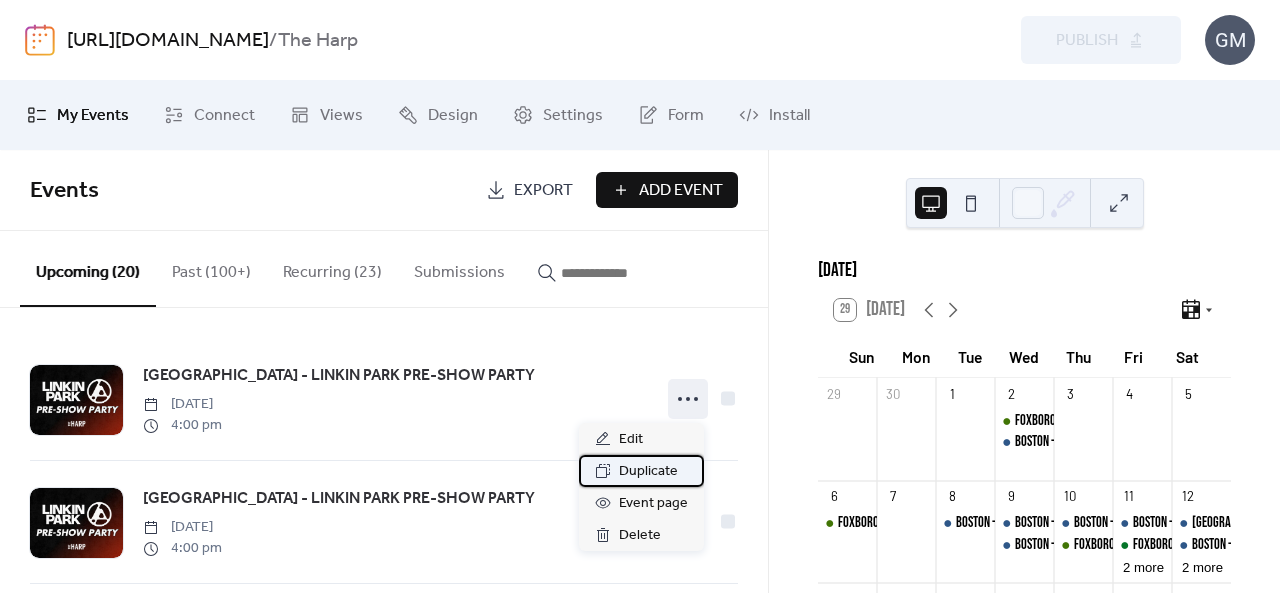 click on "Duplicate" at bounding box center [648, 472] 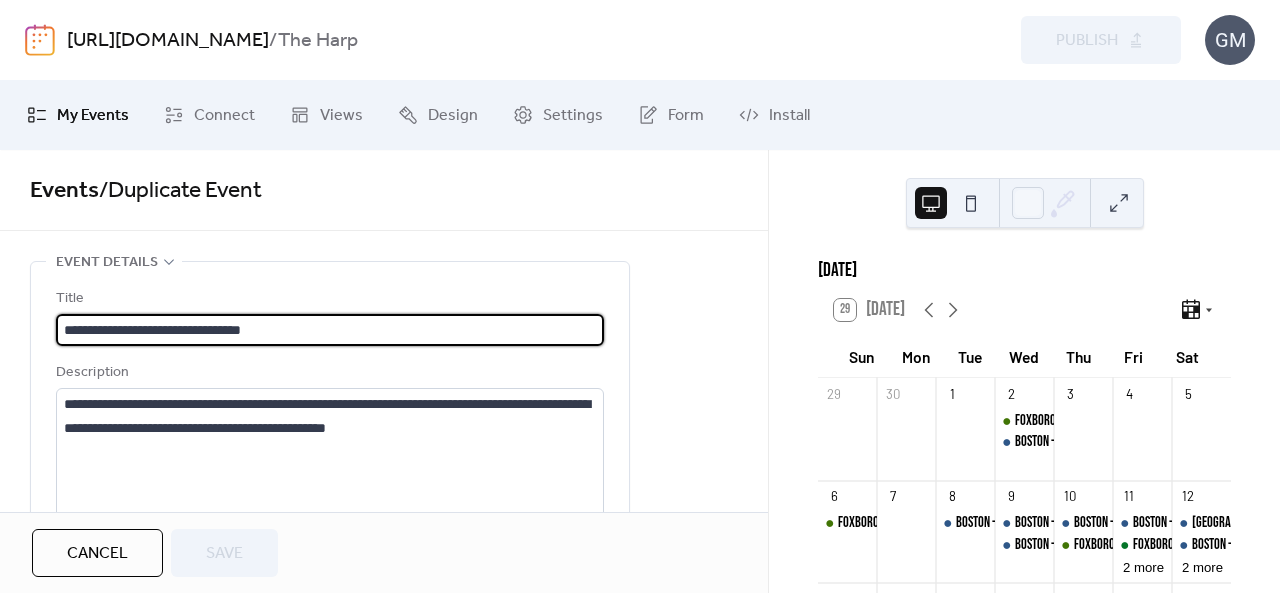 click on "**********" at bounding box center (330, 330) 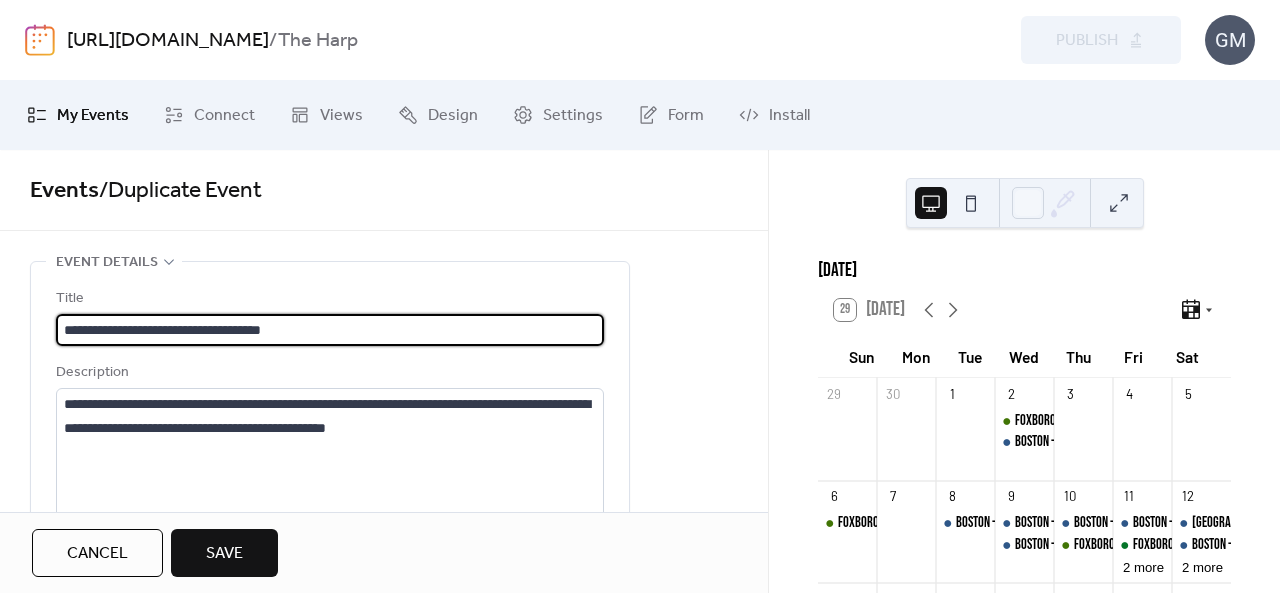 click on "**********" at bounding box center [330, 330] 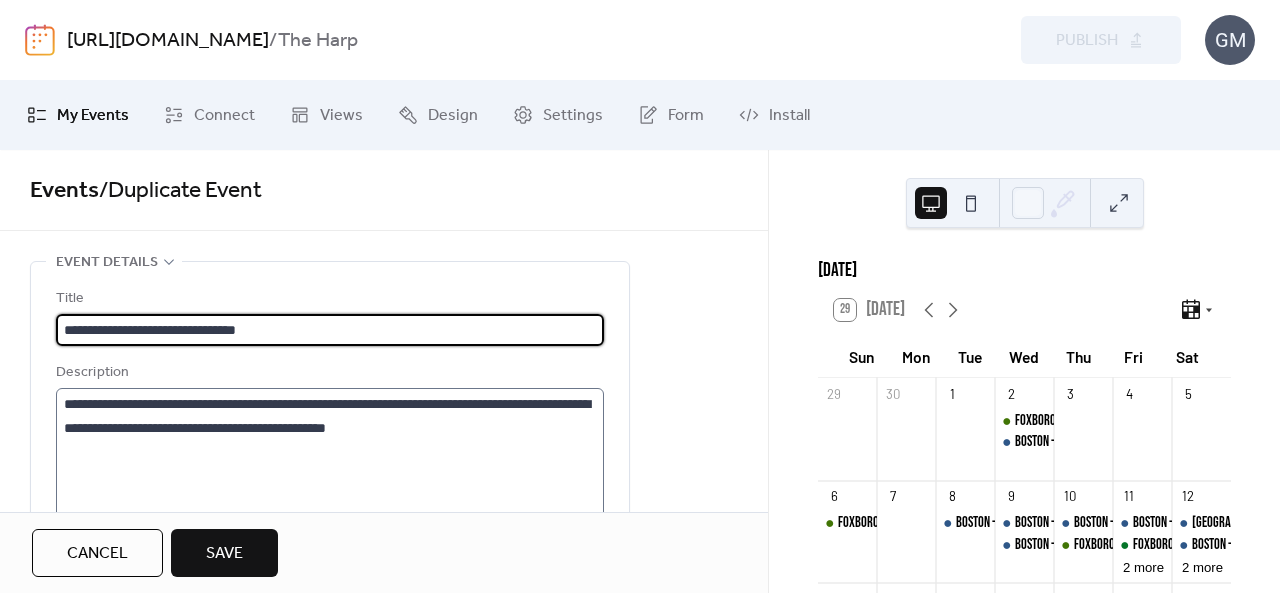 type on "**********" 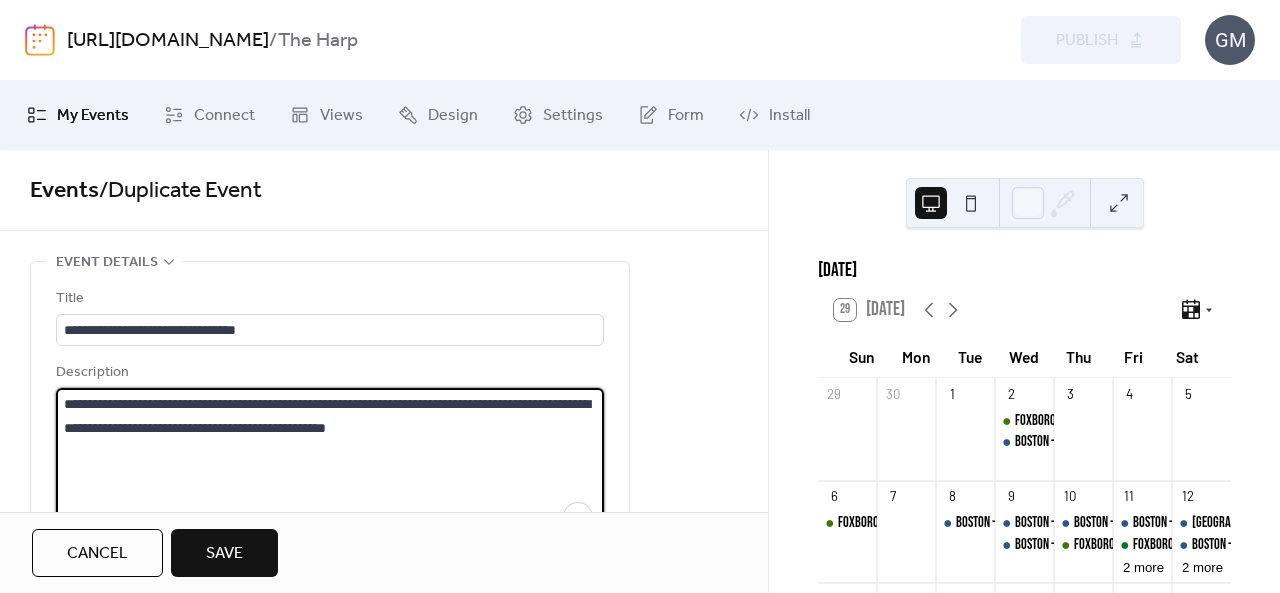drag, startPoint x: 511, startPoint y: 429, endPoint x: 66, endPoint y: 373, distance: 448.50977 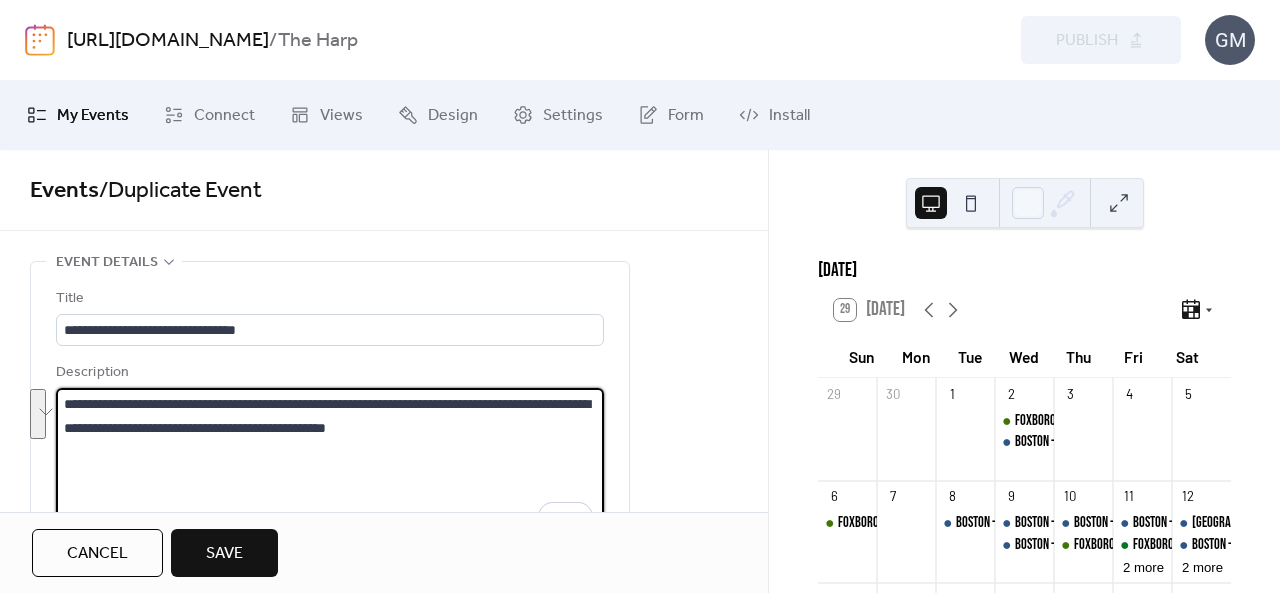 scroll, scrollTop: 1, scrollLeft: 0, axis: vertical 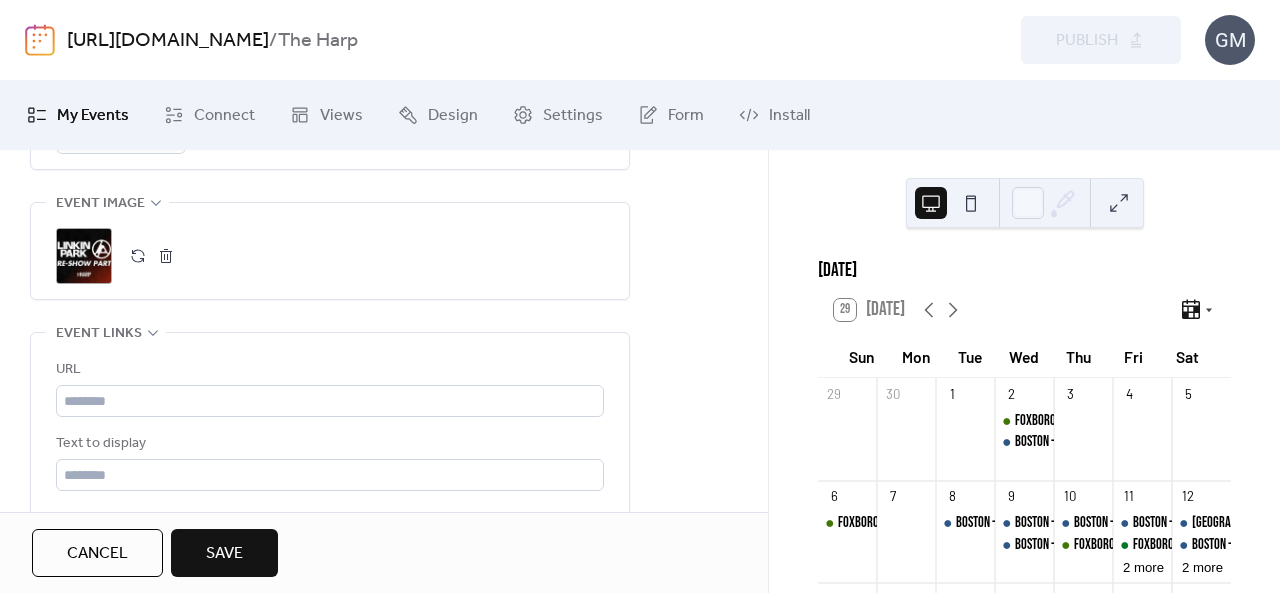 click at bounding box center (166, 256) 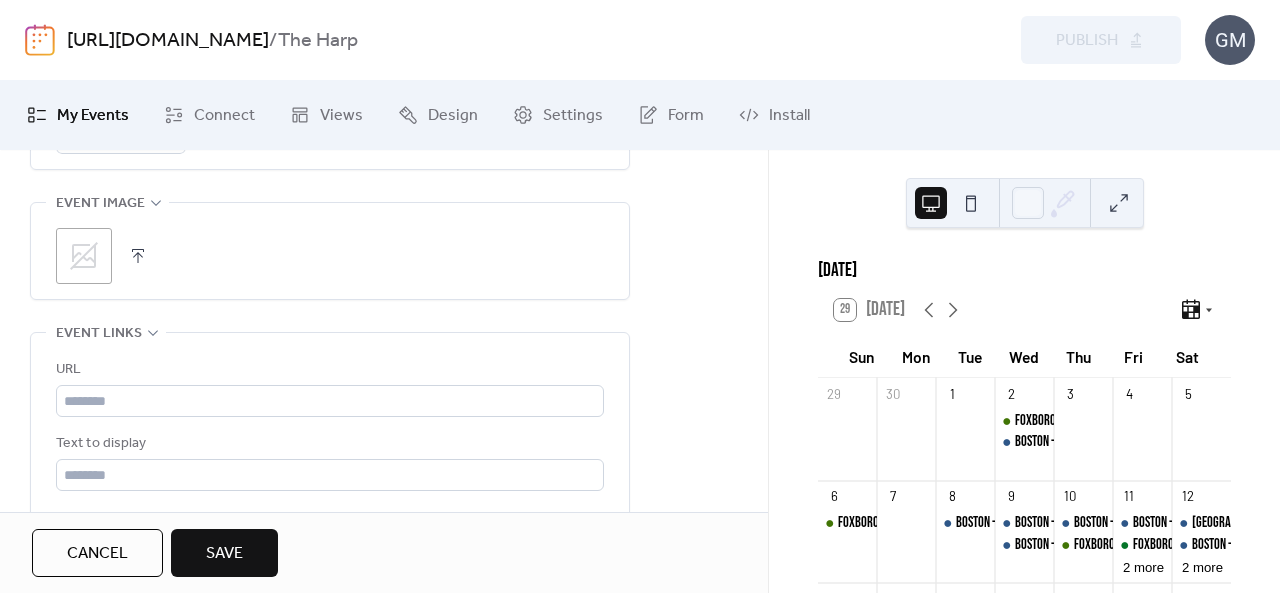click 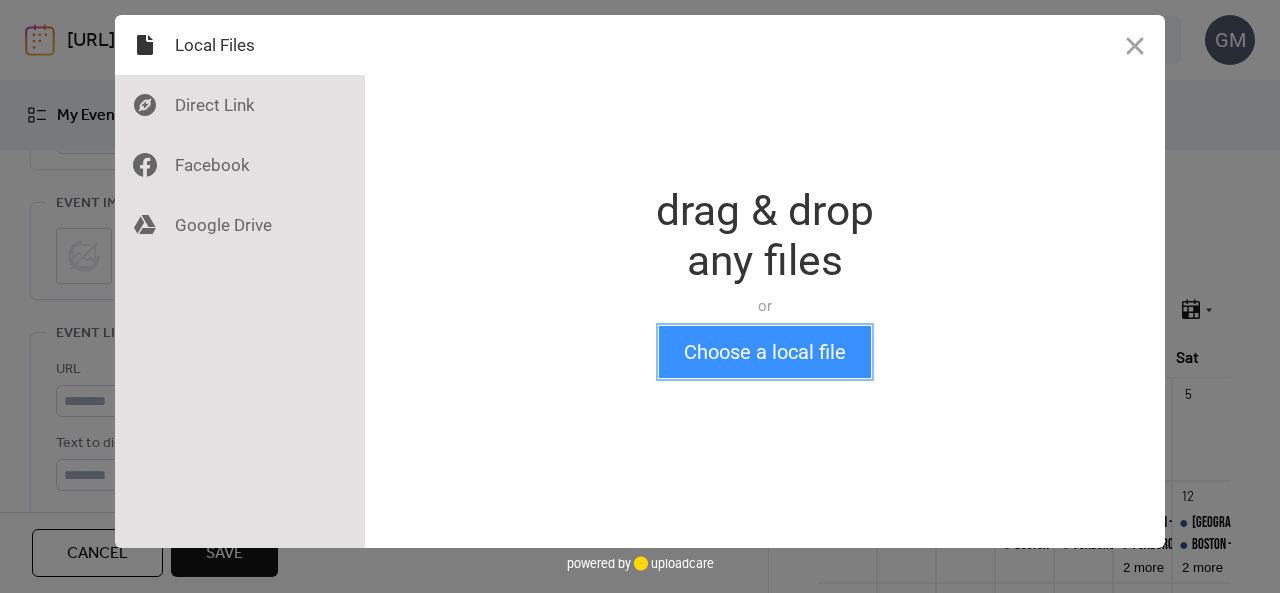 click on "Choose a local file" at bounding box center (765, 352) 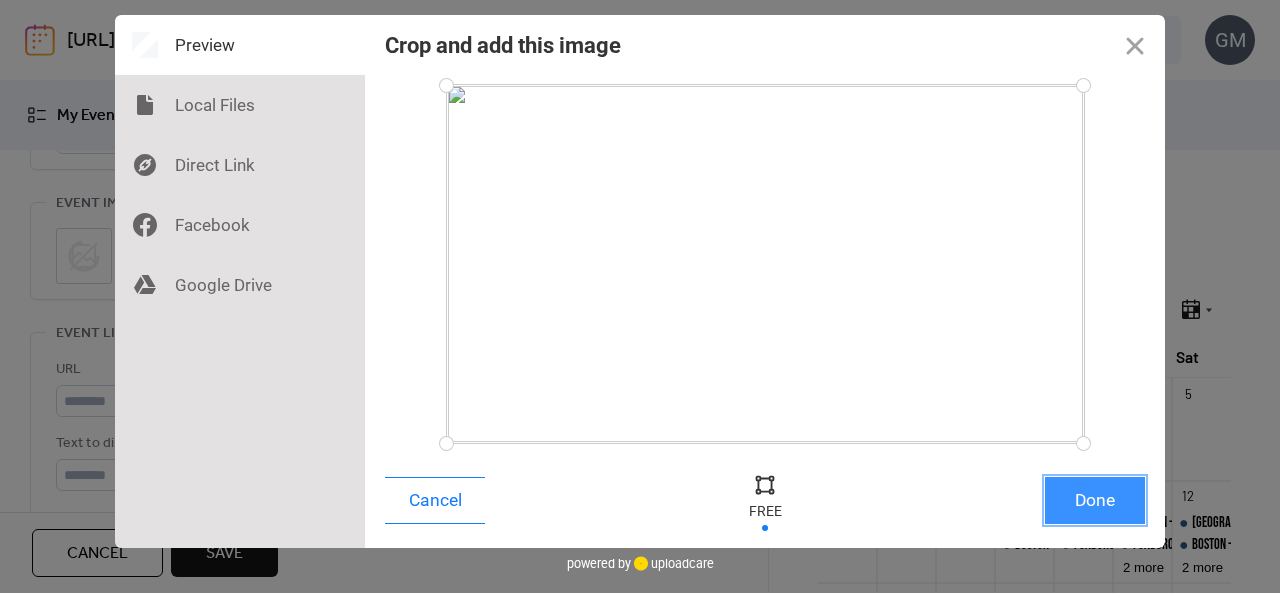 click on "Done" at bounding box center [1095, 500] 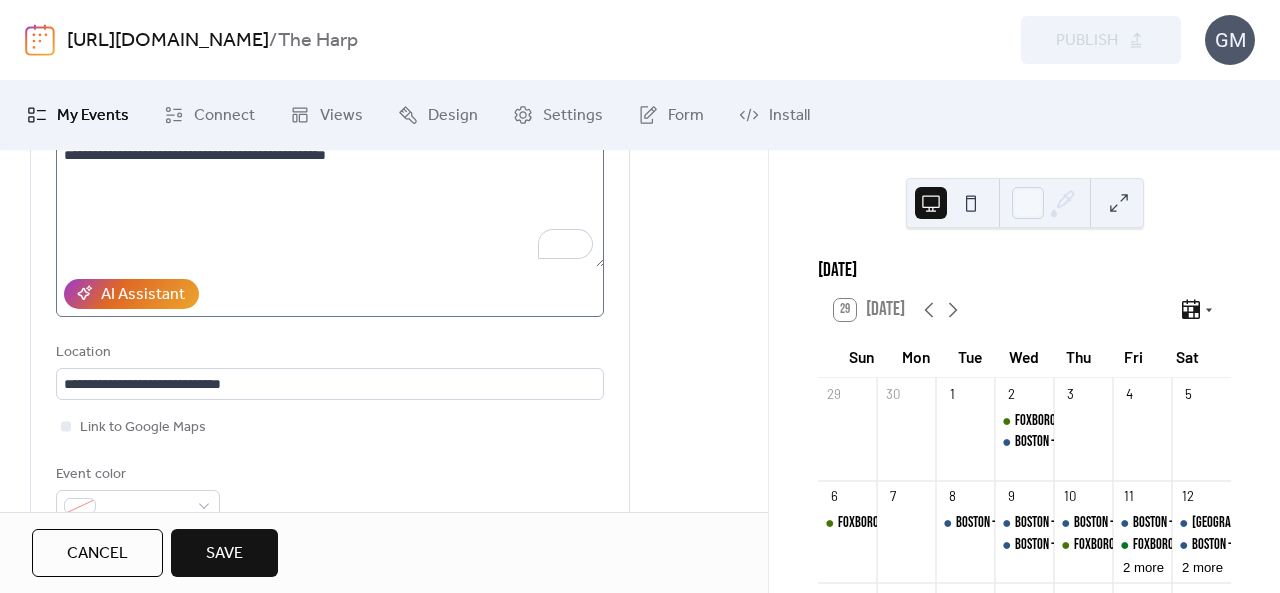 scroll, scrollTop: 100, scrollLeft: 0, axis: vertical 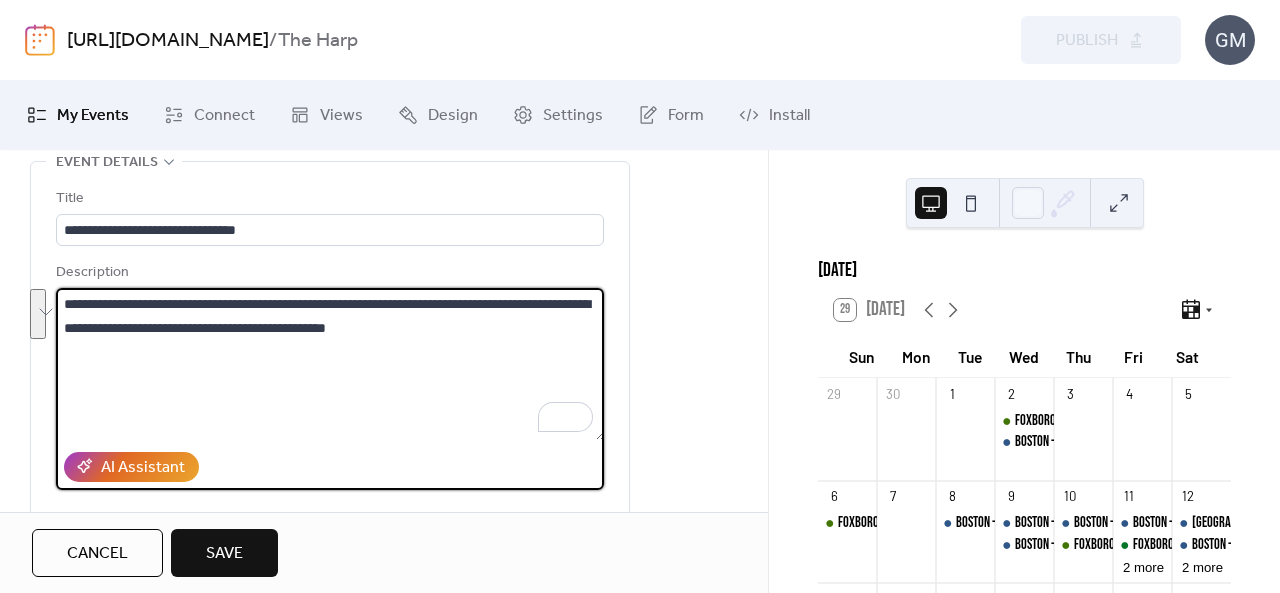 drag, startPoint x: 468, startPoint y: 326, endPoint x: 0, endPoint y: 301, distance: 468.66727 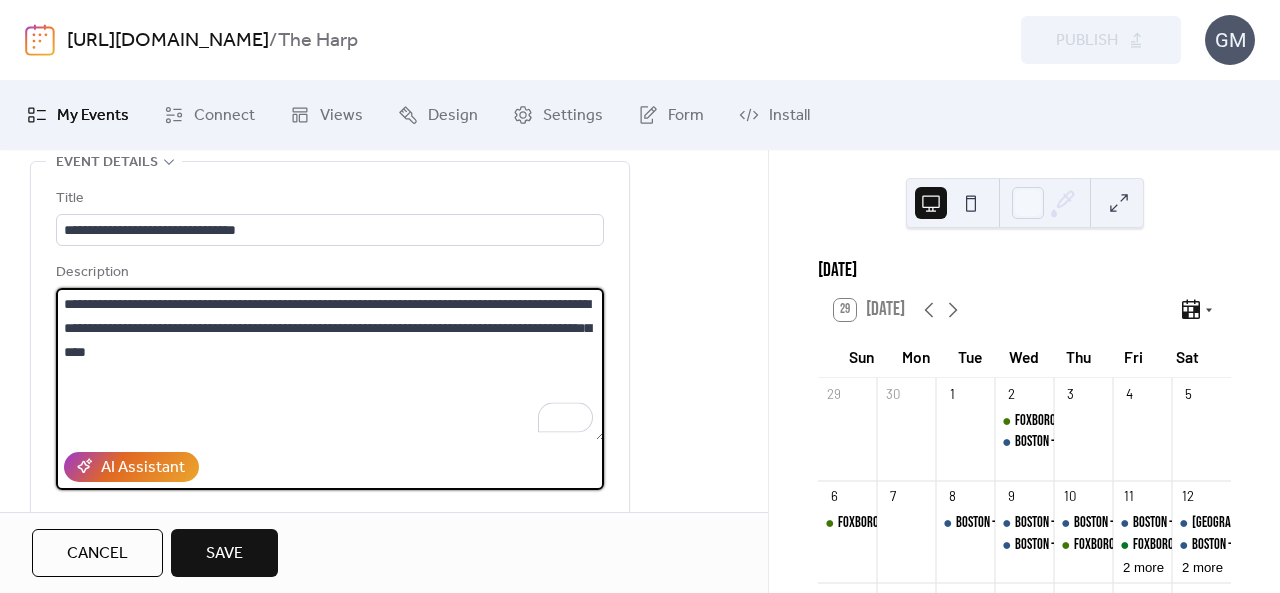 click on "**********" at bounding box center [384, 933] 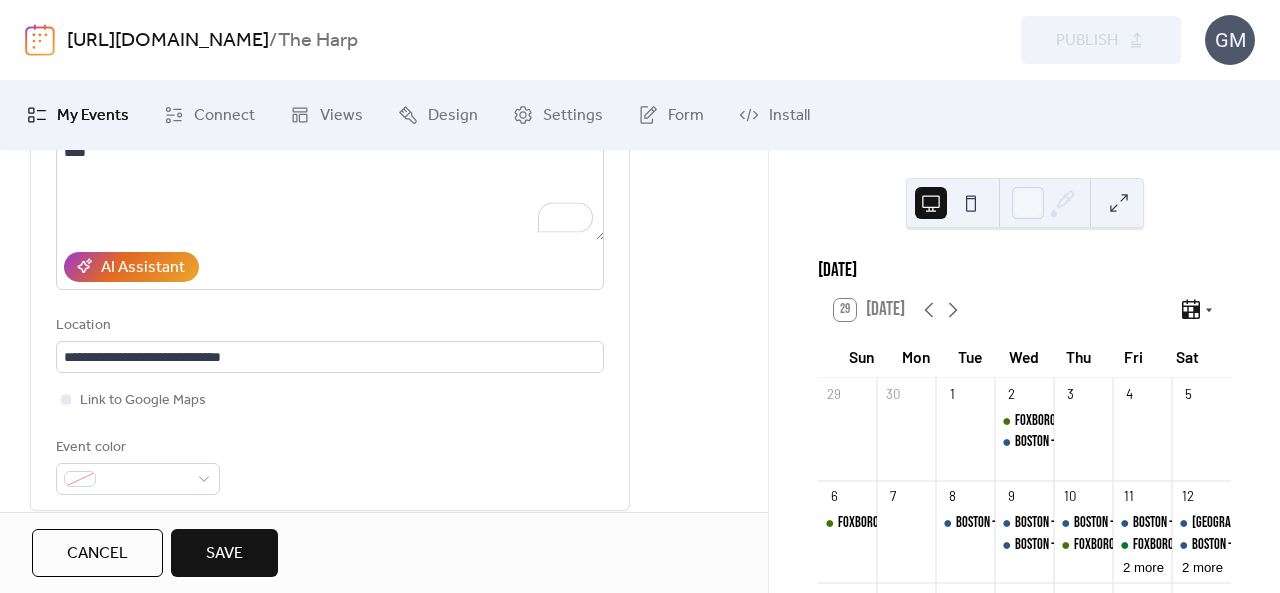 scroll, scrollTop: 200, scrollLeft: 0, axis: vertical 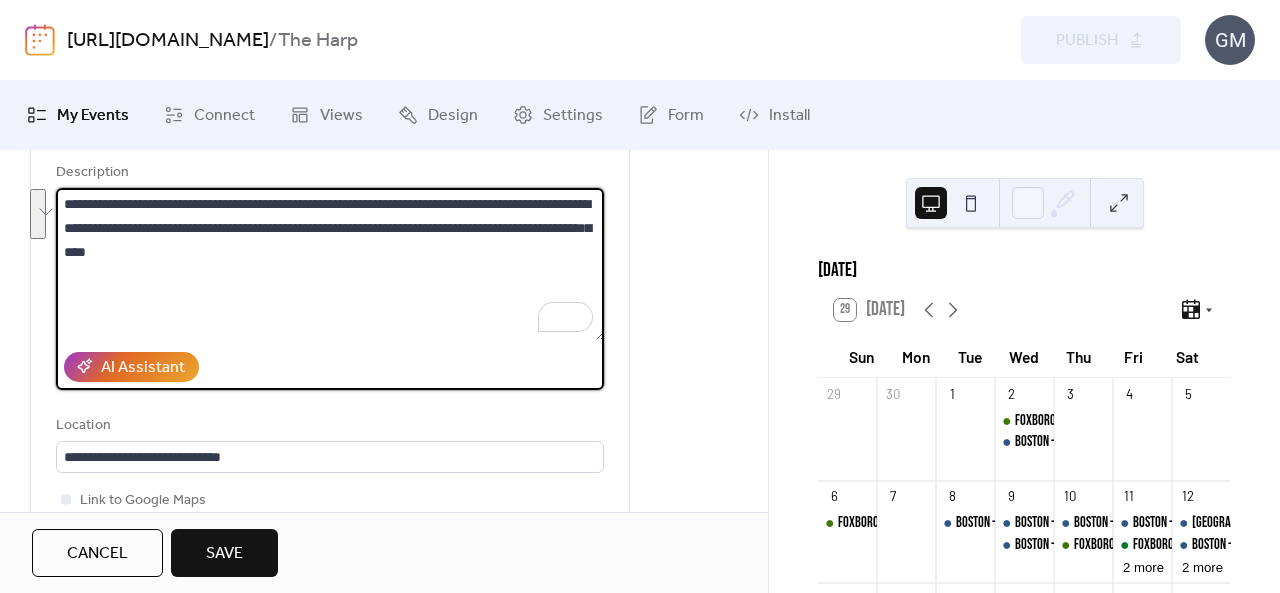 drag, startPoint x: 425, startPoint y: 225, endPoint x: 133, endPoint y: 252, distance: 293.24564 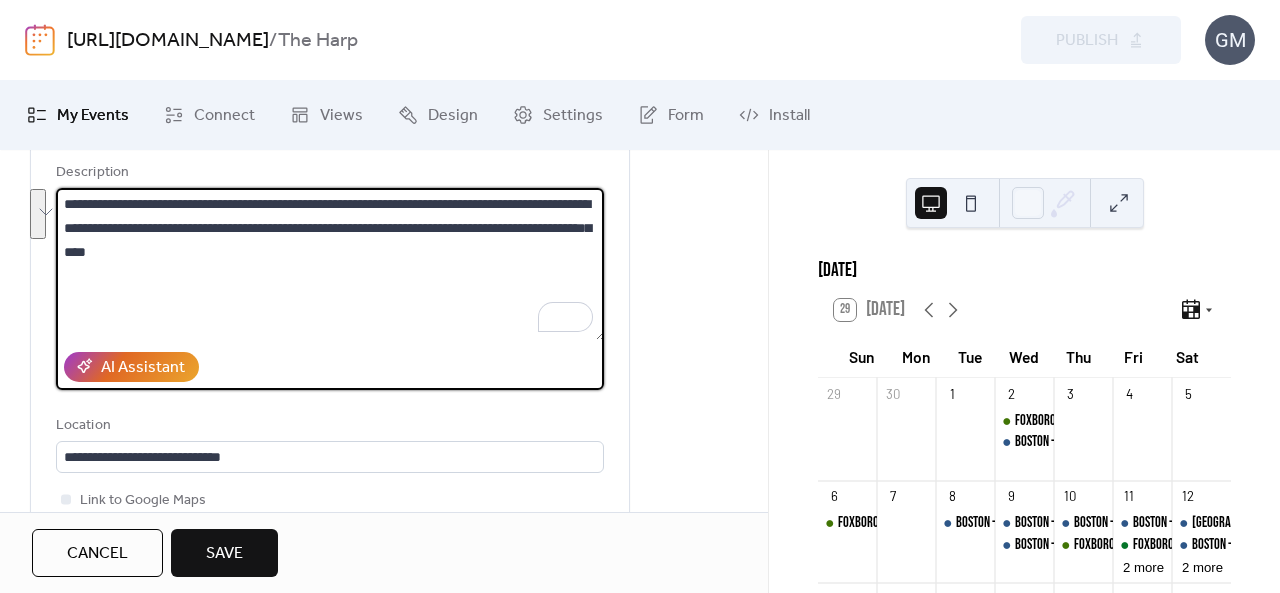 click on "**********" at bounding box center (330, 264) 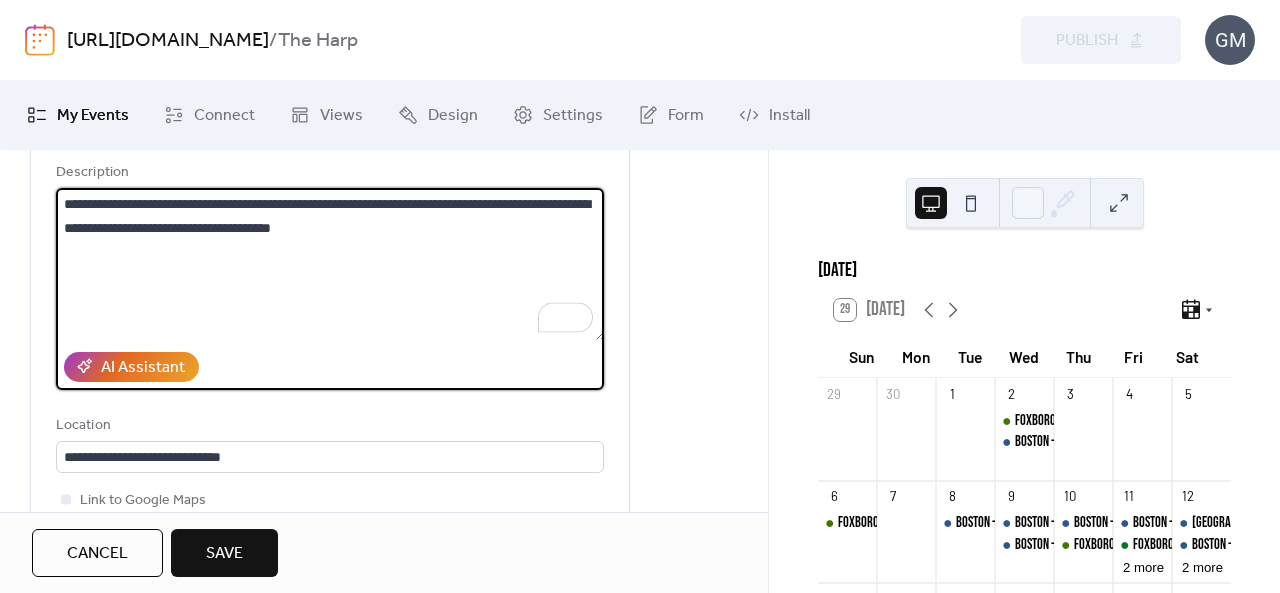 click on "**********" at bounding box center (330, 264) 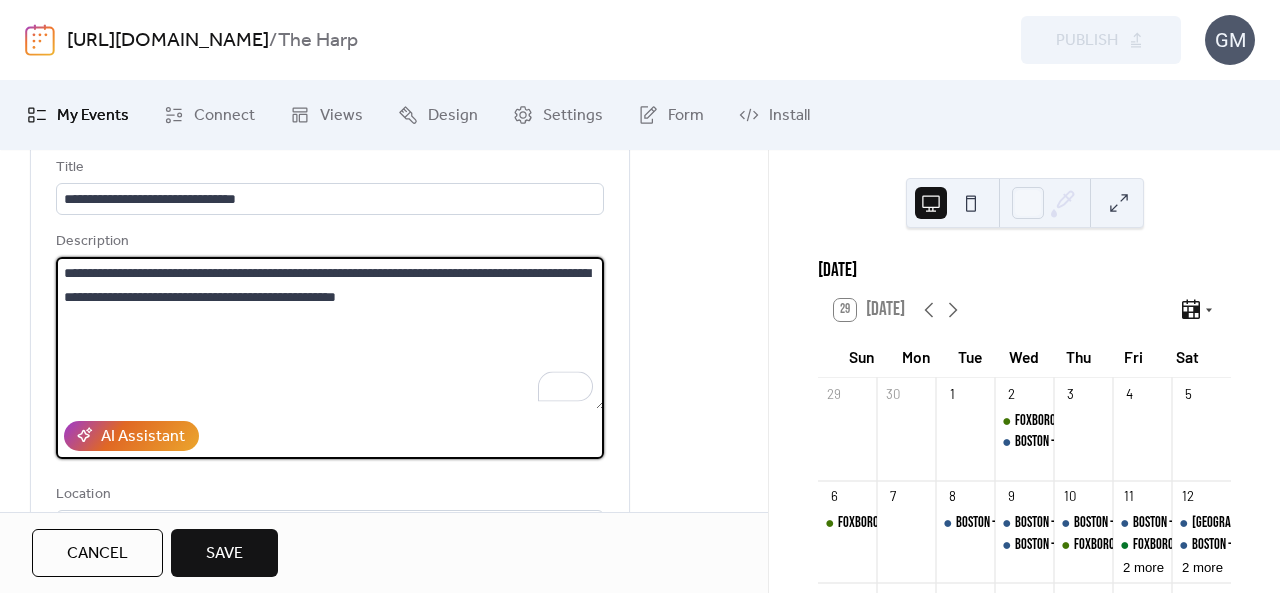 scroll, scrollTop: 100, scrollLeft: 0, axis: vertical 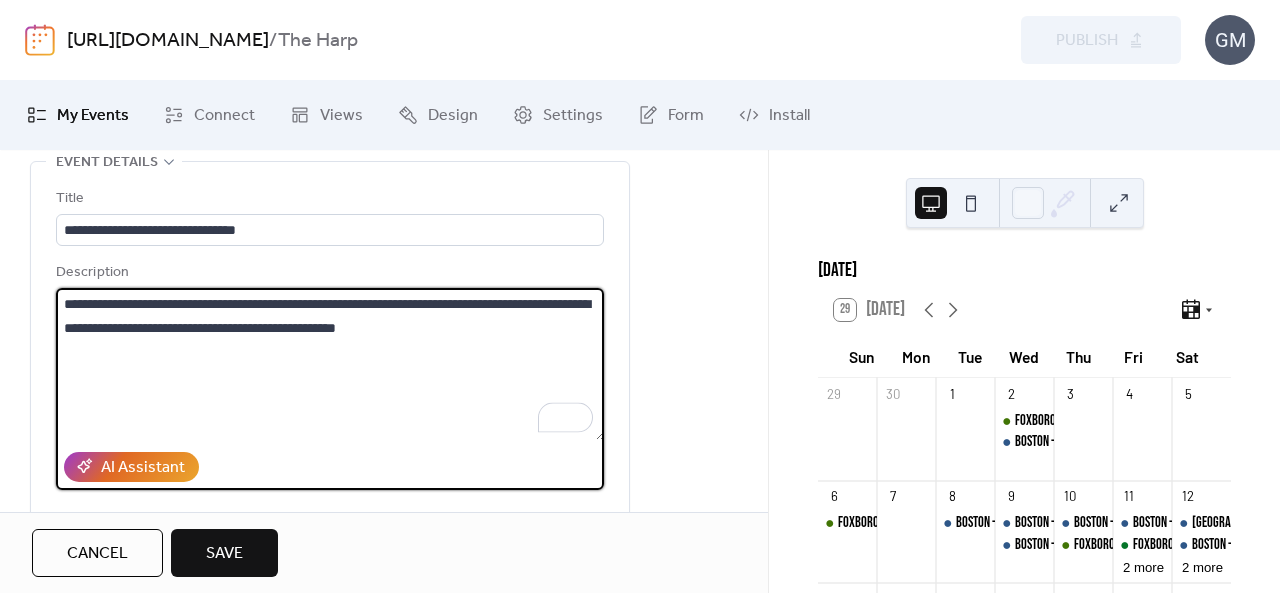 type on "**********" 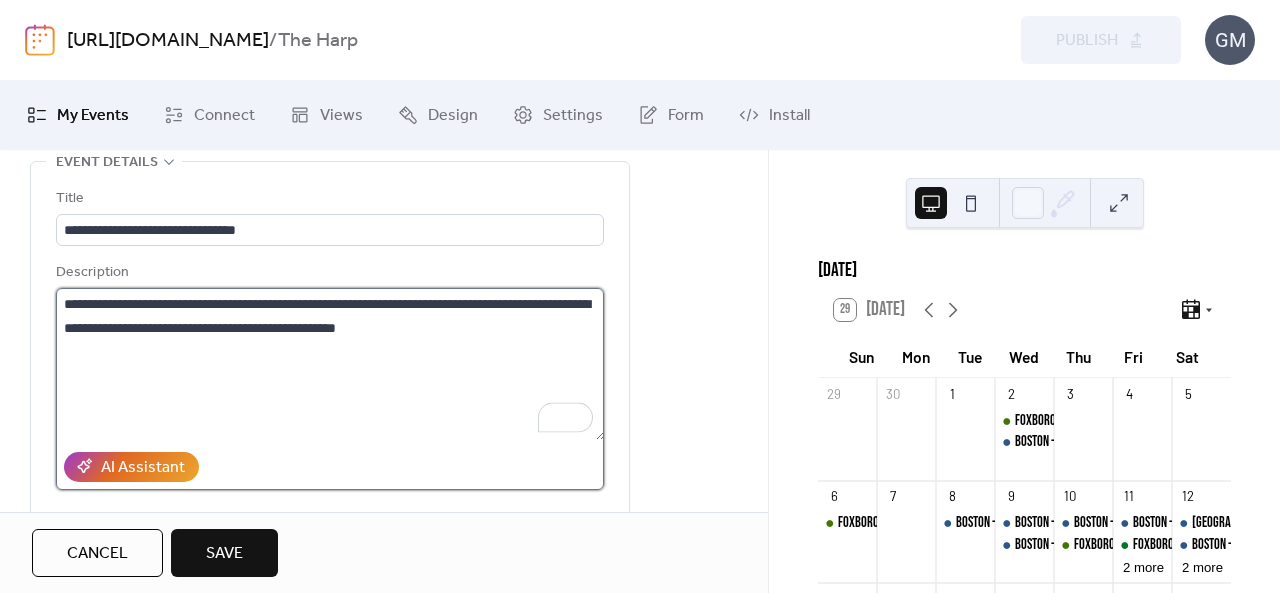 click on "**********" at bounding box center (330, 364) 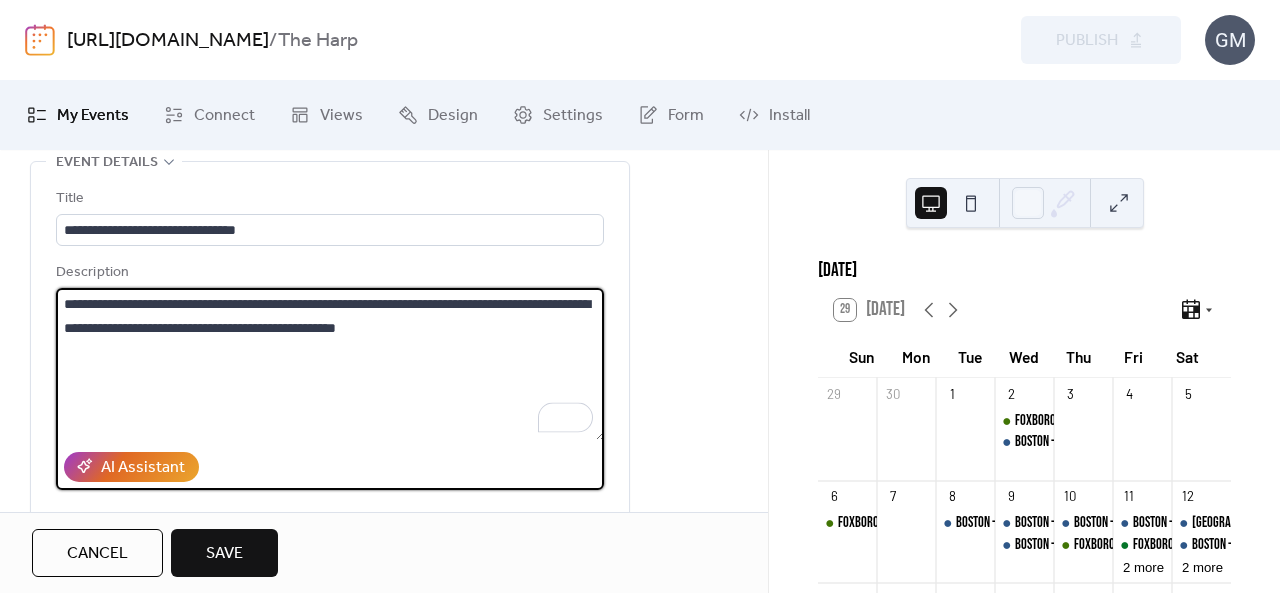 click on "**********" at bounding box center [330, 364] 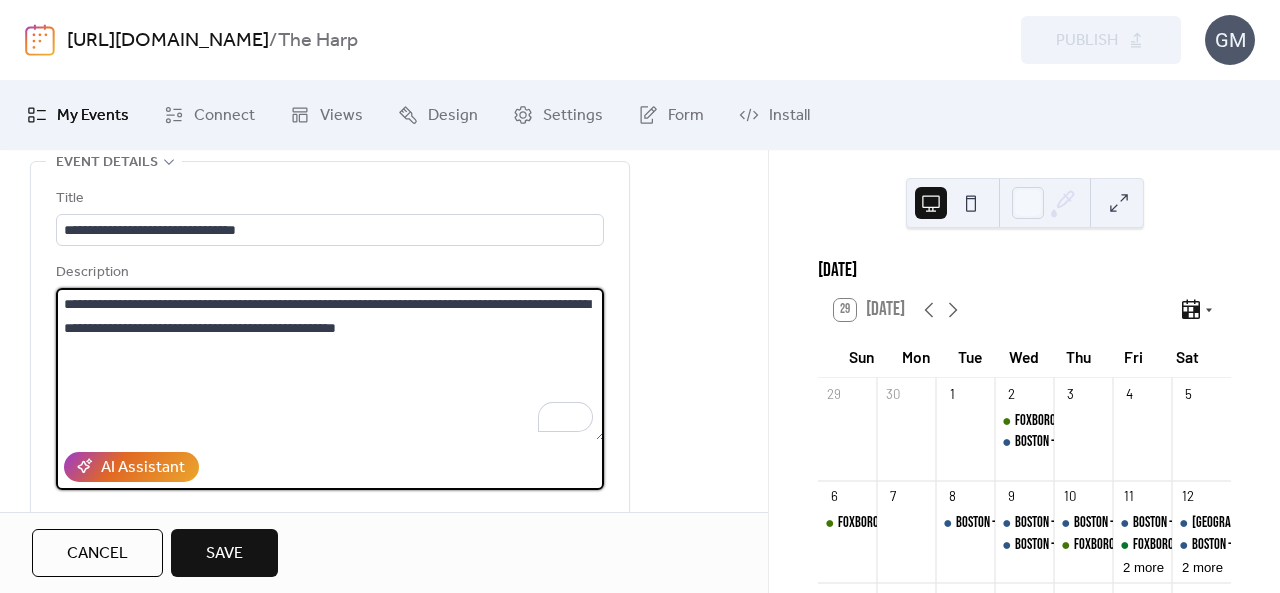 click on "**********" at bounding box center [330, 436] 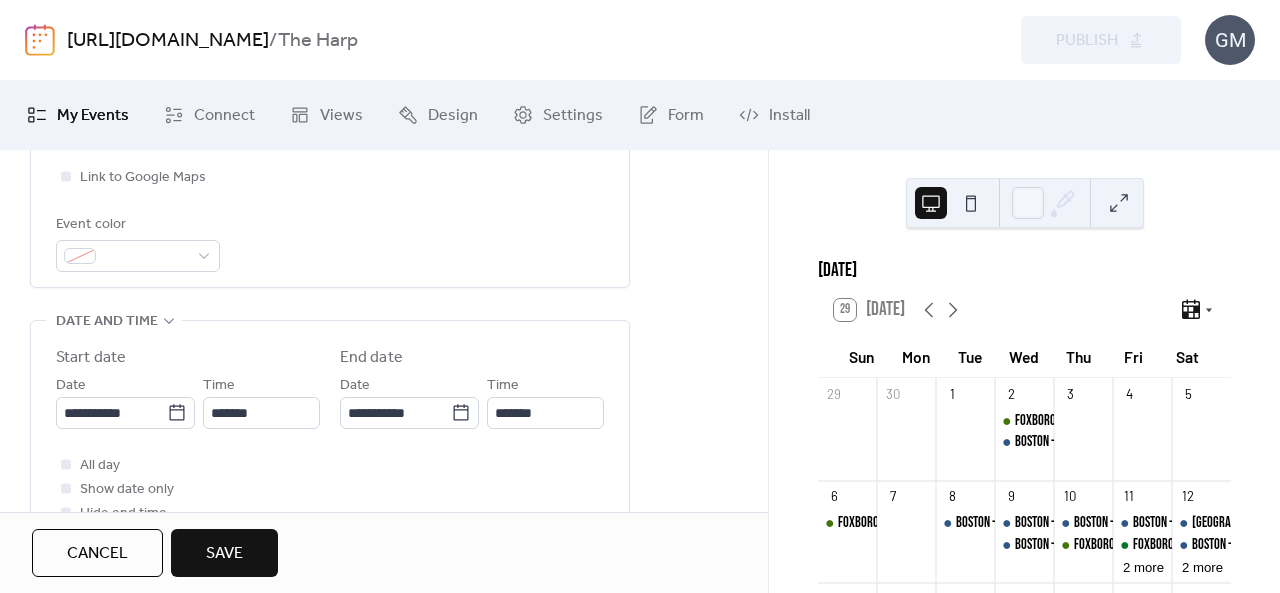 scroll, scrollTop: 500, scrollLeft: 0, axis: vertical 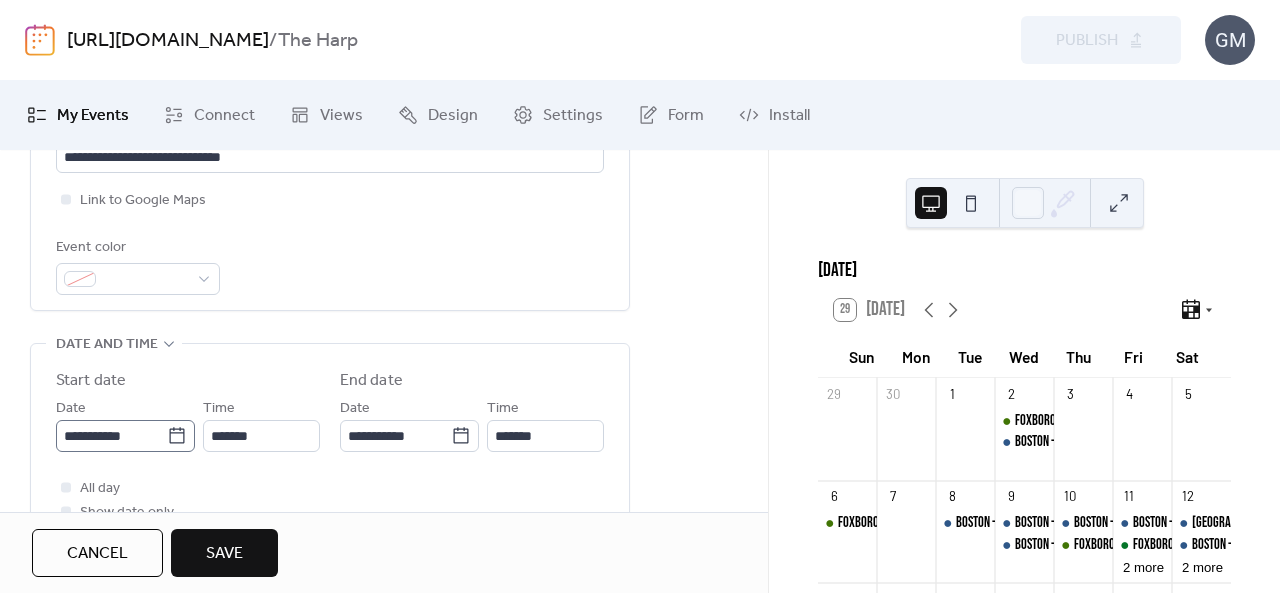 click 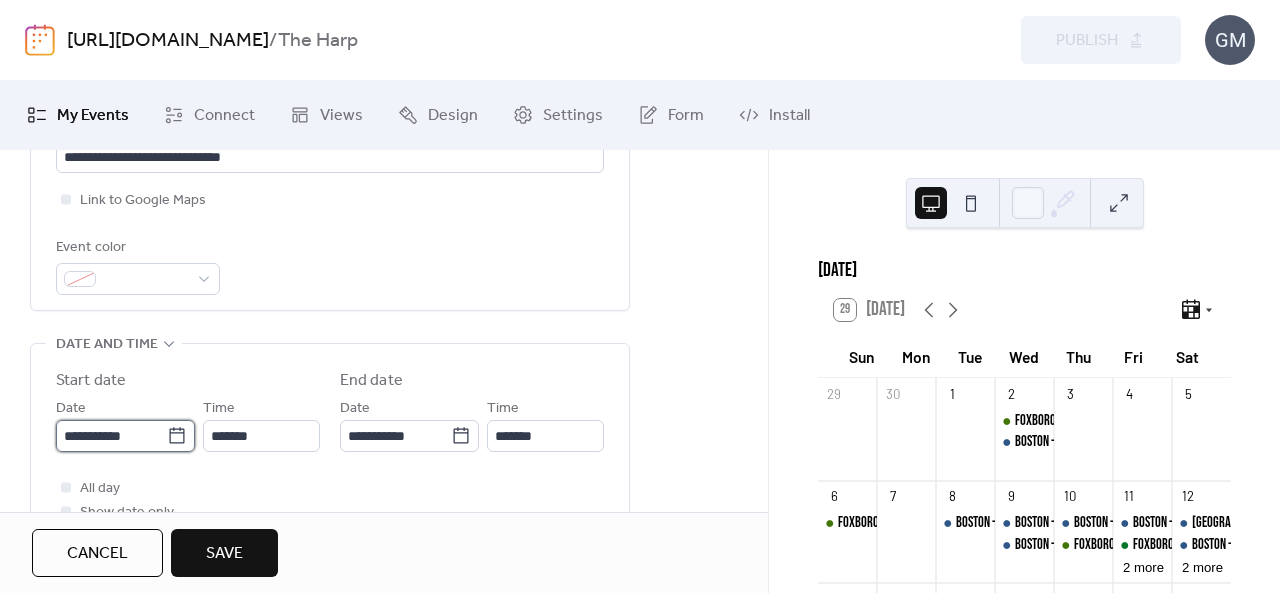 click on "**********" at bounding box center [111, 436] 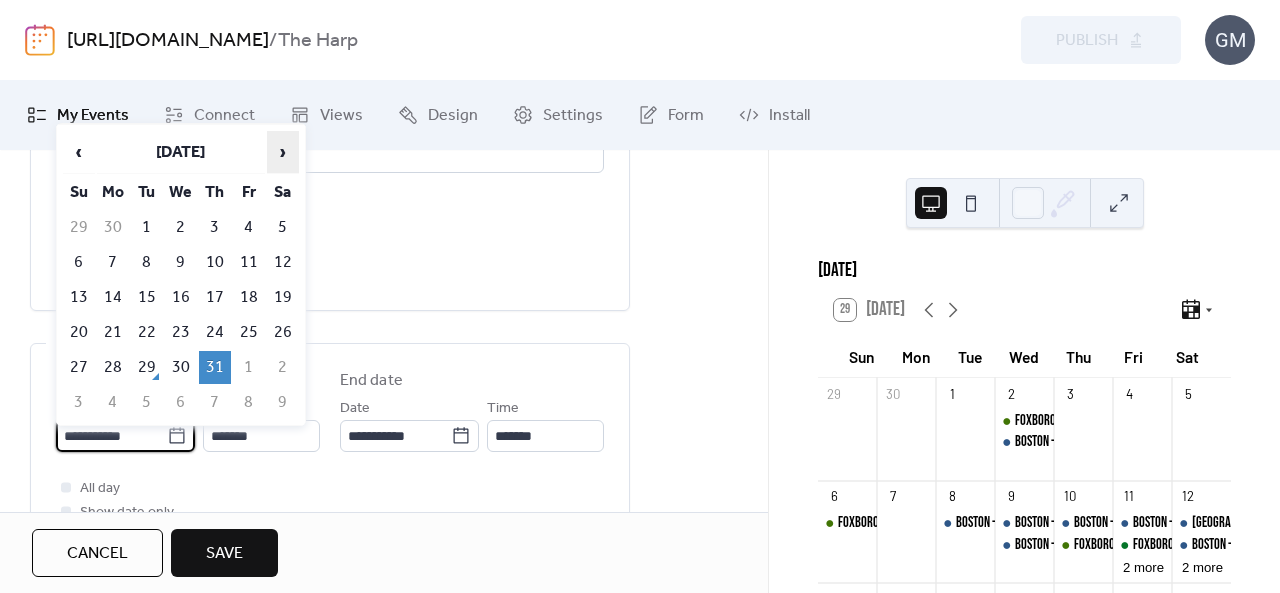 click on "›" at bounding box center [283, 152] 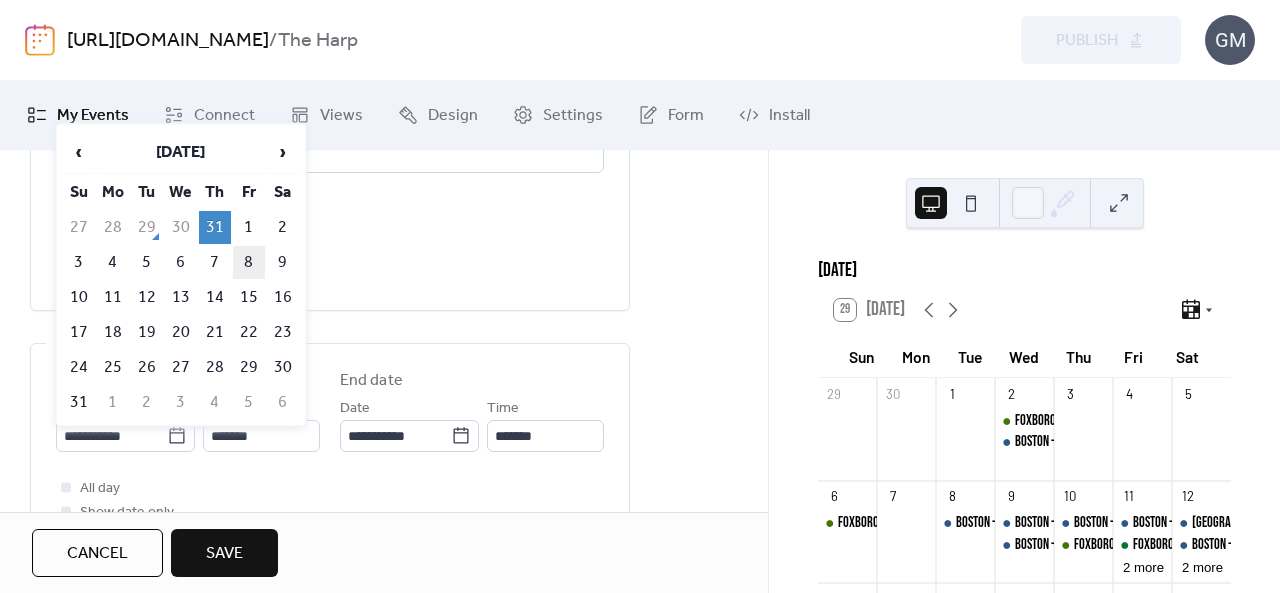 click on "8" at bounding box center (249, 262) 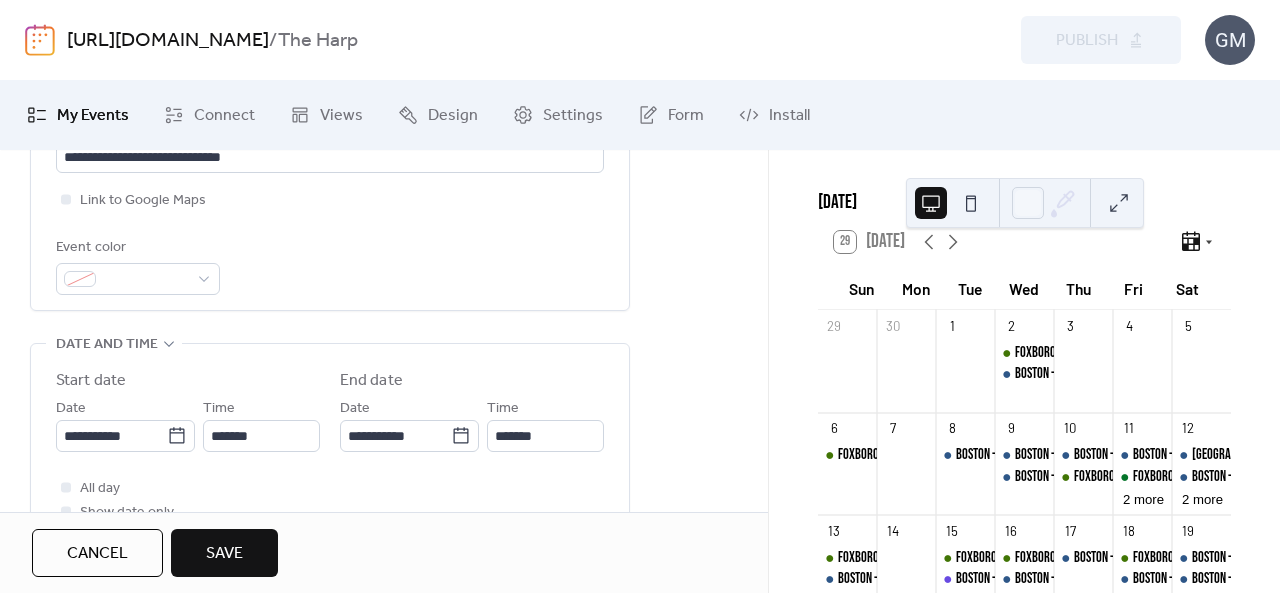 scroll, scrollTop: 100, scrollLeft: 0, axis: vertical 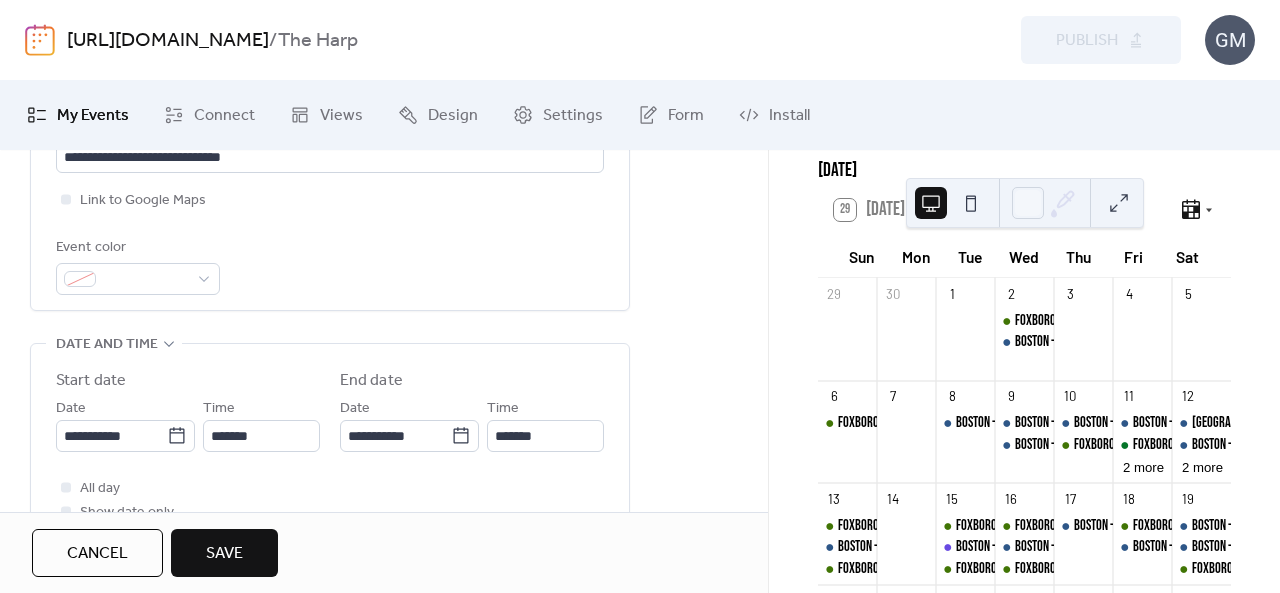 click on "Save" at bounding box center (224, 553) 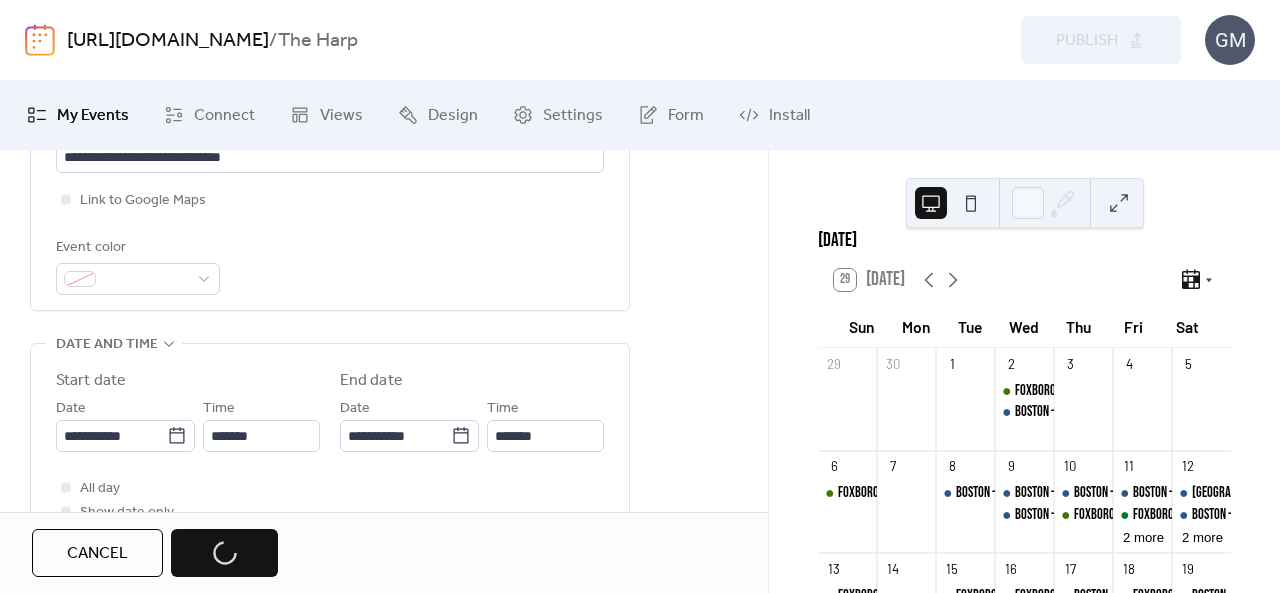scroll, scrollTop: 0, scrollLeft: 0, axis: both 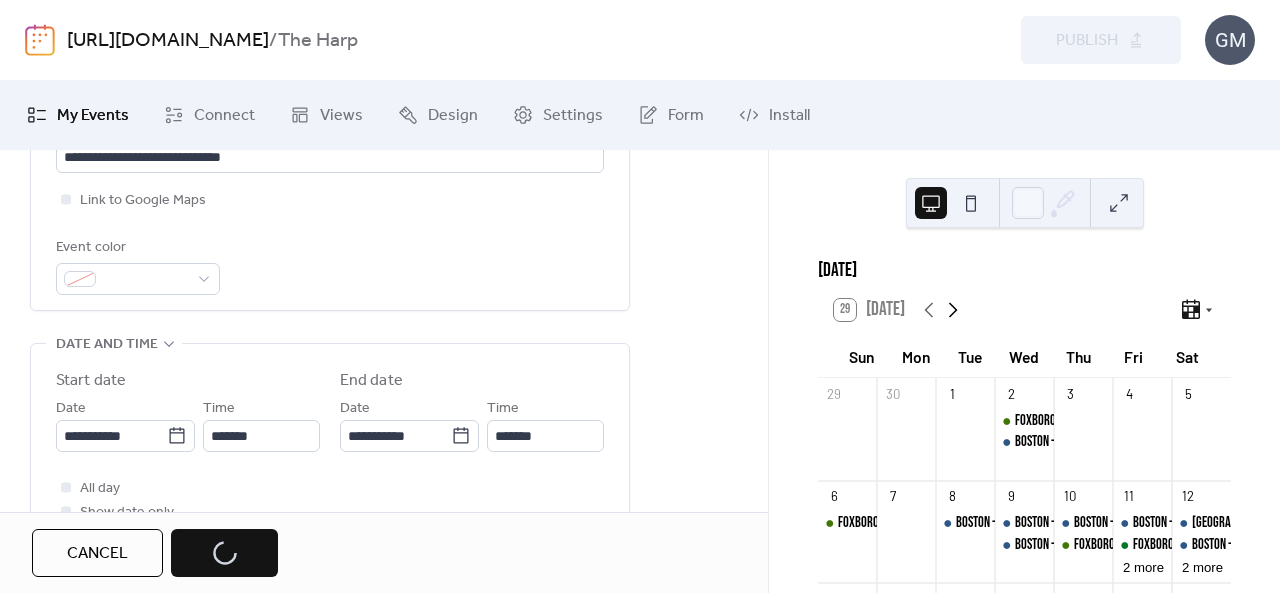 click 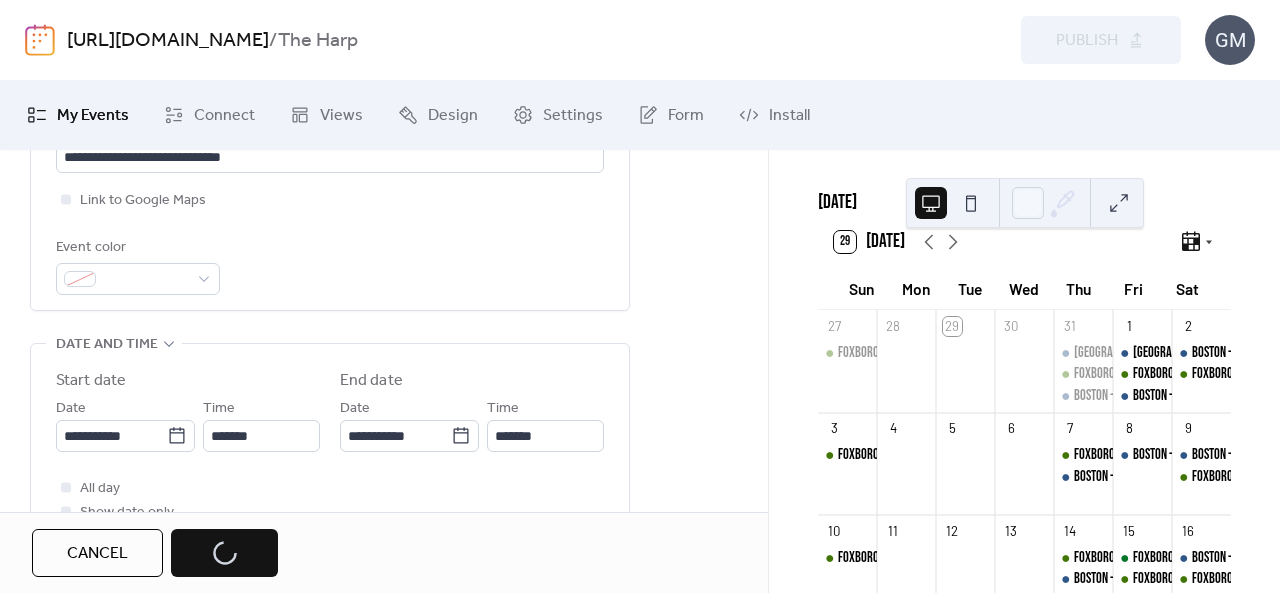scroll, scrollTop: 100, scrollLeft: 0, axis: vertical 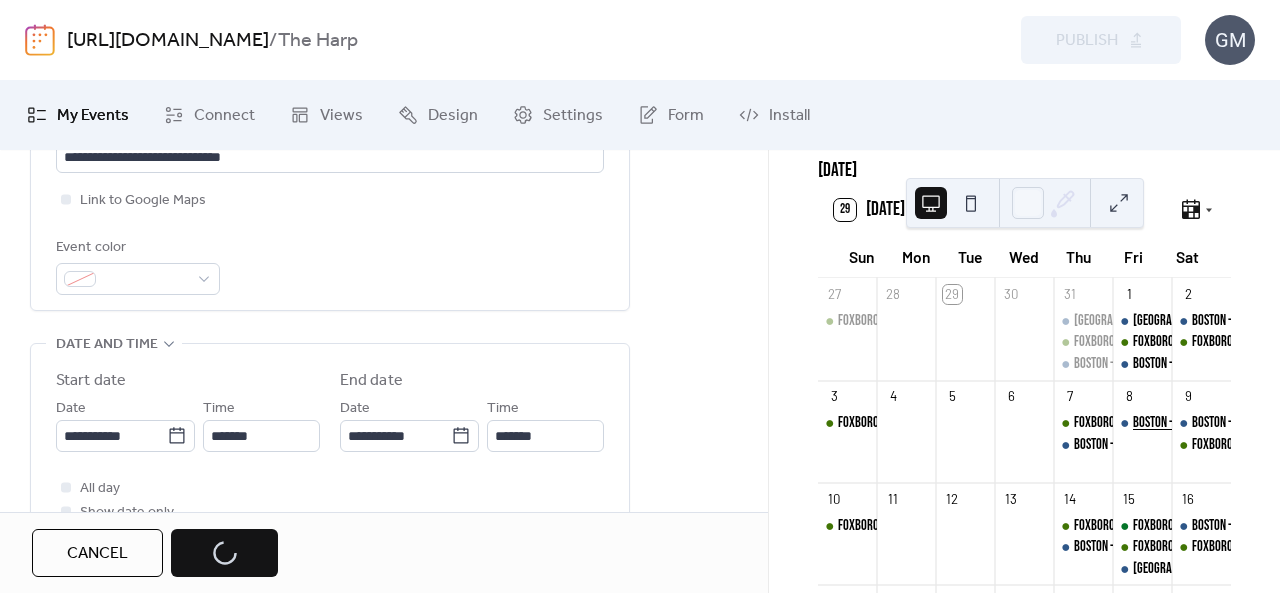click on "BOSTON - DJ [PERSON_NAME]" at bounding box center [1195, 423] 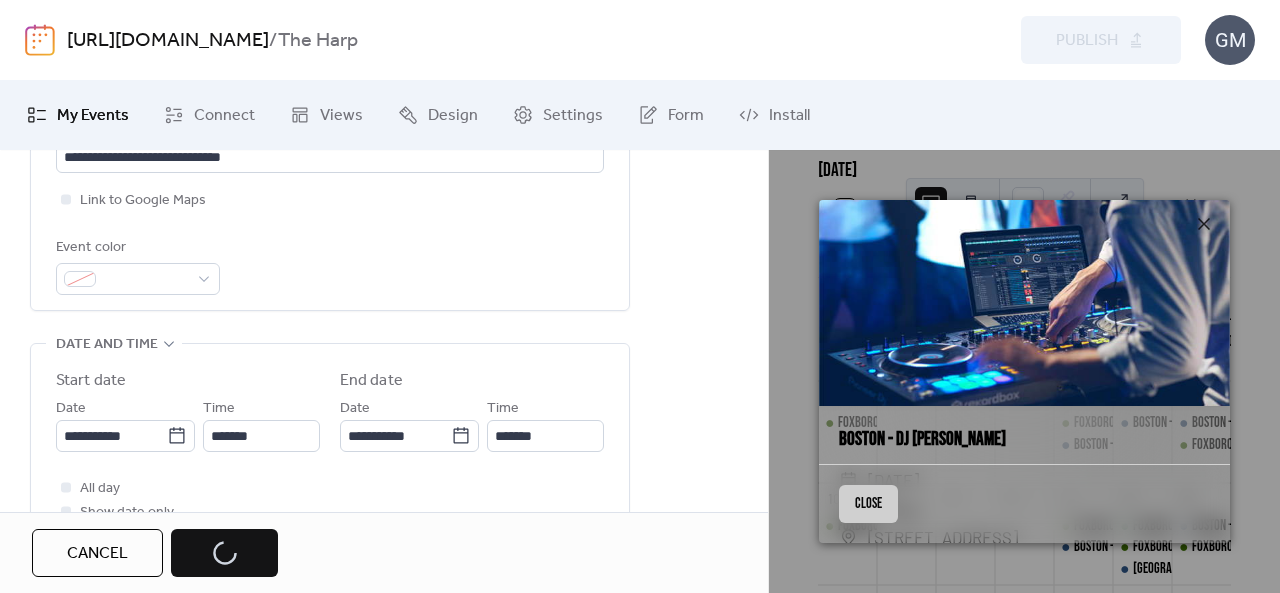 click on "Close" at bounding box center [868, 504] 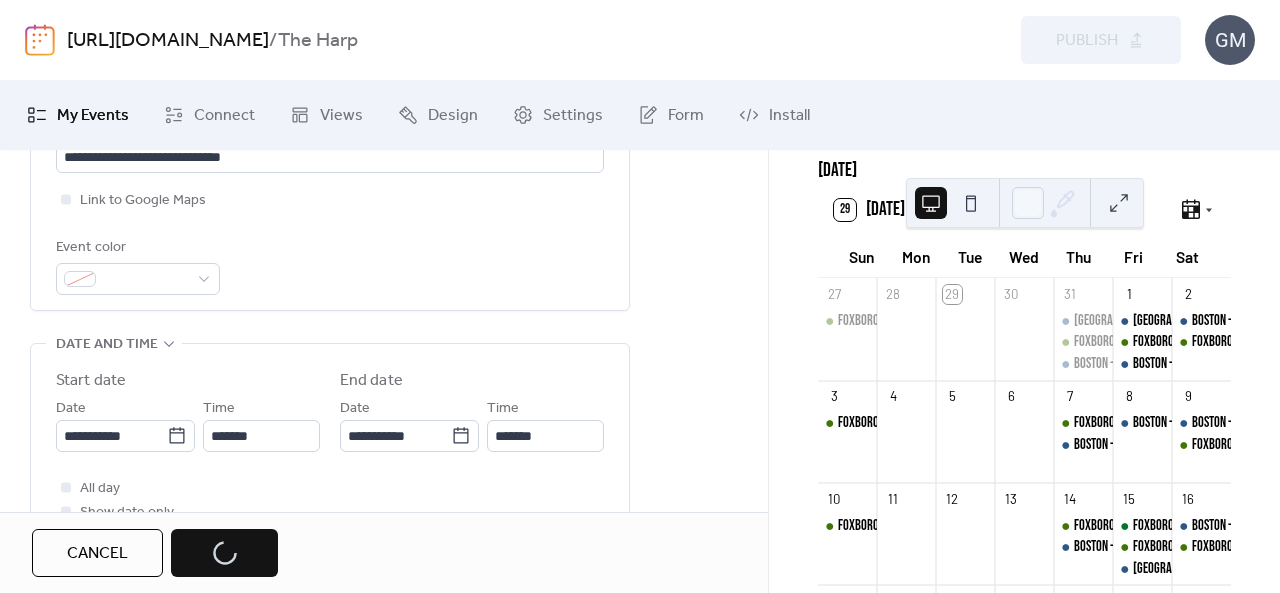 scroll, scrollTop: 0, scrollLeft: 0, axis: both 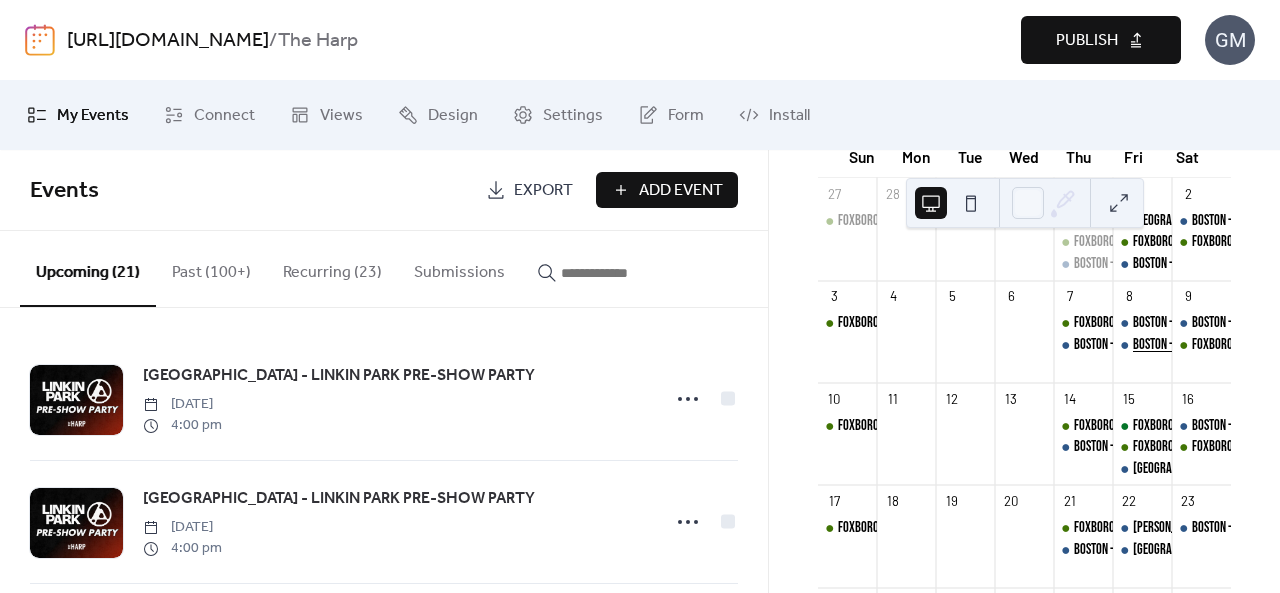 click on "BOSTON - DJ [PERSON_NAME]" at bounding box center (1195, 345) 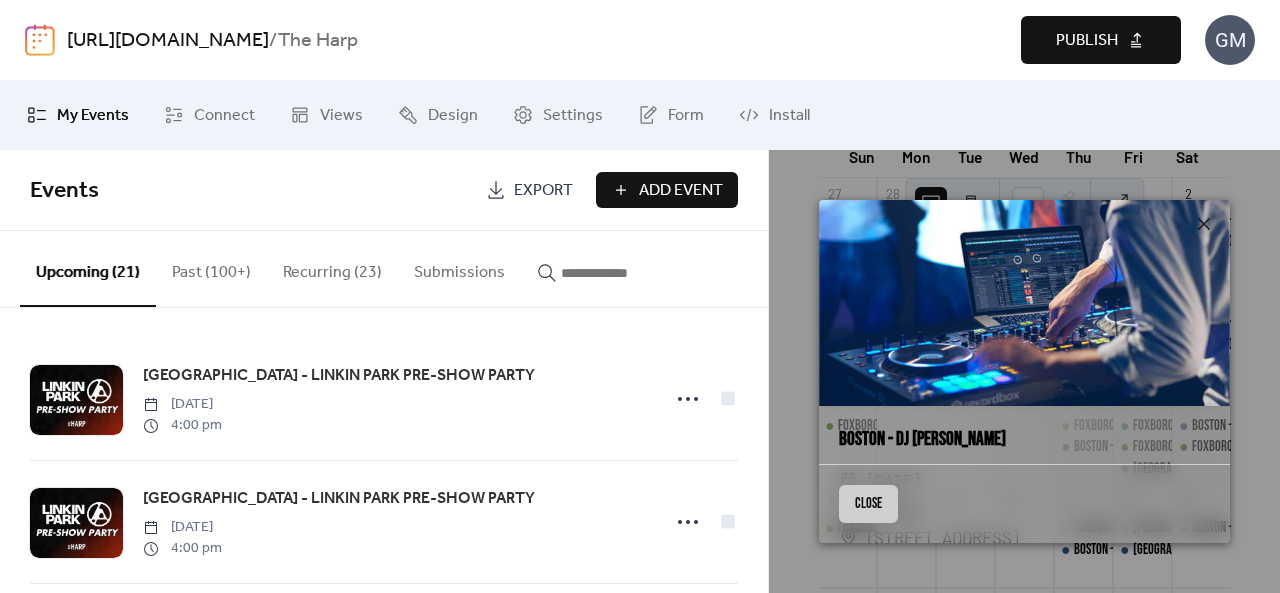 drag, startPoint x: 872, startPoint y: 509, endPoint x: 986, endPoint y: 419, distance: 145.24461 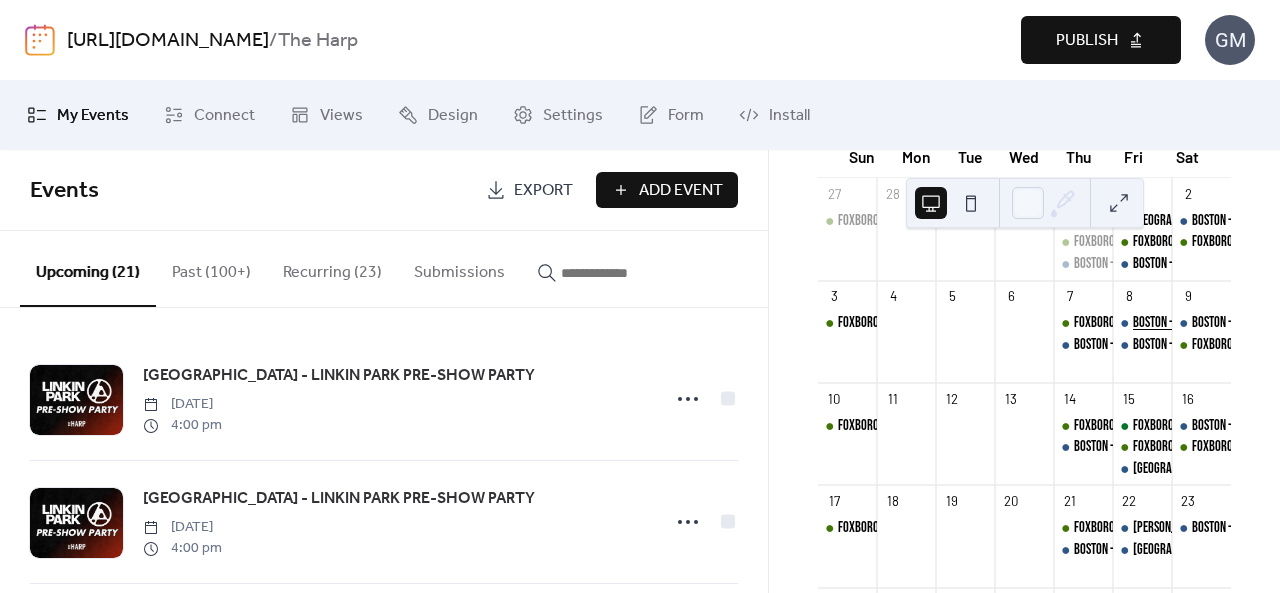 click on "BOSTON - [PERSON_NAME] PRE-SHOW PARTY" at bounding box center (1228, 323) 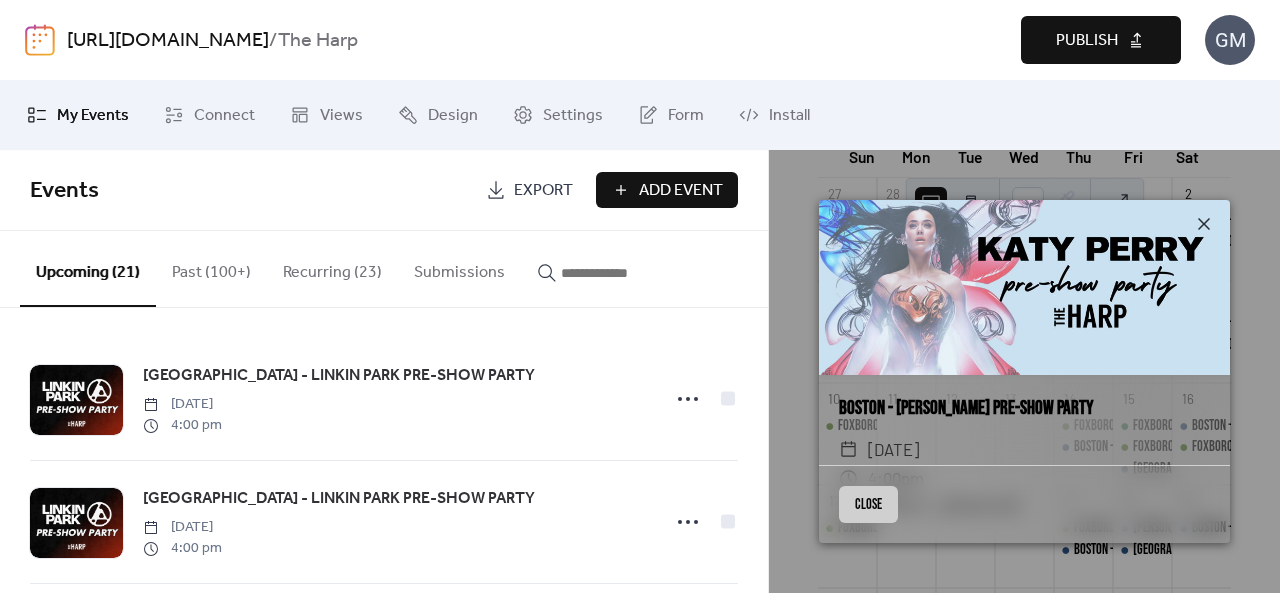 scroll, scrollTop: 0, scrollLeft: 0, axis: both 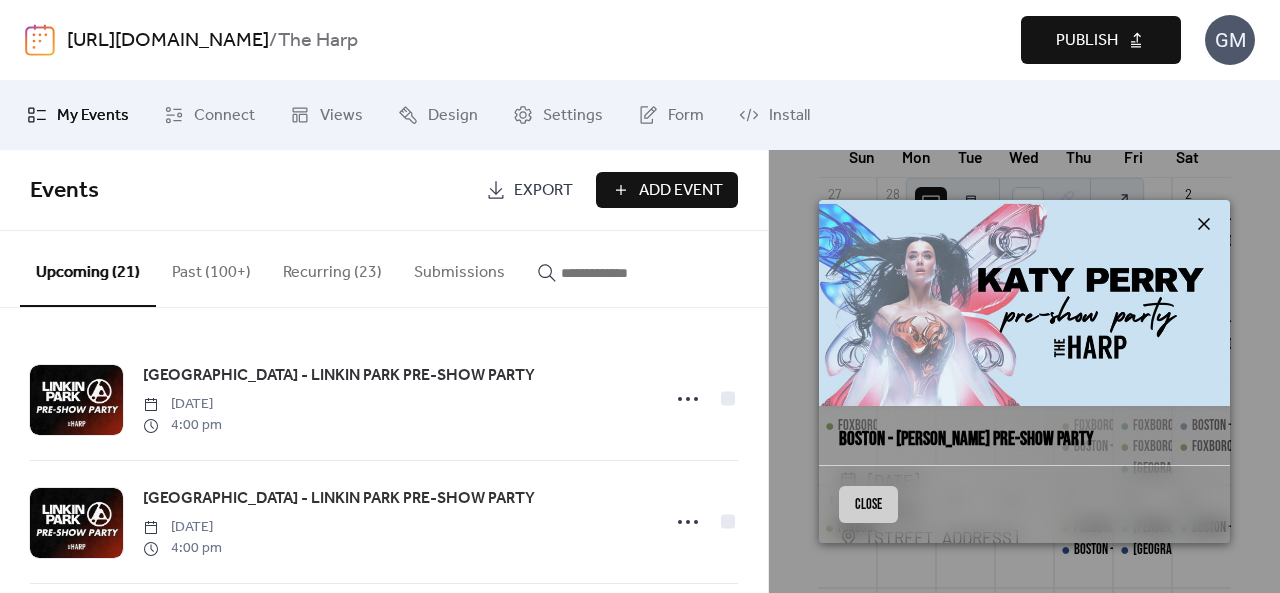 click 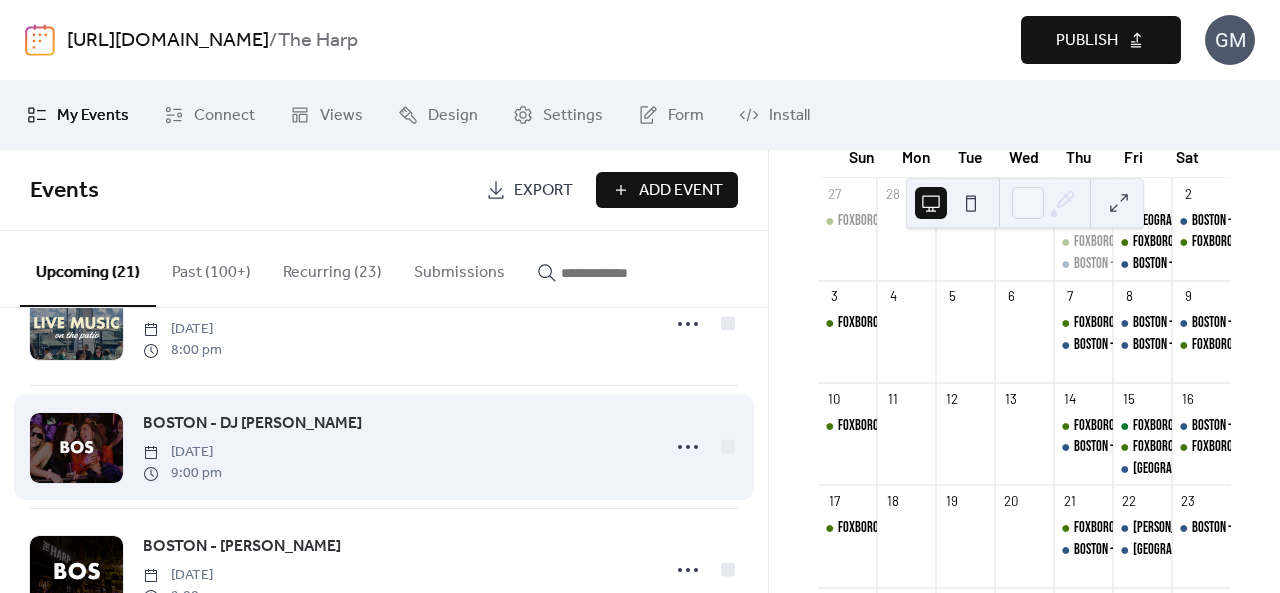 scroll, scrollTop: 200, scrollLeft: 0, axis: vertical 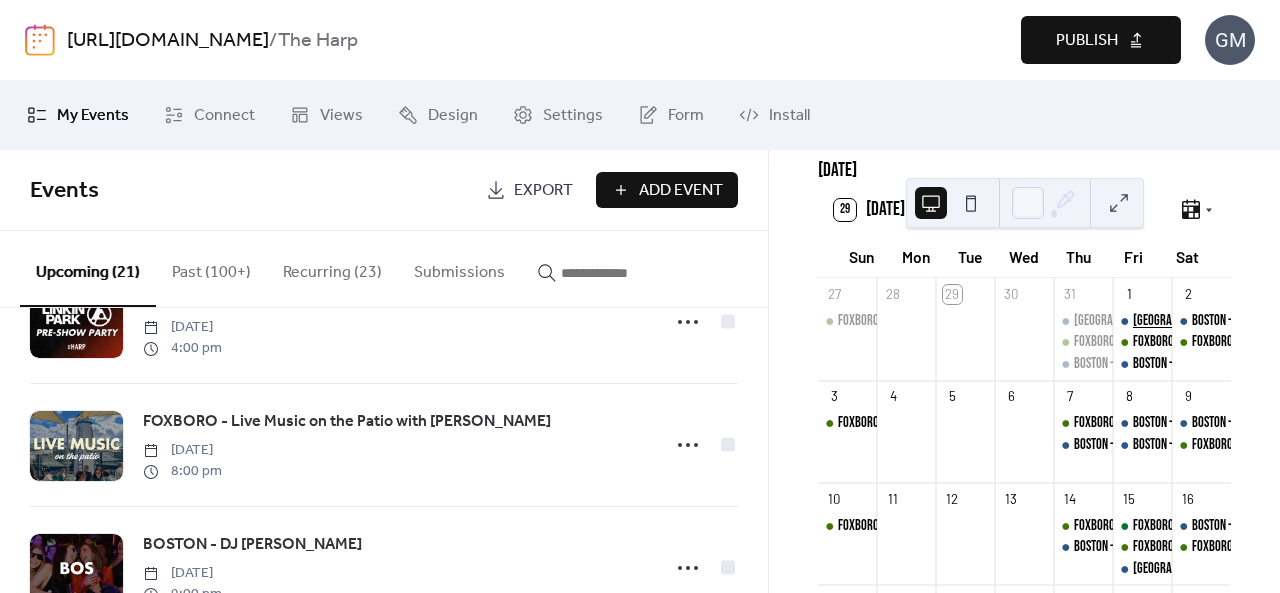 click on "[GEOGRAPHIC_DATA] - LINKIN PARK PRE-SHOW PARTY" at bounding box center [1247, 321] 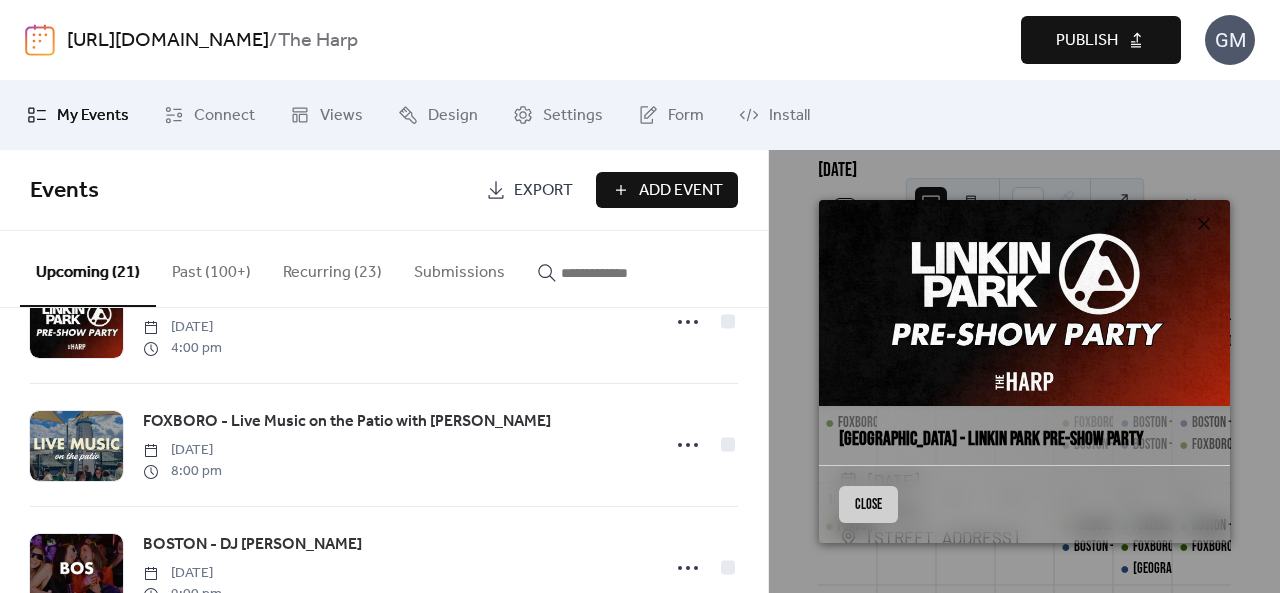 click on "Close" at bounding box center (868, 504) 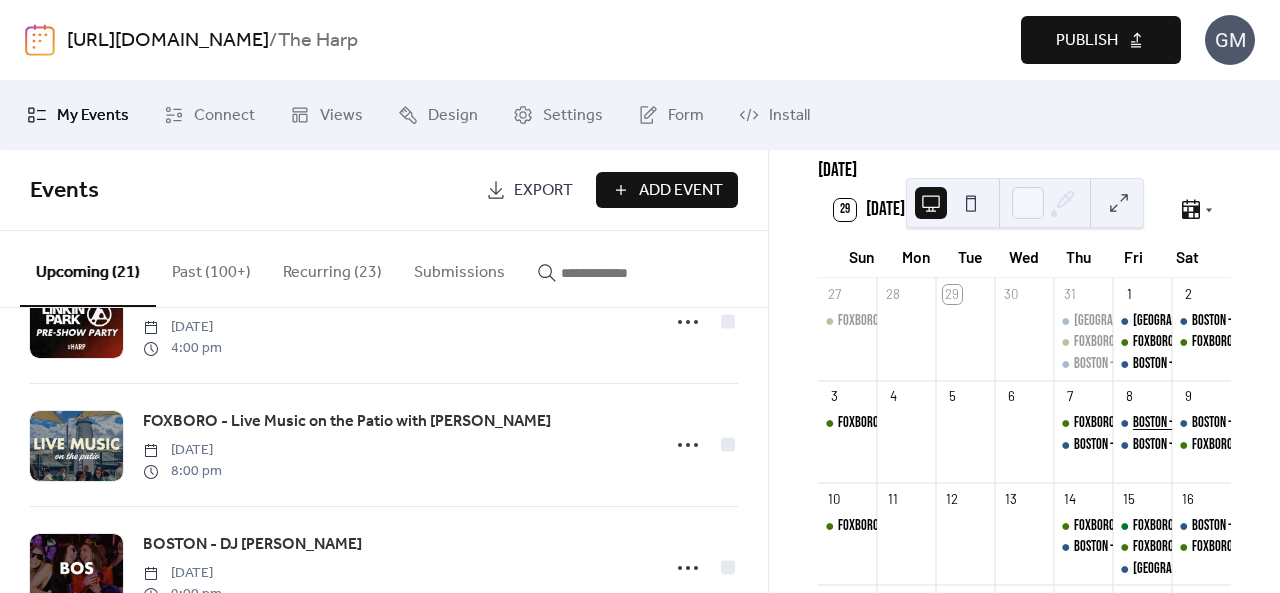 click on "BOSTON - [PERSON_NAME] PRE-SHOW PARTY" at bounding box center (1228, 423) 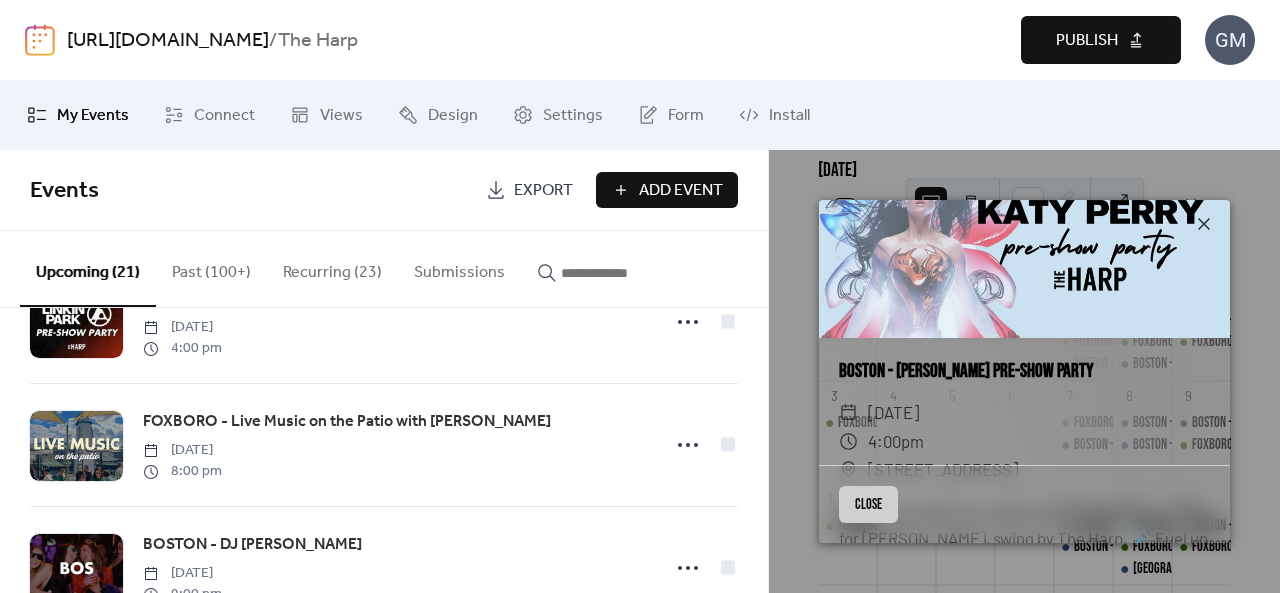 scroll, scrollTop: 100, scrollLeft: 0, axis: vertical 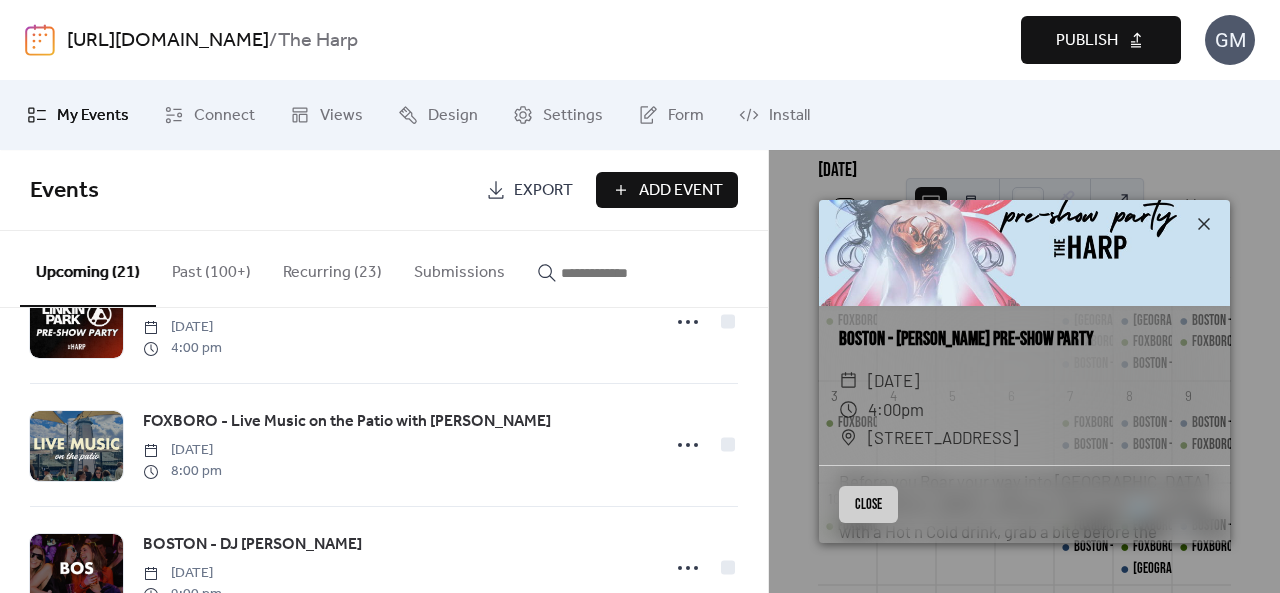 click on "Close" at bounding box center (868, 504) 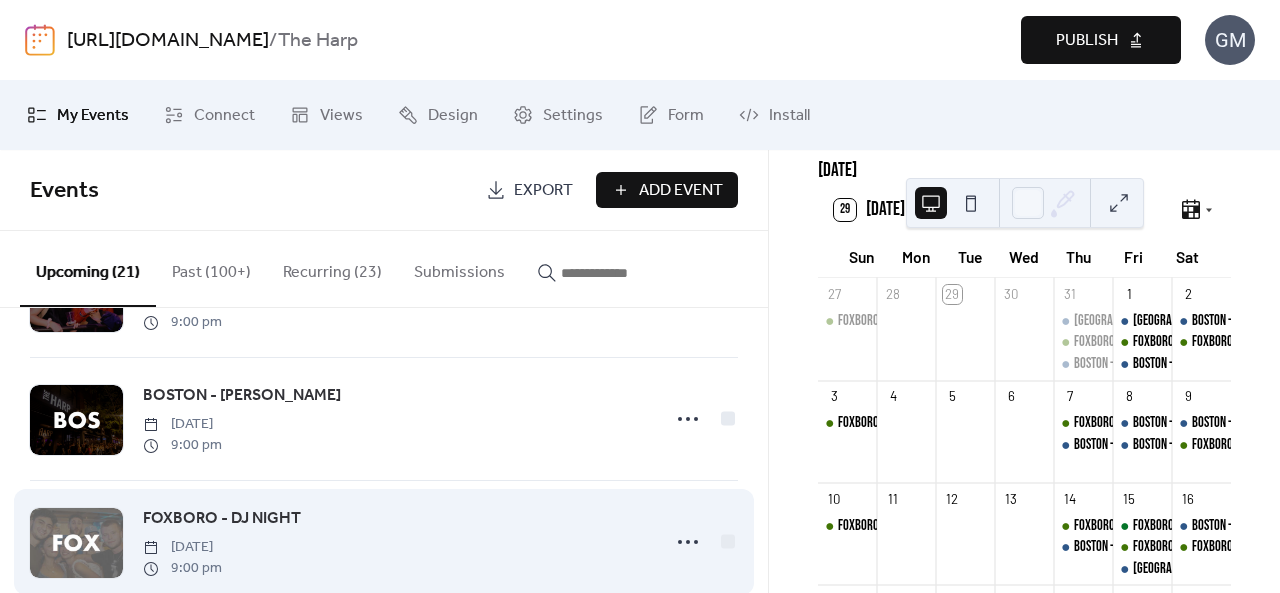scroll, scrollTop: 700, scrollLeft: 0, axis: vertical 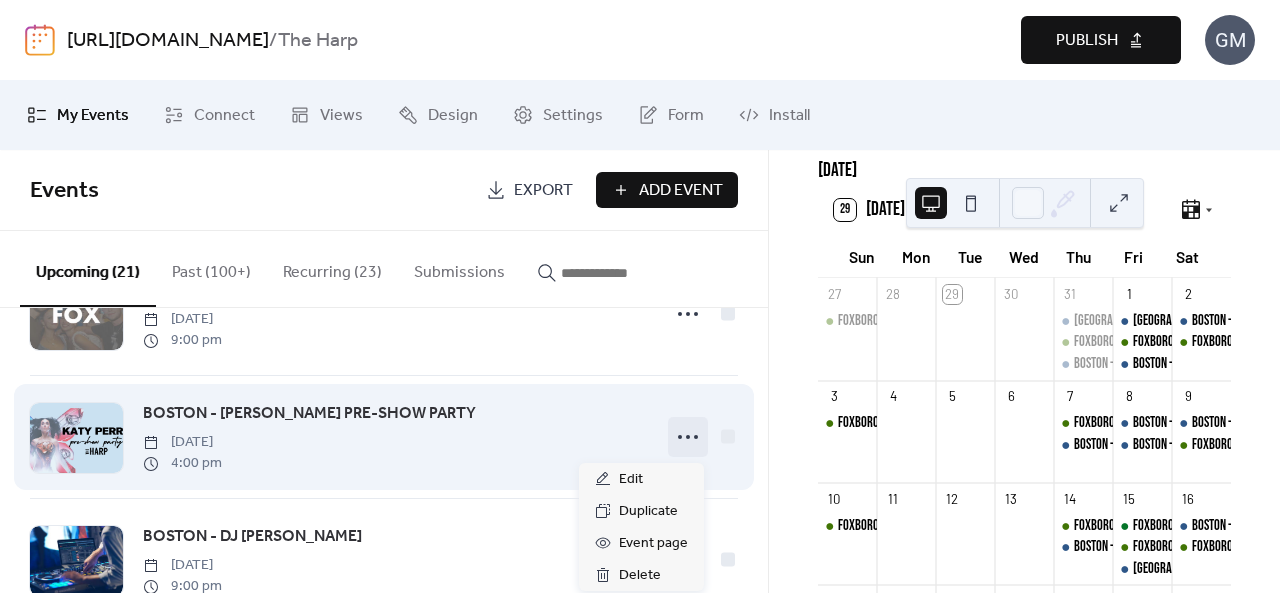 click 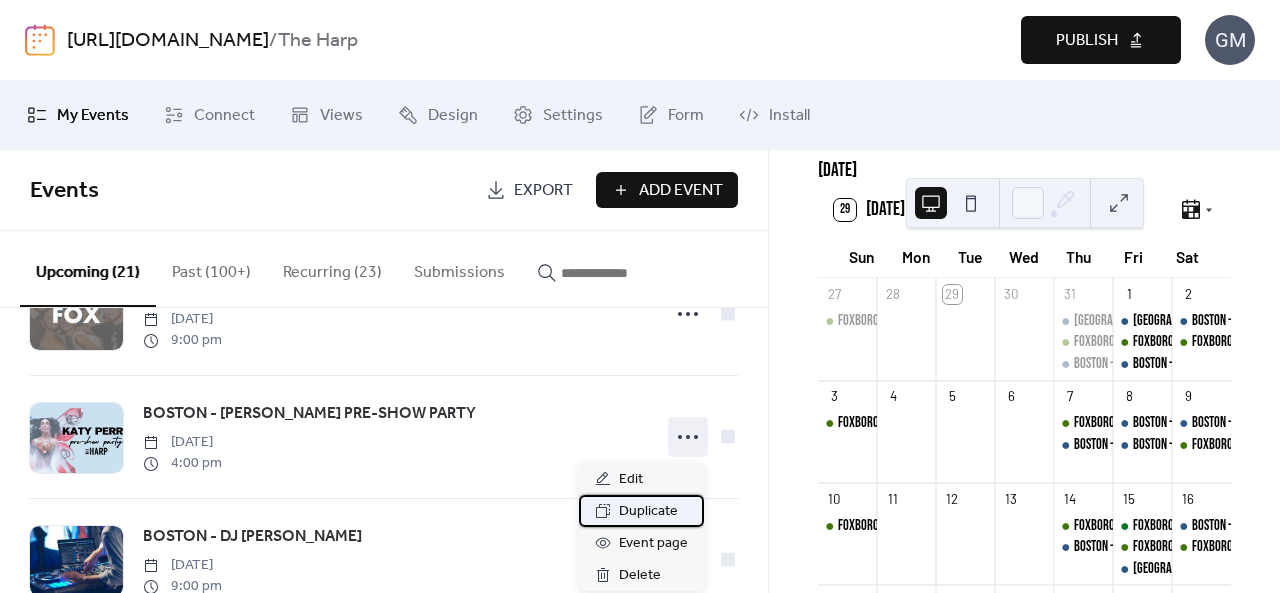 click on "Duplicate" at bounding box center (648, 512) 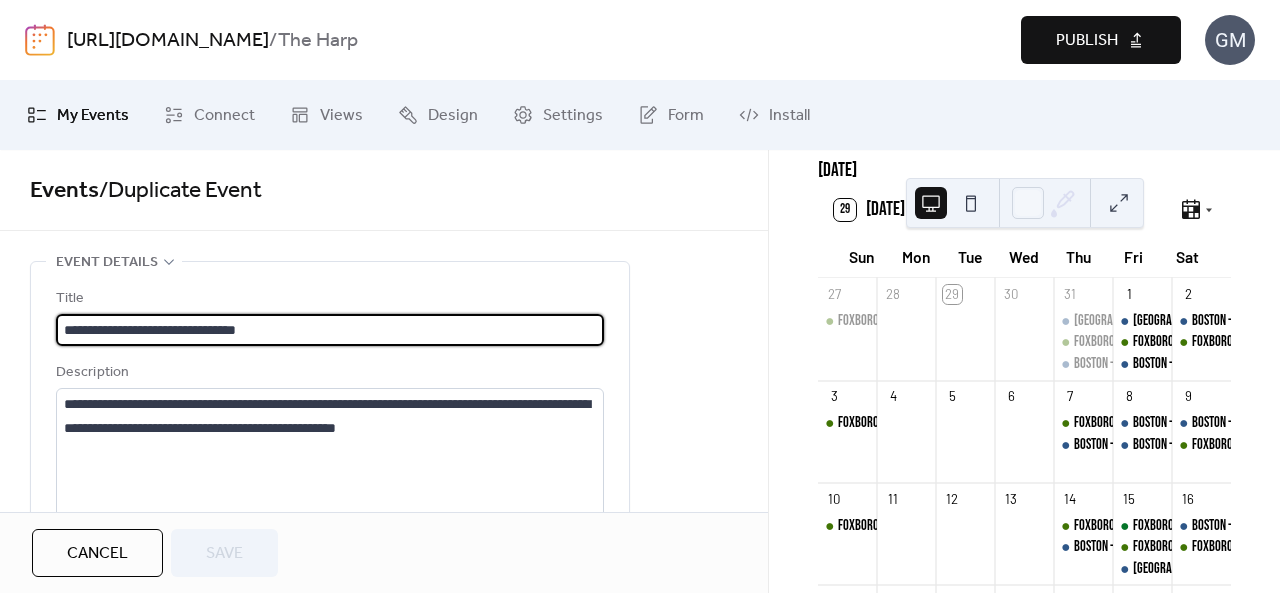 click on "**********" at bounding box center (330, 330) 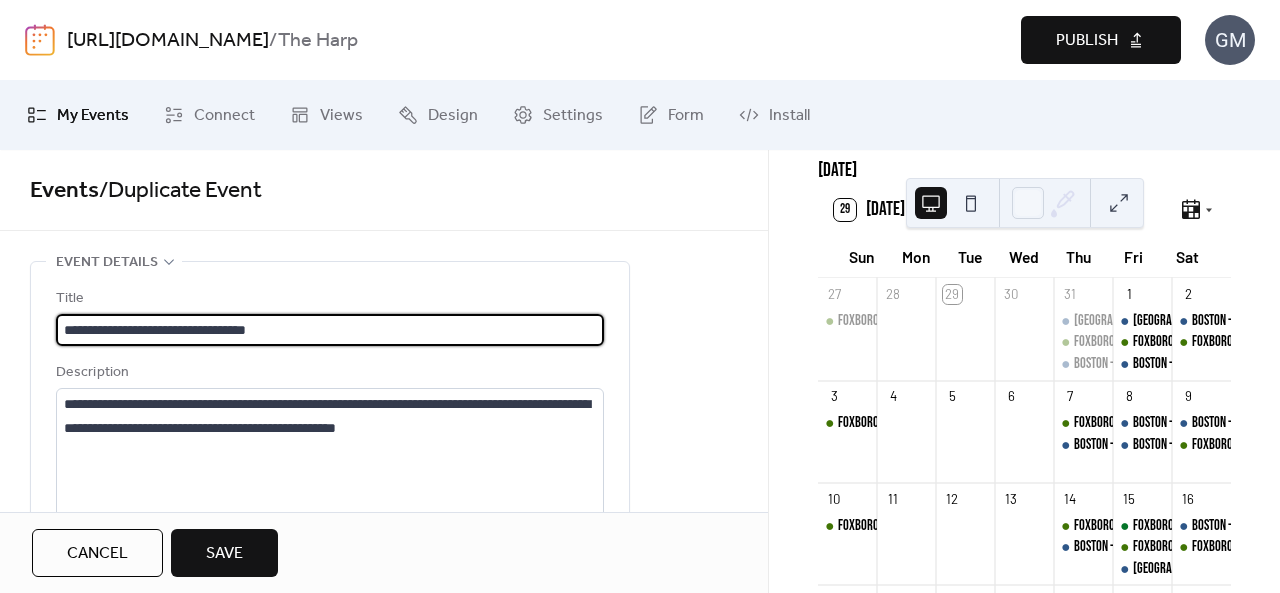 type on "**********" 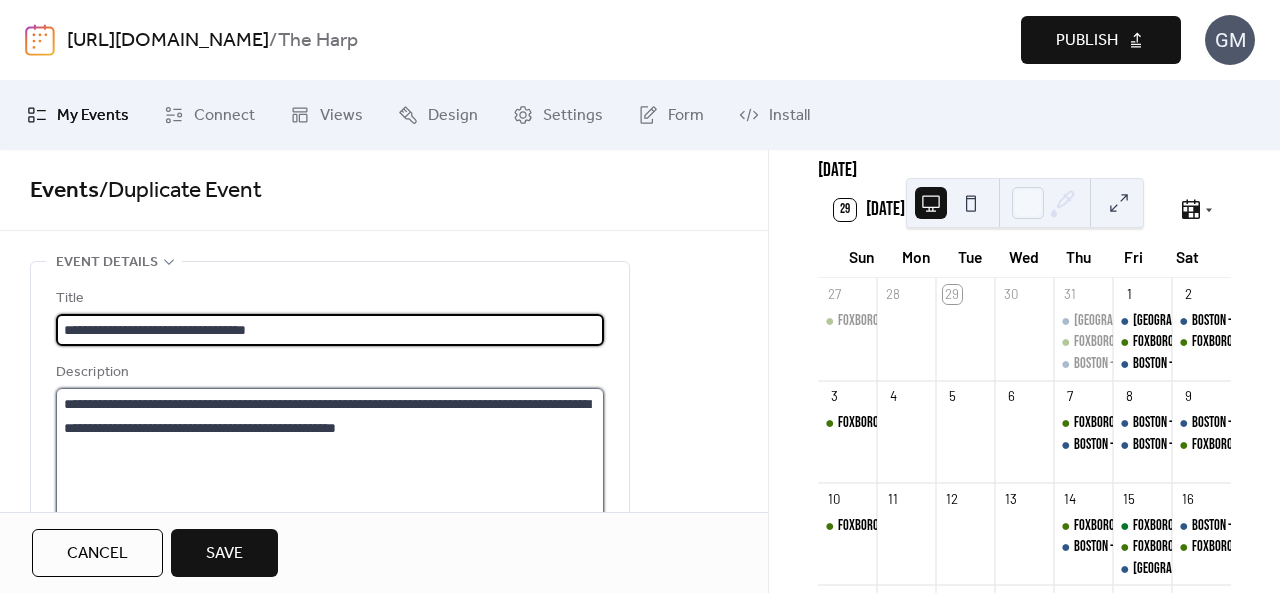 click on "**********" at bounding box center [330, 464] 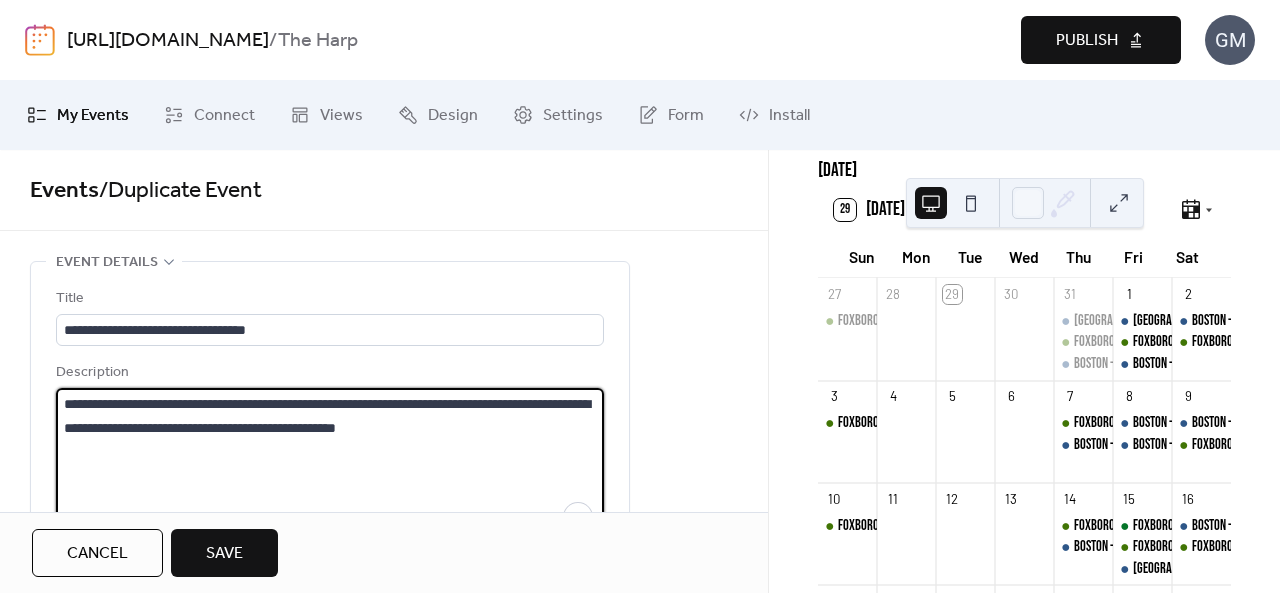 drag, startPoint x: 514, startPoint y: 463, endPoint x: 0, endPoint y: 376, distance: 521.31085 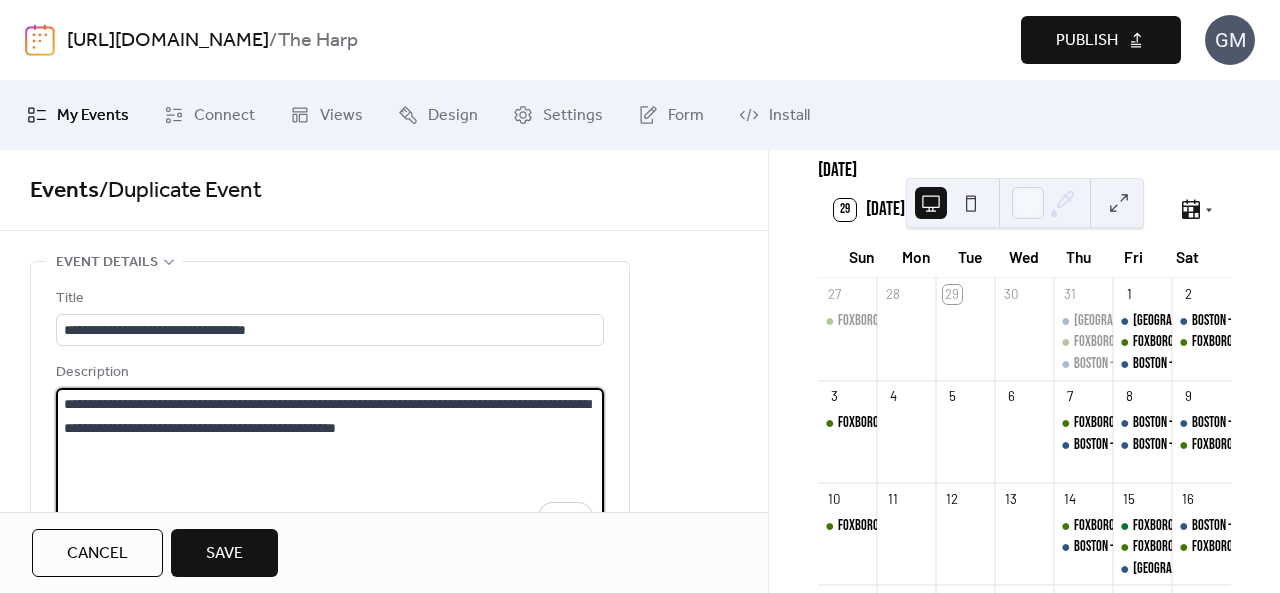 paste on "**********" 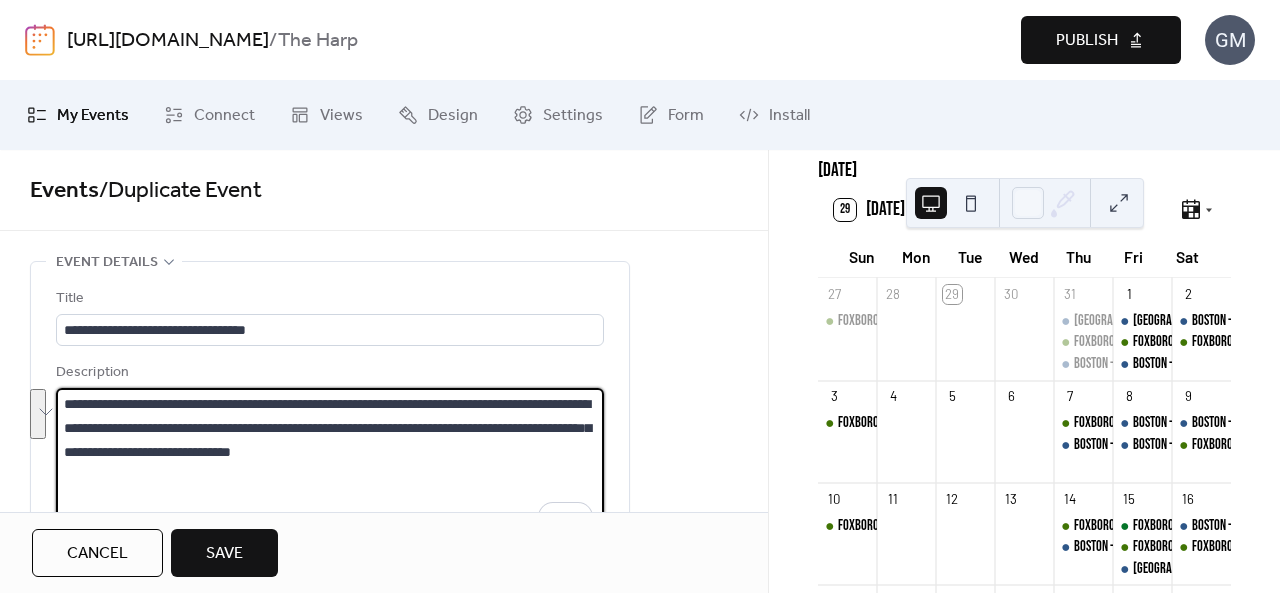 drag, startPoint x: 574, startPoint y: 437, endPoint x: 414, endPoint y: 457, distance: 161.24515 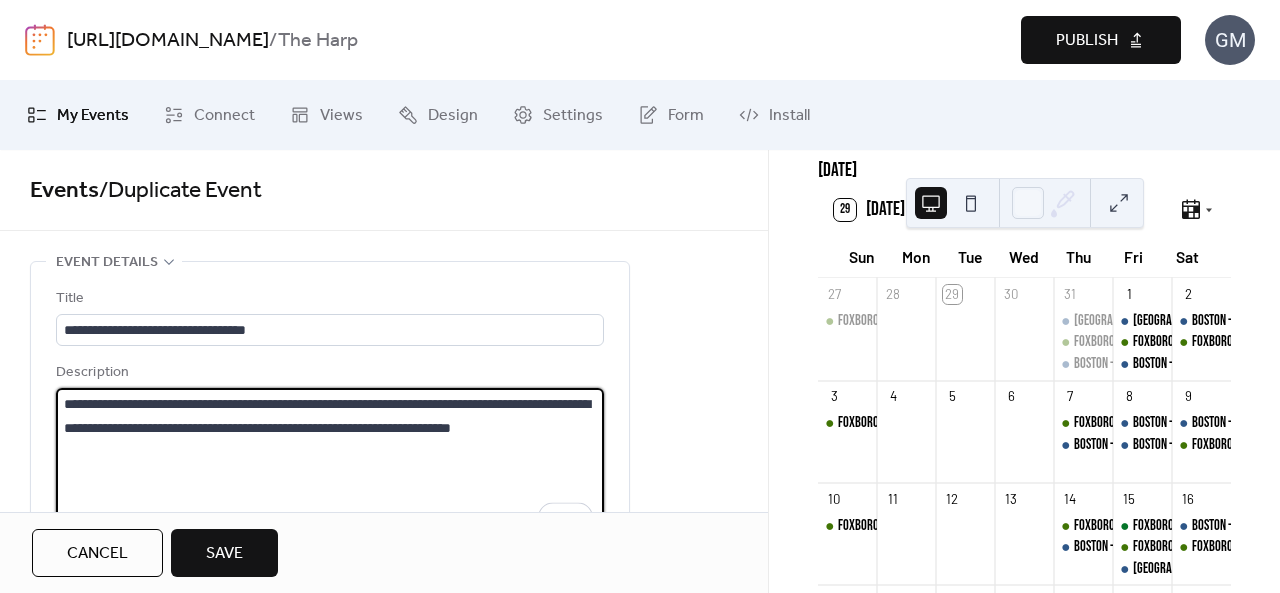 type on "**********" 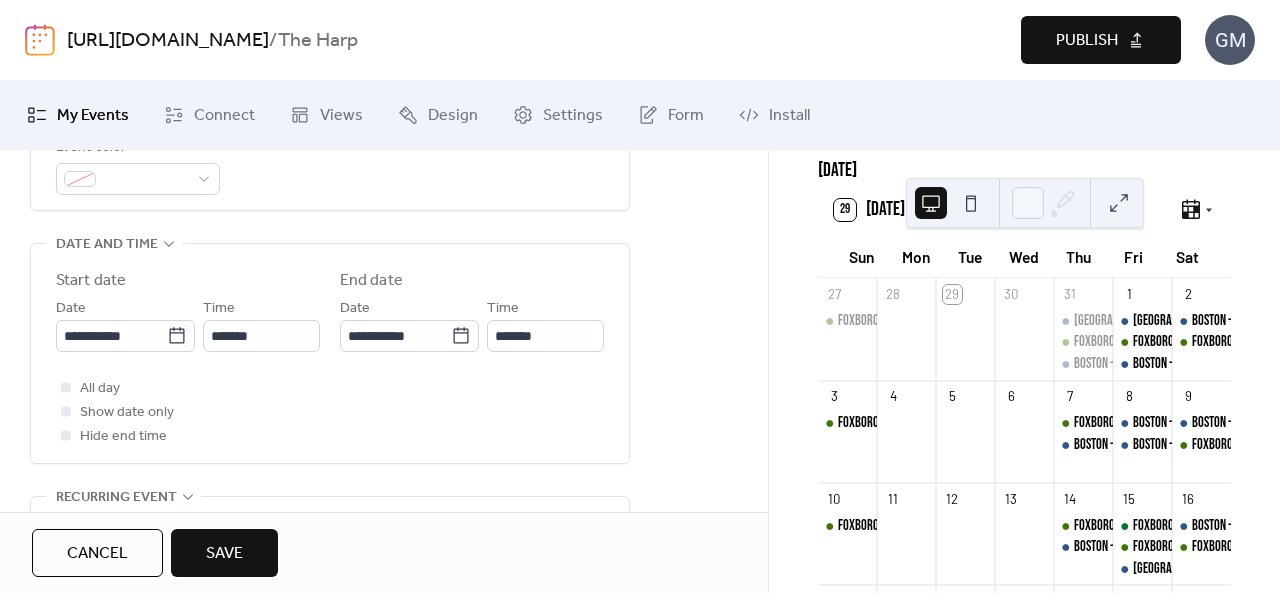 scroll, scrollTop: 1000, scrollLeft: 0, axis: vertical 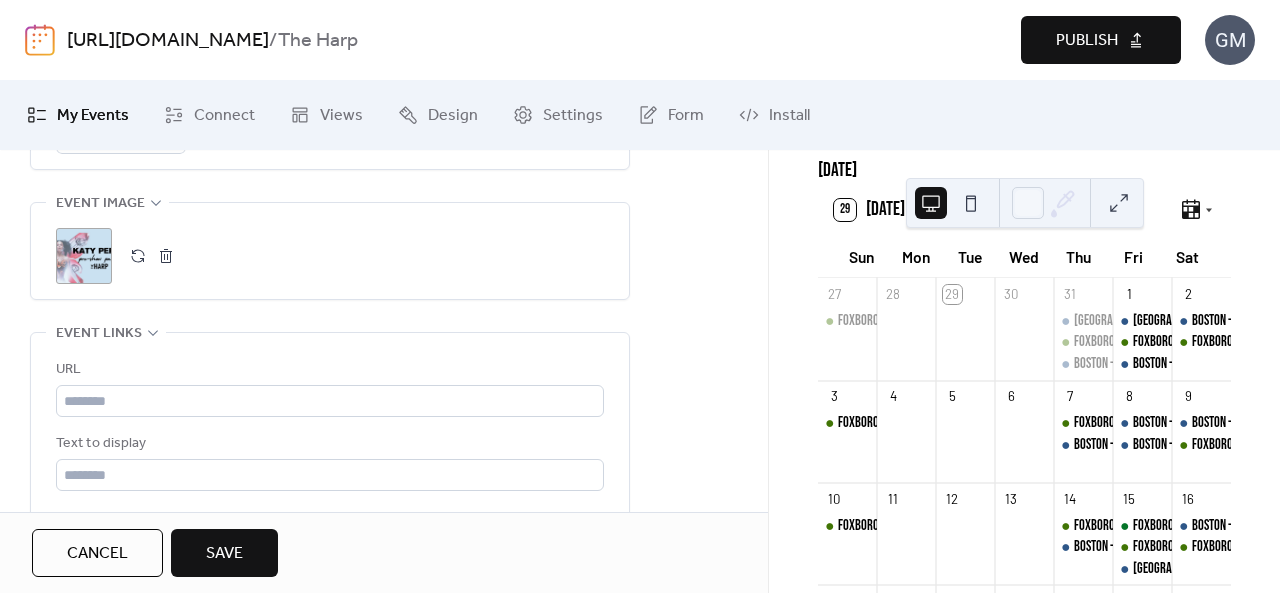 drag, startPoint x: 177, startPoint y: 251, endPoint x: 154, endPoint y: 253, distance: 23.086792 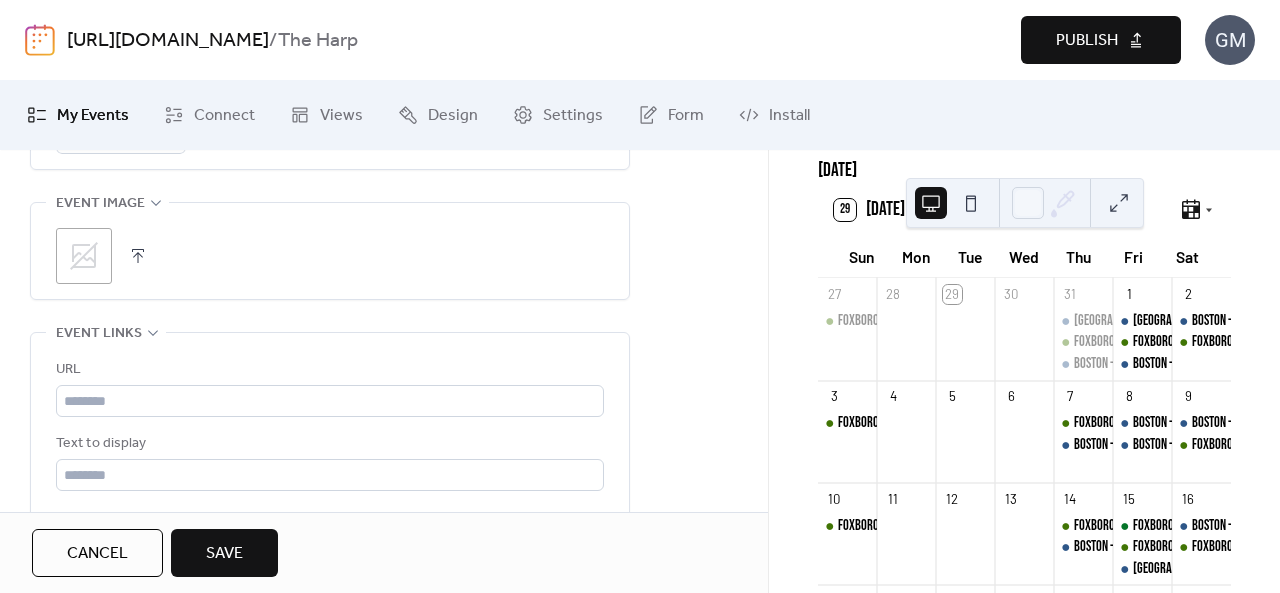 click on ";" at bounding box center [84, 256] 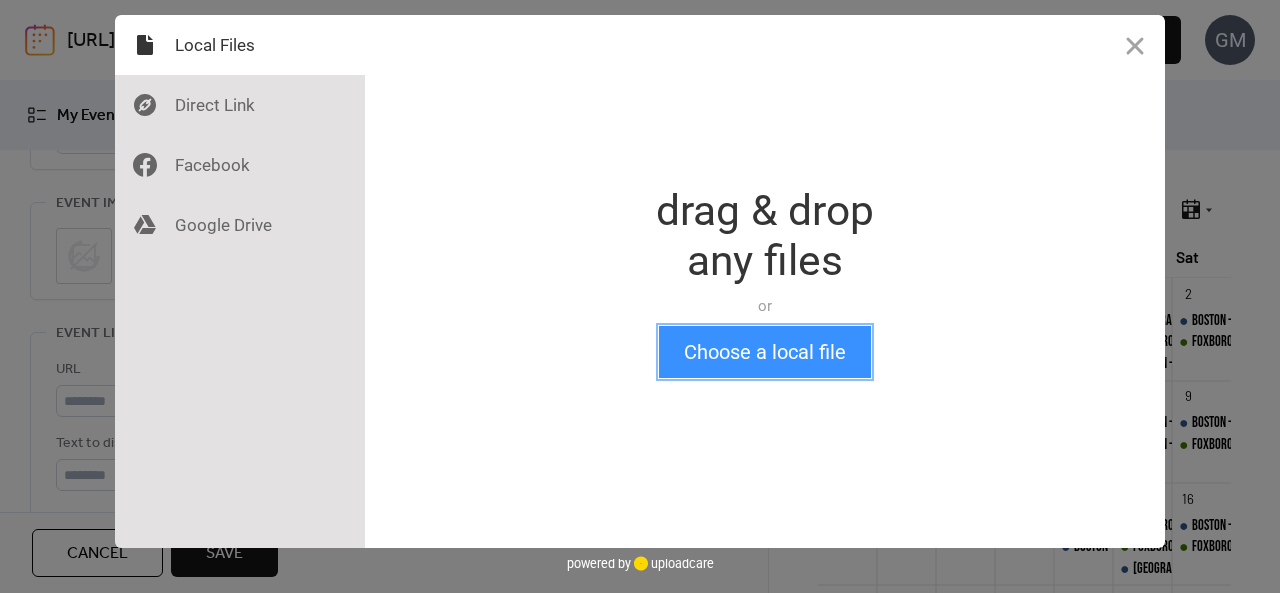 click on "Choose a local file" at bounding box center (765, 352) 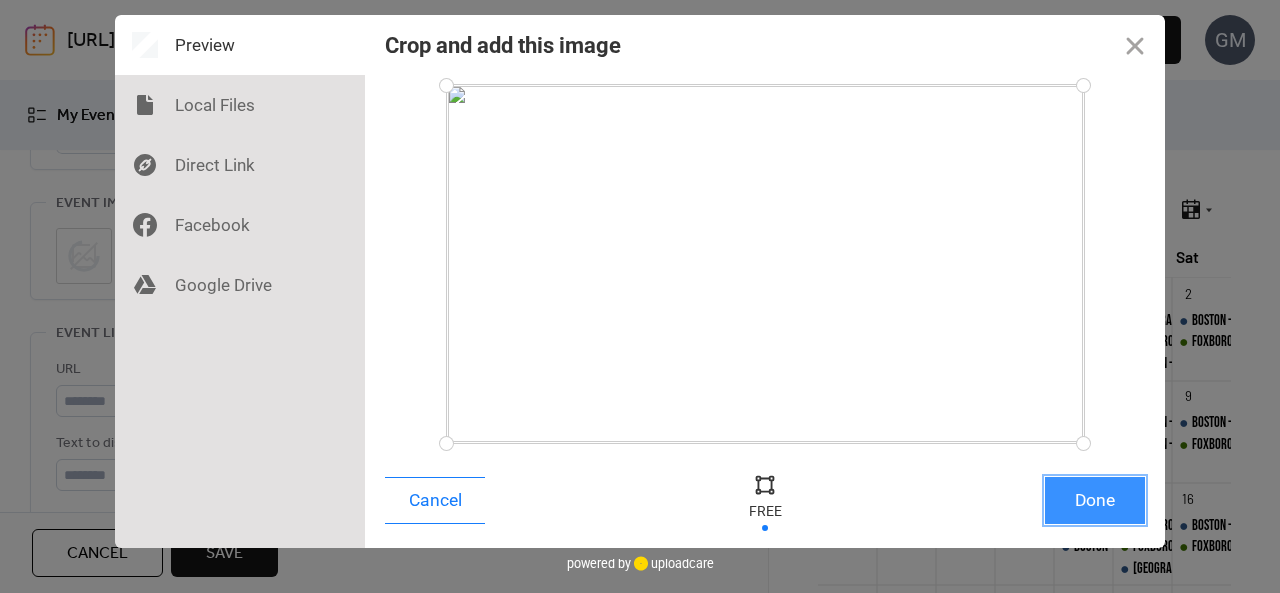 click on "Done" at bounding box center (1095, 500) 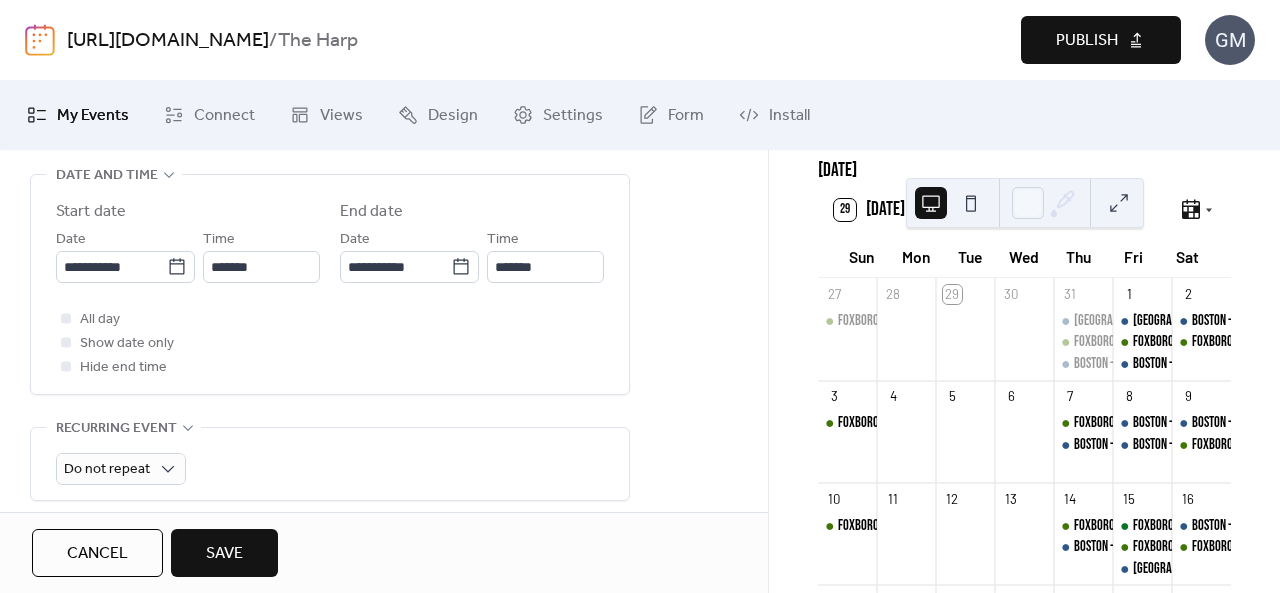 scroll, scrollTop: 500, scrollLeft: 0, axis: vertical 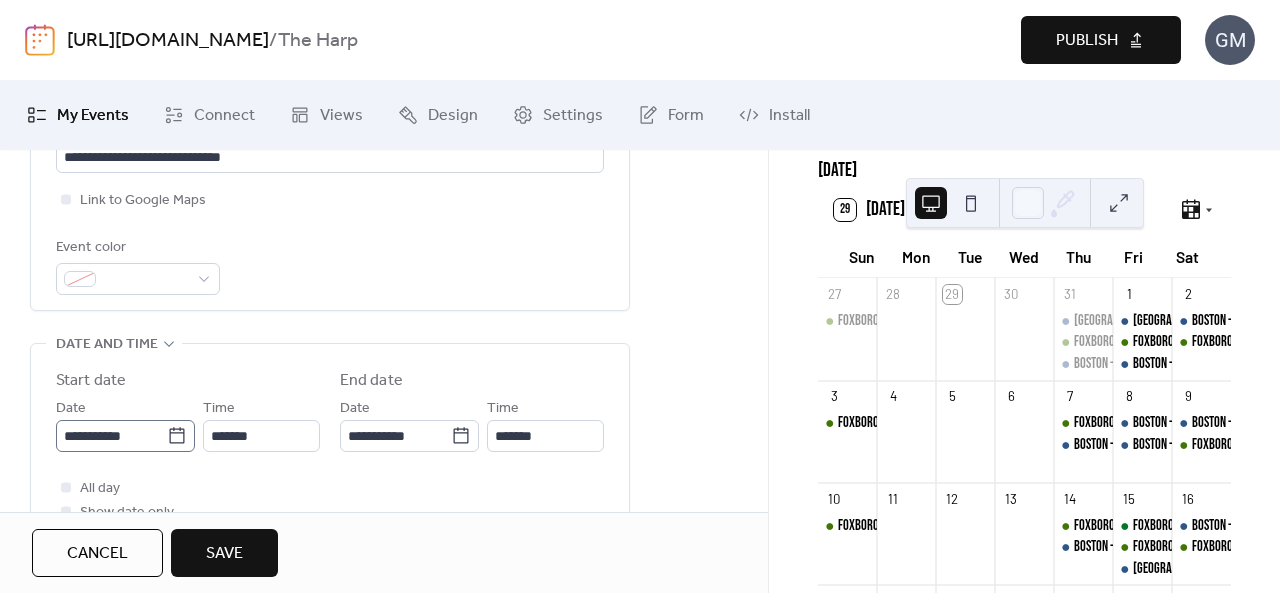 click 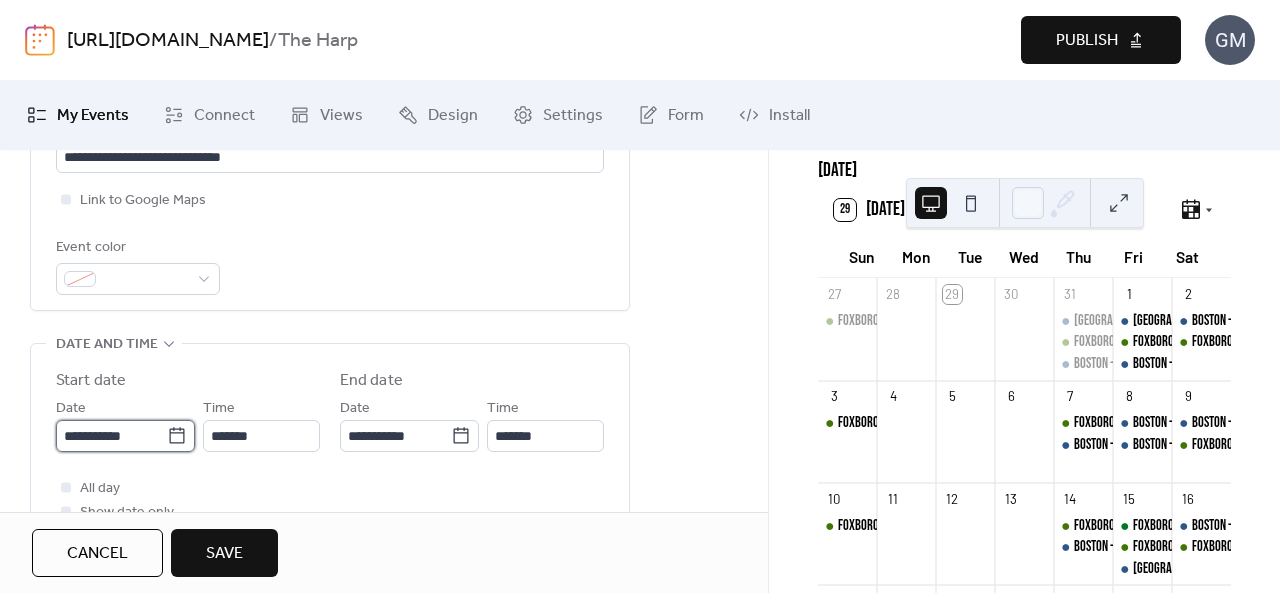 click on "**********" at bounding box center [111, 436] 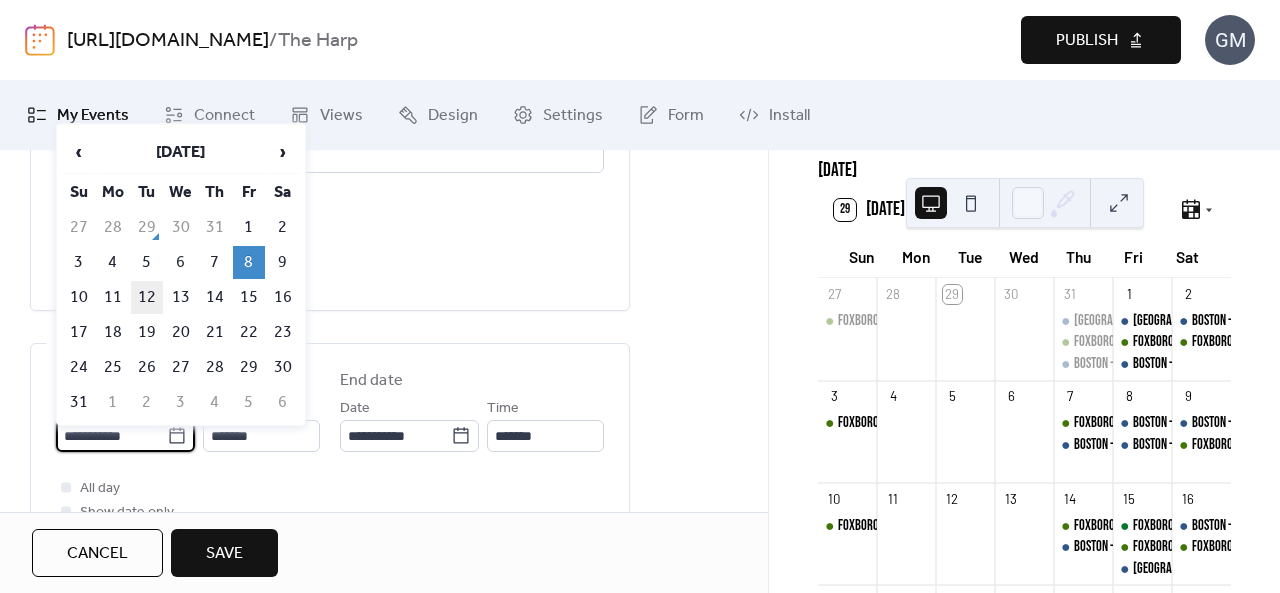 click on "12" at bounding box center (147, 297) 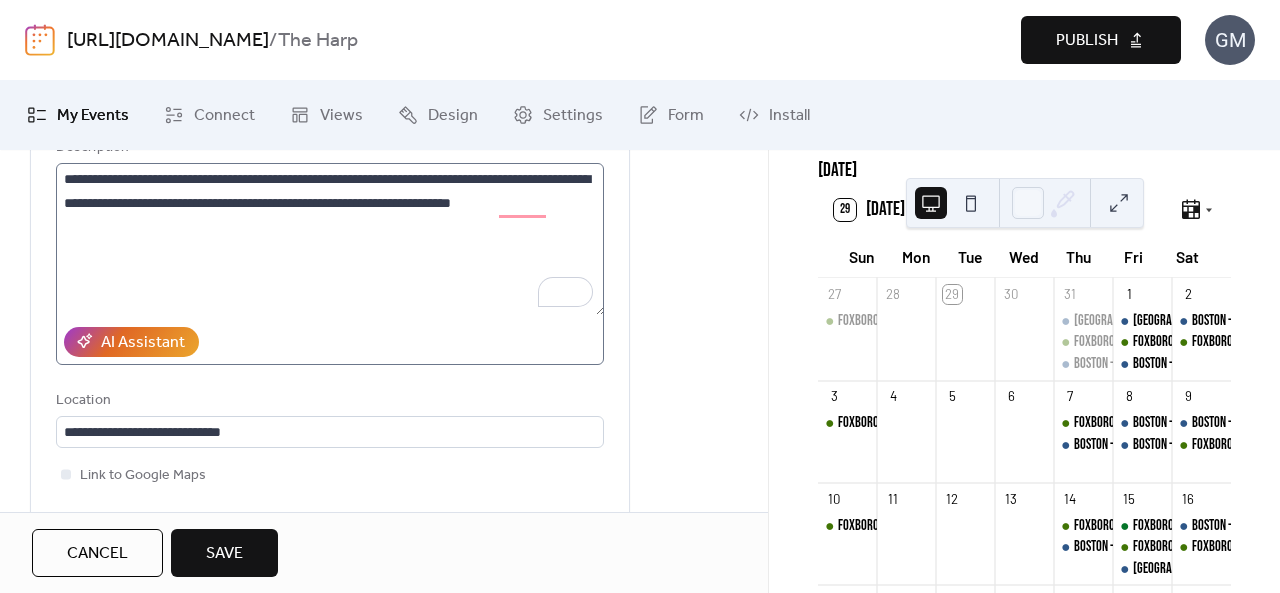 scroll, scrollTop: 100, scrollLeft: 0, axis: vertical 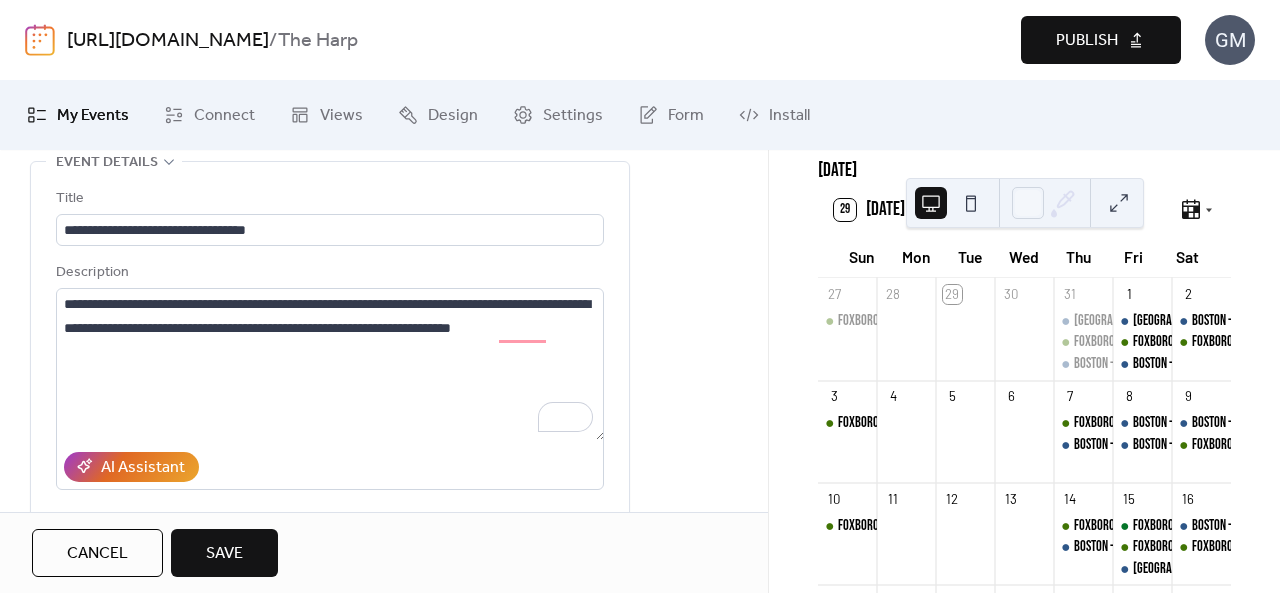 click on "Save" at bounding box center [224, 553] 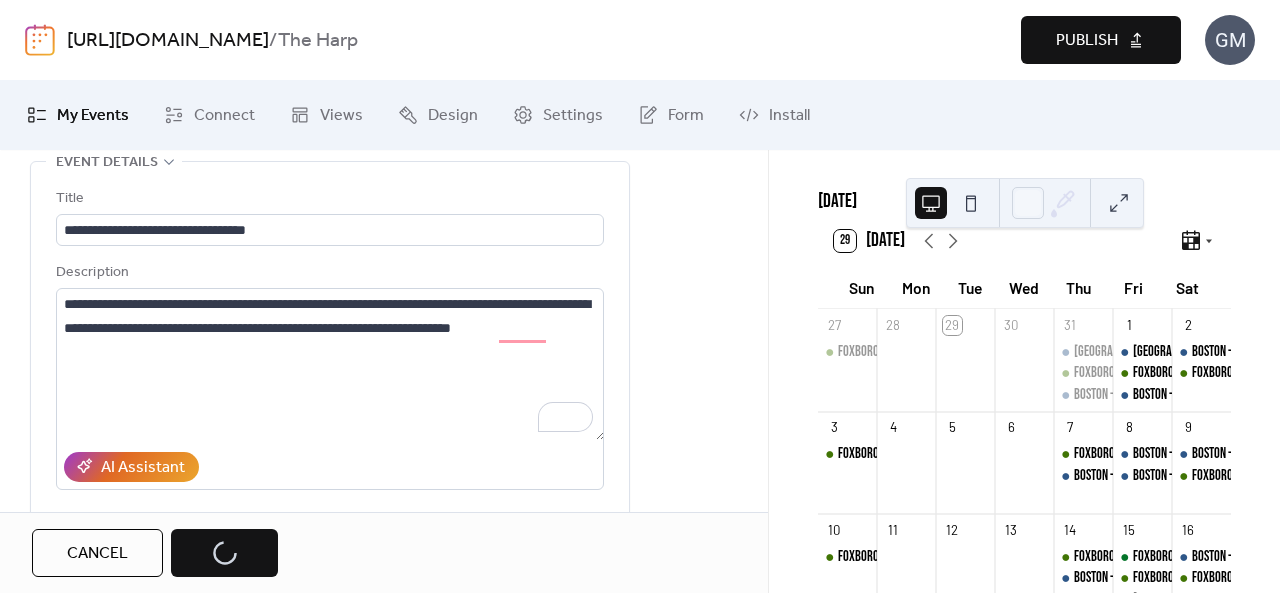scroll, scrollTop: 100, scrollLeft: 0, axis: vertical 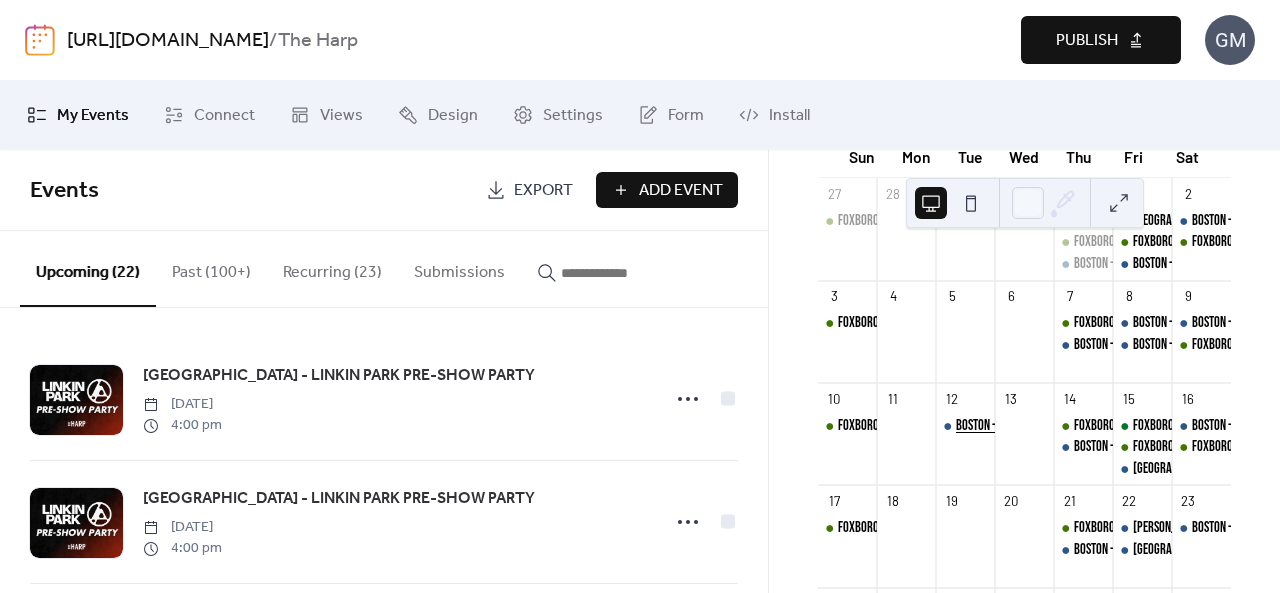 click on "BOSTON - [PERSON_NAME] PRE-SHOW PARTY" at bounding box center (1051, 426) 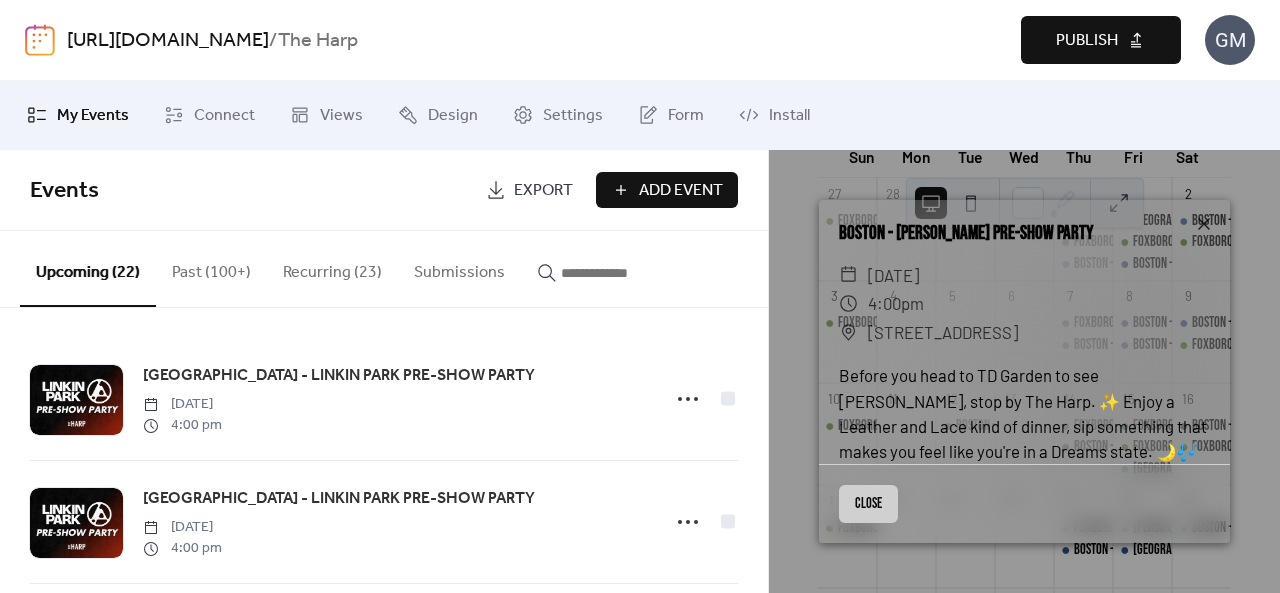 drag, startPoint x: 863, startPoint y: 498, endPoint x: 867, endPoint y: 397, distance: 101.07918 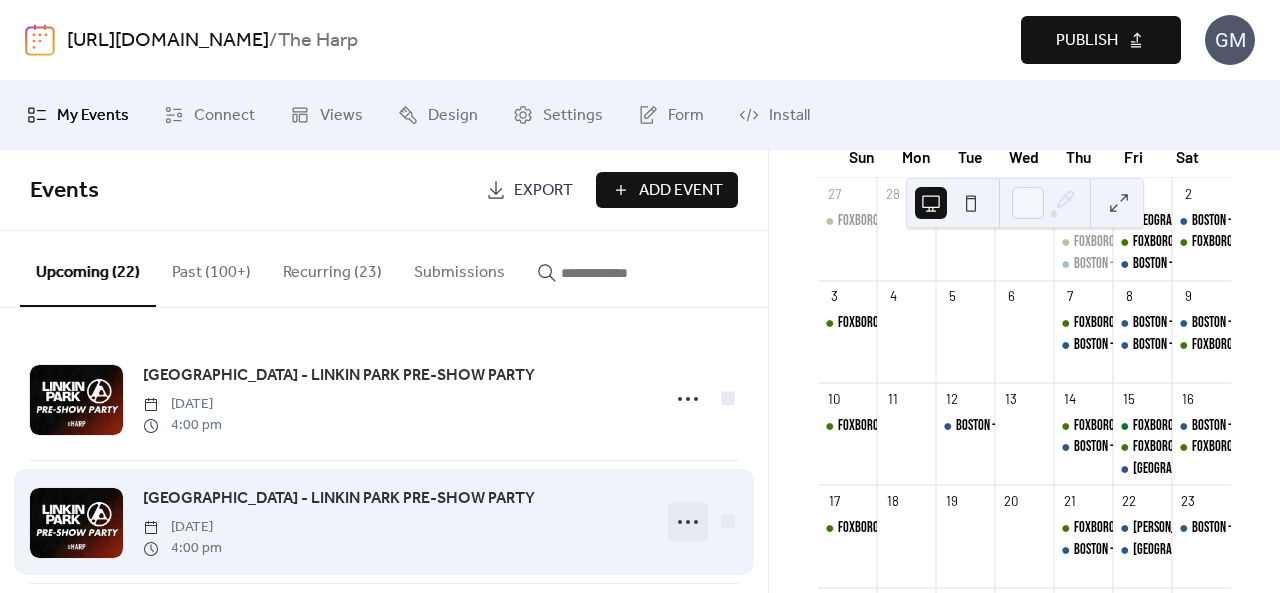 click 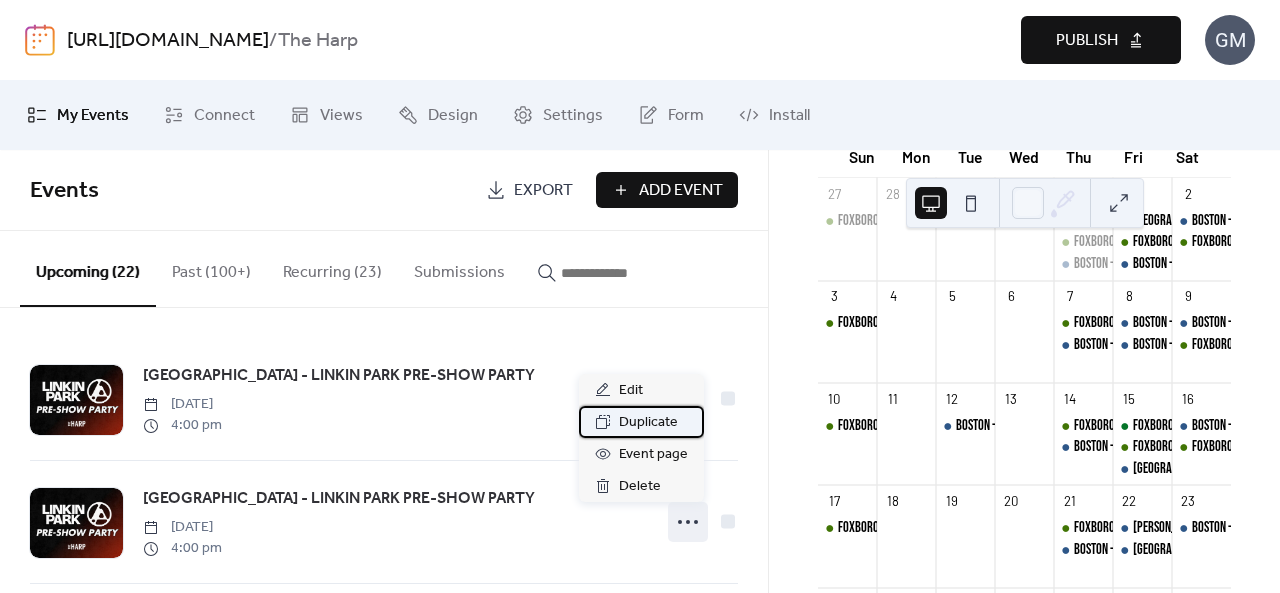click on "Duplicate" at bounding box center [648, 423] 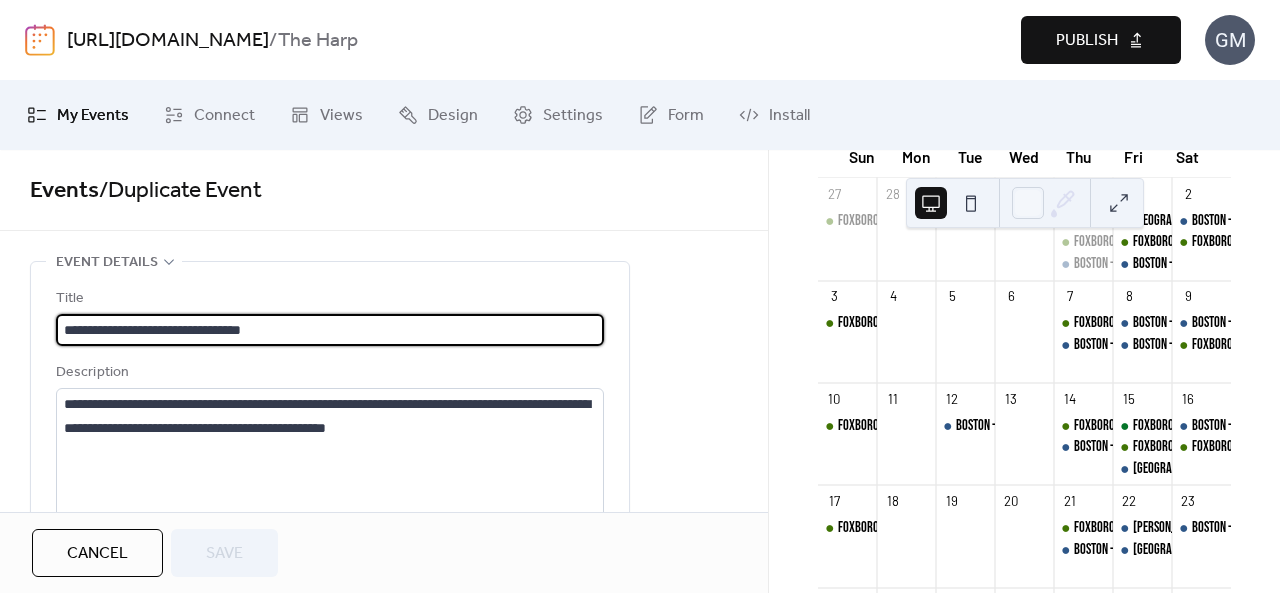 click on "**********" at bounding box center [330, 330] 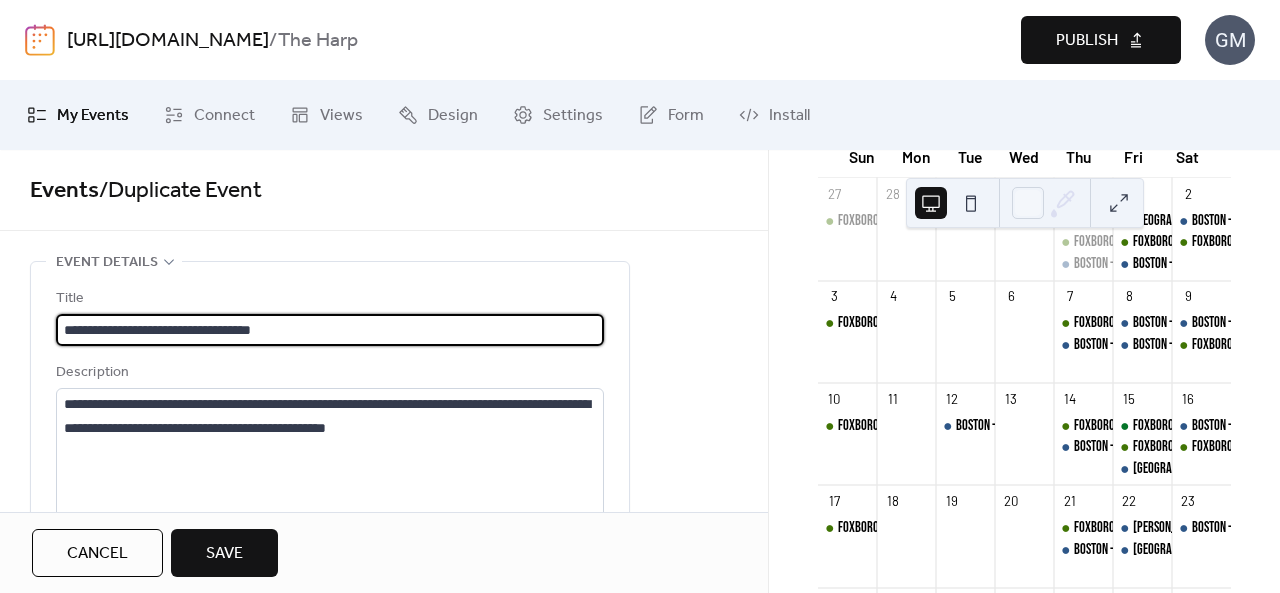 scroll, scrollTop: 1, scrollLeft: 0, axis: vertical 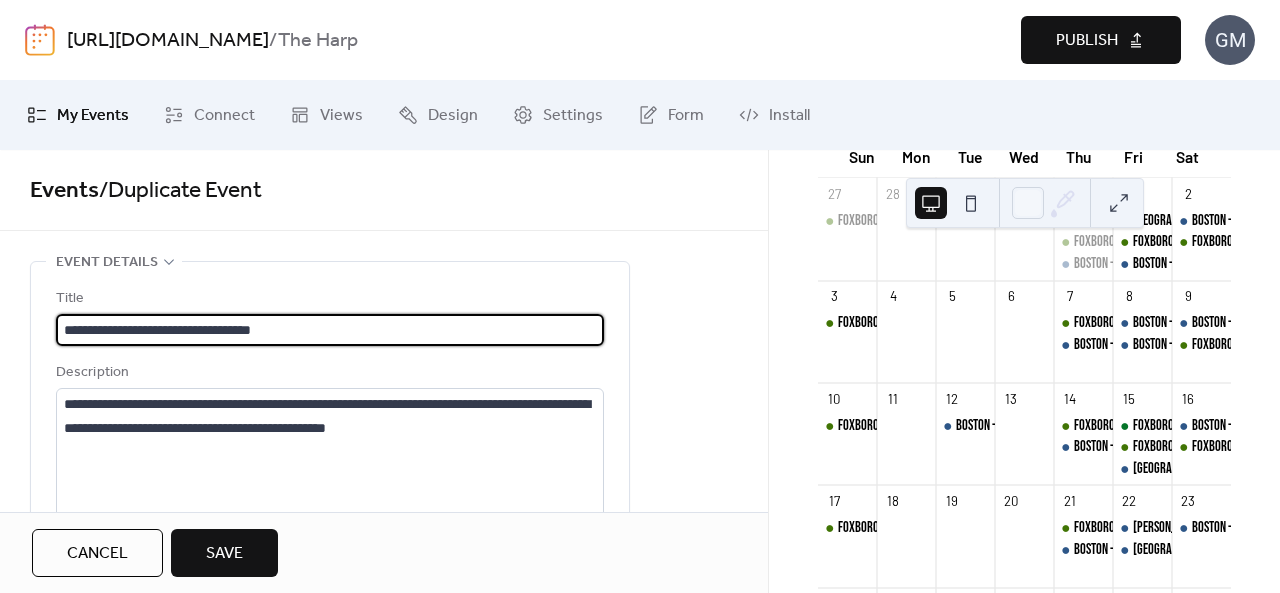 drag, startPoint x: 326, startPoint y: 327, endPoint x: 348, endPoint y: 334, distance: 23.086792 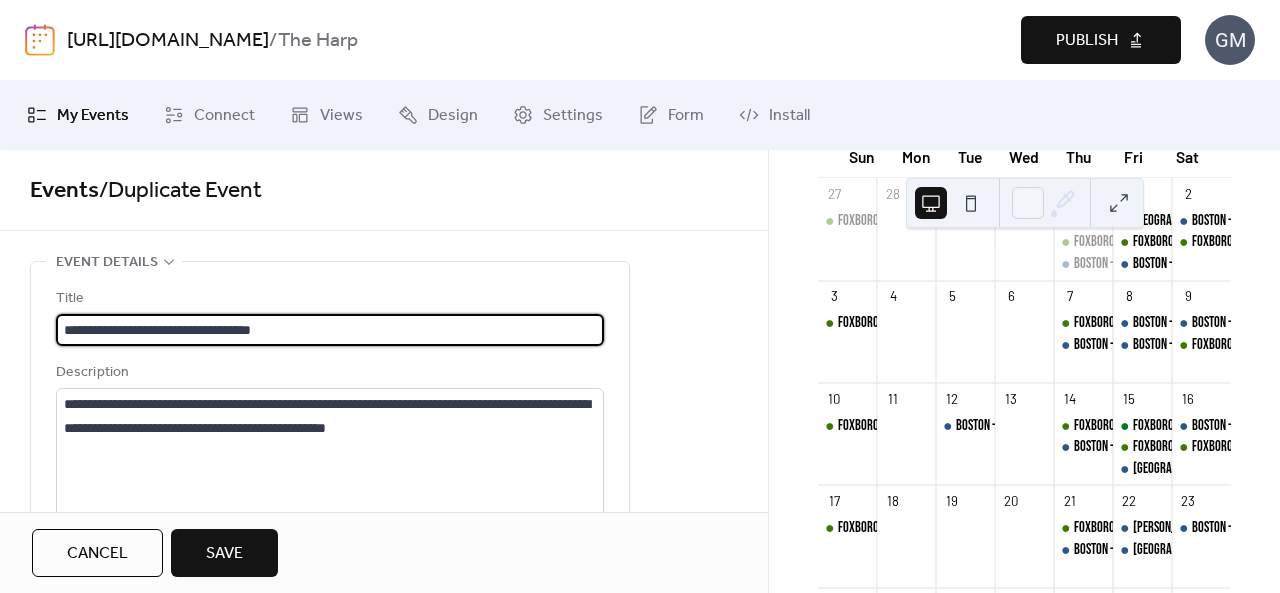 type on "**********" 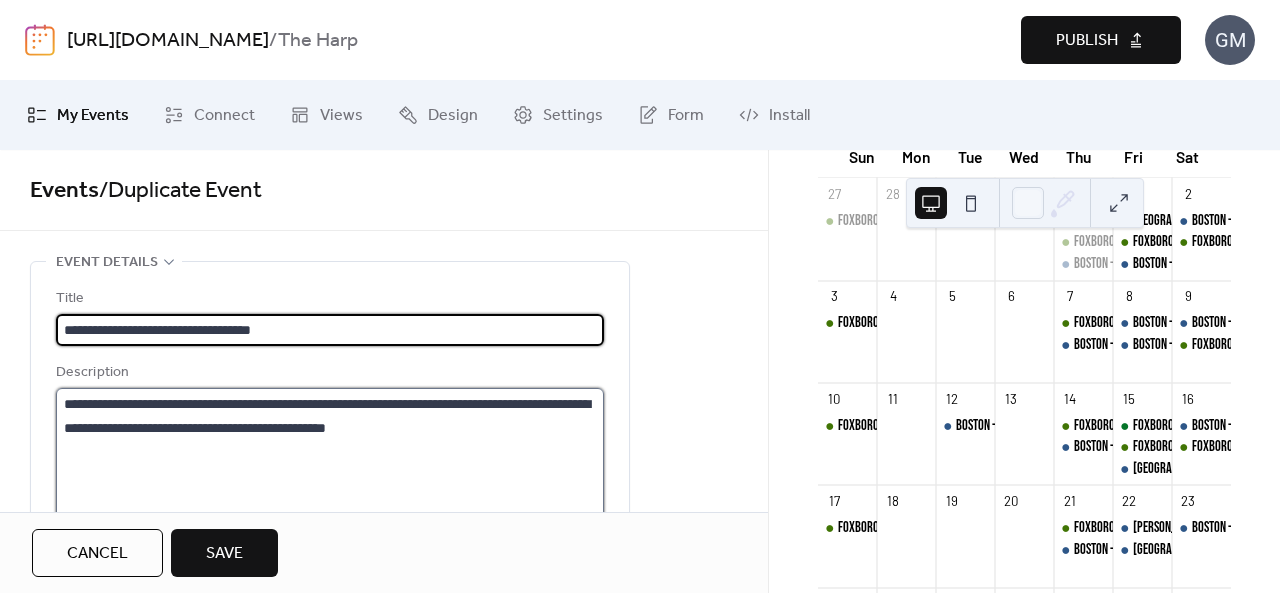 click on "**********" at bounding box center (330, 464) 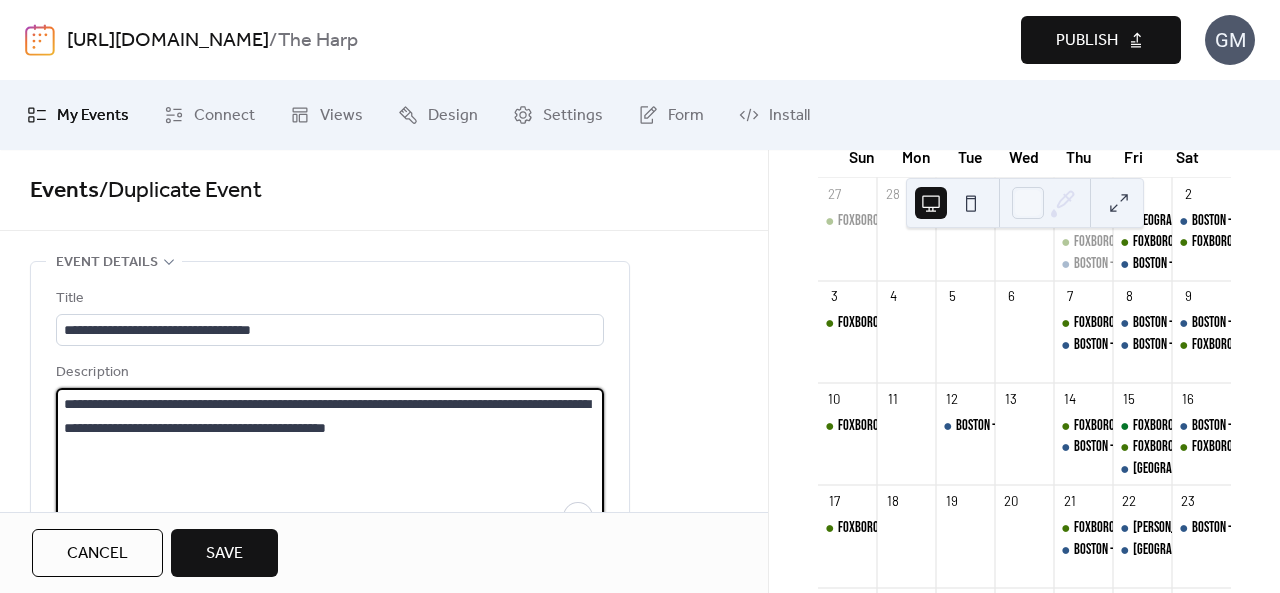 drag, startPoint x: 502, startPoint y: 443, endPoint x: 2, endPoint y: 397, distance: 502.11154 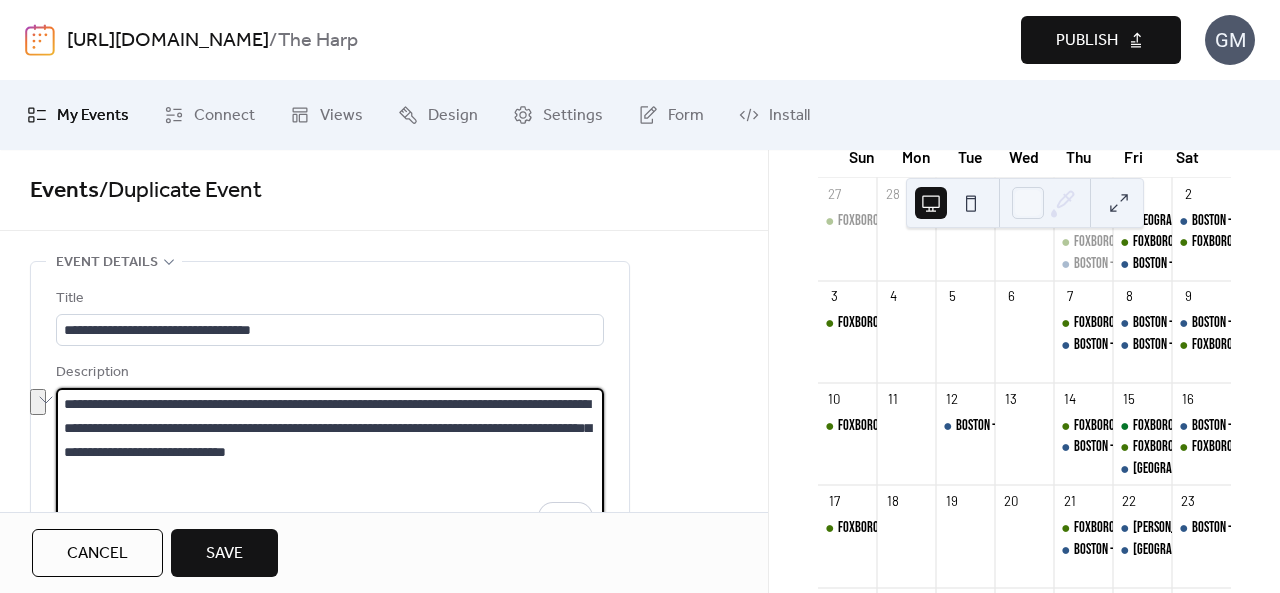drag, startPoint x: 469, startPoint y: 459, endPoint x: 199, endPoint y: 451, distance: 270.1185 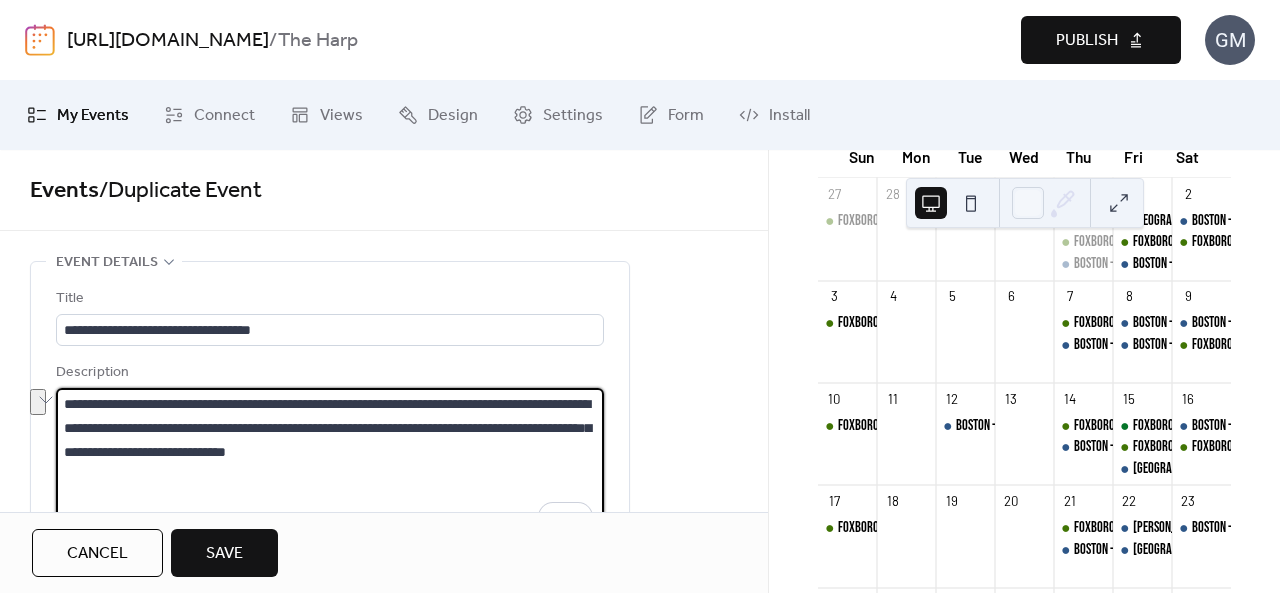 click on "**********" at bounding box center [330, 464] 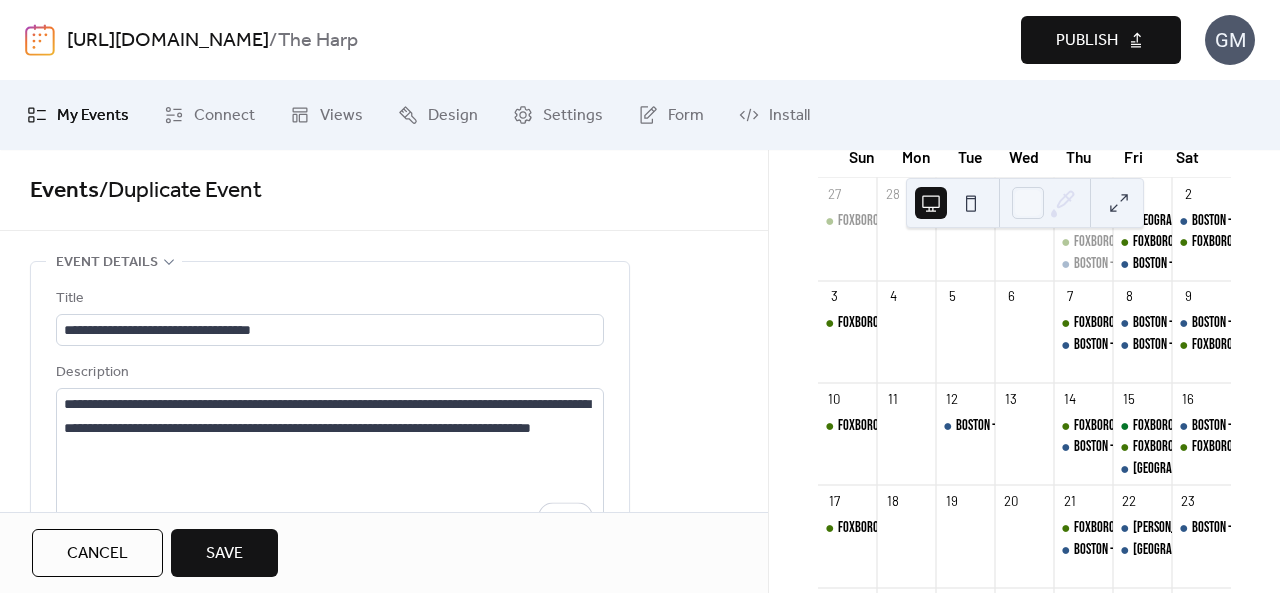 click on "**********" at bounding box center [384, 1033] 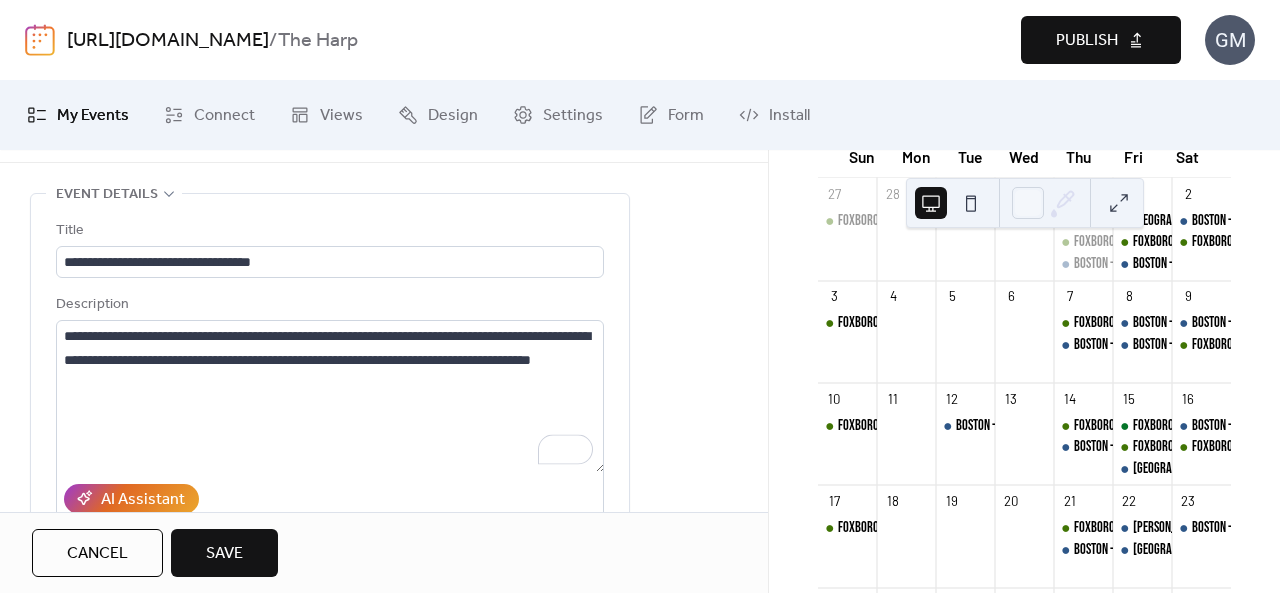 scroll, scrollTop: 100, scrollLeft: 0, axis: vertical 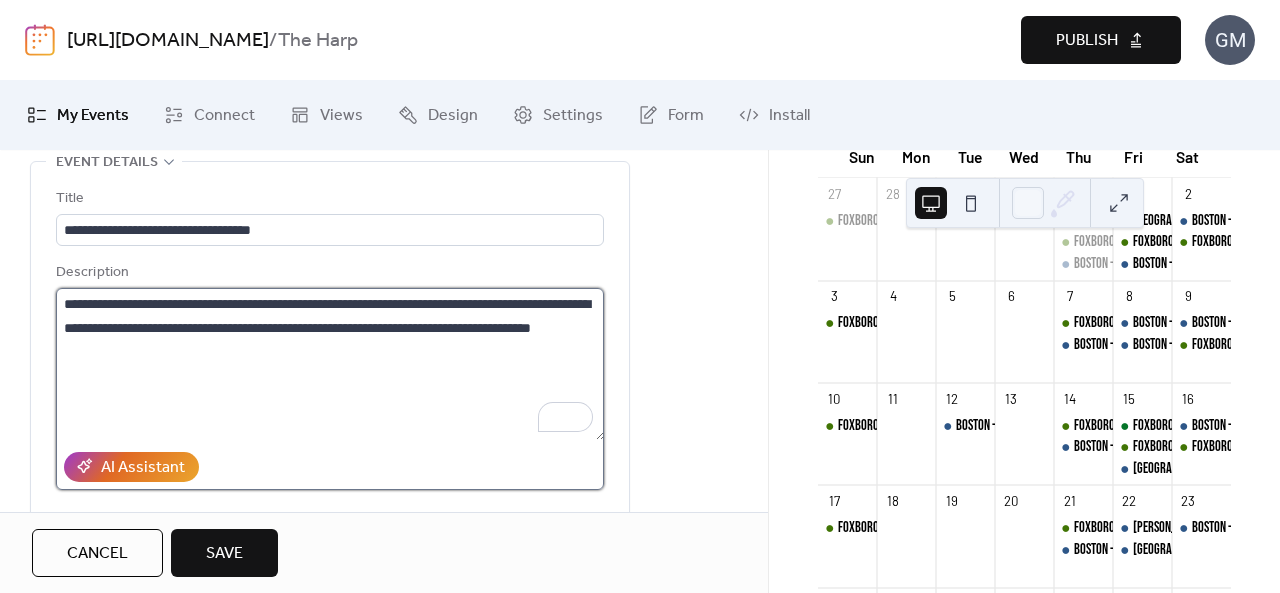 click on "**********" at bounding box center [330, 364] 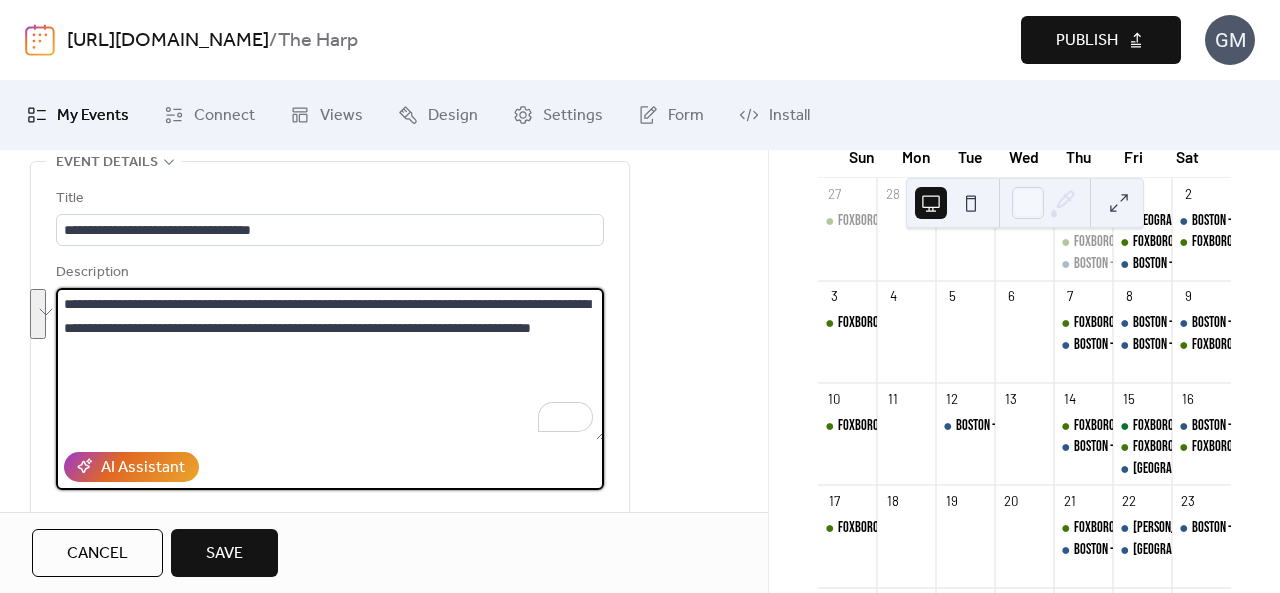 drag, startPoint x: 505, startPoint y: 300, endPoint x: 518, endPoint y: 337, distance: 39.217342 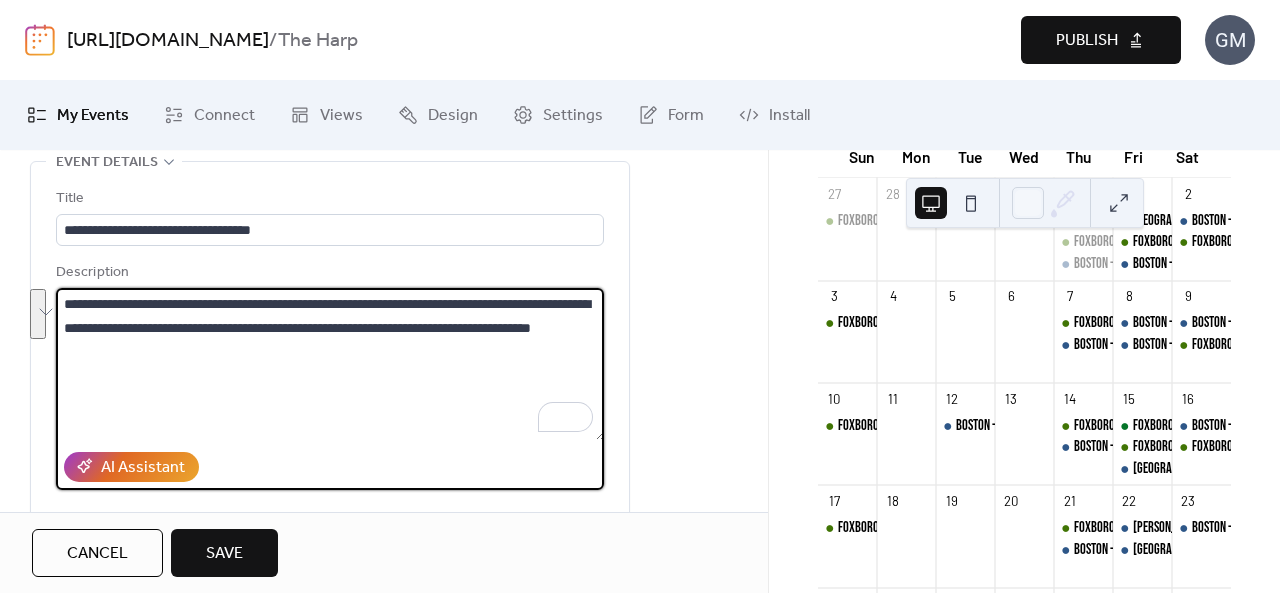 click on "**********" at bounding box center (330, 364) 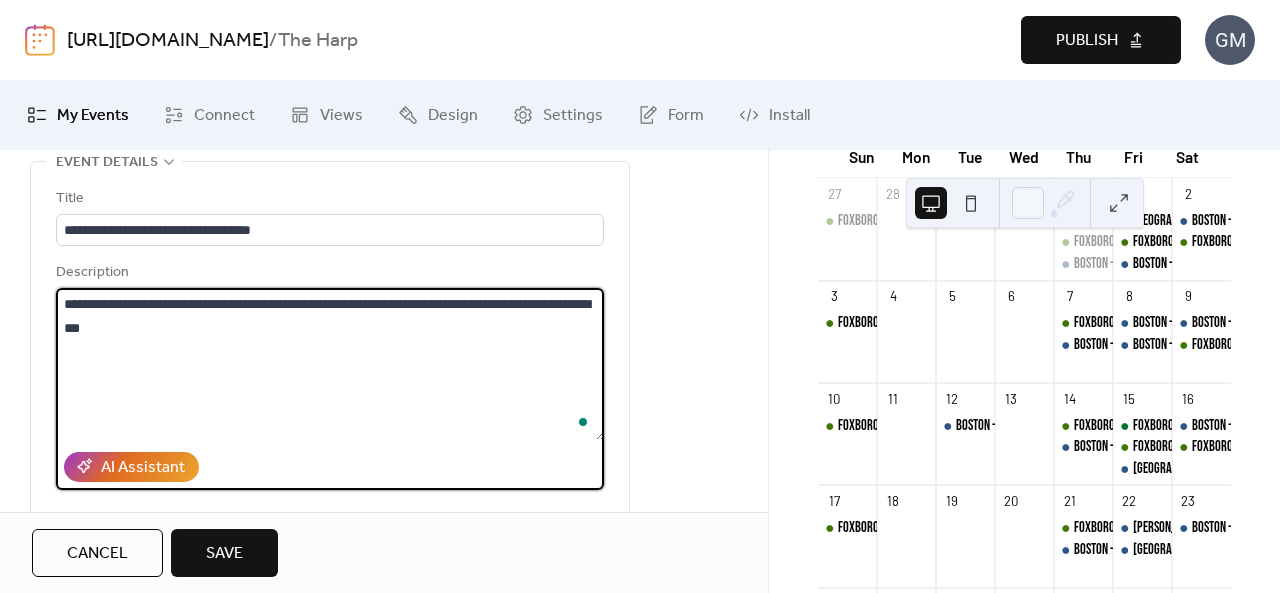 drag, startPoint x: 168, startPoint y: 387, endPoint x: 88, endPoint y: 376, distance: 80.75271 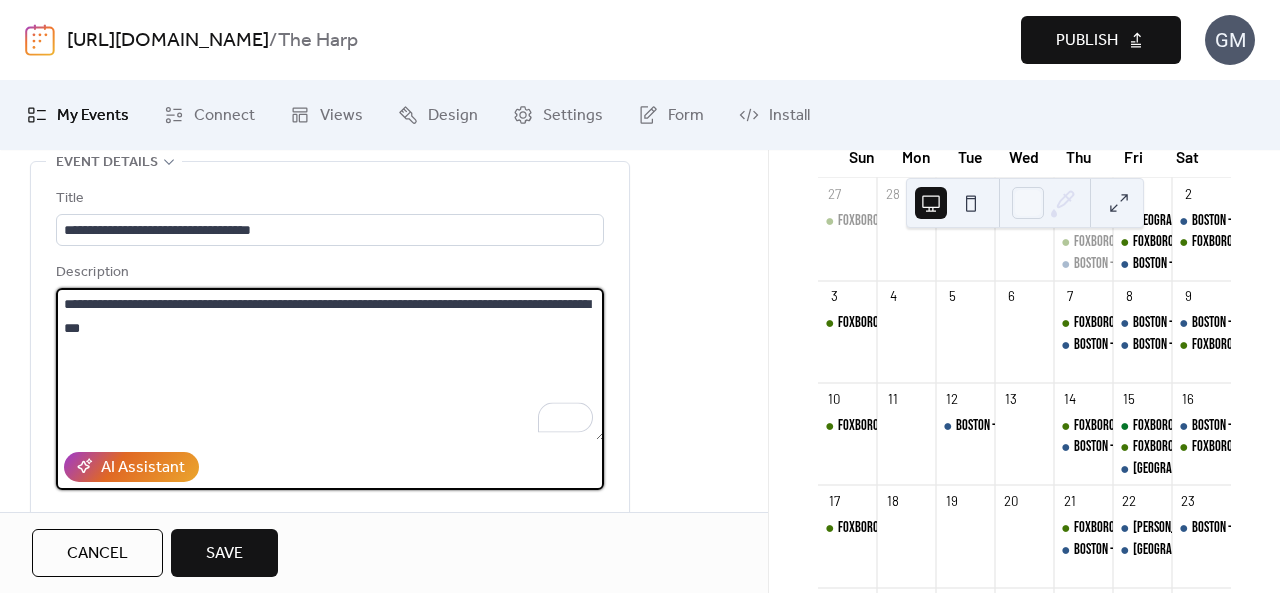 drag, startPoint x: 192, startPoint y: 375, endPoint x: 85, endPoint y: 364, distance: 107.563934 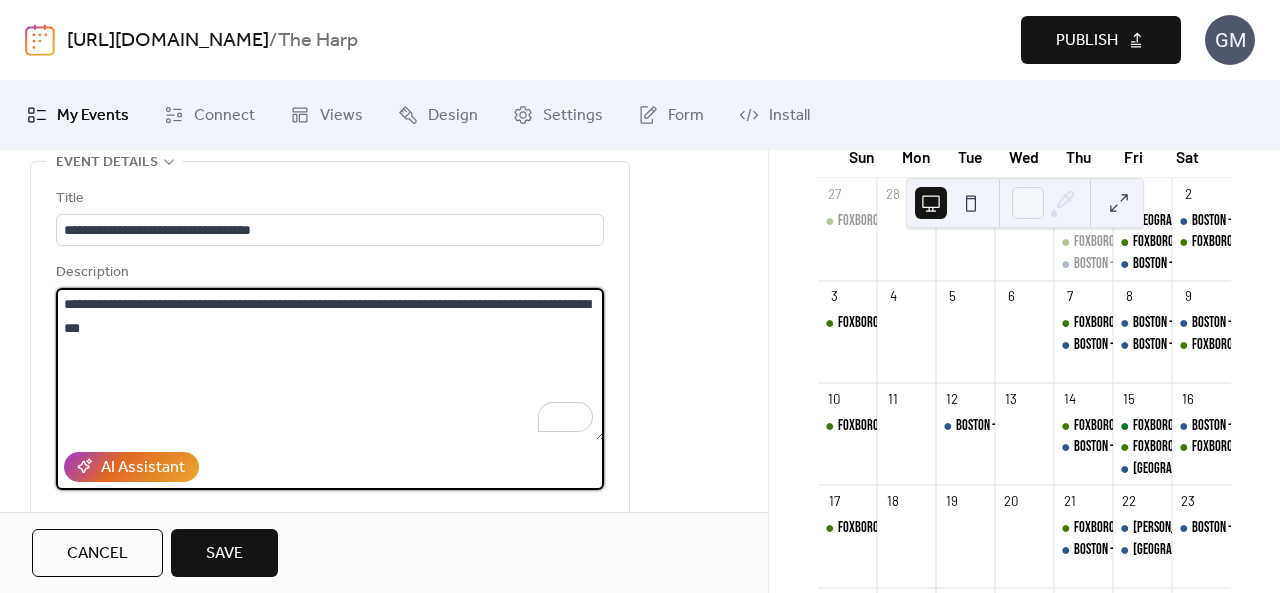 click on "**********" at bounding box center (330, 364) 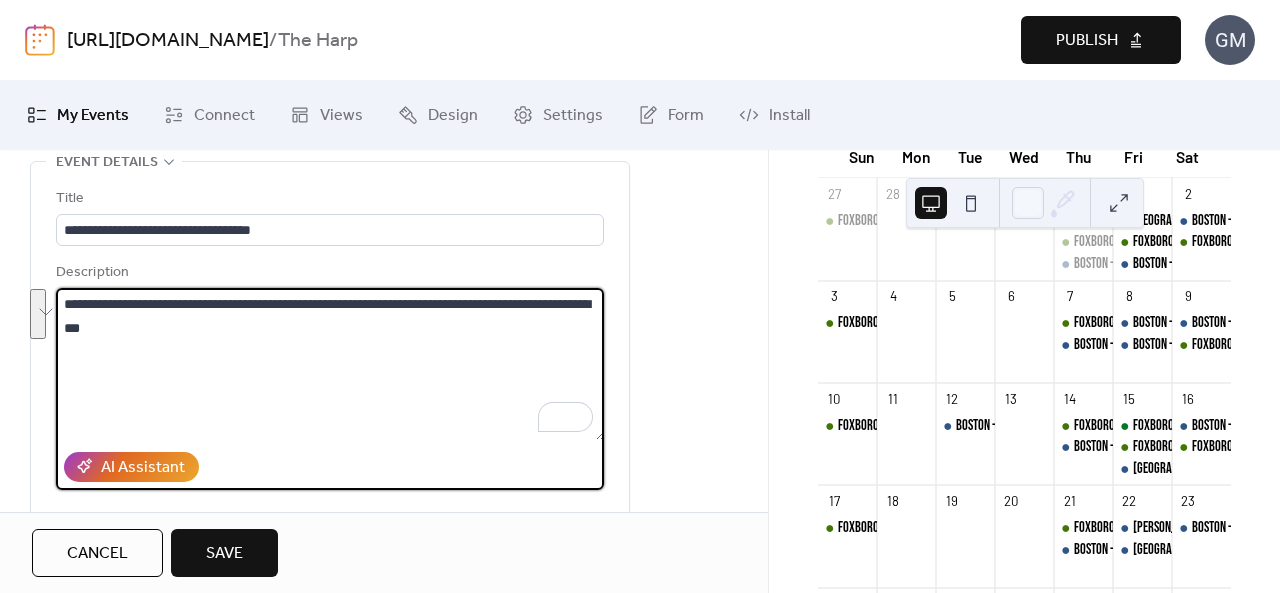 drag, startPoint x: 192, startPoint y: 346, endPoint x: 66, endPoint y: 282, distance: 141.32233 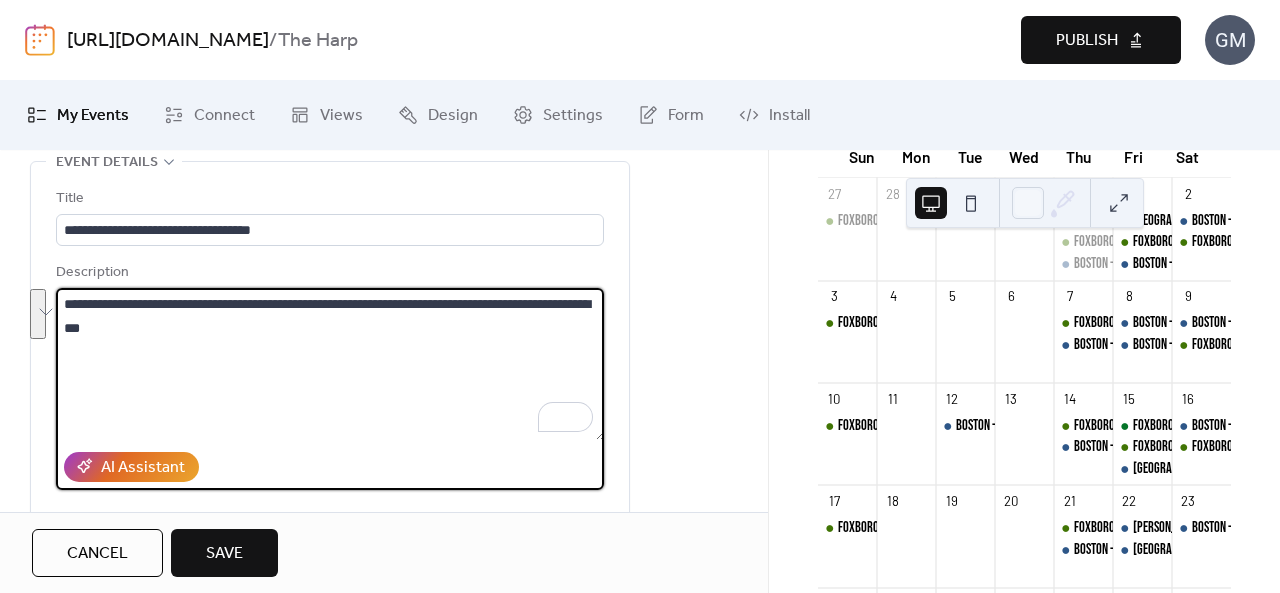 click on "**********" at bounding box center [330, 436] 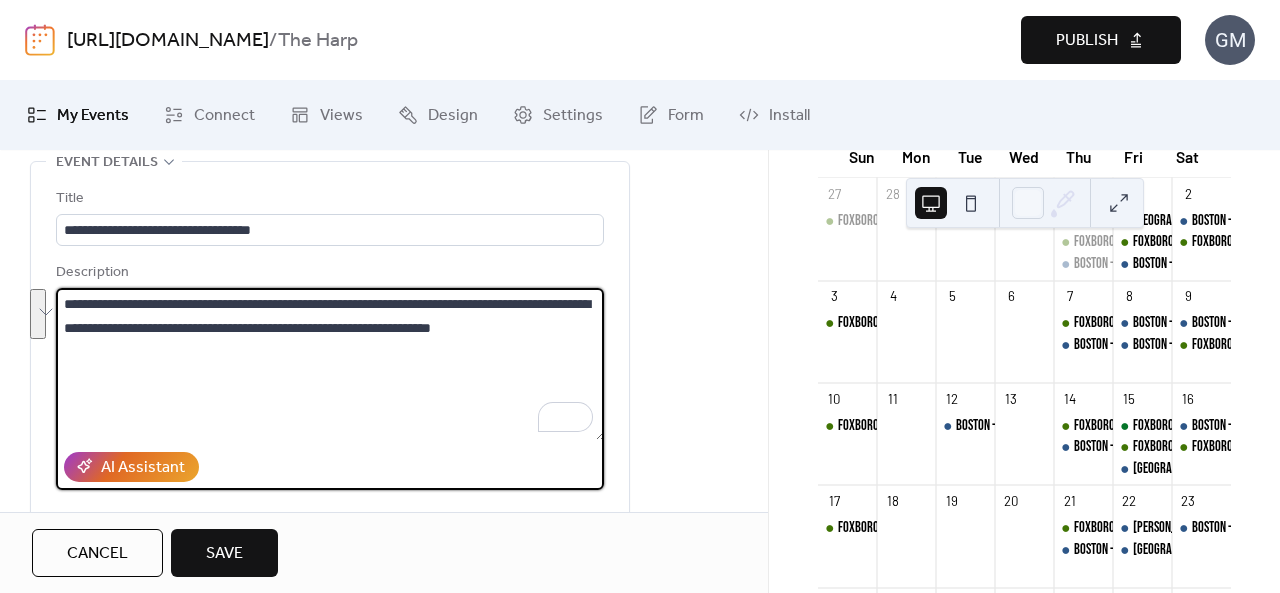 drag, startPoint x: 466, startPoint y: 334, endPoint x: 85, endPoint y: 353, distance: 381.47345 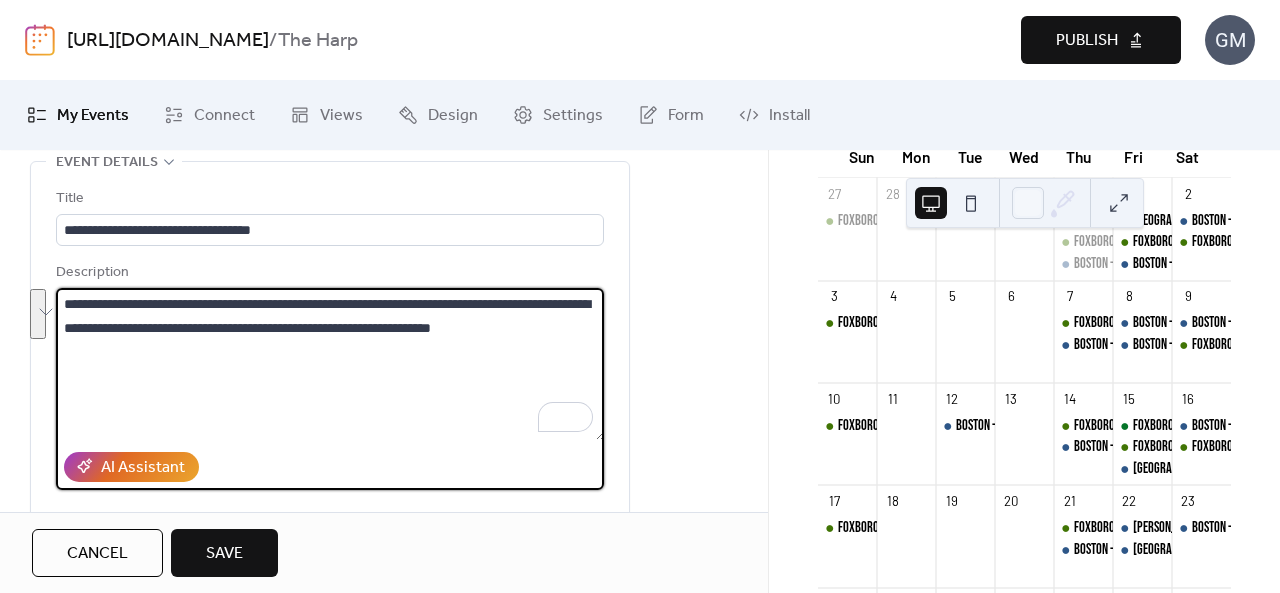 click on "**********" at bounding box center (330, 364) 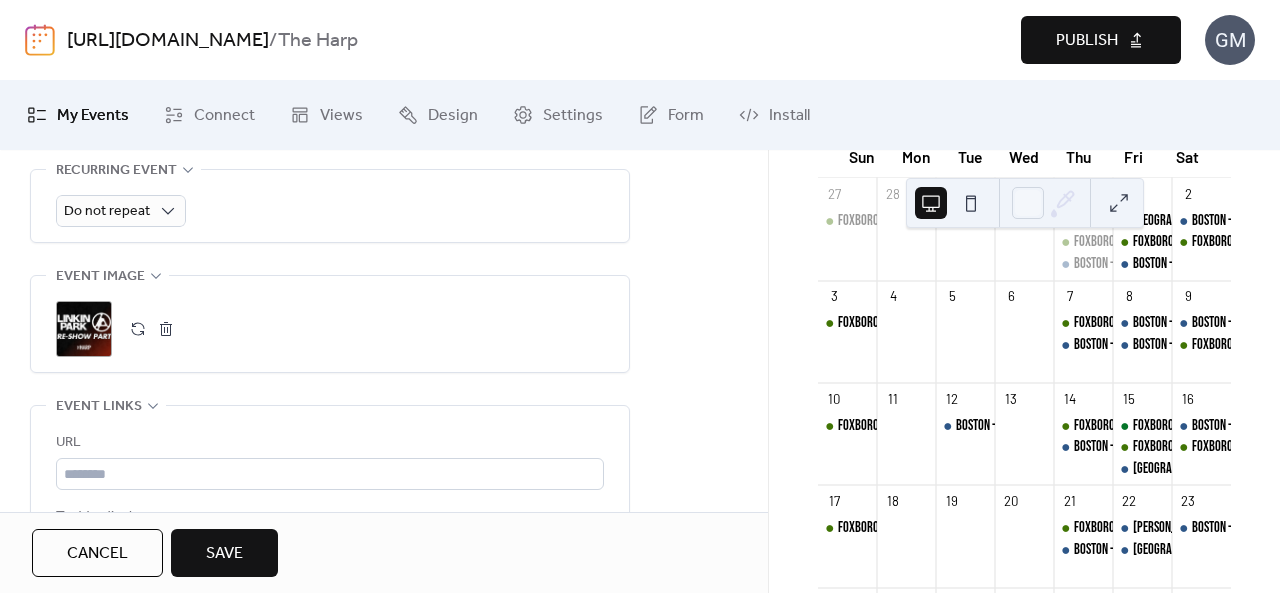 scroll, scrollTop: 936, scrollLeft: 0, axis: vertical 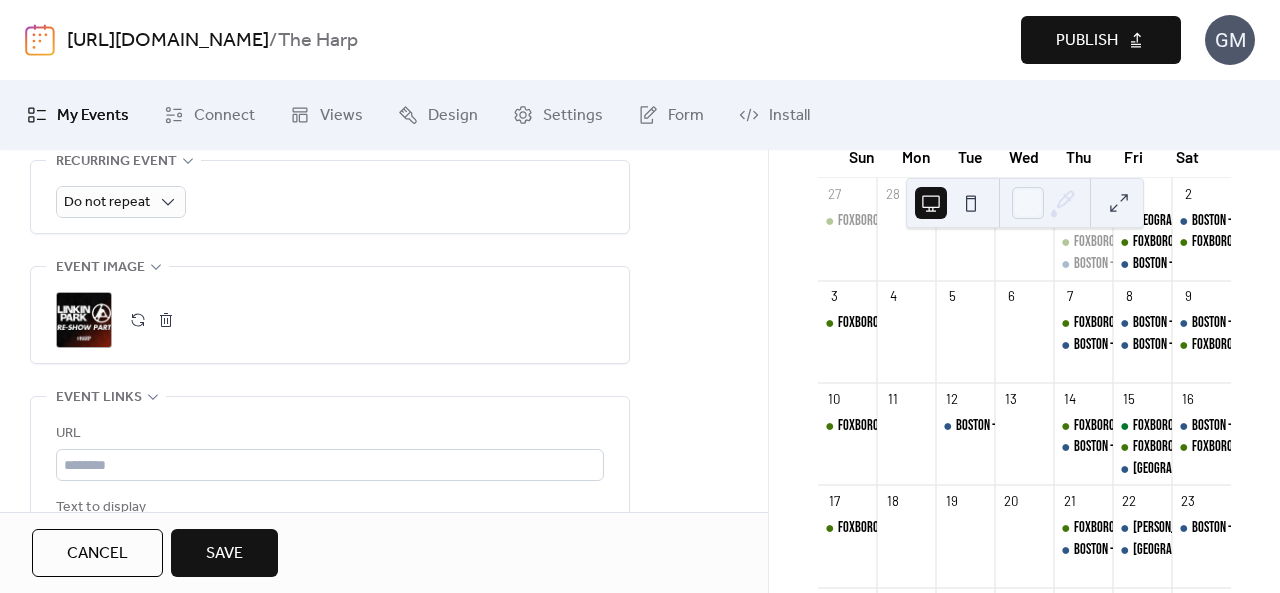 type on "**********" 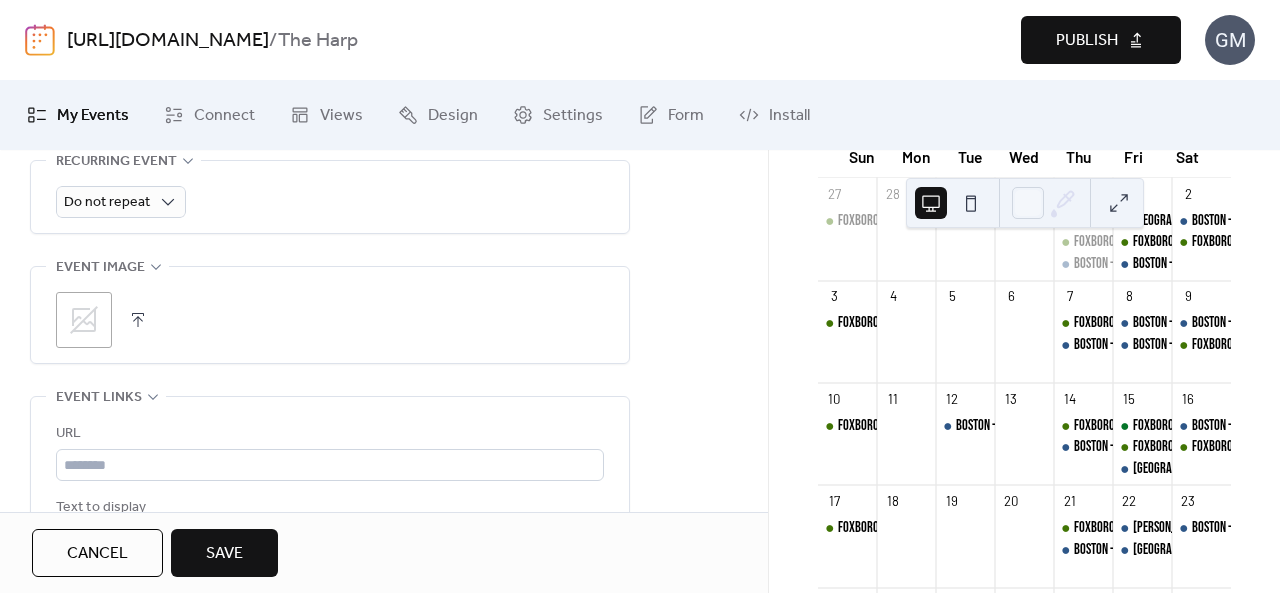 click 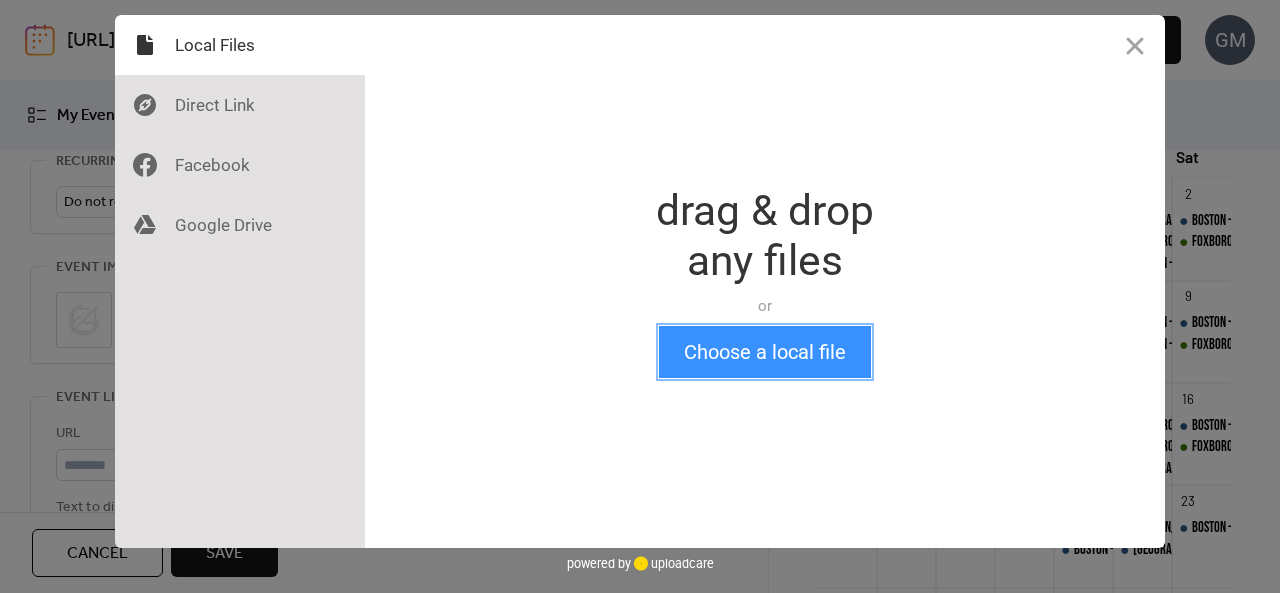 click on "Choose a local file" at bounding box center [765, 352] 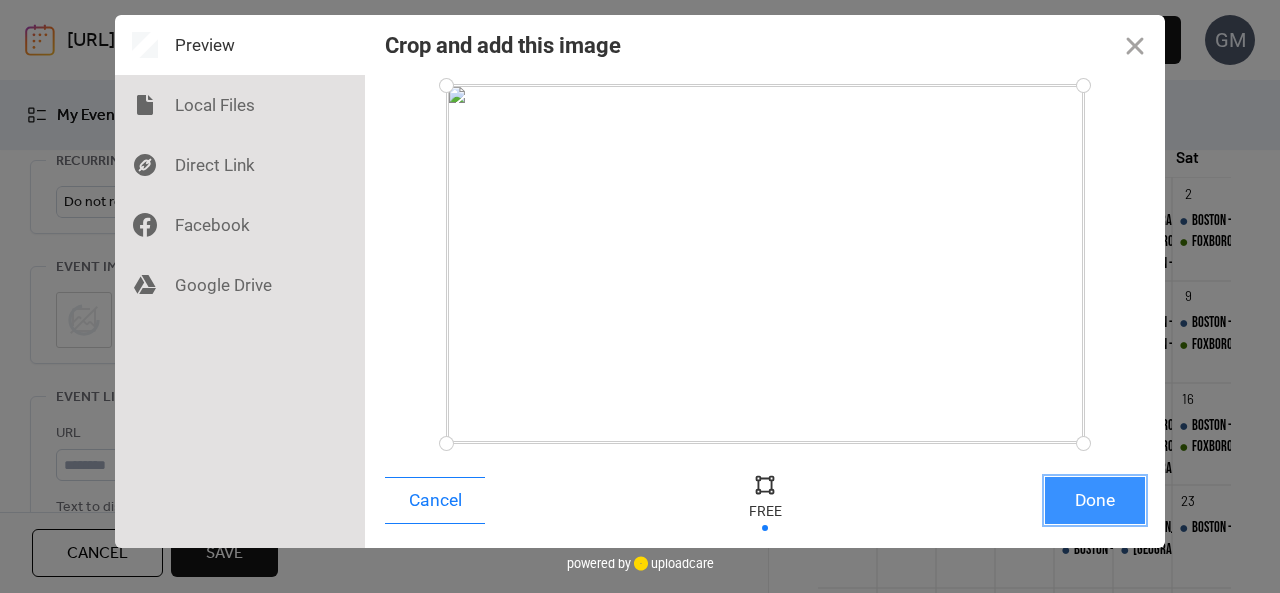 click on "Done" at bounding box center (1095, 500) 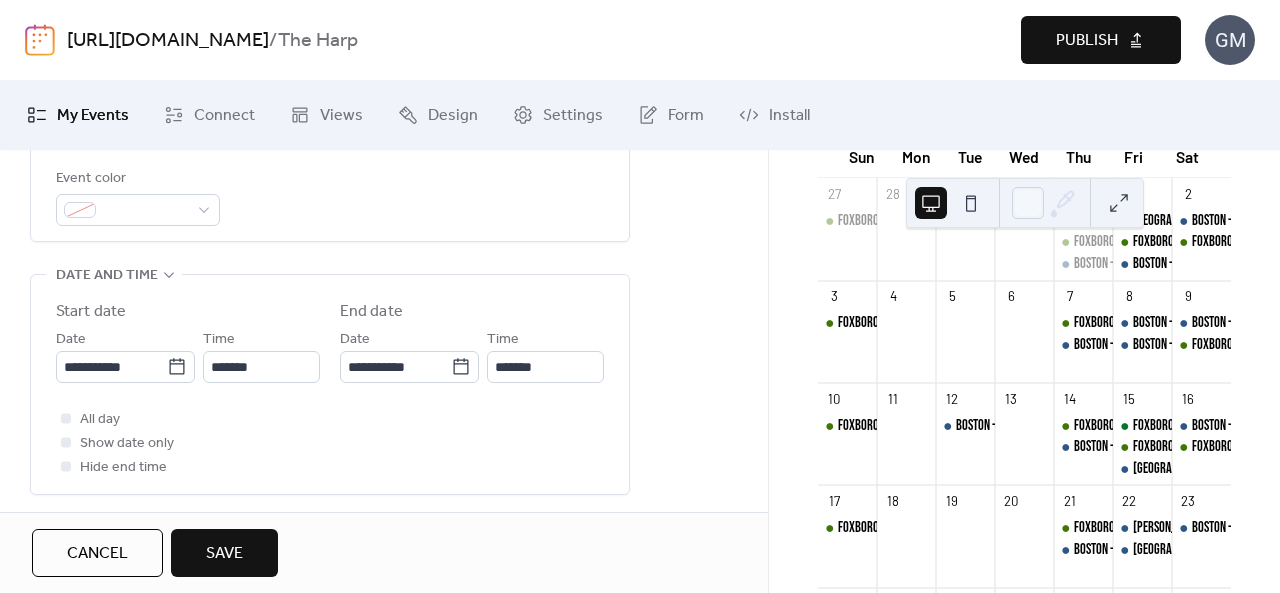 scroll, scrollTop: 558, scrollLeft: 0, axis: vertical 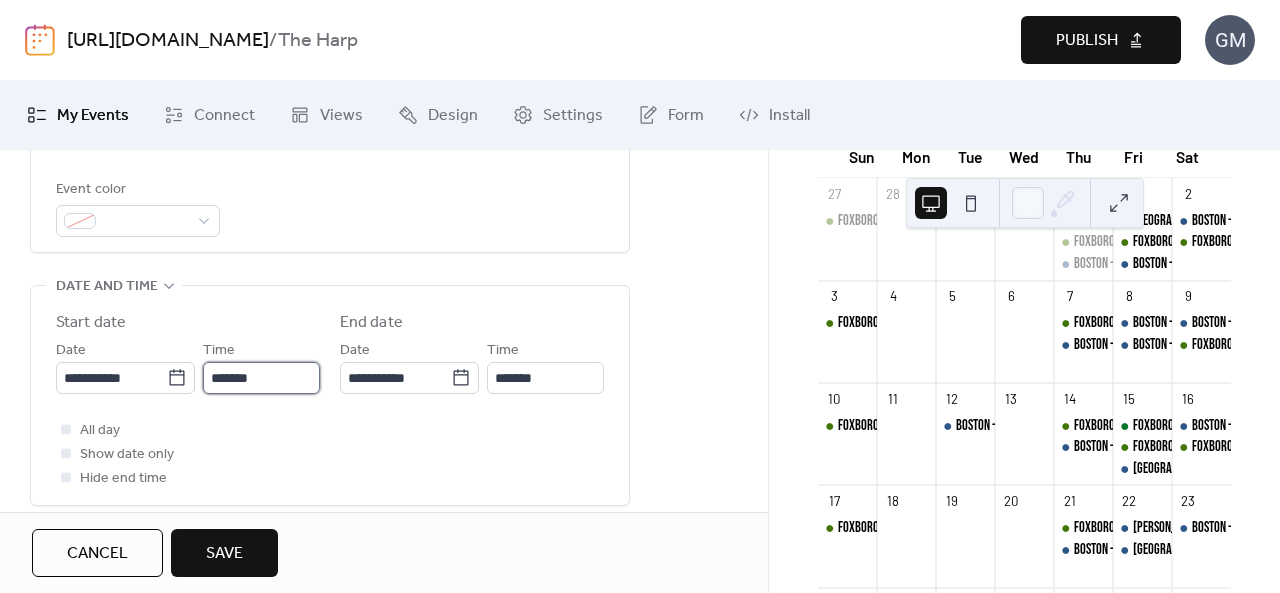 click on "*******" at bounding box center [261, 378] 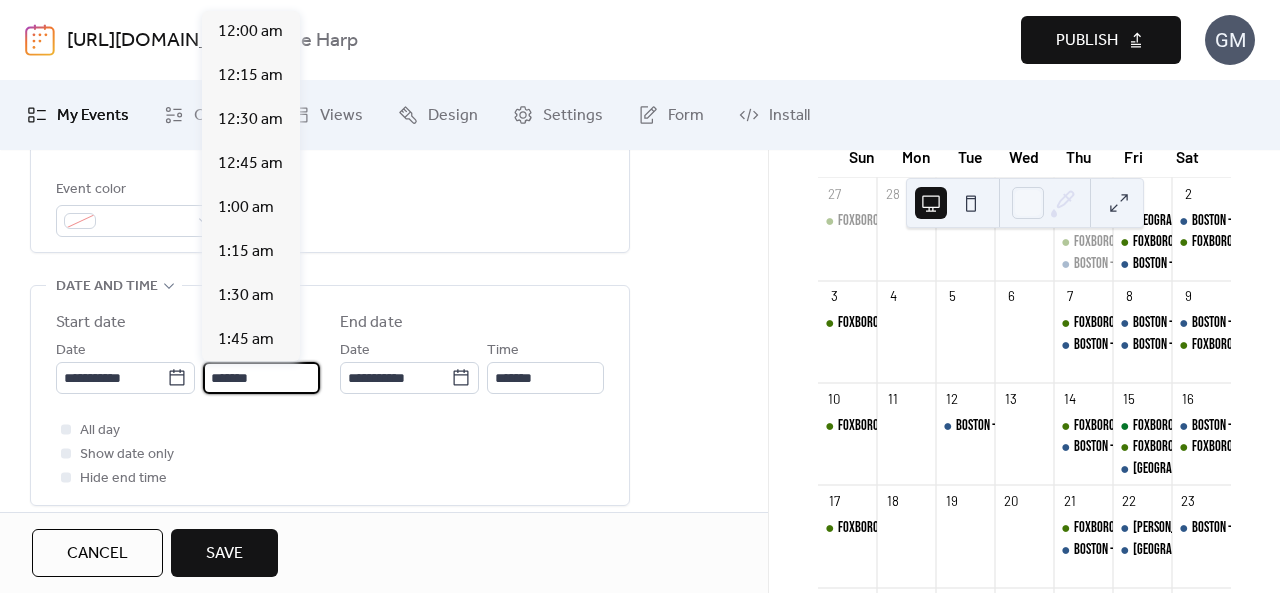 click on "*******" at bounding box center [261, 378] 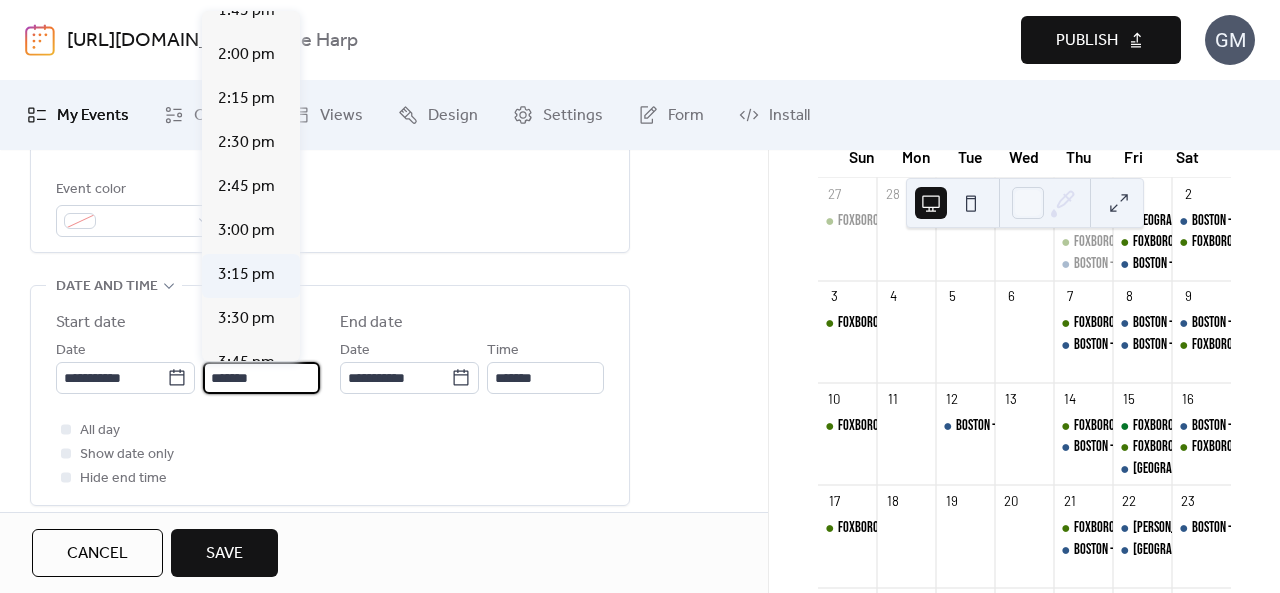 scroll, scrollTop: 2420, scrollLeft: 0, axis: vertical 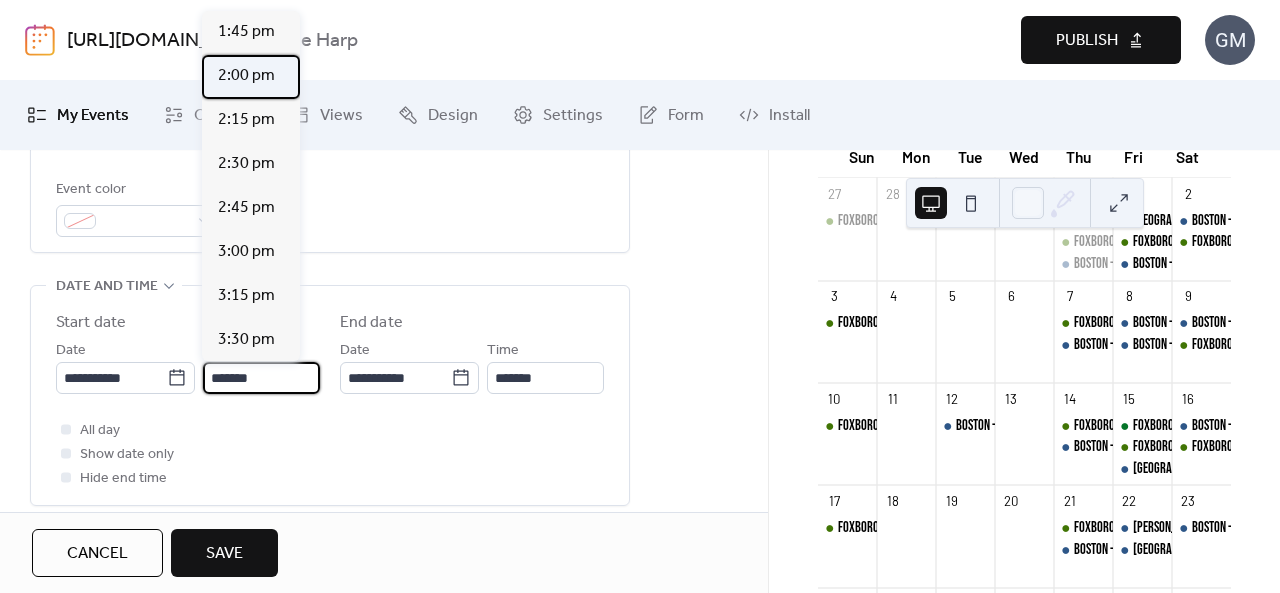 click on "2:00 pm" at bounding box center [251, 77] 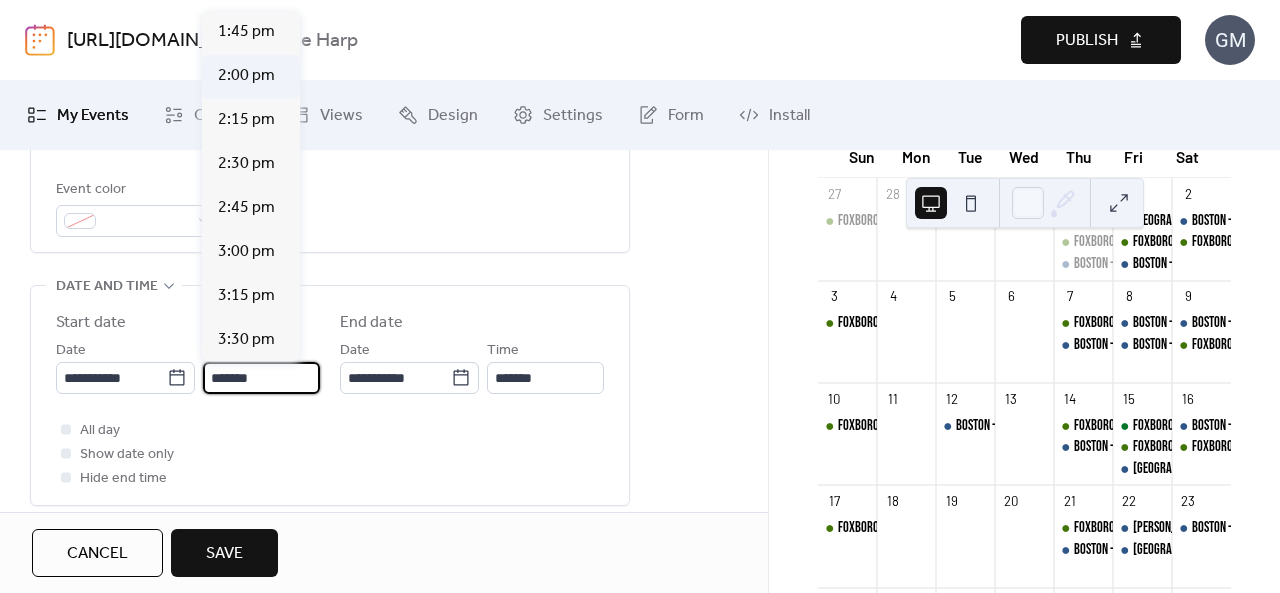 type on "*******" 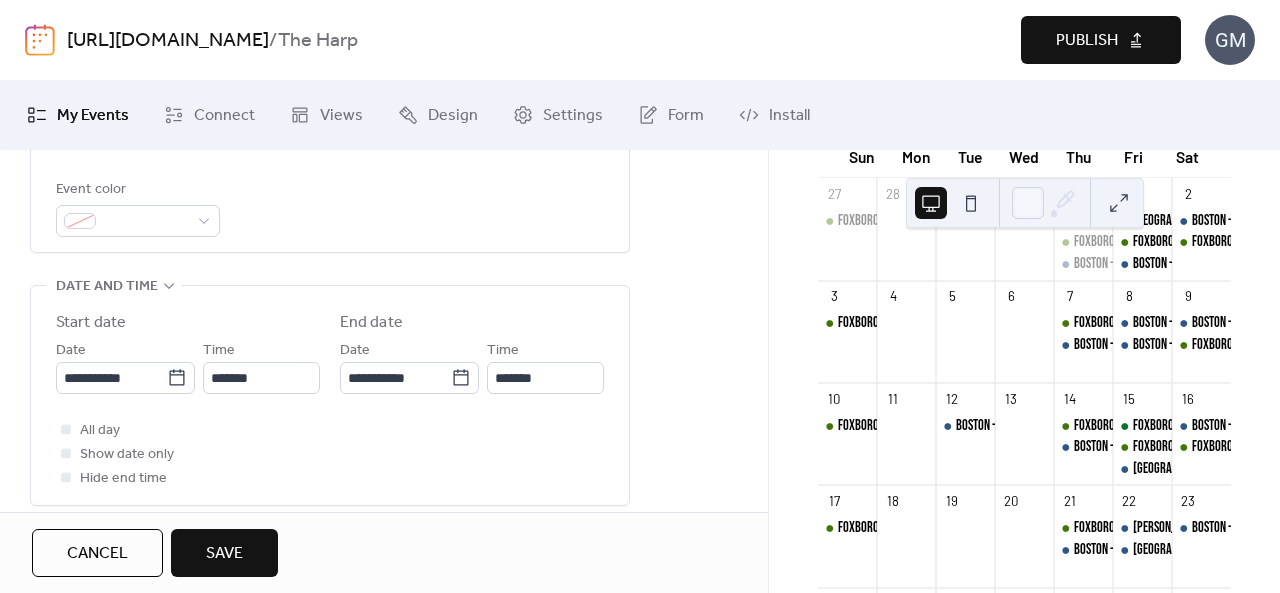 click on "Save" at bounding box center [224, 553] 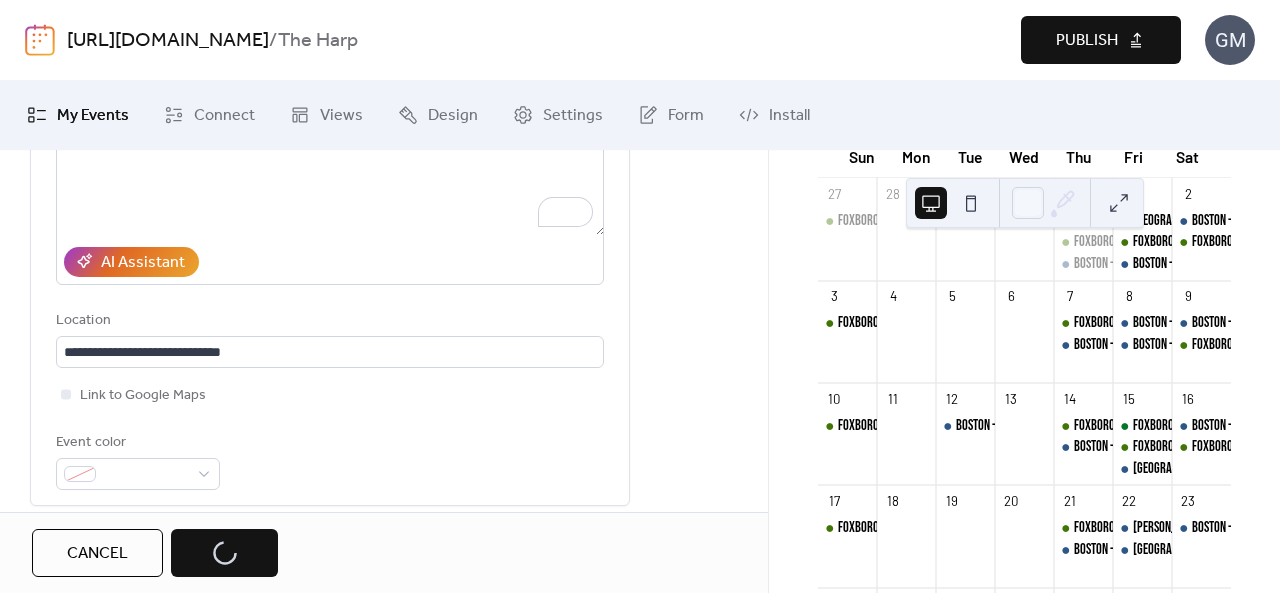 scroll, scrollTop: 0, scrollLeft: 0, axis: both 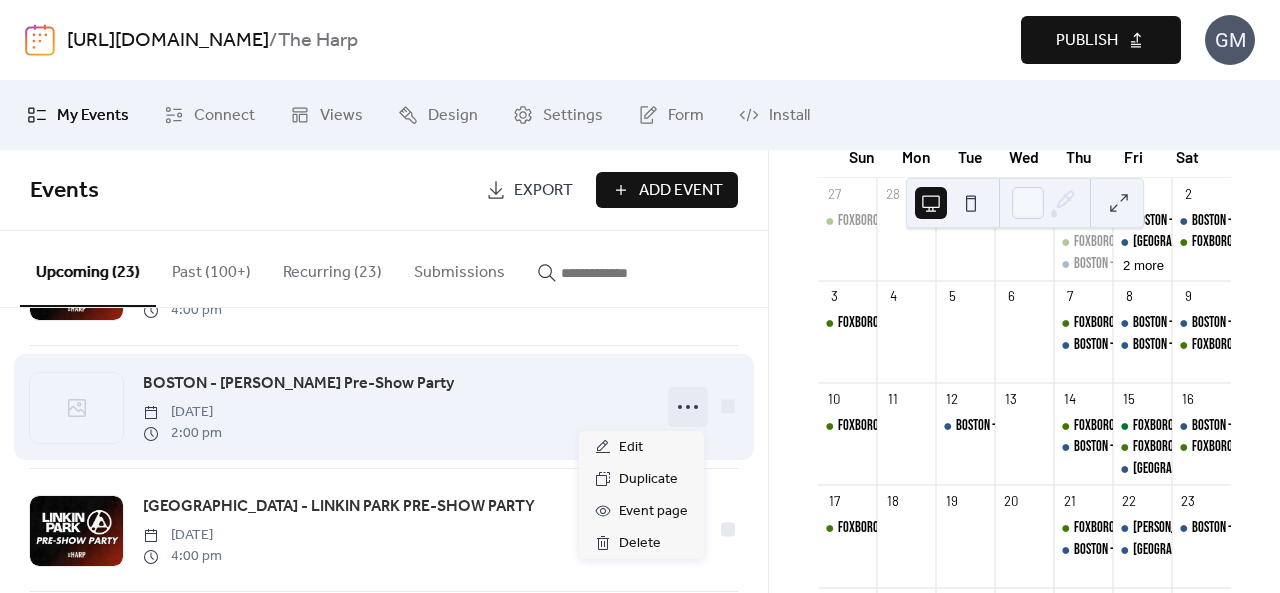 click 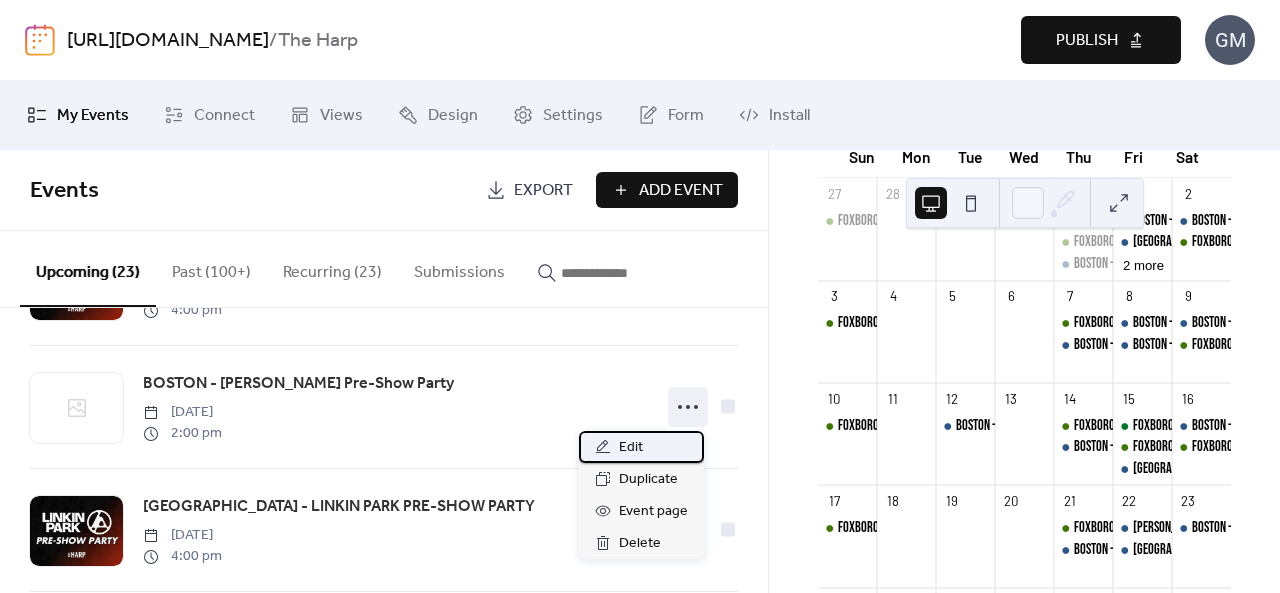 click 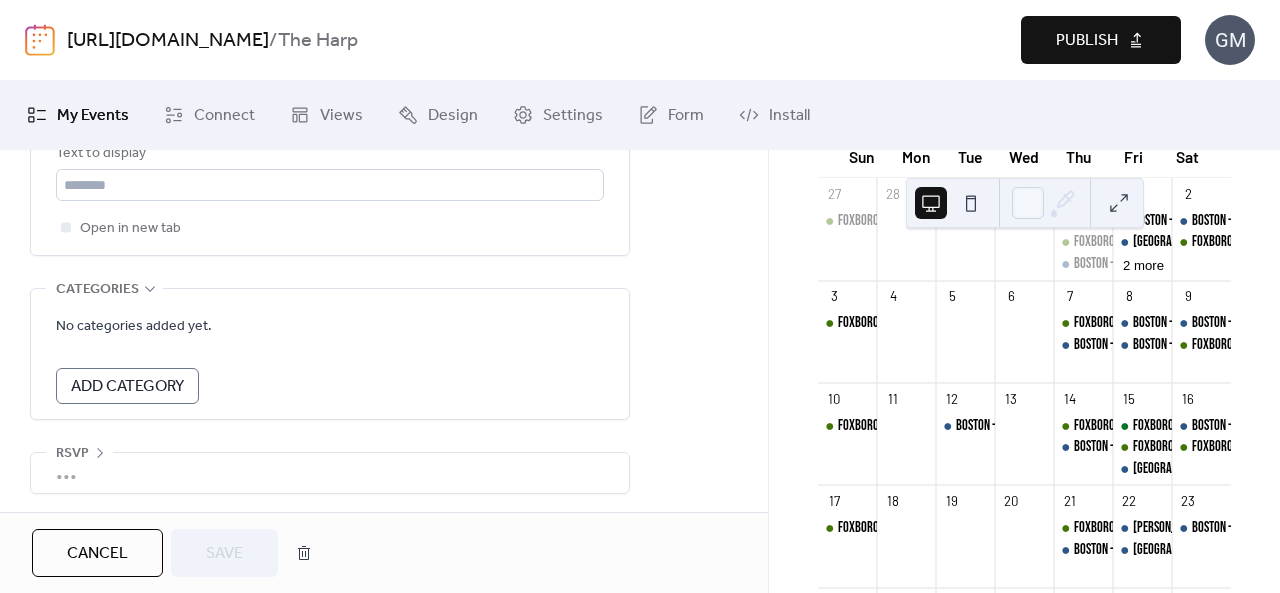 scroll, scrollTop: 1054, scrollLeft: 0, axis: vertical 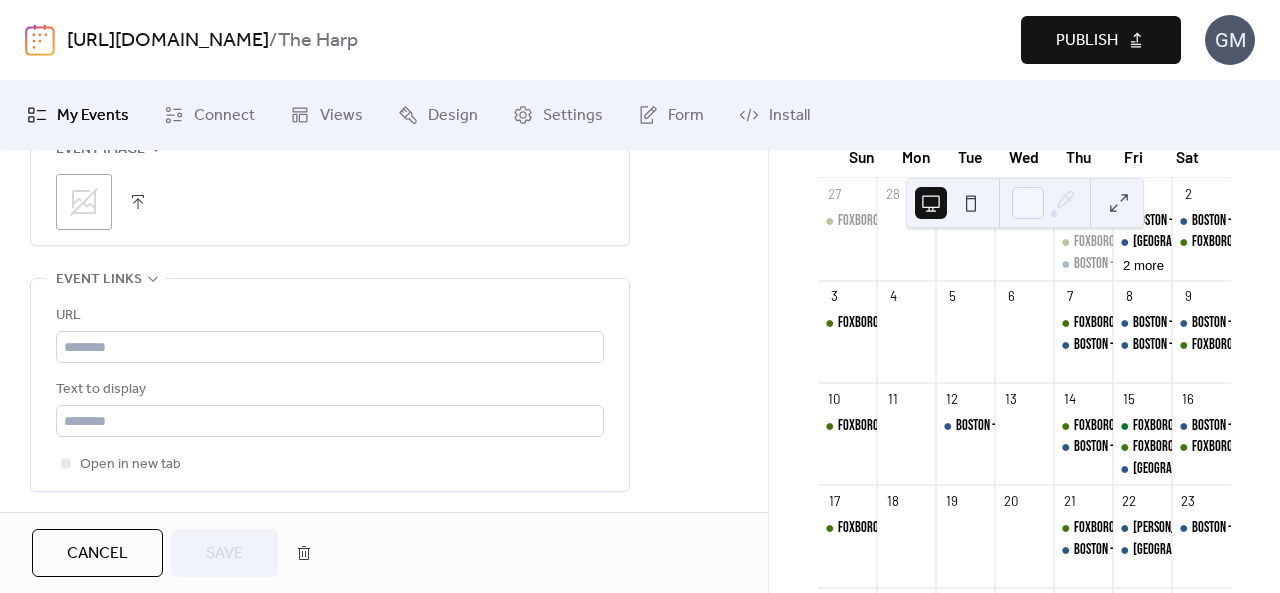click 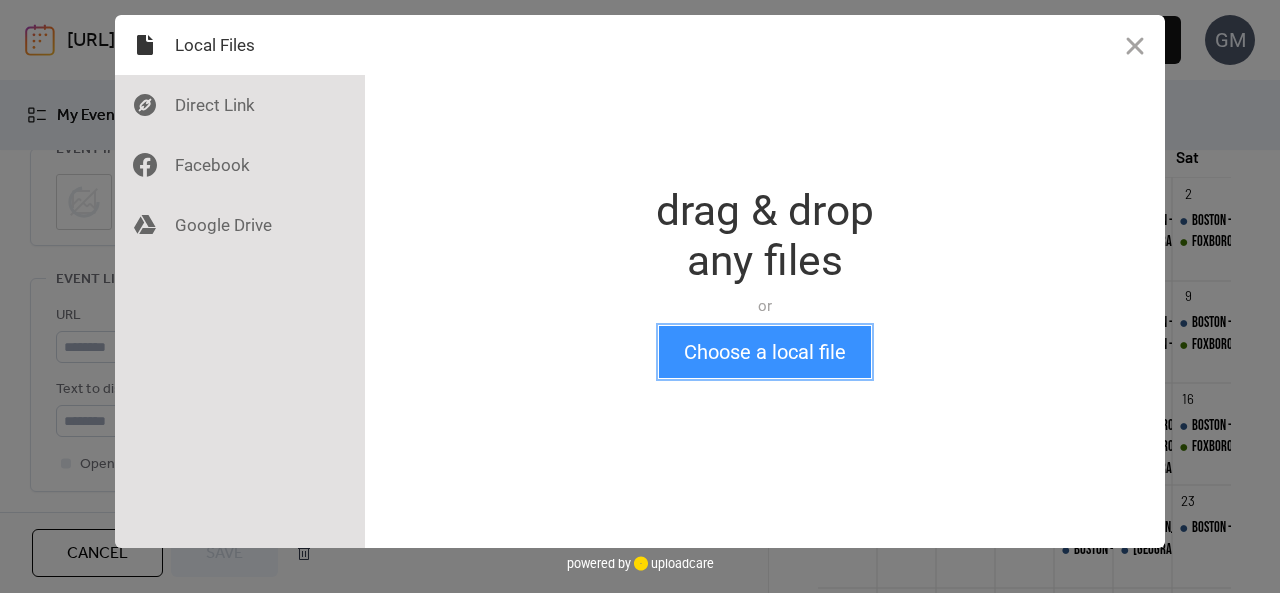 click on "Choose a local file" at bounding box center (765, 352) 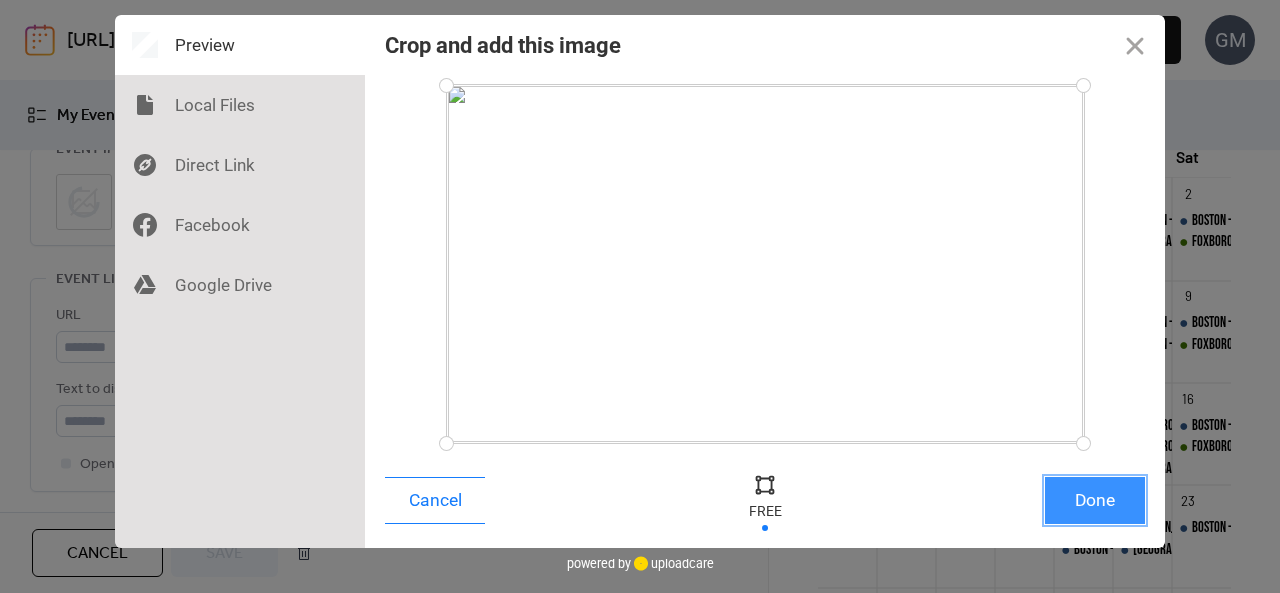 click on "Done" at bounding box center (1095, 500) 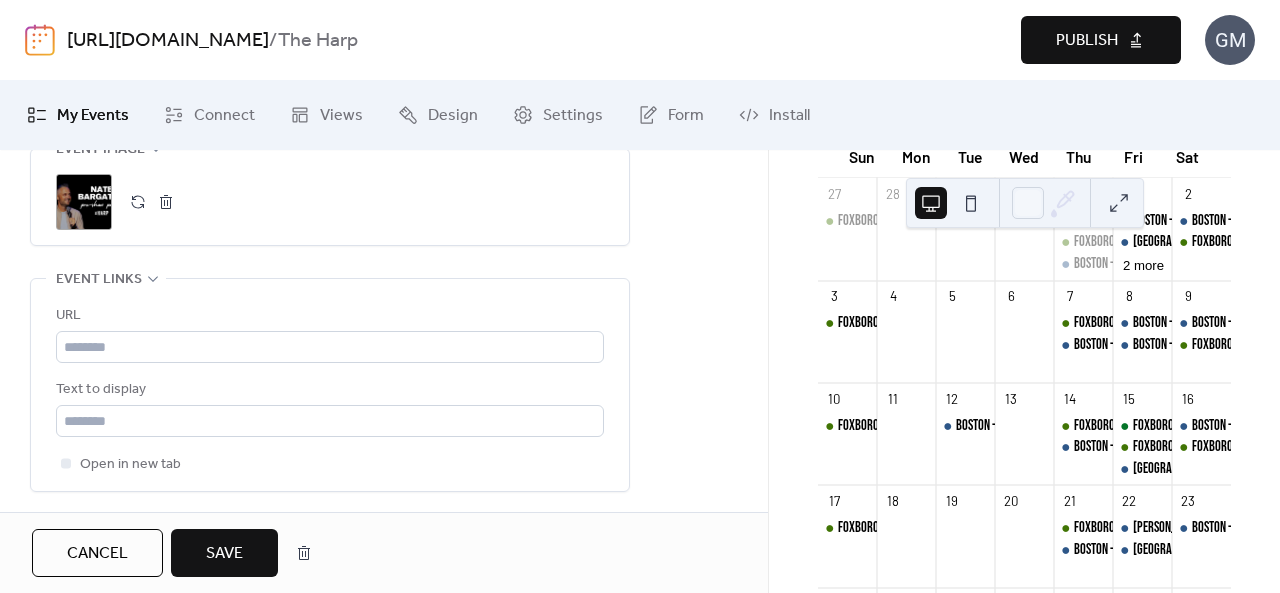 click on "Save" at bounding box center (224, 553) 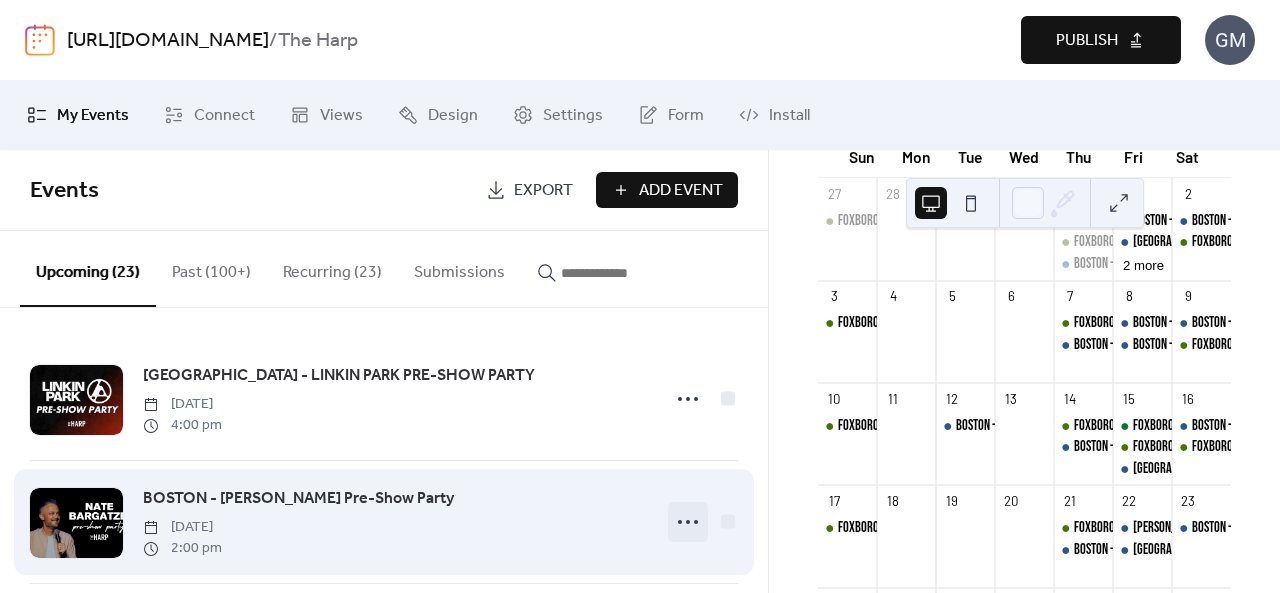 click 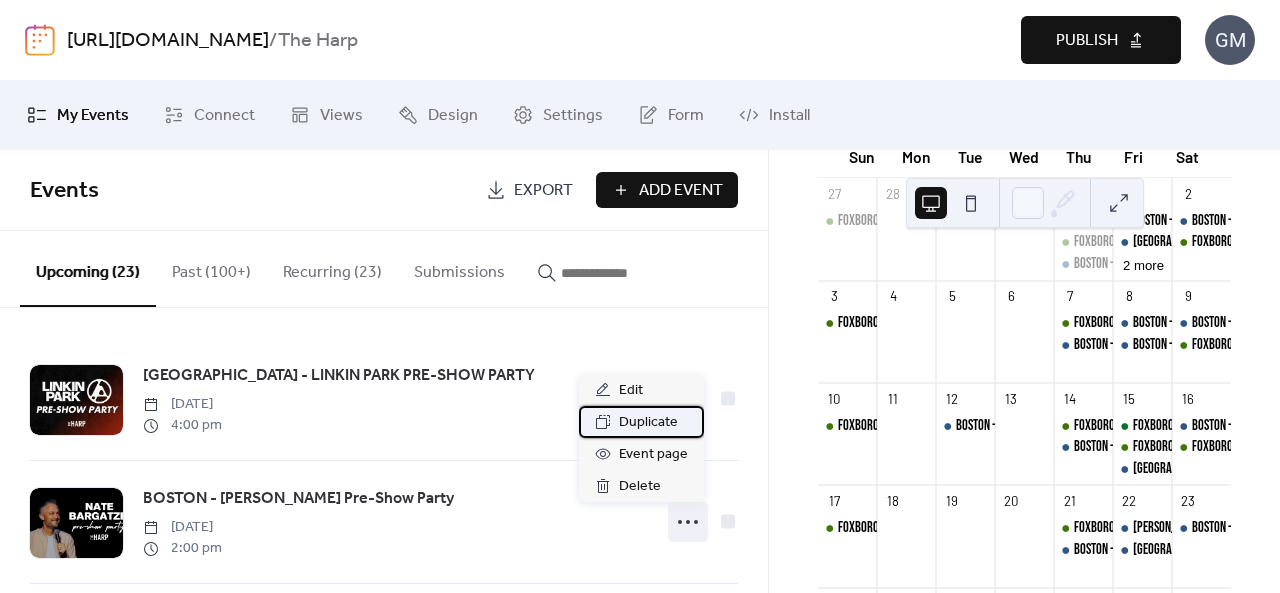 click on "Duplicate" at bounding box center (648, 423) 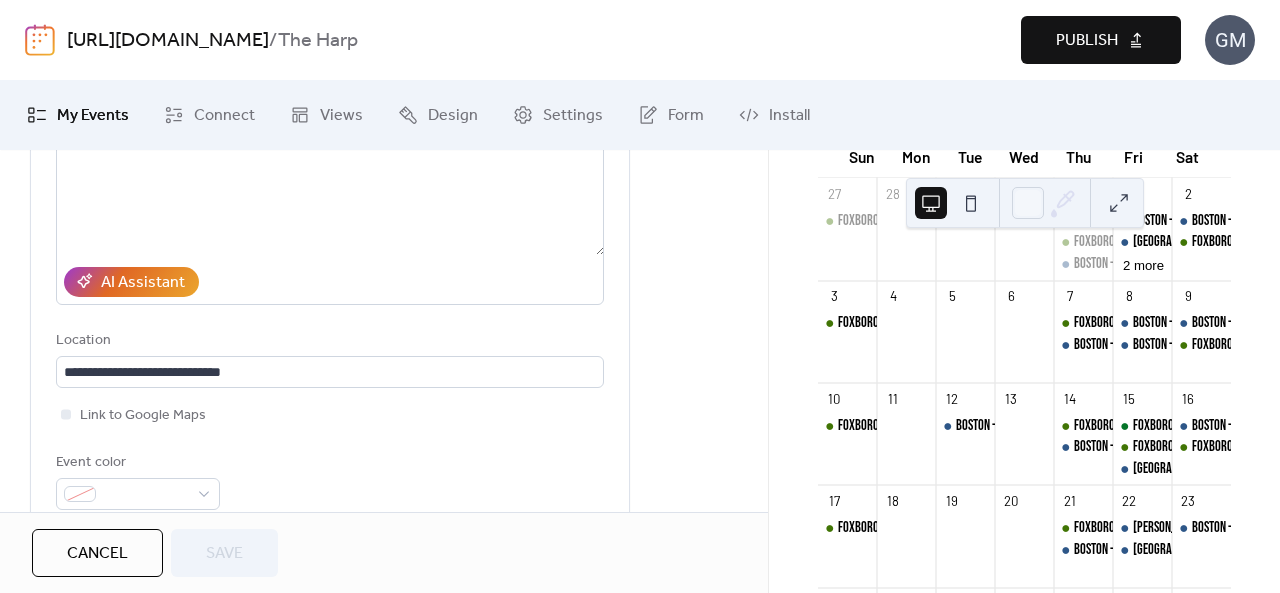 scroll, scrollTop: 553, scrollLeft: 0, axis: vertical 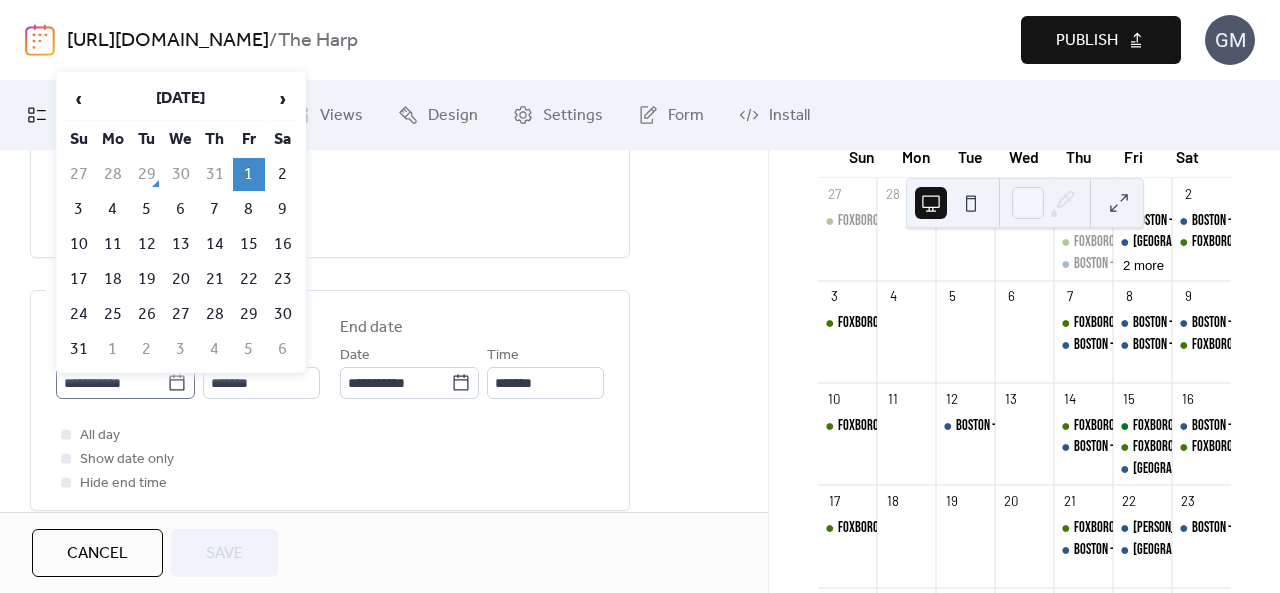 click on "**********" at bounding box center (125, 383) 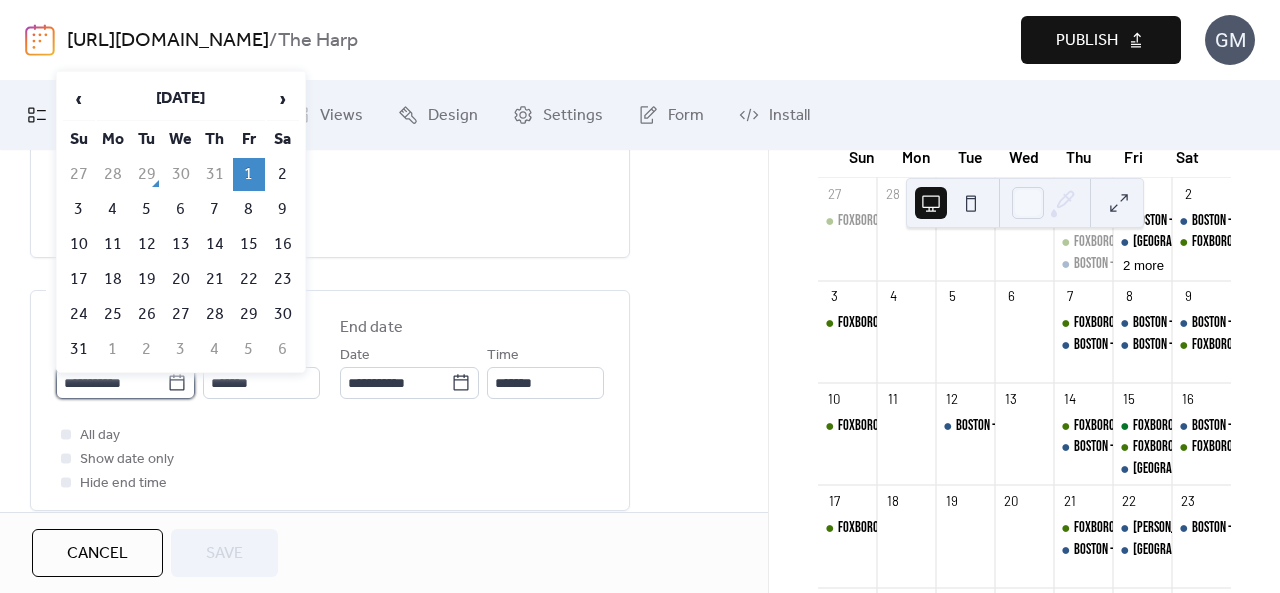click on "**********" at bounding box center [111, 383] 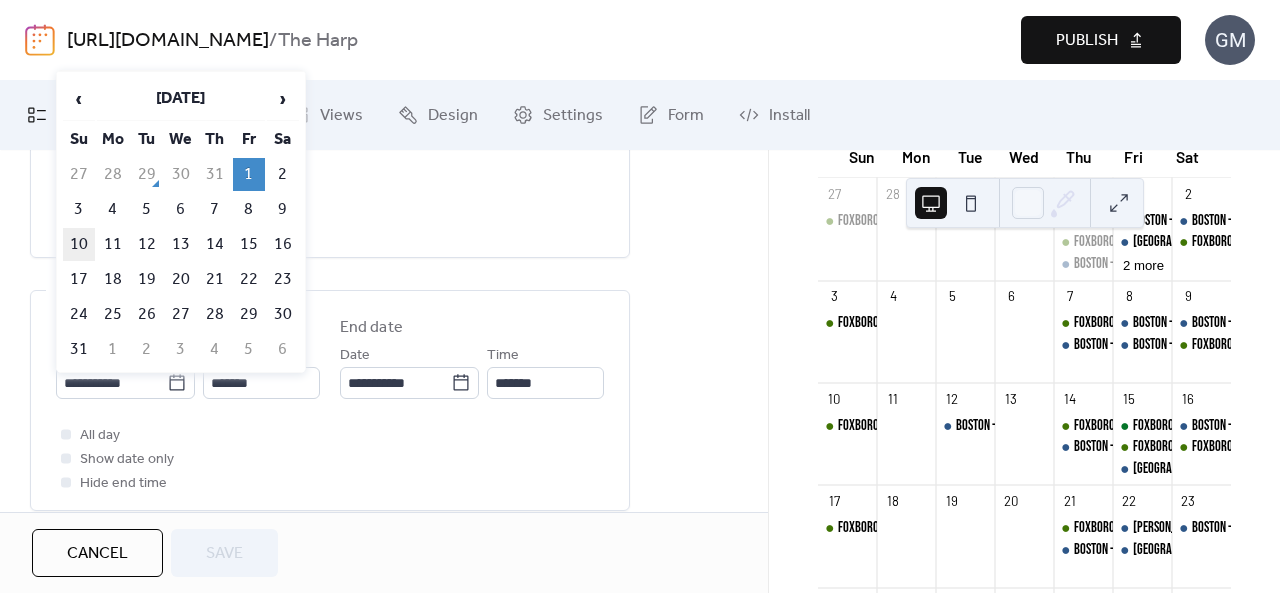 click on "10" at bounding box center (79, 244) 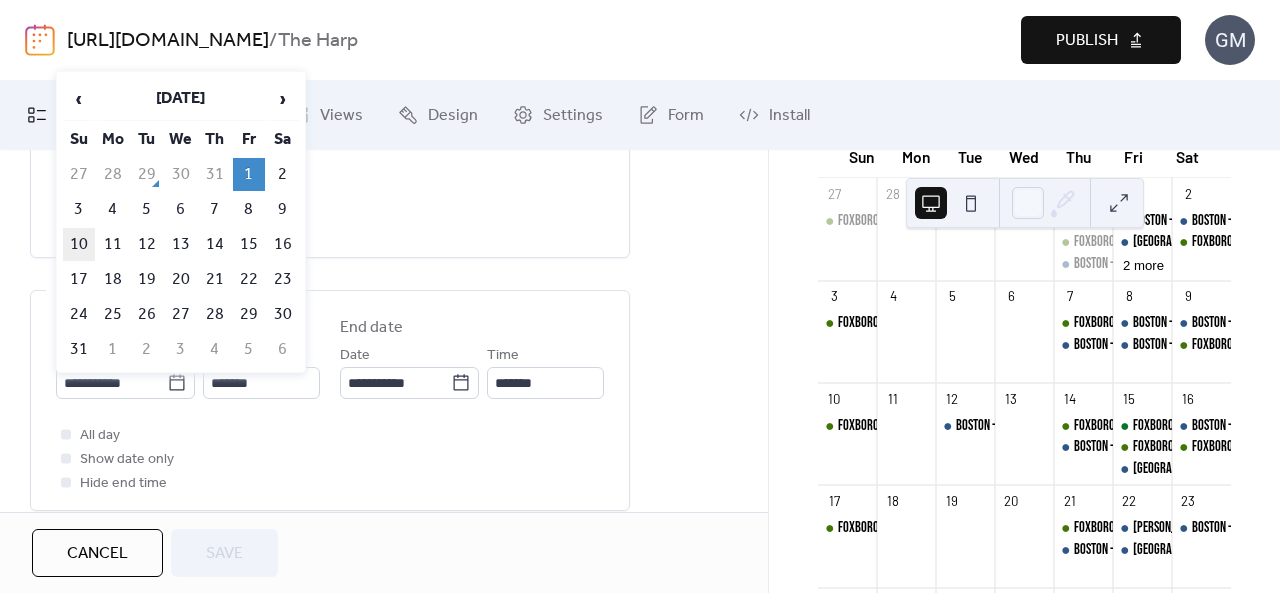 type on "**********" 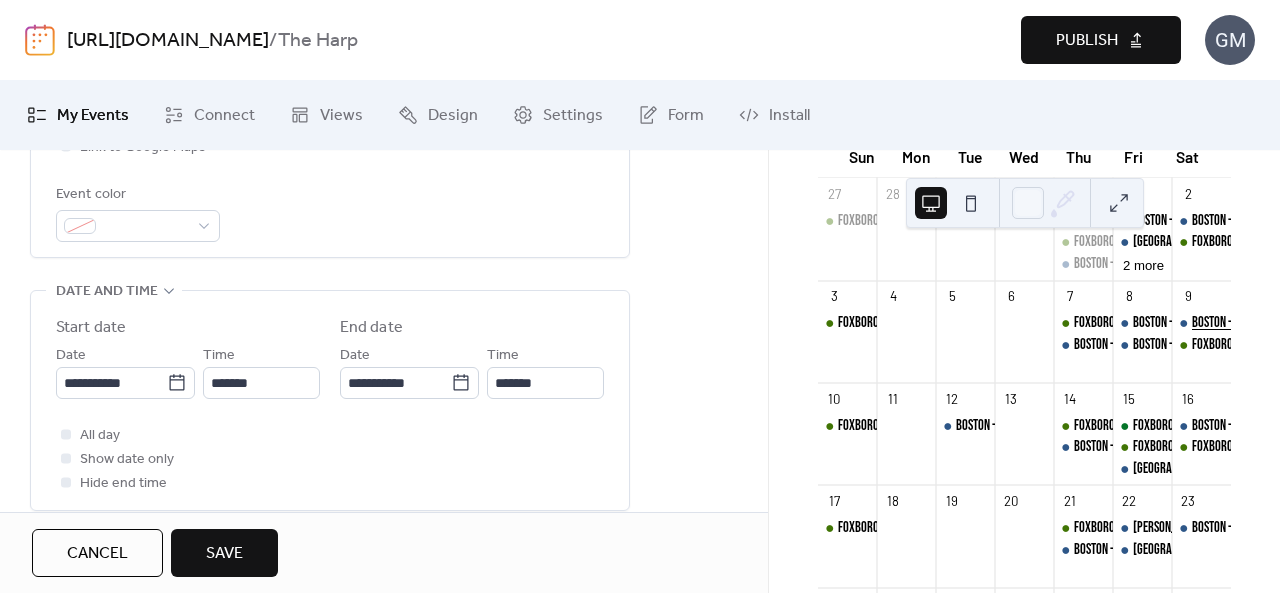click on "BOSTON - DJ [PERSON_NAME]" at bounding box center [1254, 323] 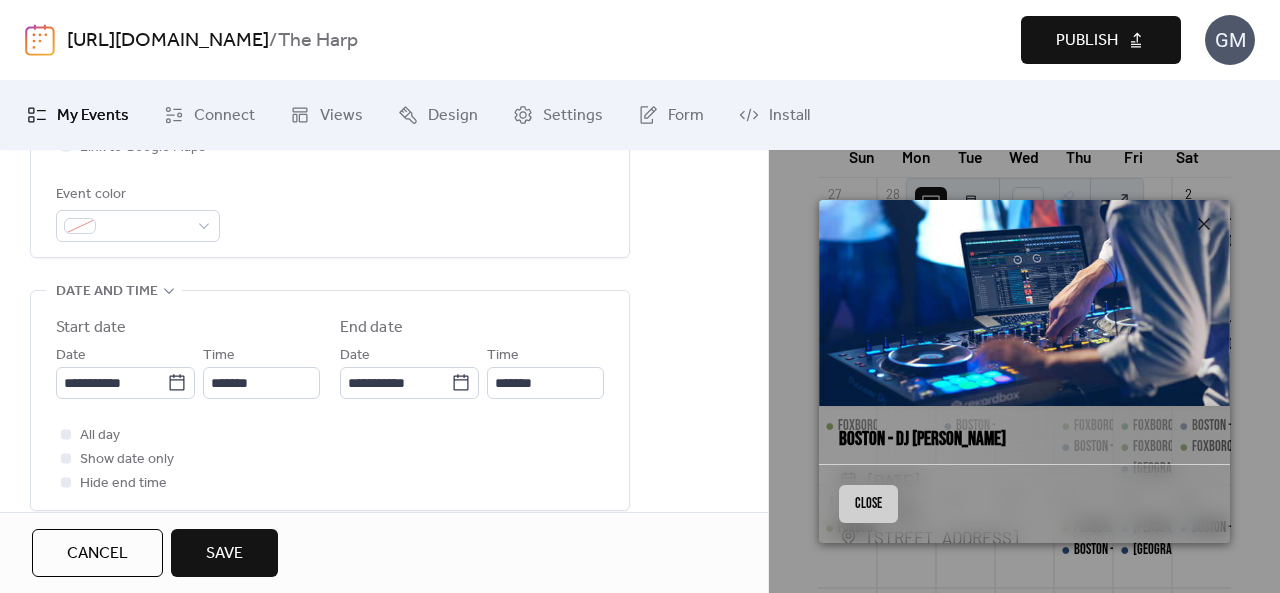 click on "Close" at bounding box center (868, 504) 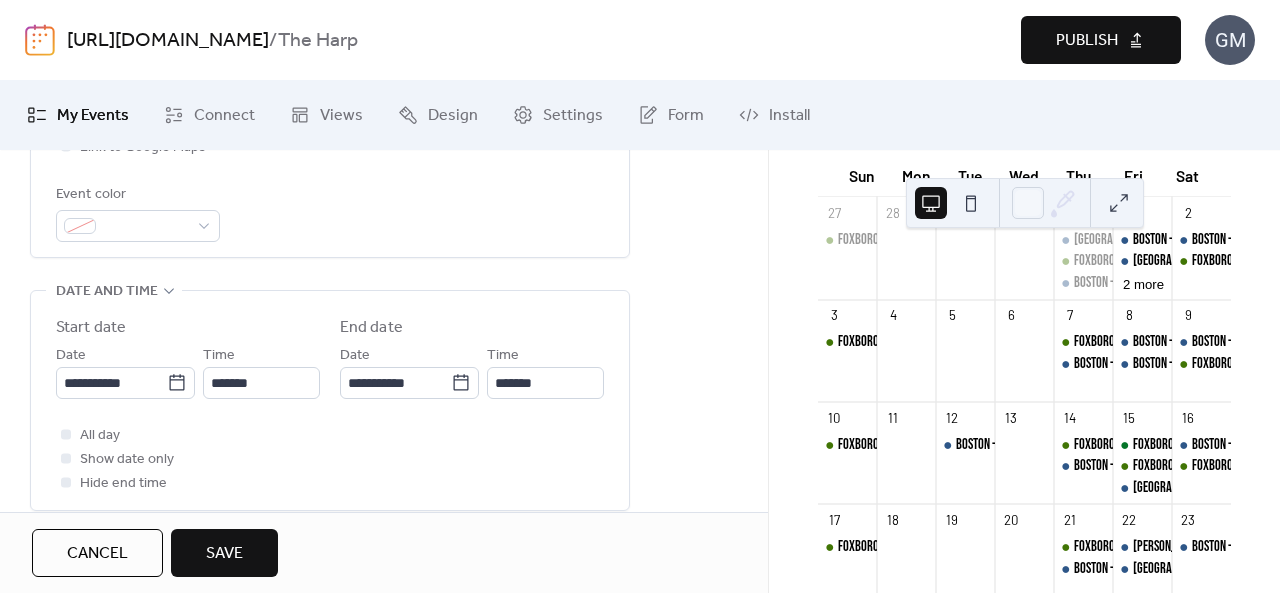 scroll, scrollTop: 184, scrollLeft: 0, axis: vertical 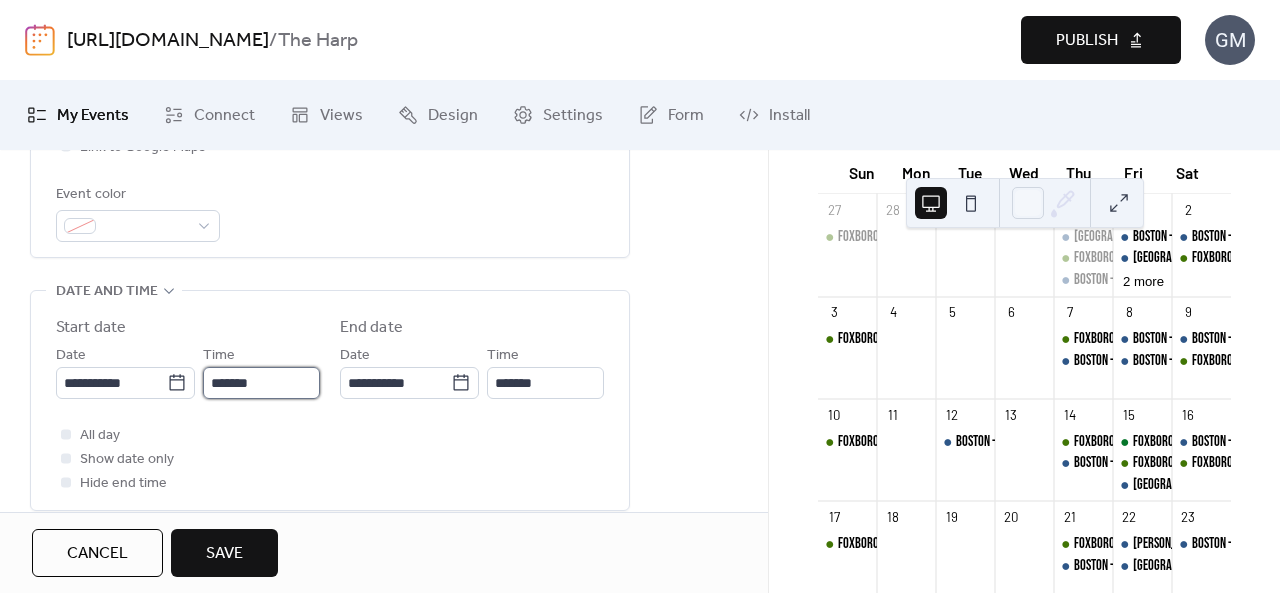 click on "*******" at bounding box center (261, 383) 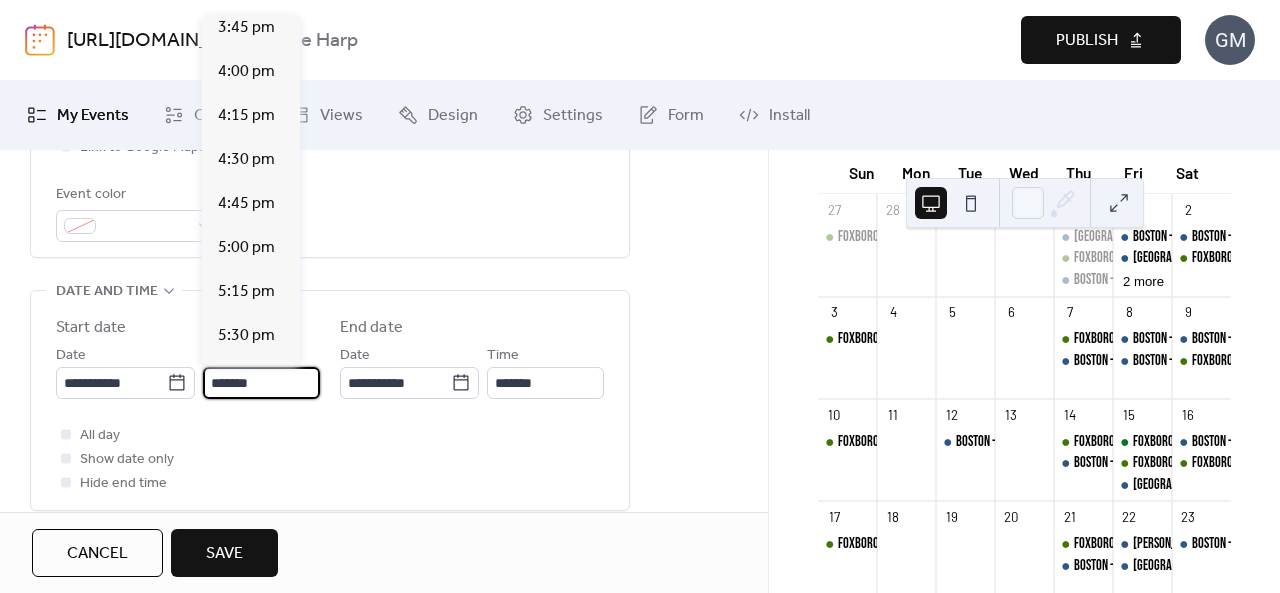 scroll, scrollTop: 2786, scrollLeft: 0, axis: vertical 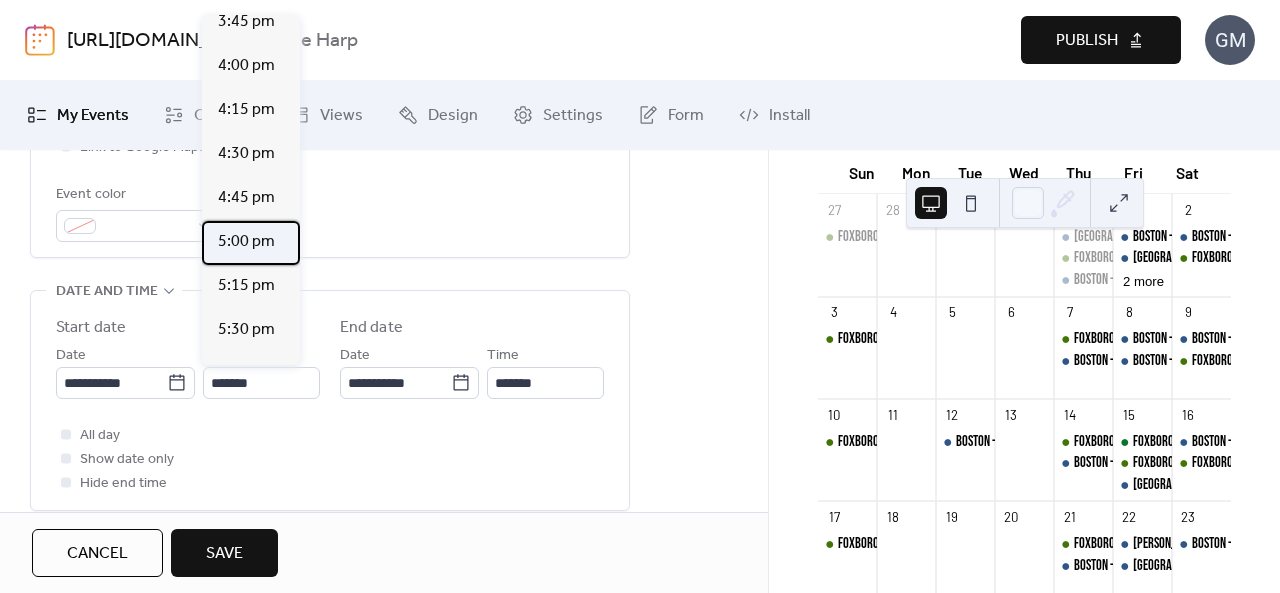 click on "5:00 pm" at bounding box center [246, 242] 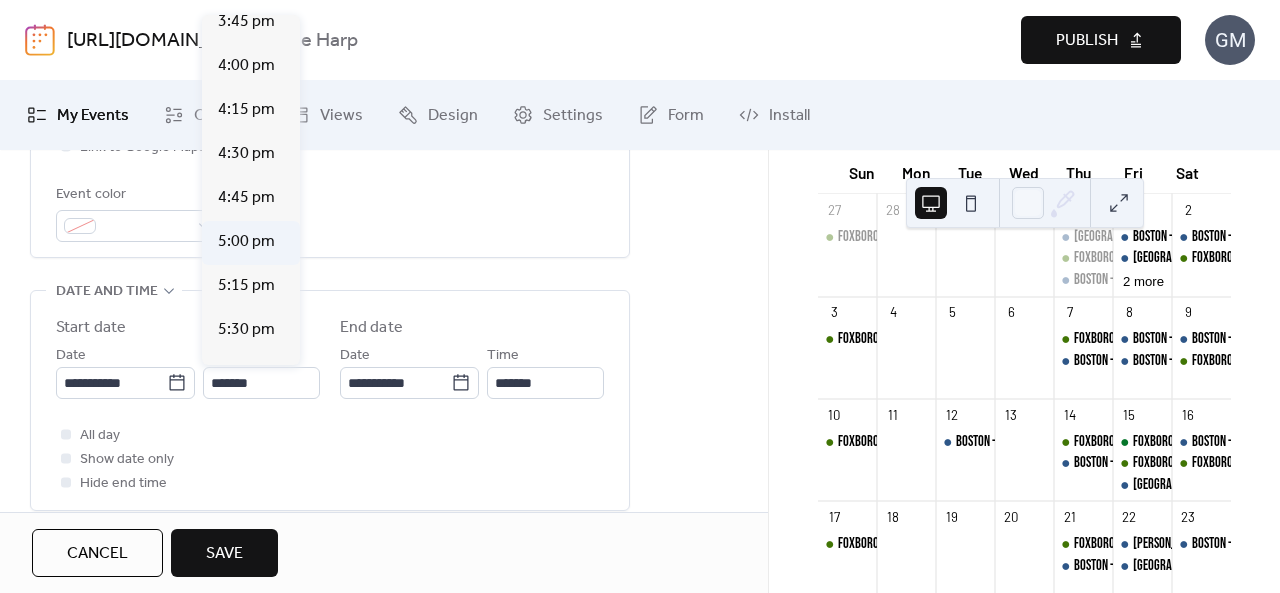 type on "*******" 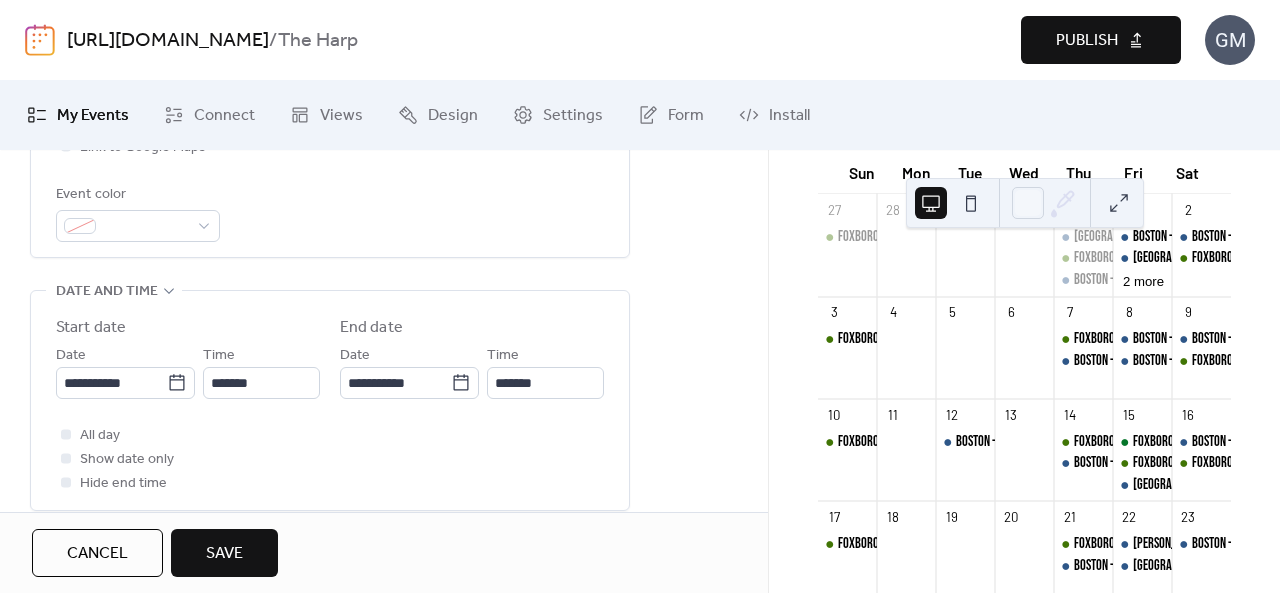 click on "Save" at bounding box center [224, 554] 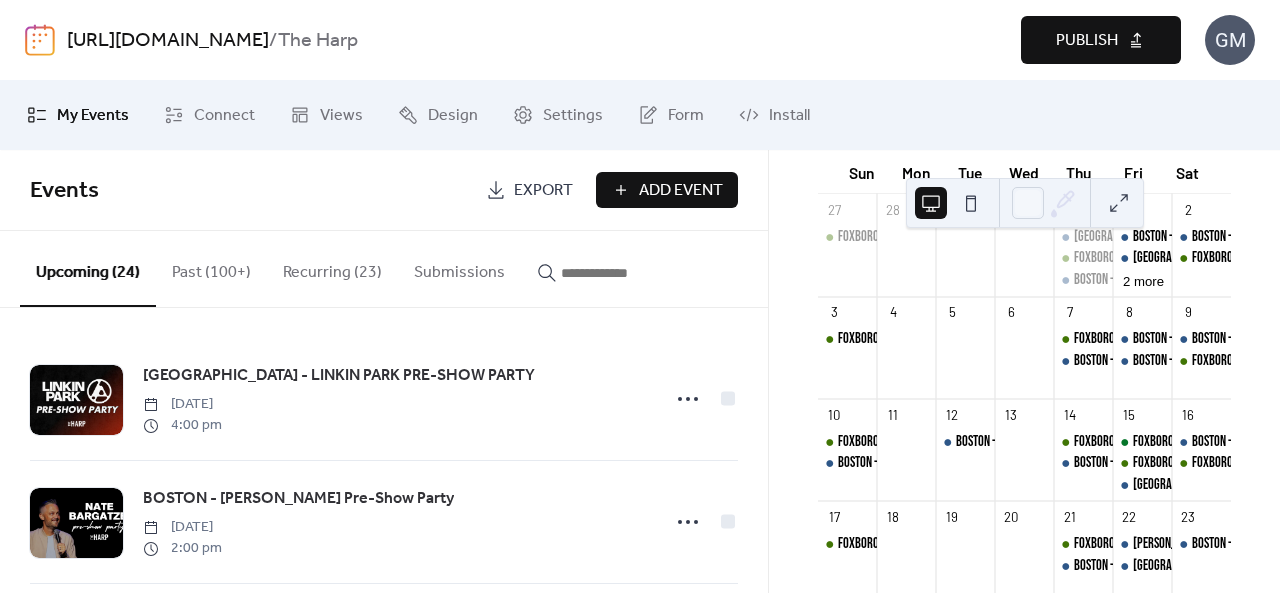 click at bounding box center [621, 273] 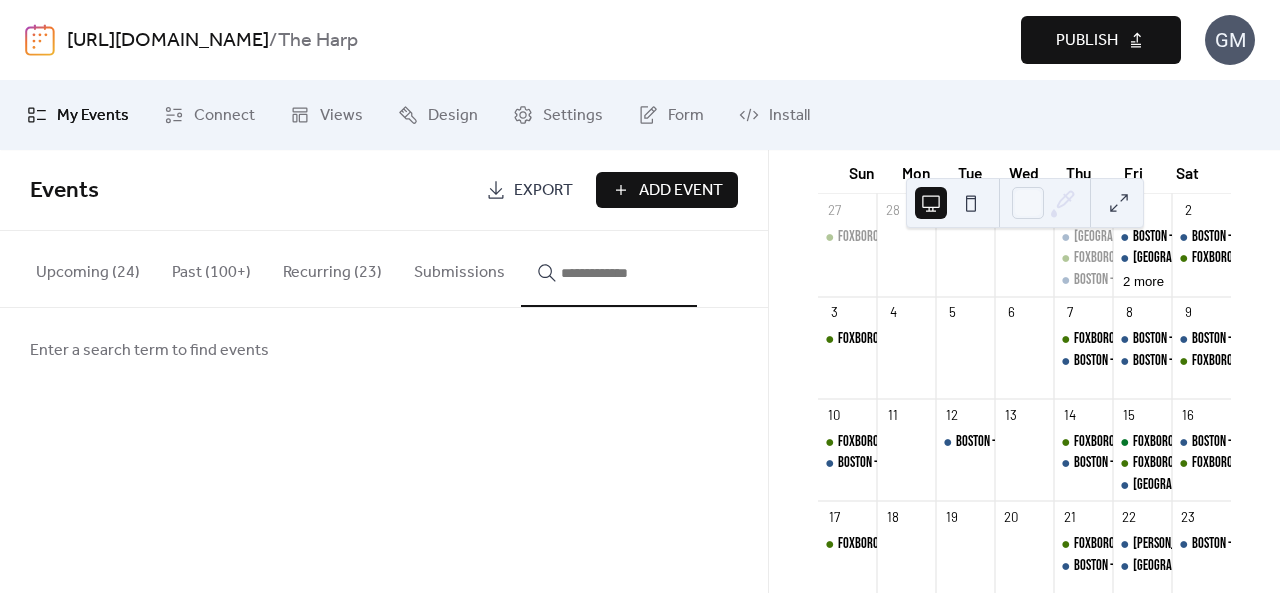 click on "Past (100+)" at bounding box center (211, 268) 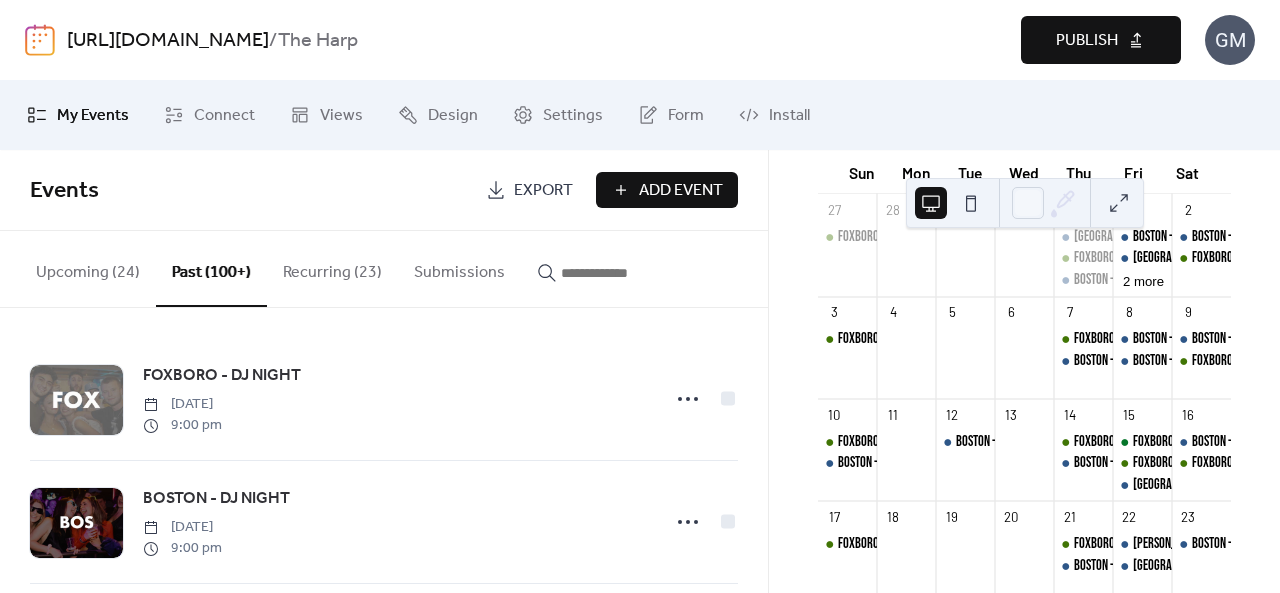 click on "Upcoming (24)" at bounding box center (88, 268) 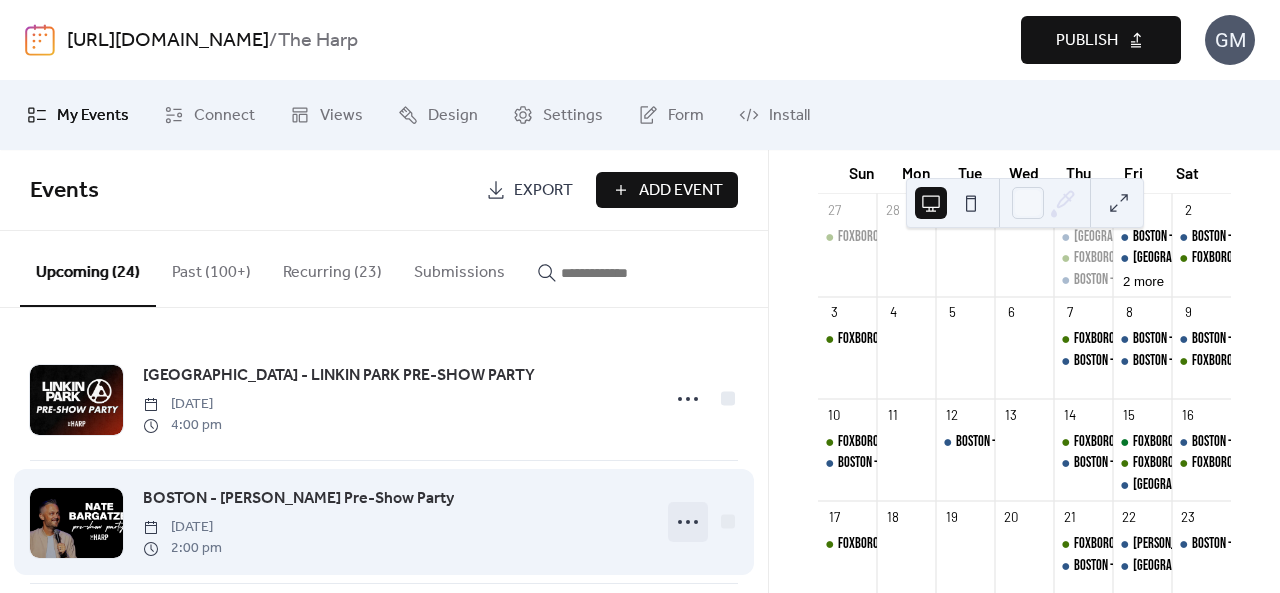 click 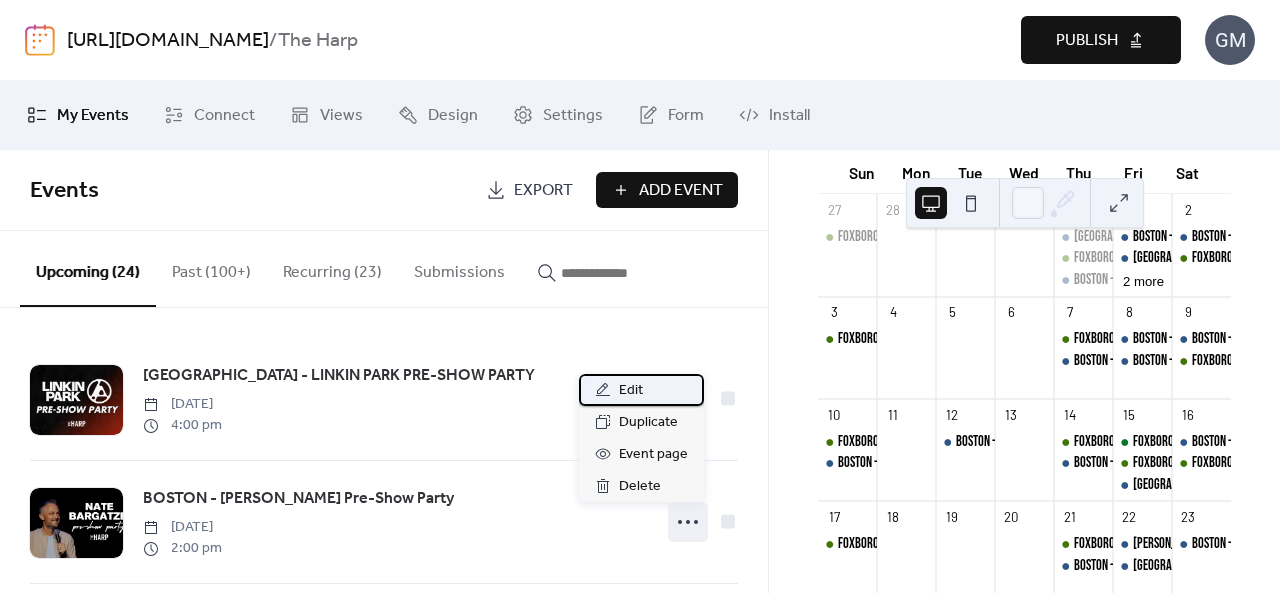 click on "Edit" at bounding box center (631, 391) 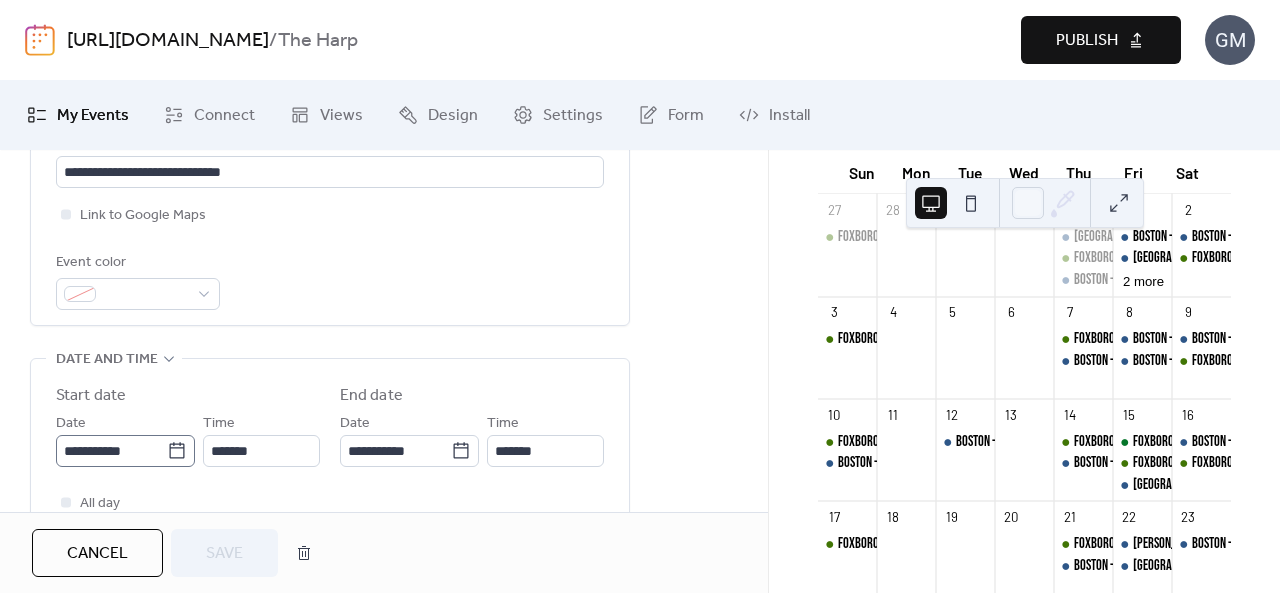 scroll, scrollTop: 600, scrollLeft: 0, axis: vertical 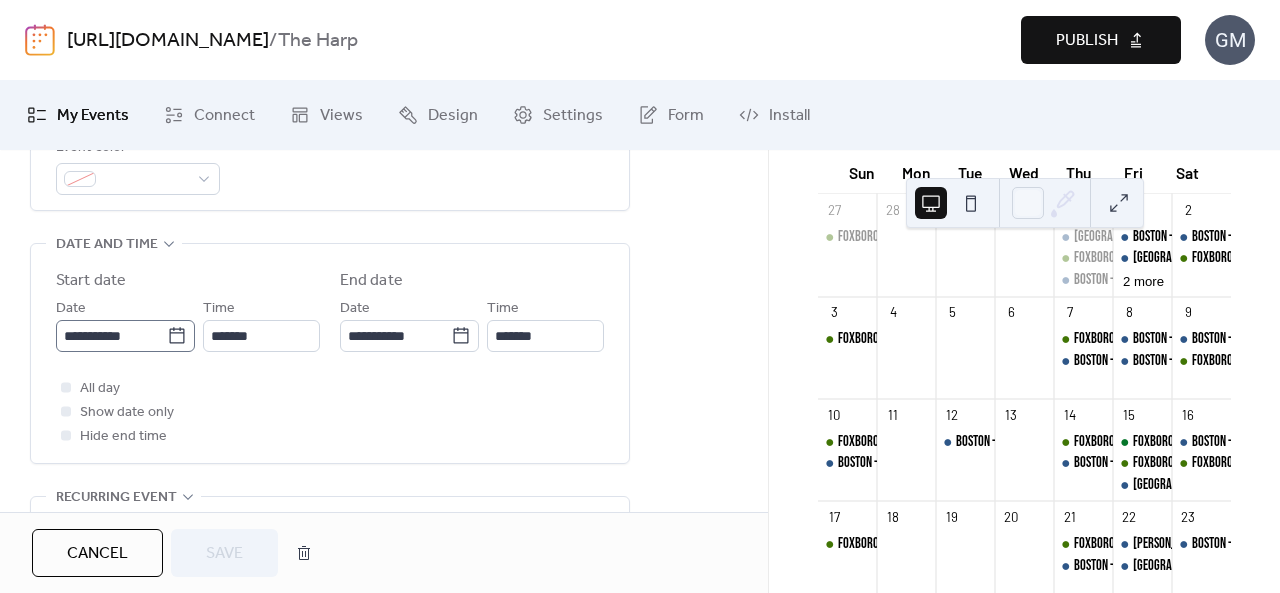 click 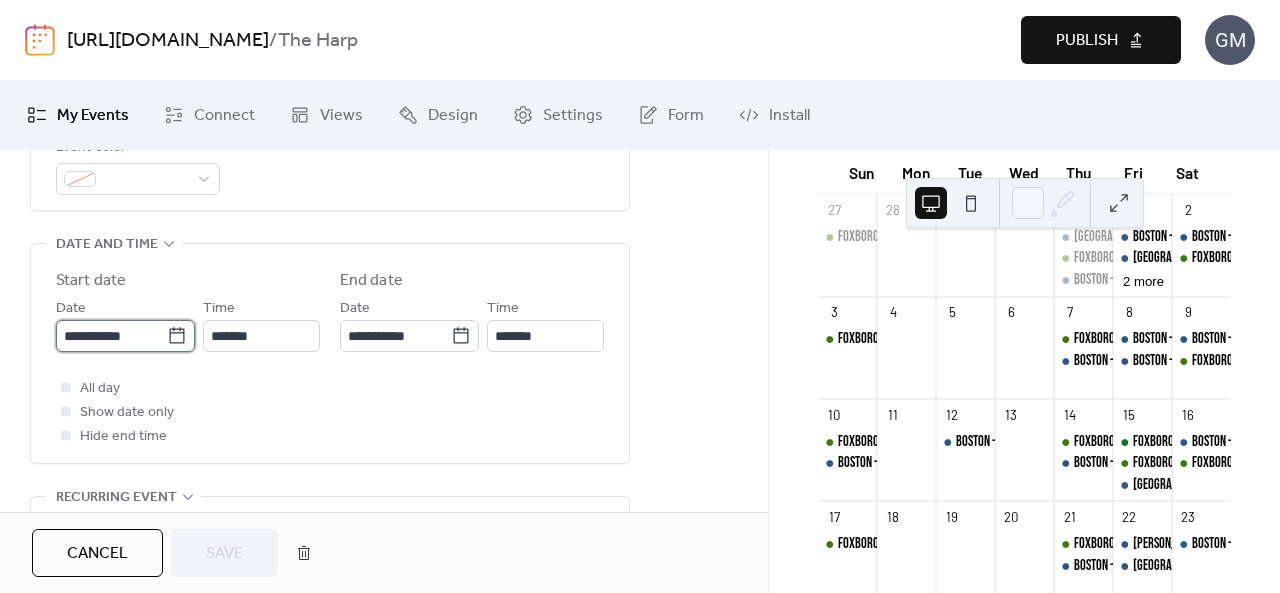click on "**********" at bounding box center (111, 336) 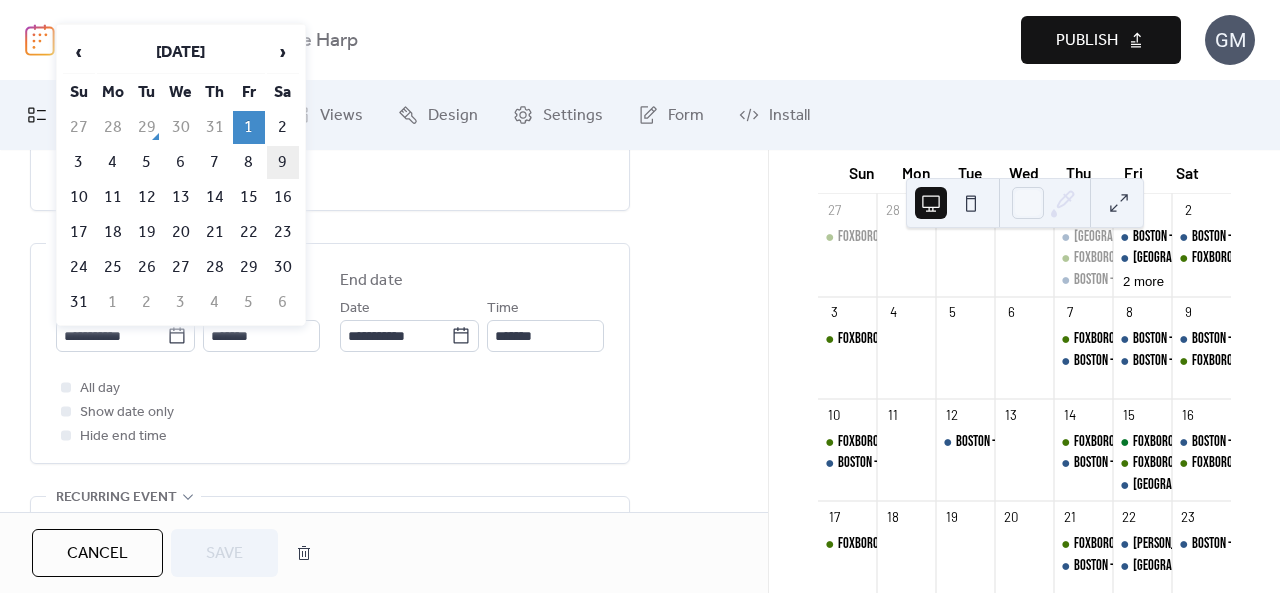 click on "9" at bounding box center [283, 162] 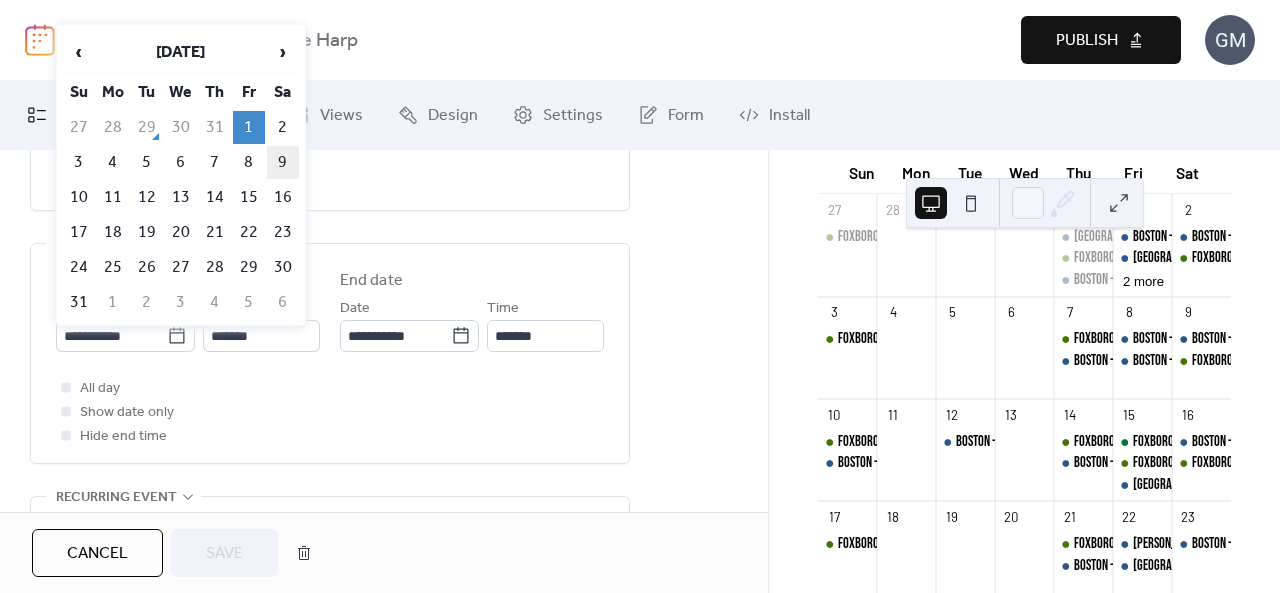 type on "**********" 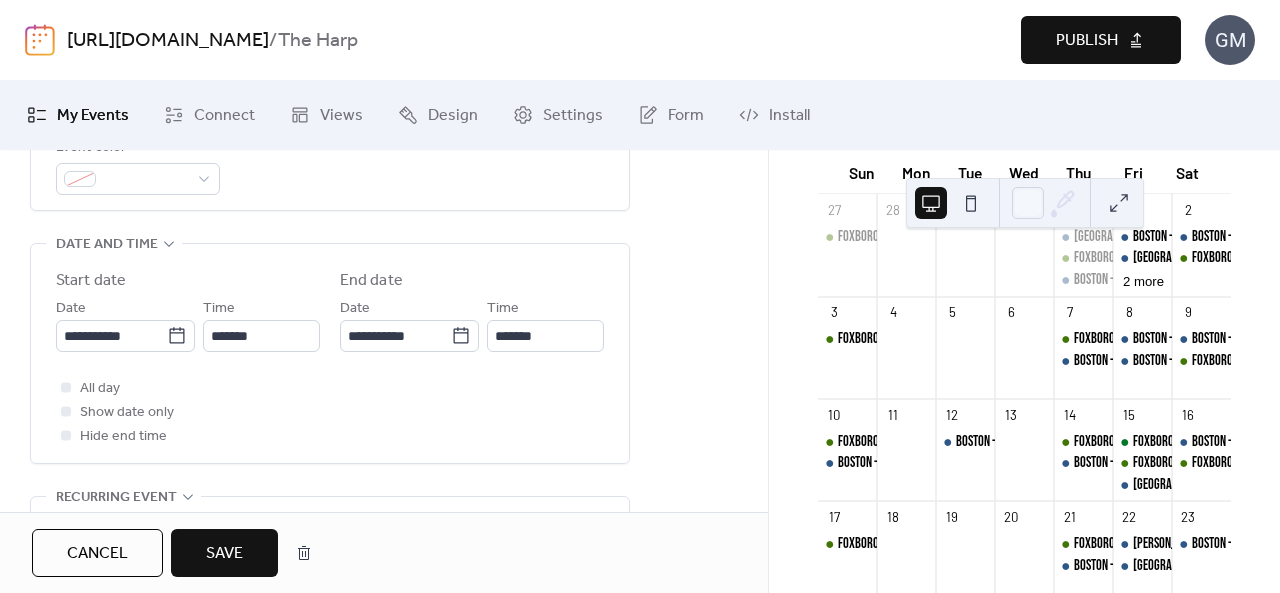 click on "Save" at bounding box center (224, 554) 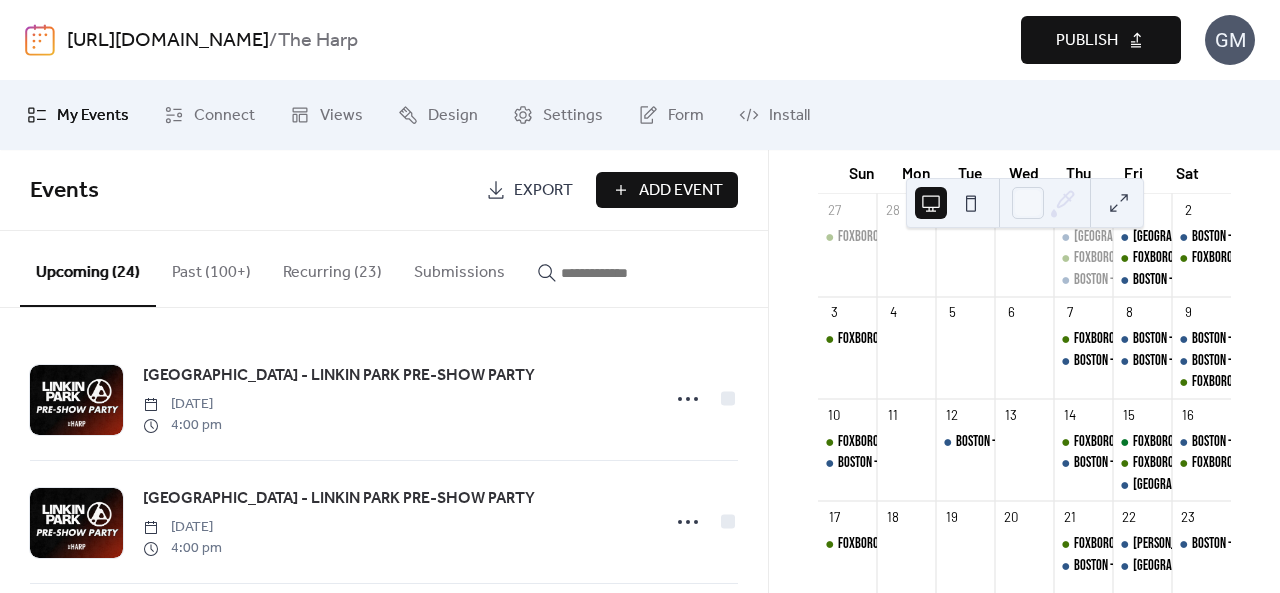 click on "Publish" at bounding box center (1087, 41) 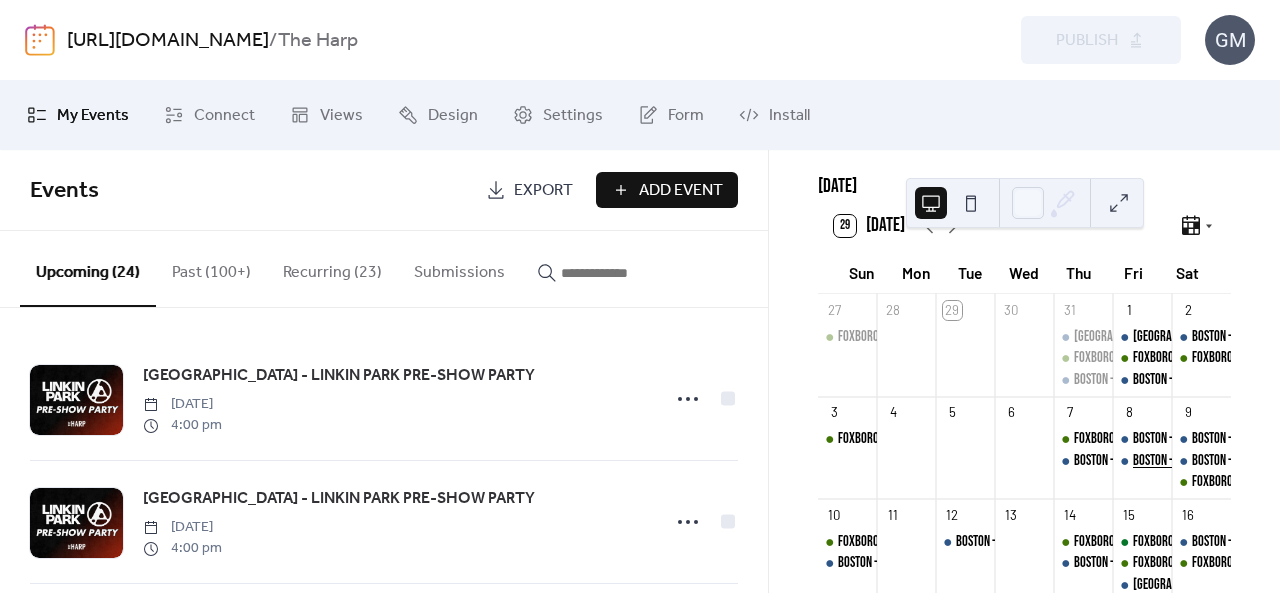 scroll, scrollTop: 84, scrollLeft: 0, axis: vertical 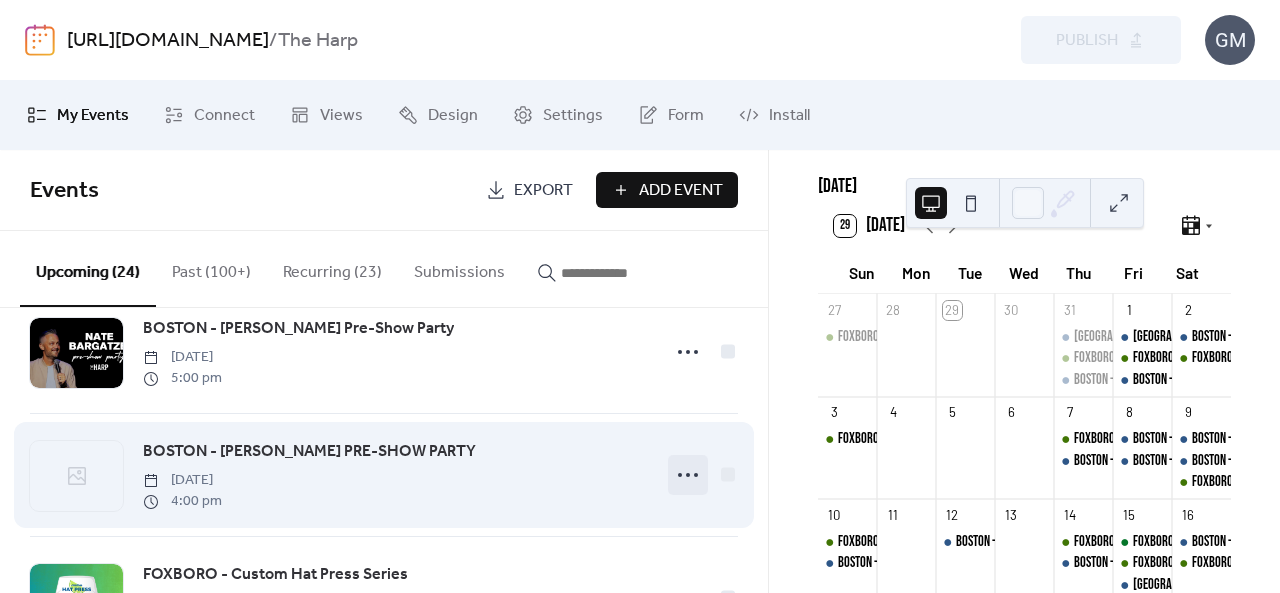 click 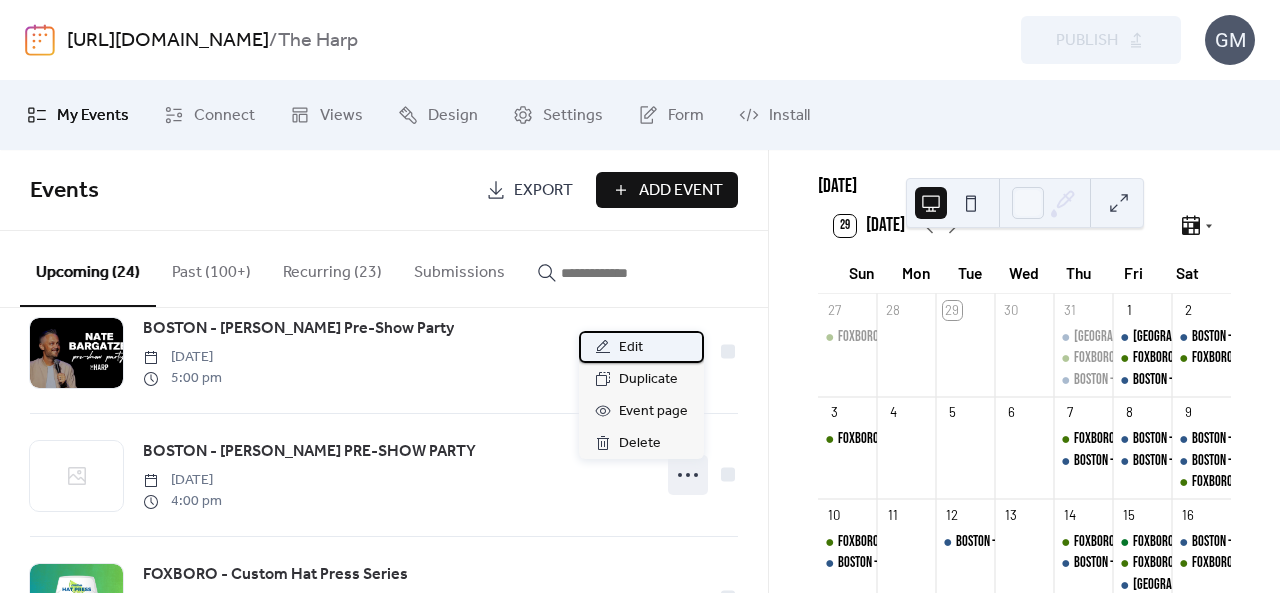 click on "Edit" at bounding box center (631, 348) 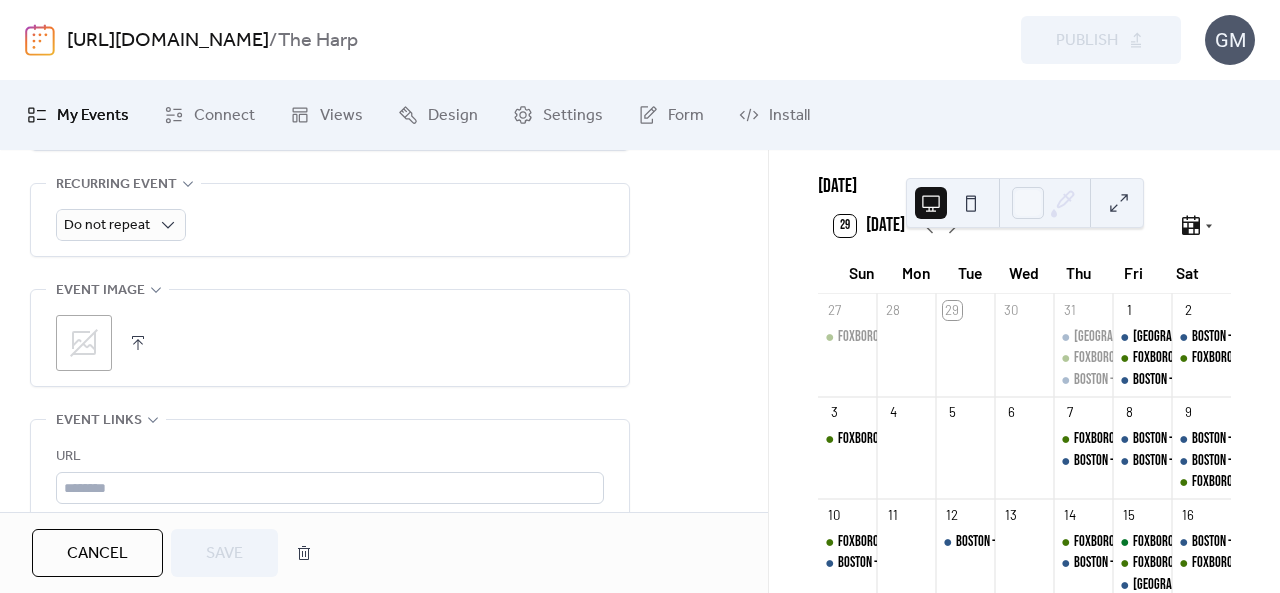 scroll, scrollTop: 1000, scrollLeft: 0, axis: vertical 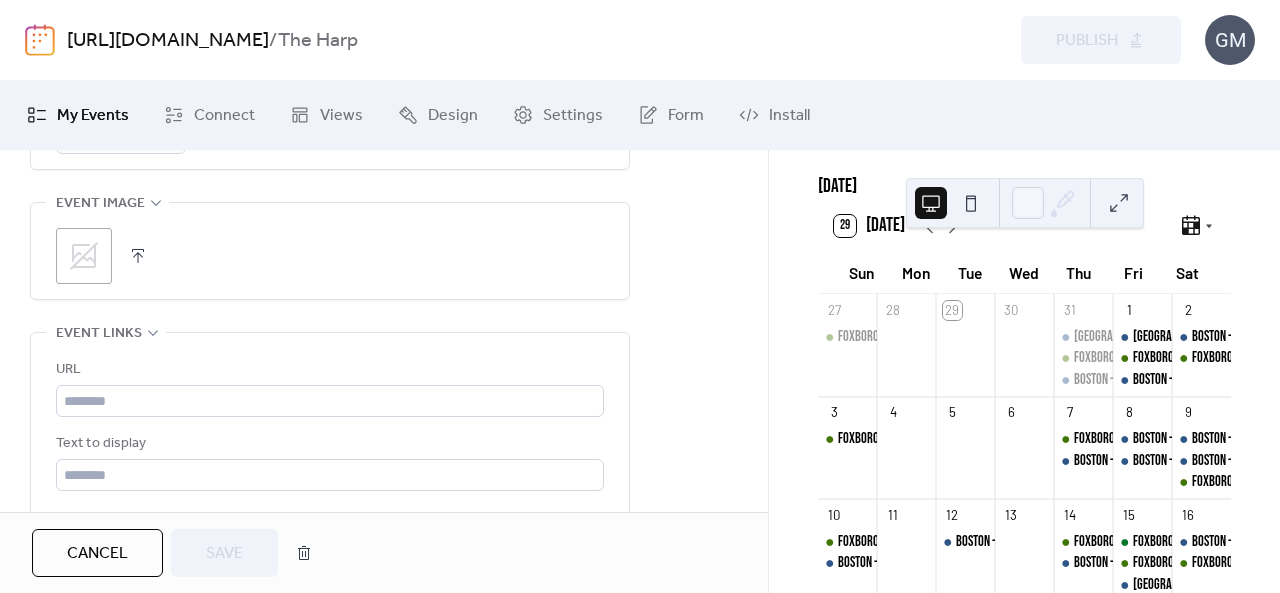 click 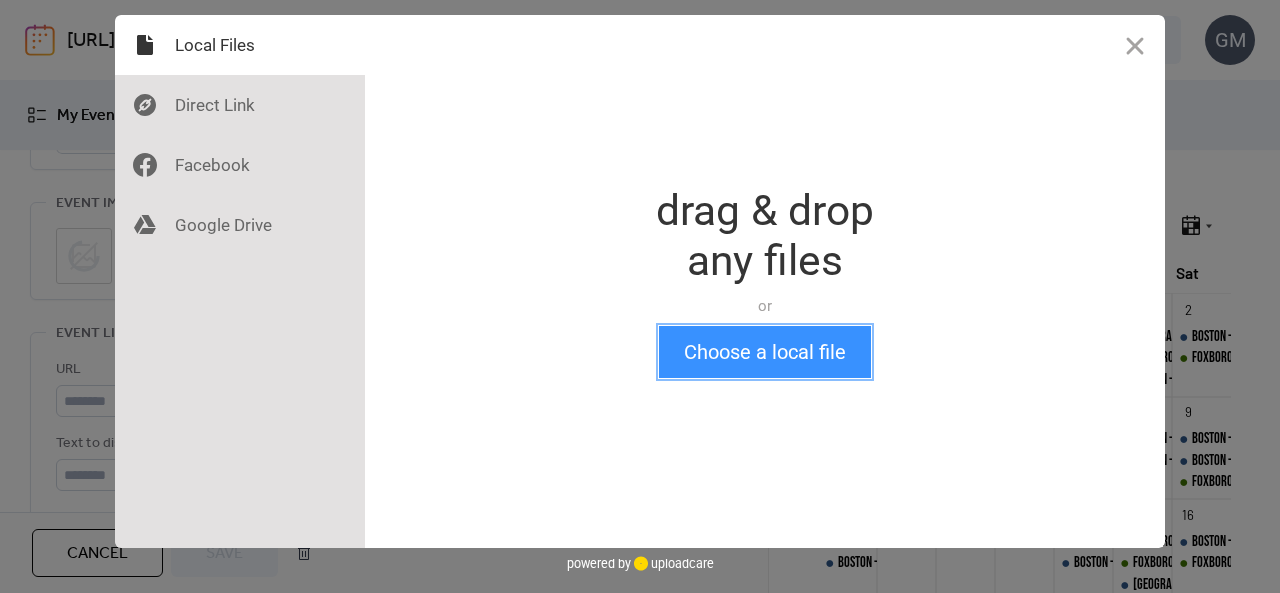 click on "Choose a local file" at bounding box center (765, 352) 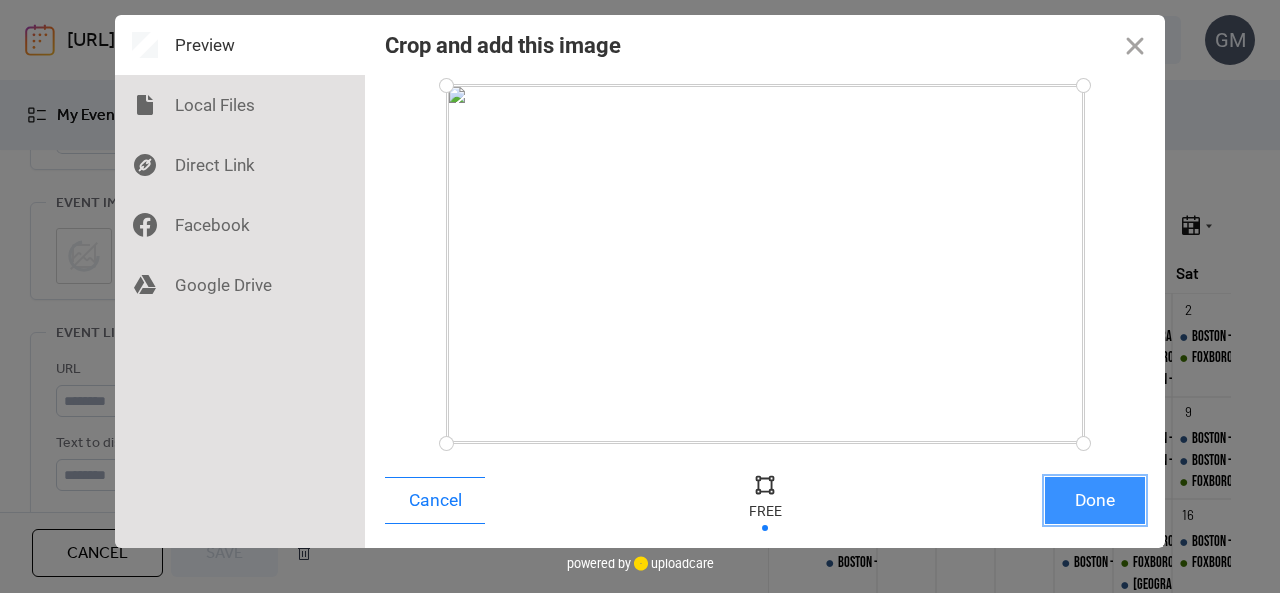 click on "Done" at bounding box center (1095, 500) 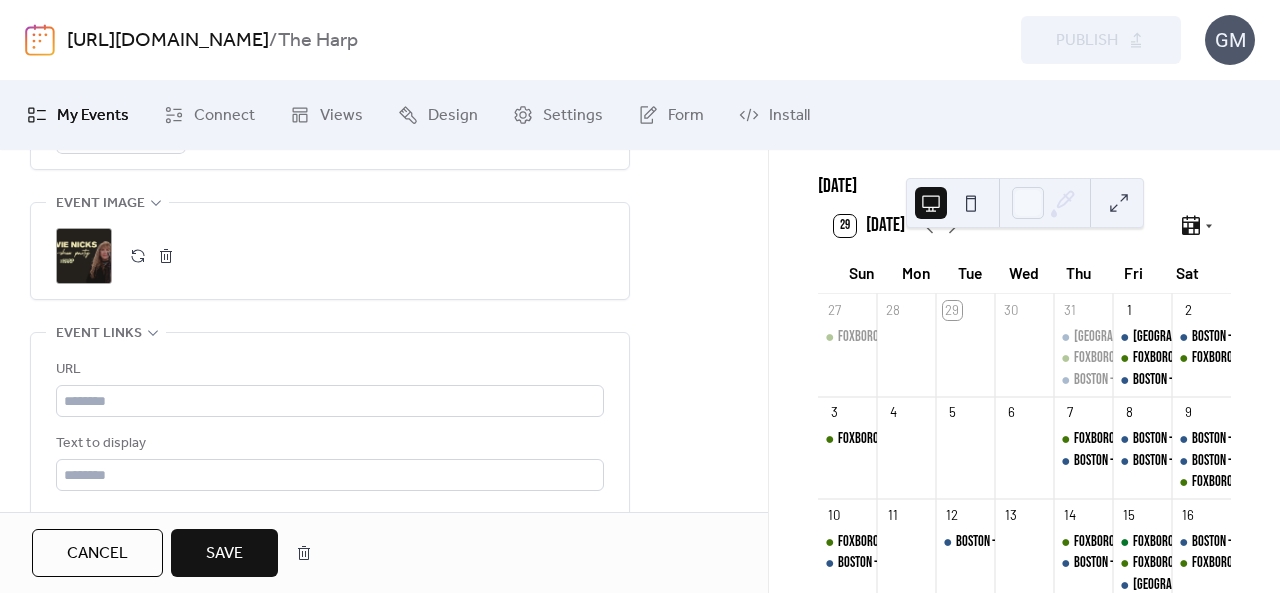 click on "Save" at bounding box center [224, 554] 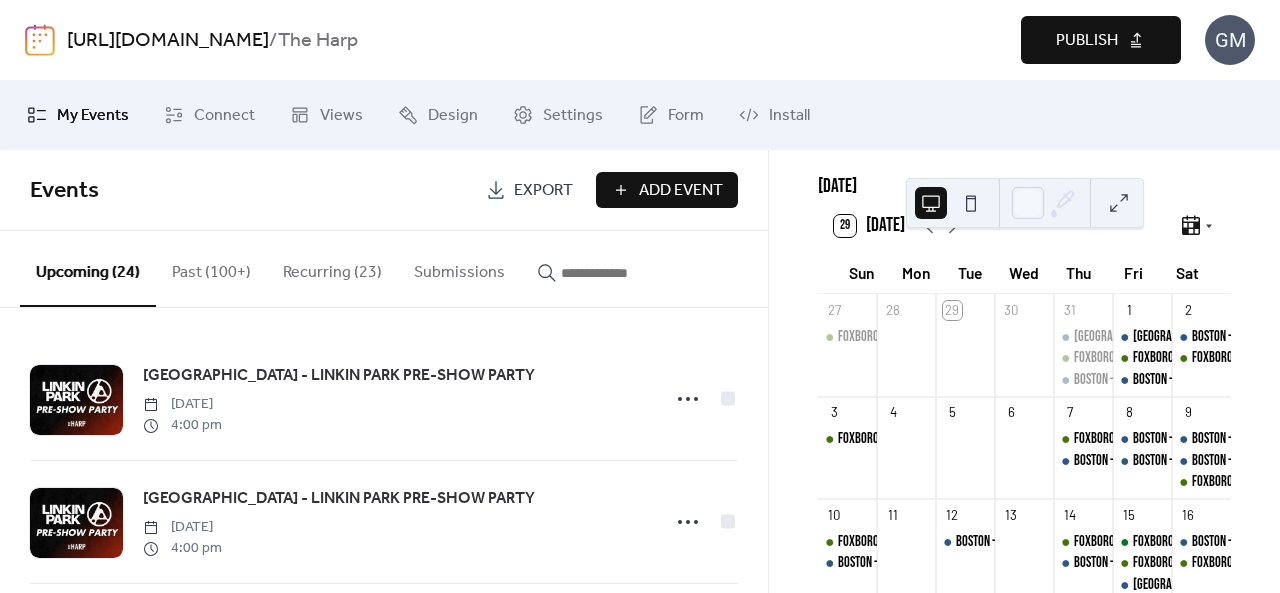 click on "Publish" at bounding box center [1087, 41] 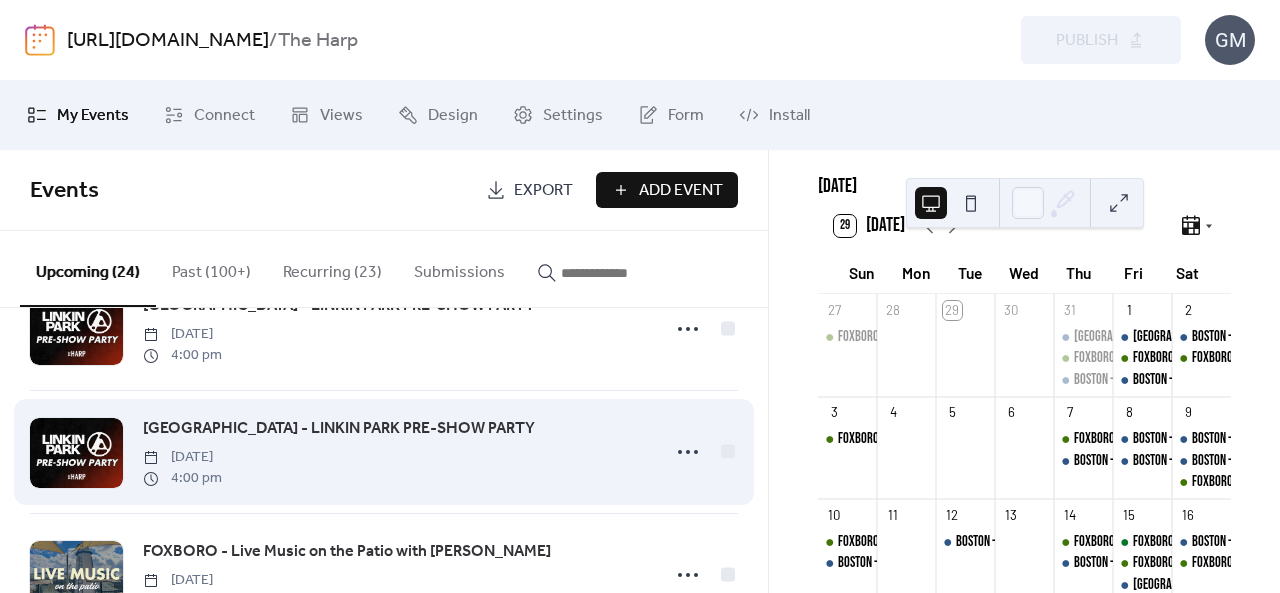 scroll, scrollTop: 100, scrollLeft: 0, axis: vertical 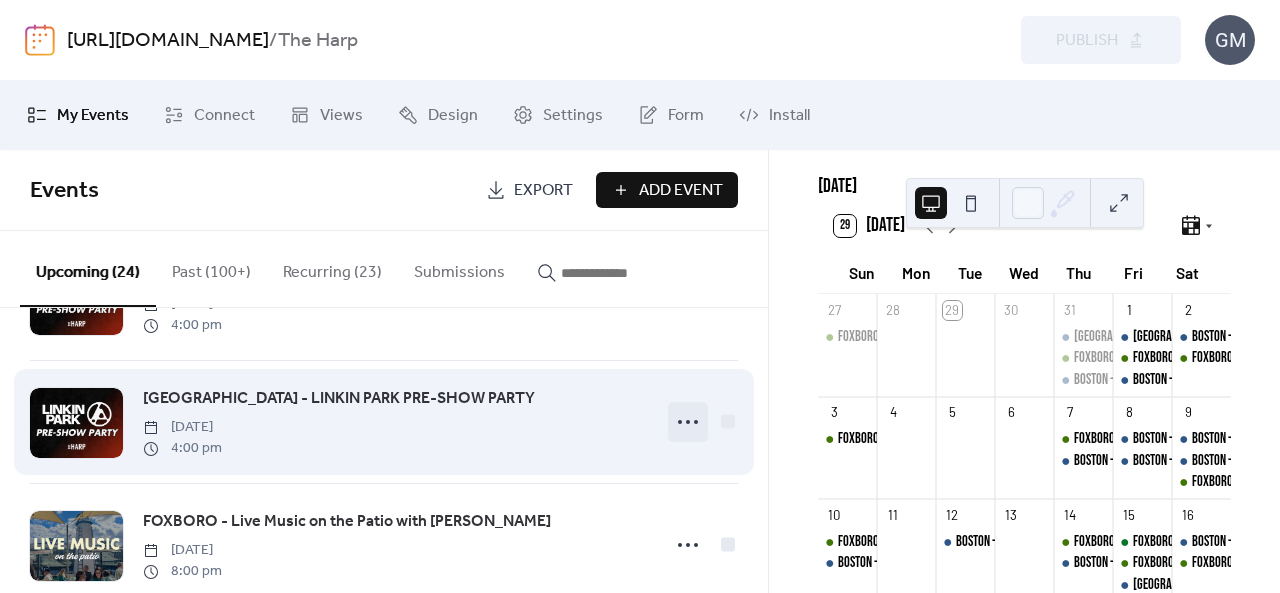 click 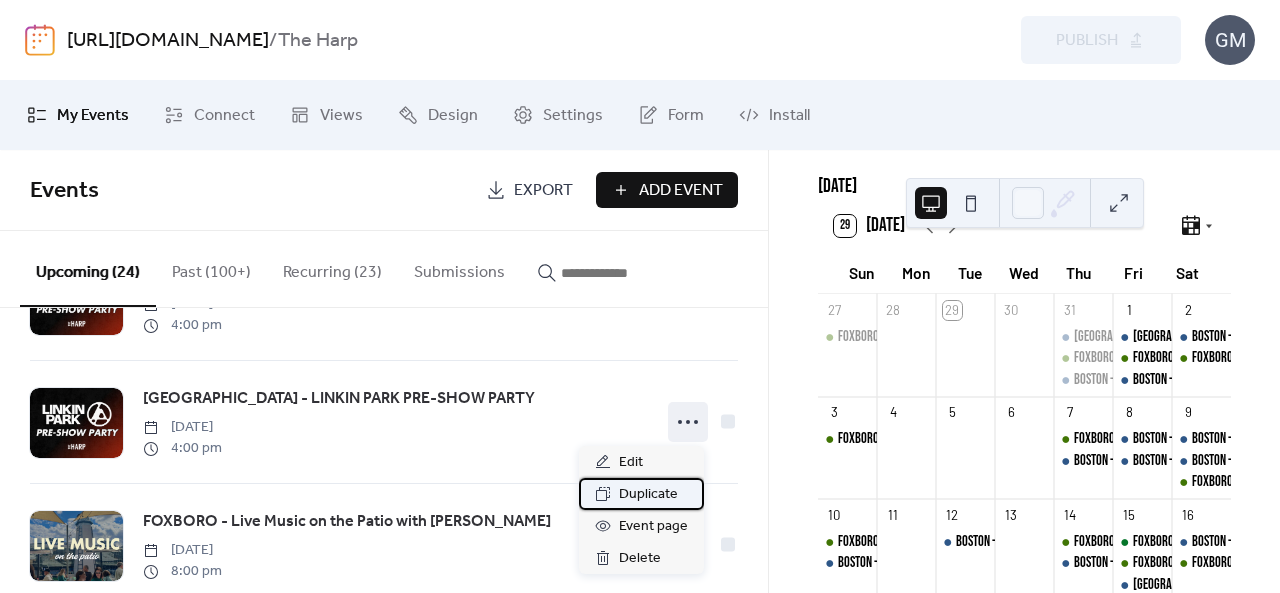 click on "Duplicate" at bounding box center [648, 495] 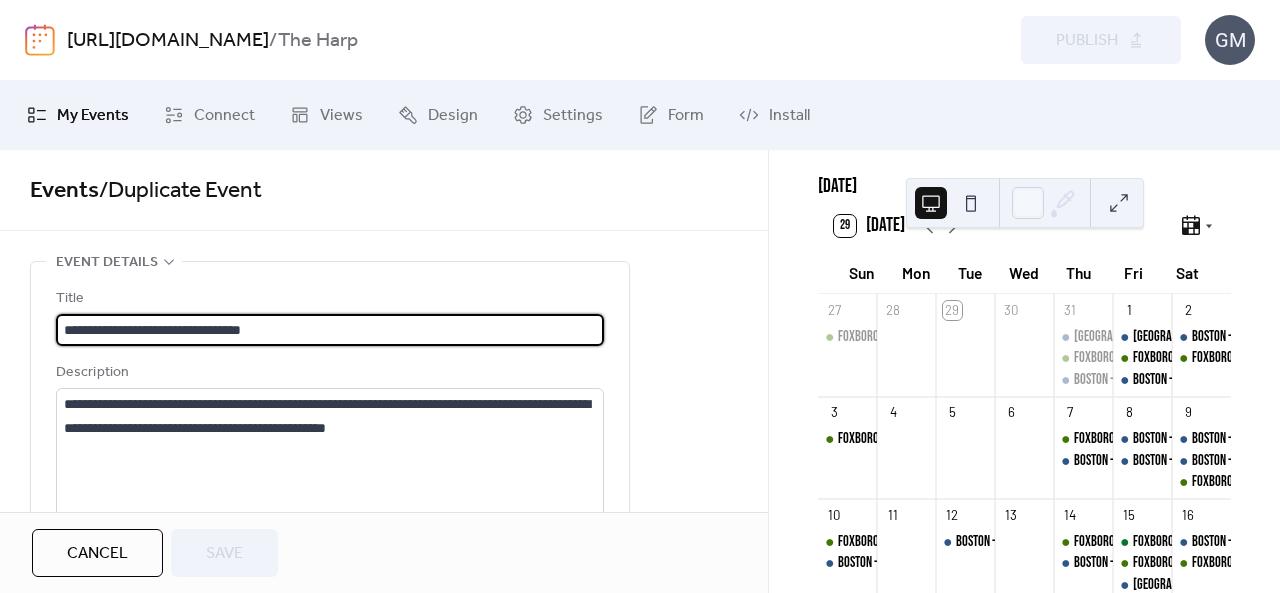 click on "**********" at bounding box center (330, 330) 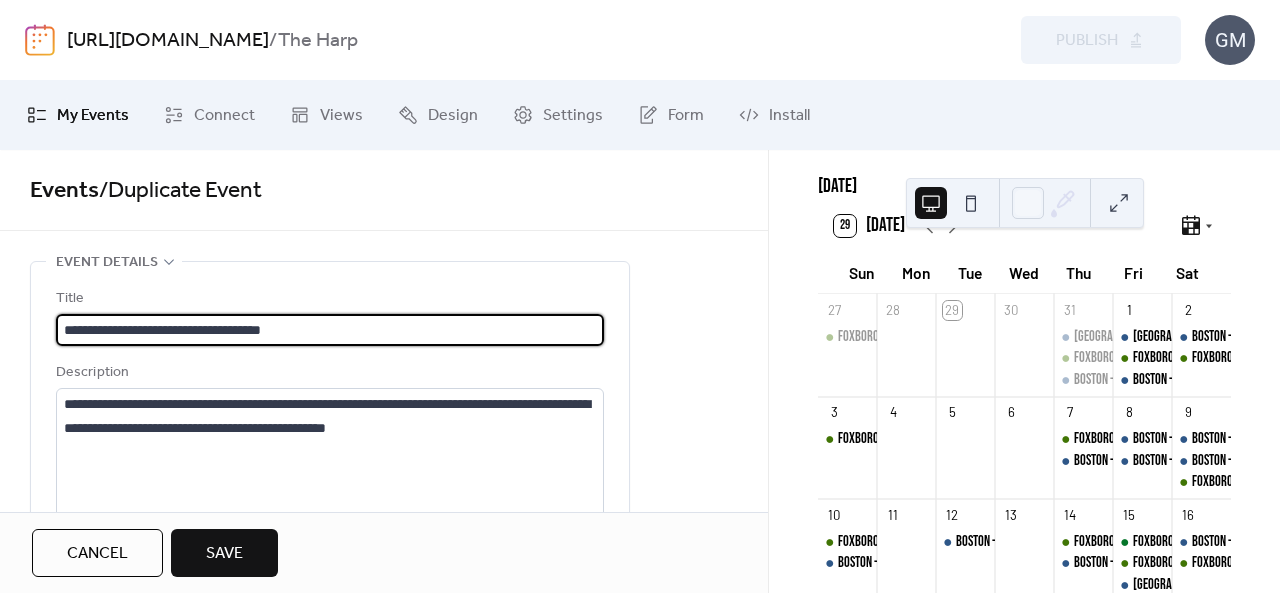 type on "**********" 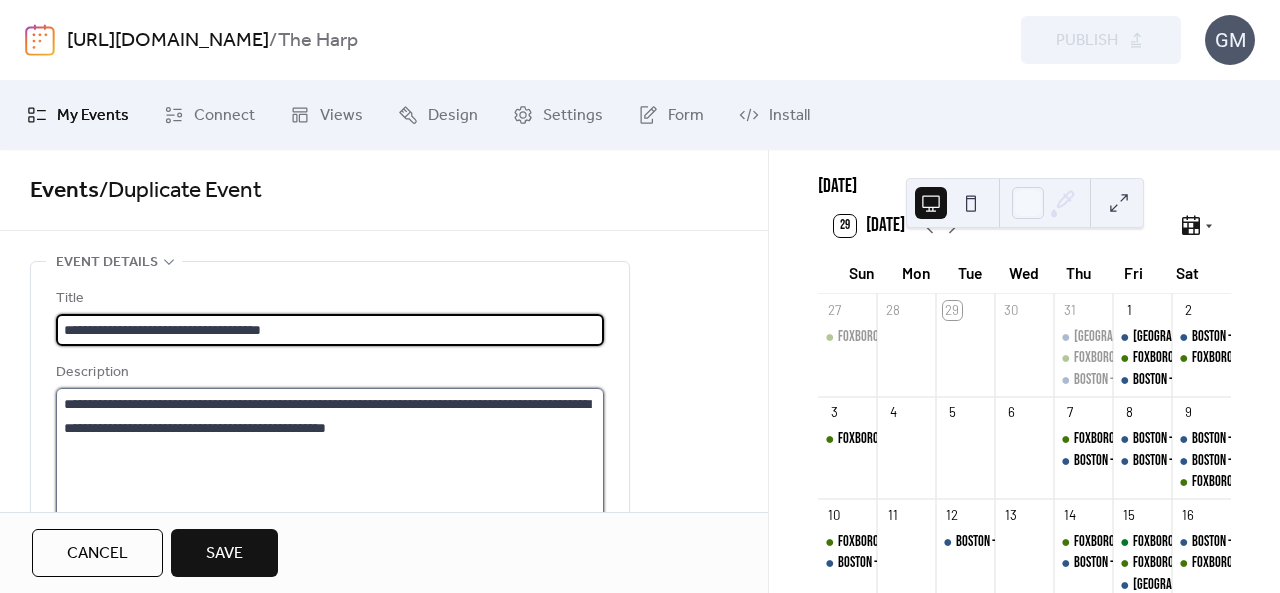 click on "**********" at bounding box center (330, 464) 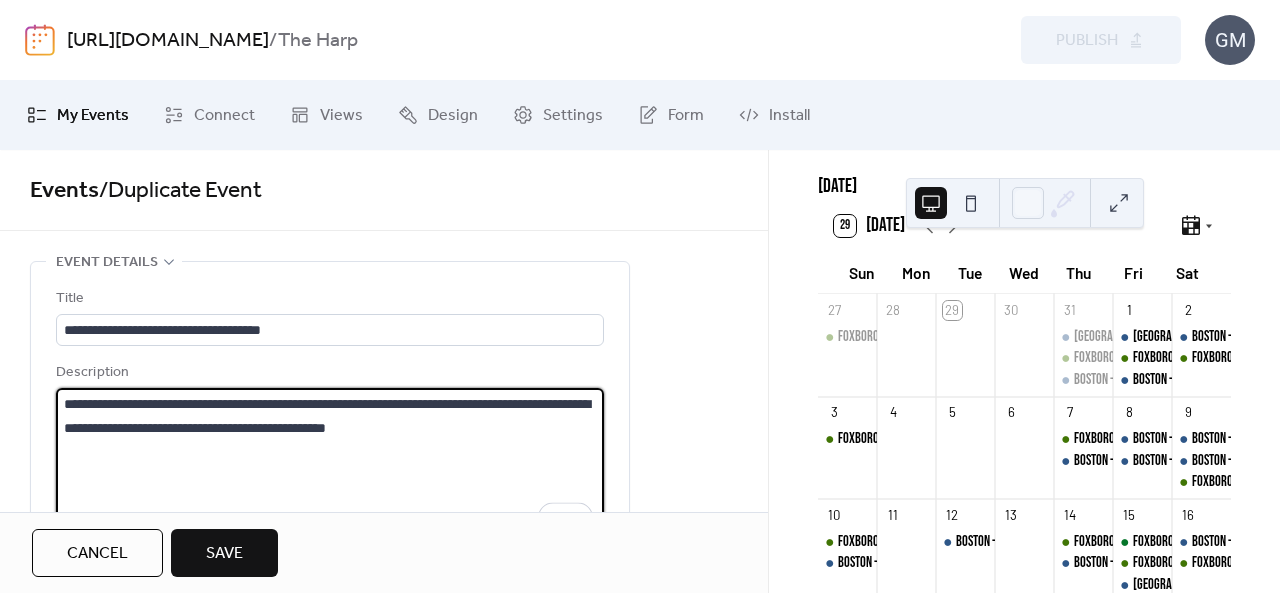 drag, startPoint x: 490, startPoint y: 435, endPoint x: 35, endPoint y: 376, distance: 458.80933 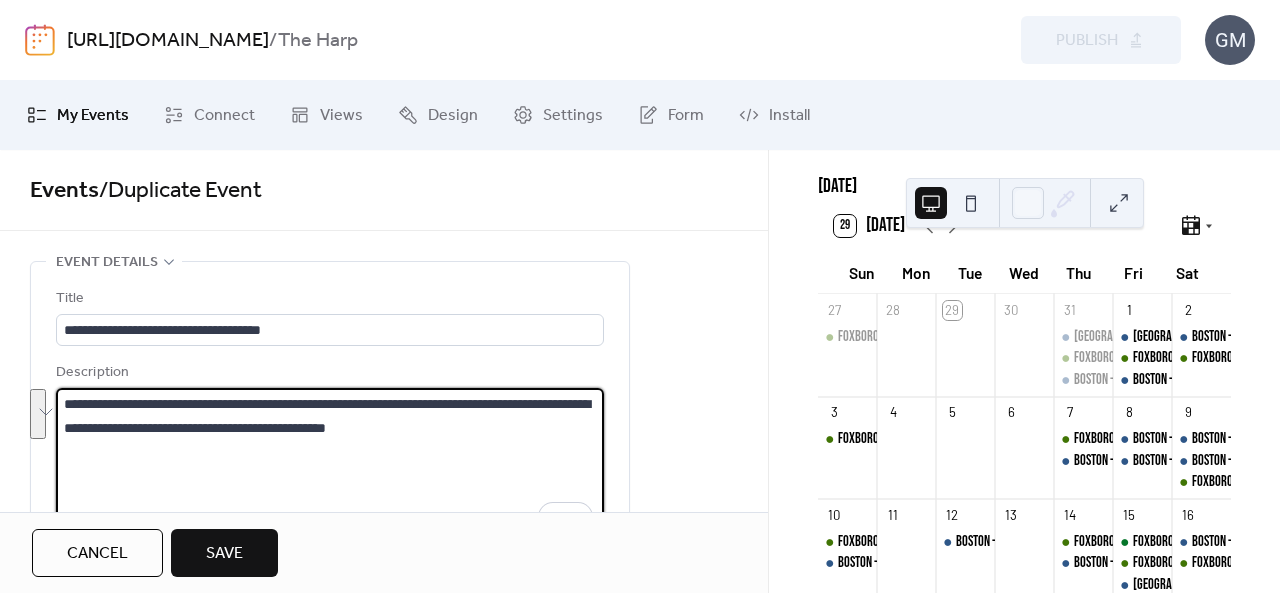 paste on "**" 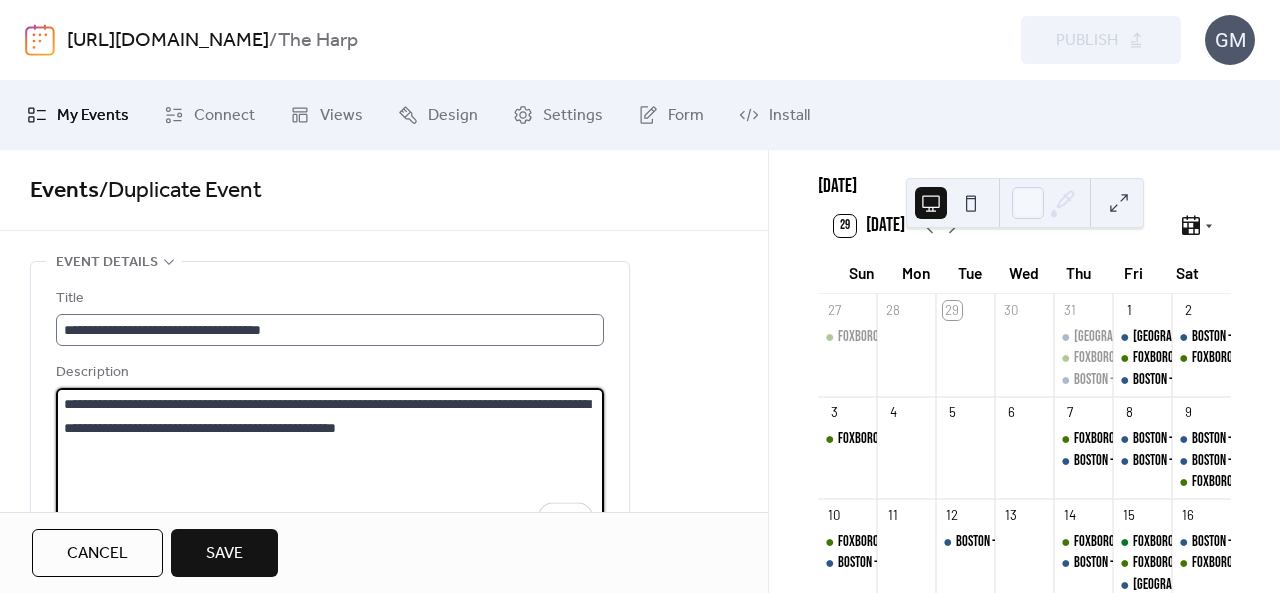 scroll, scrollTop: 1, scrollLeft: 0, axis: vertical 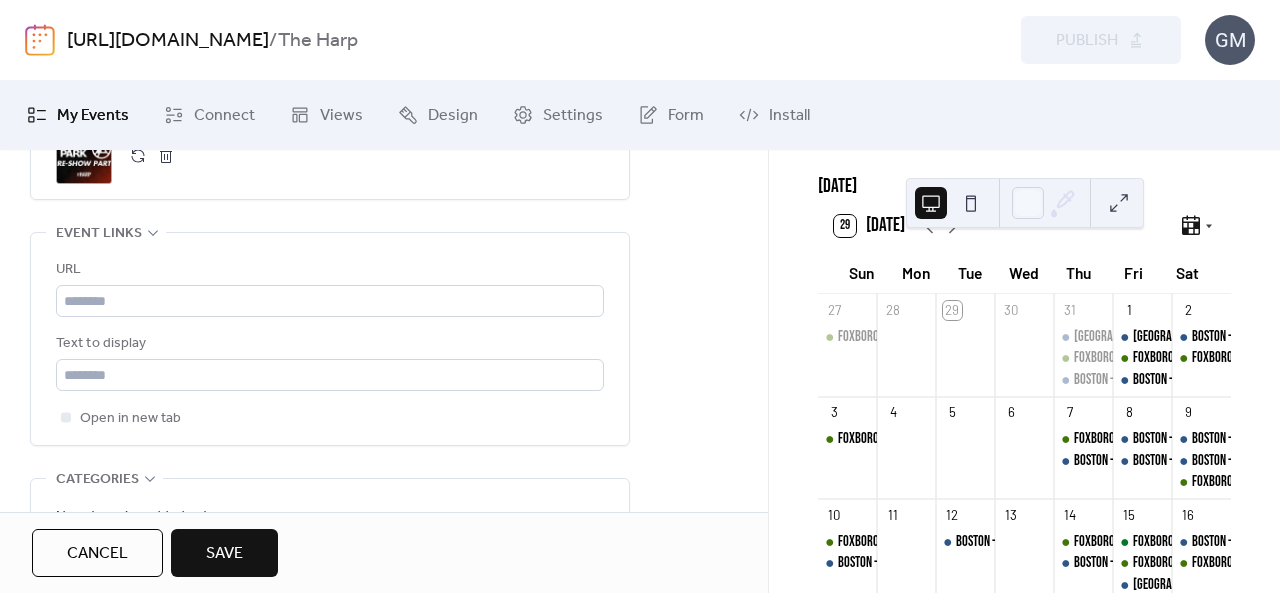 type on "**********" 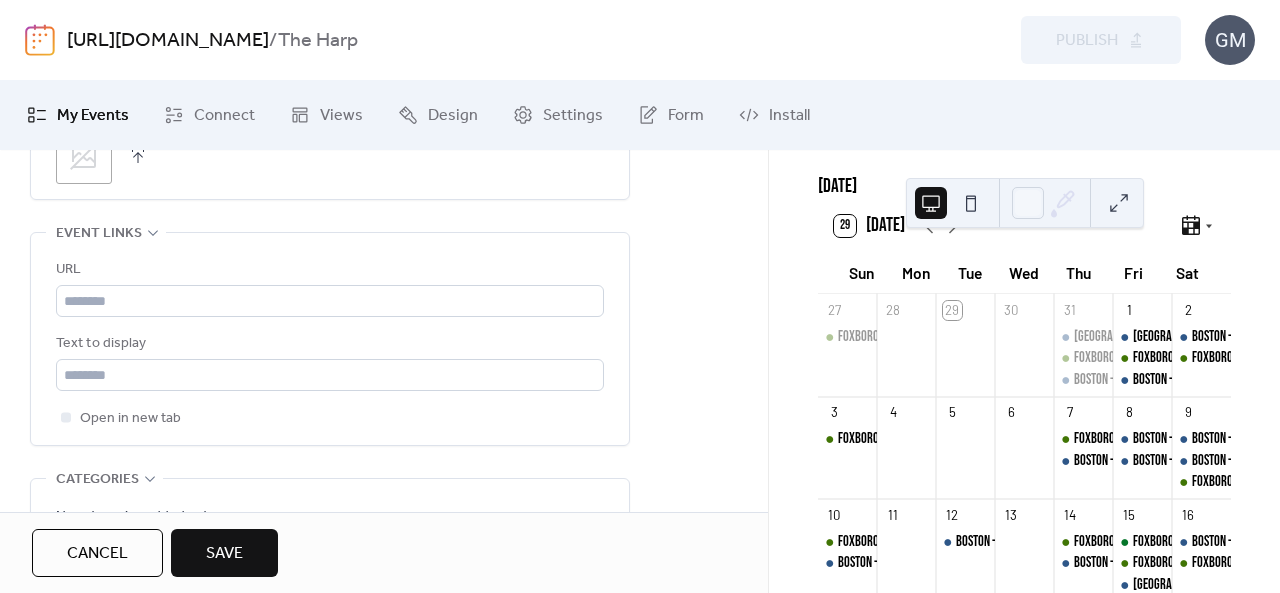 click 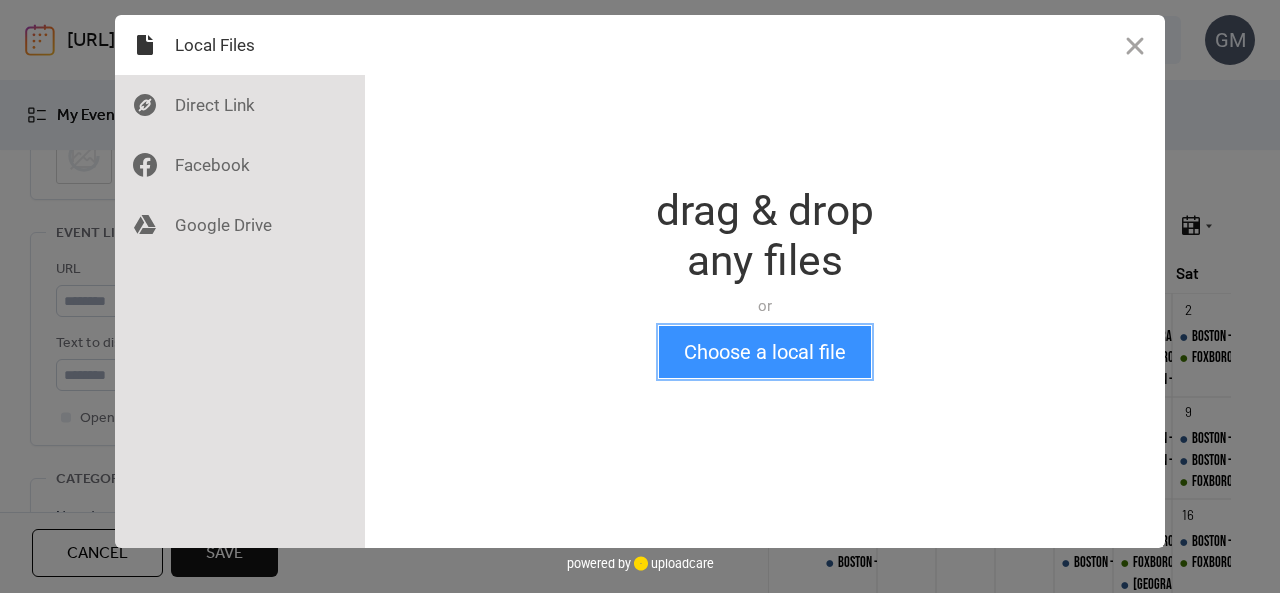 click on "Choose a local file" at bounding box center [765, 352] 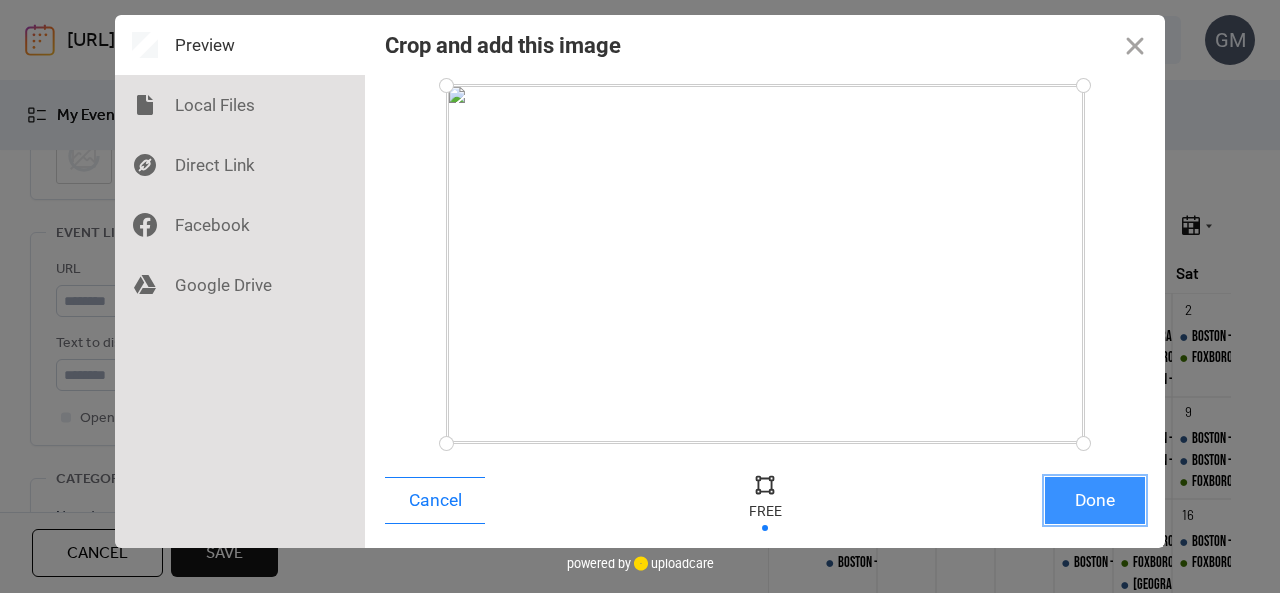 click on "Done" at bounding box center [1095, 500] 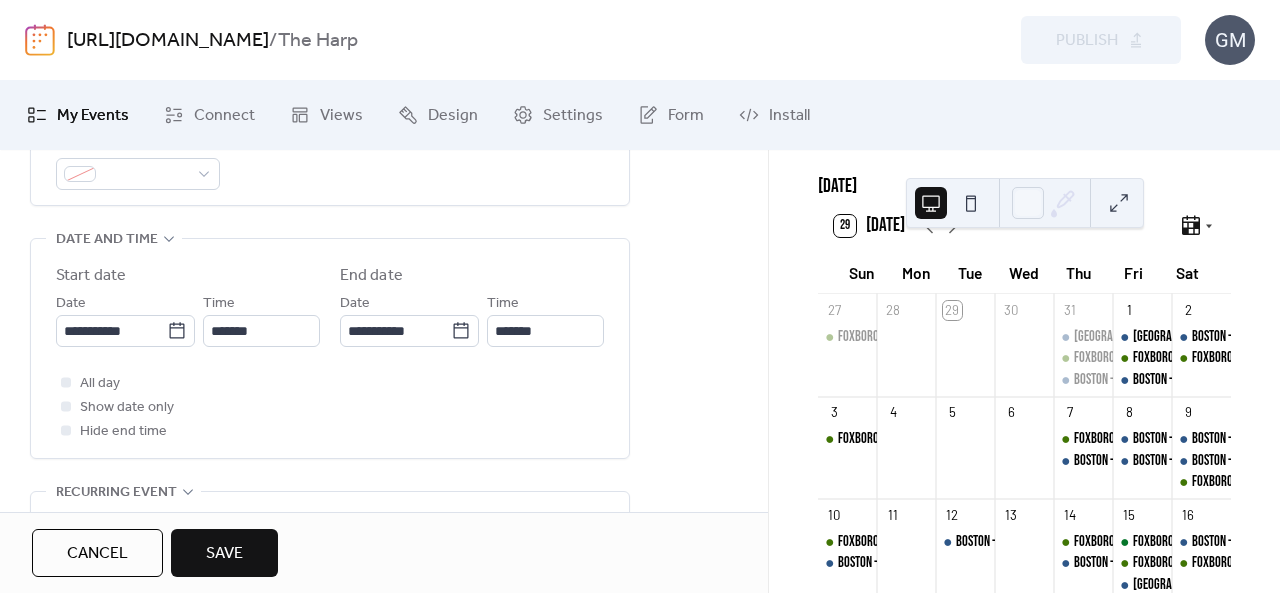 scroll, scrollTop: 600, scrollLeft: 0, axis: vertical 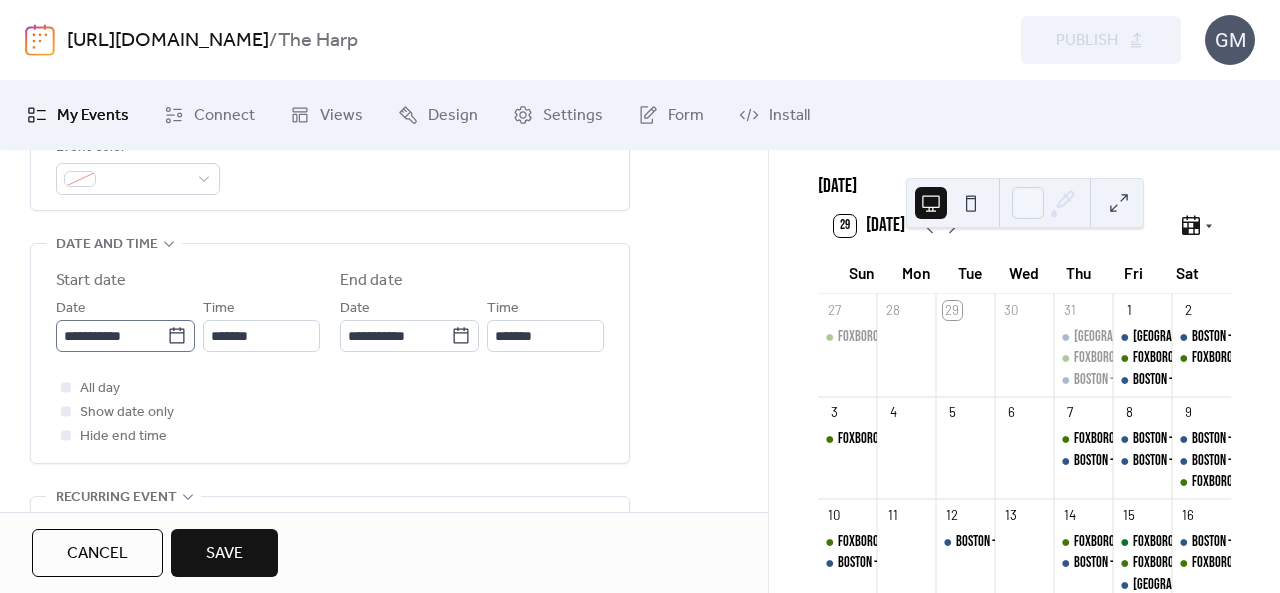 click 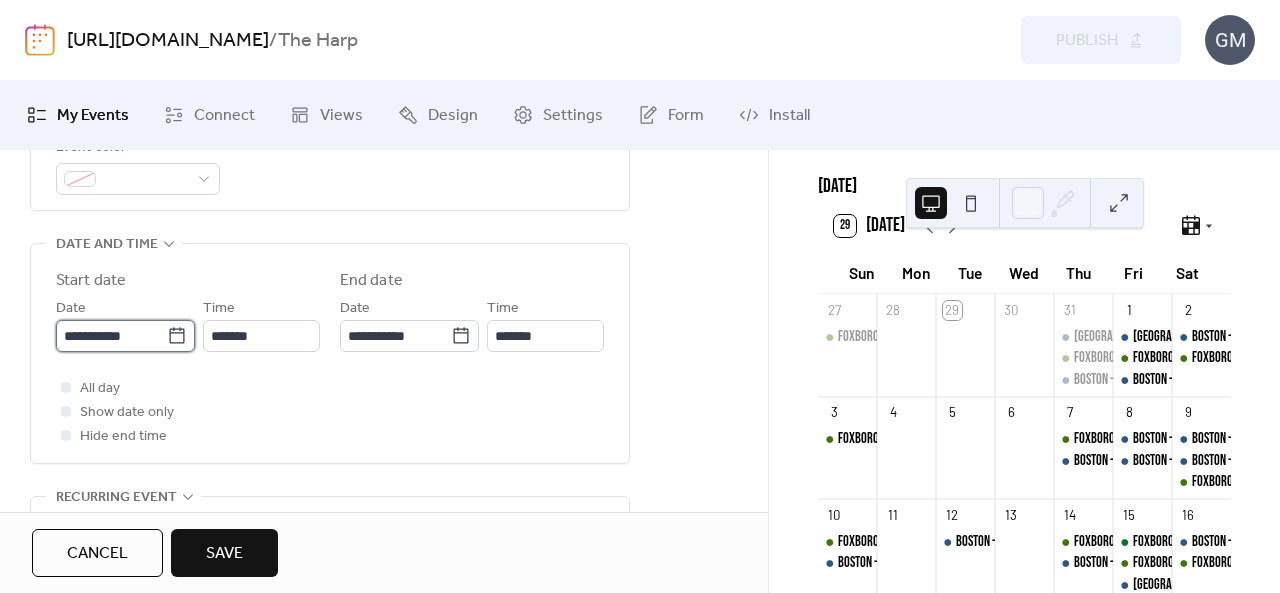 click on "**********" at bounding box center [111, 336] 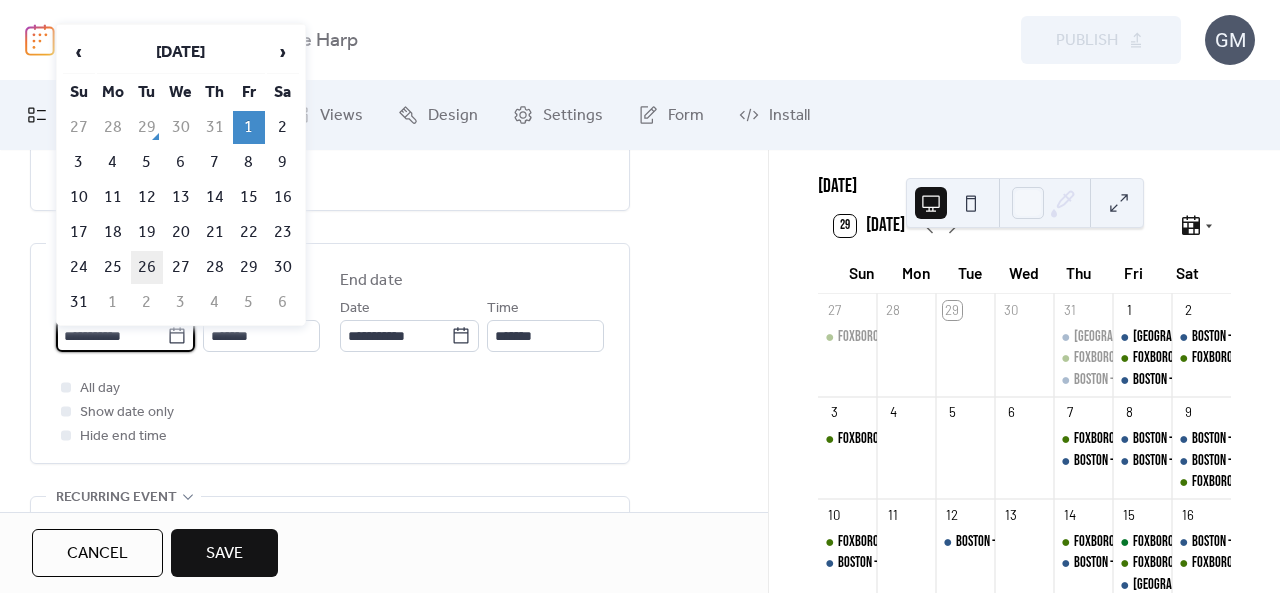 click on "26" at bounding box center (147, 267) 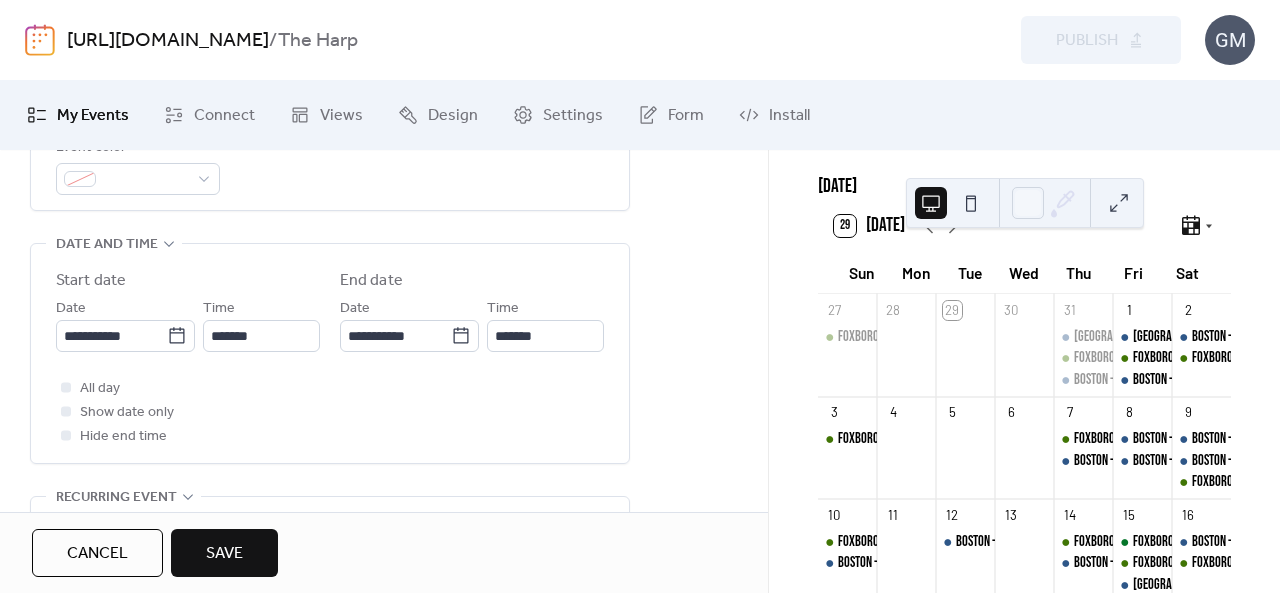 type on "**********" 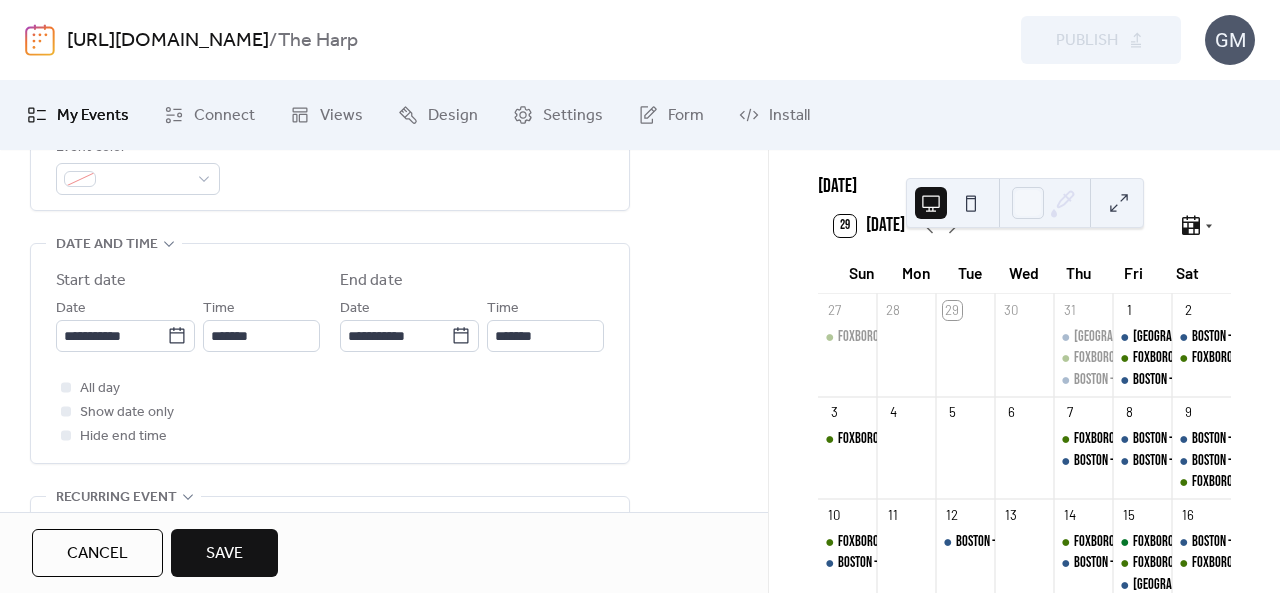 type on "**********" 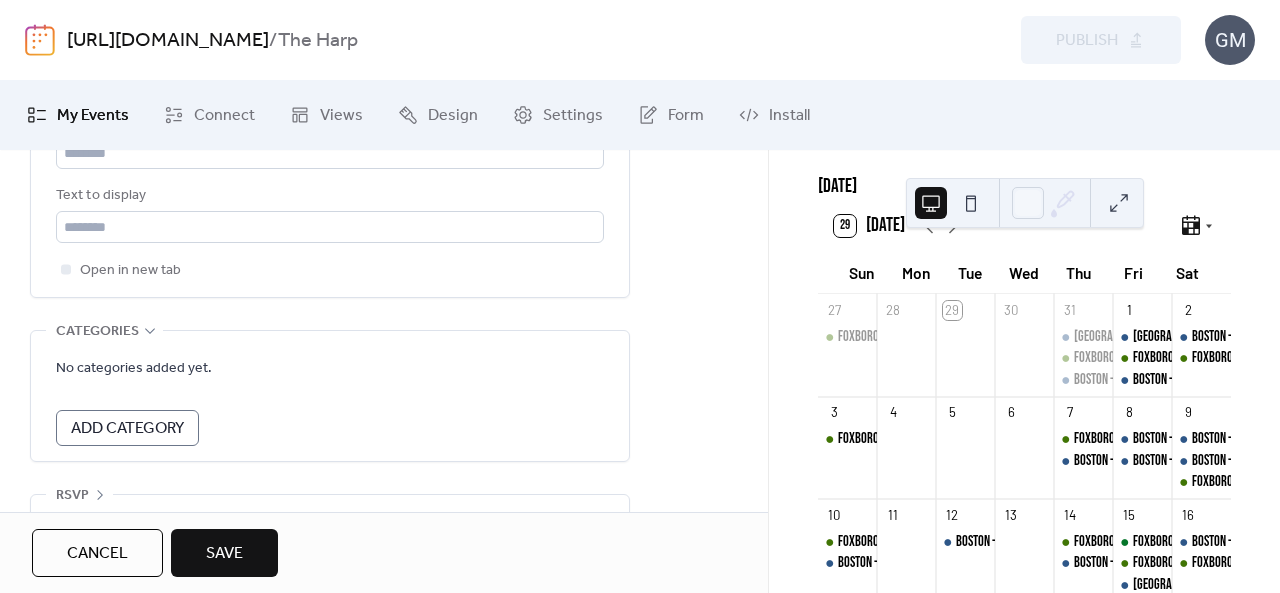 scroll, scrollTop: 1290, scrollLeft: 0, axis: vertical 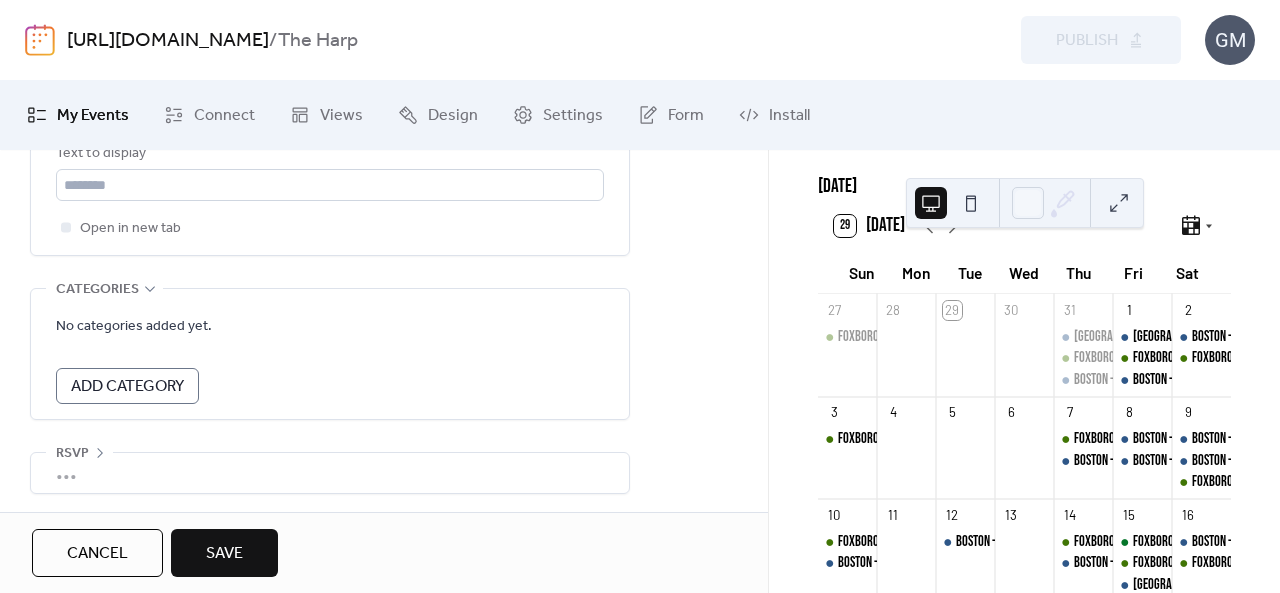 click on "Save" at bounding box center (224, 553) 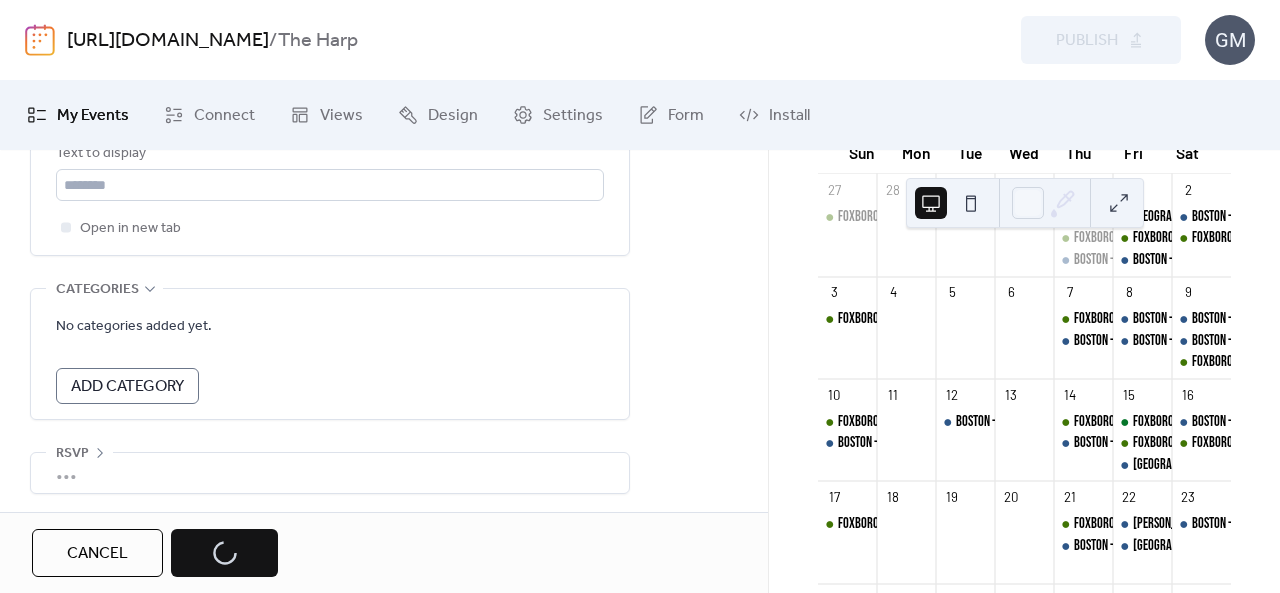 scroll, scrollTop: 284, scrollLeft: 0, axis: vertical 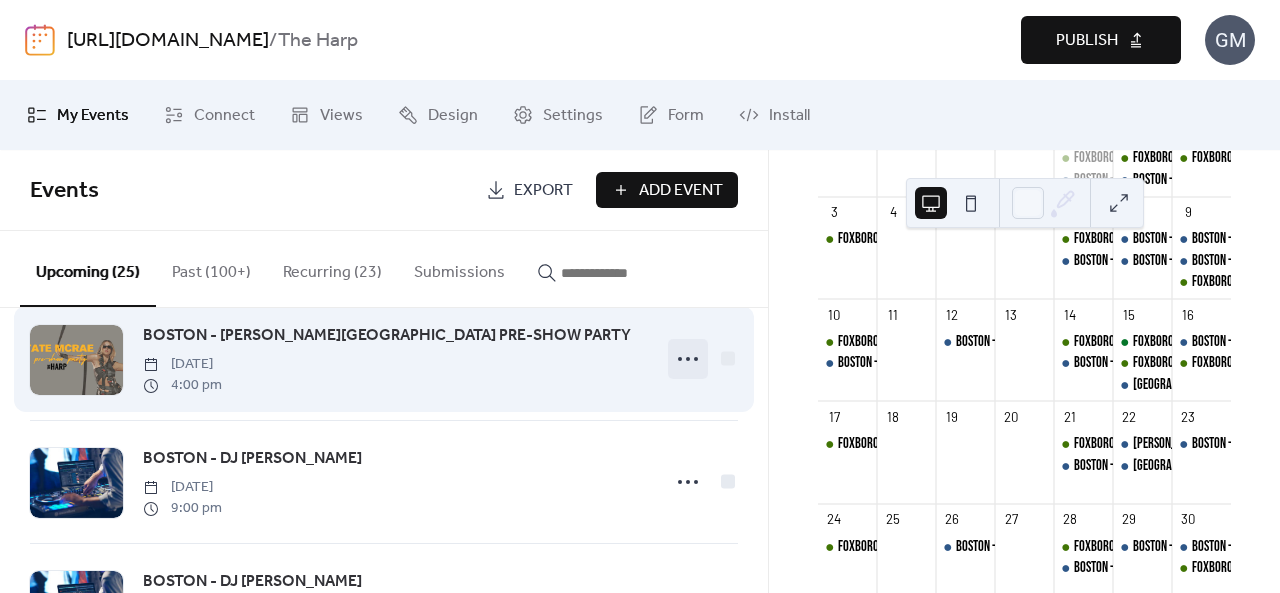 click 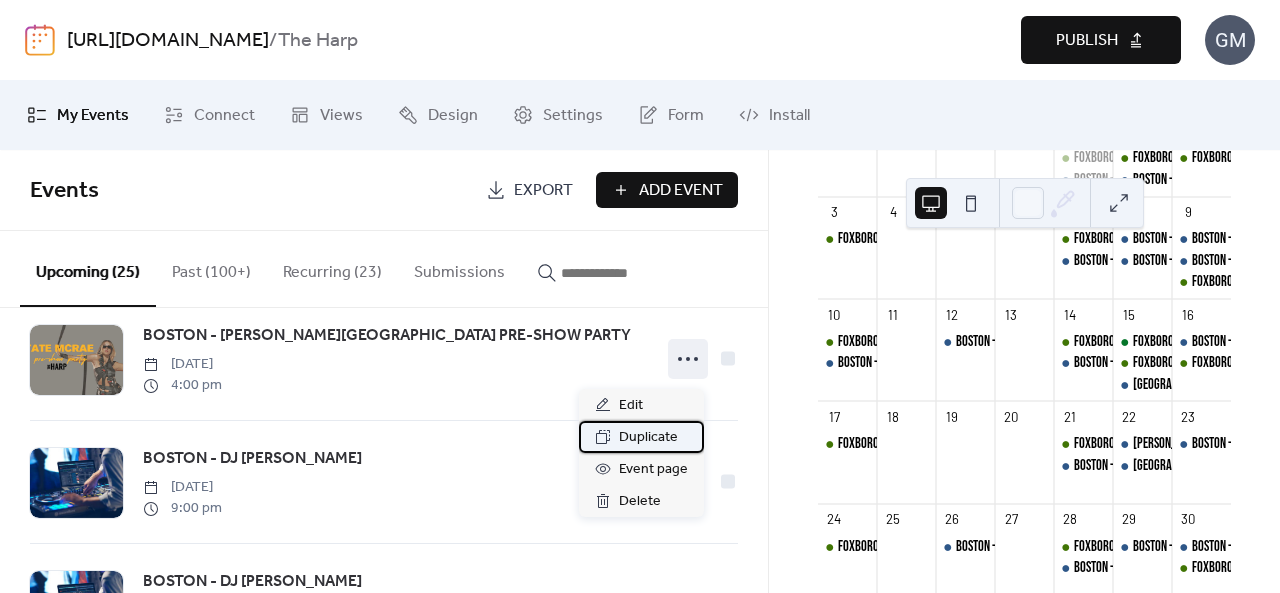 click on "Duplicate" at bounding box center [648, 438] 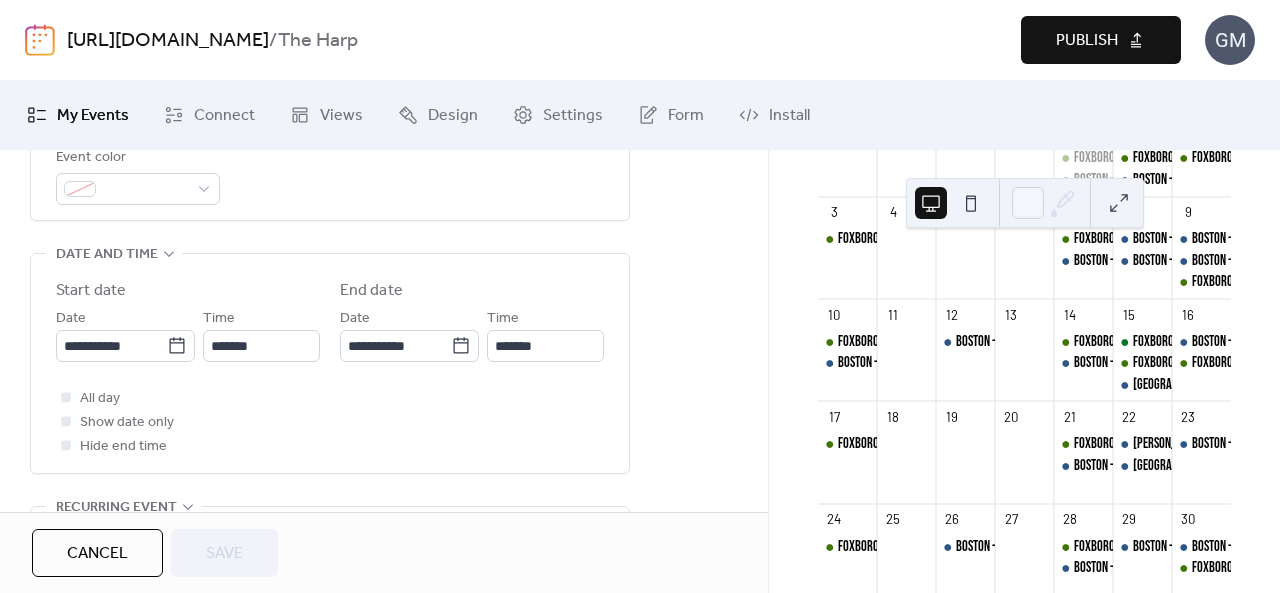 scroll, scrollTop: 600, scrollLeft: 0, axis: vertical 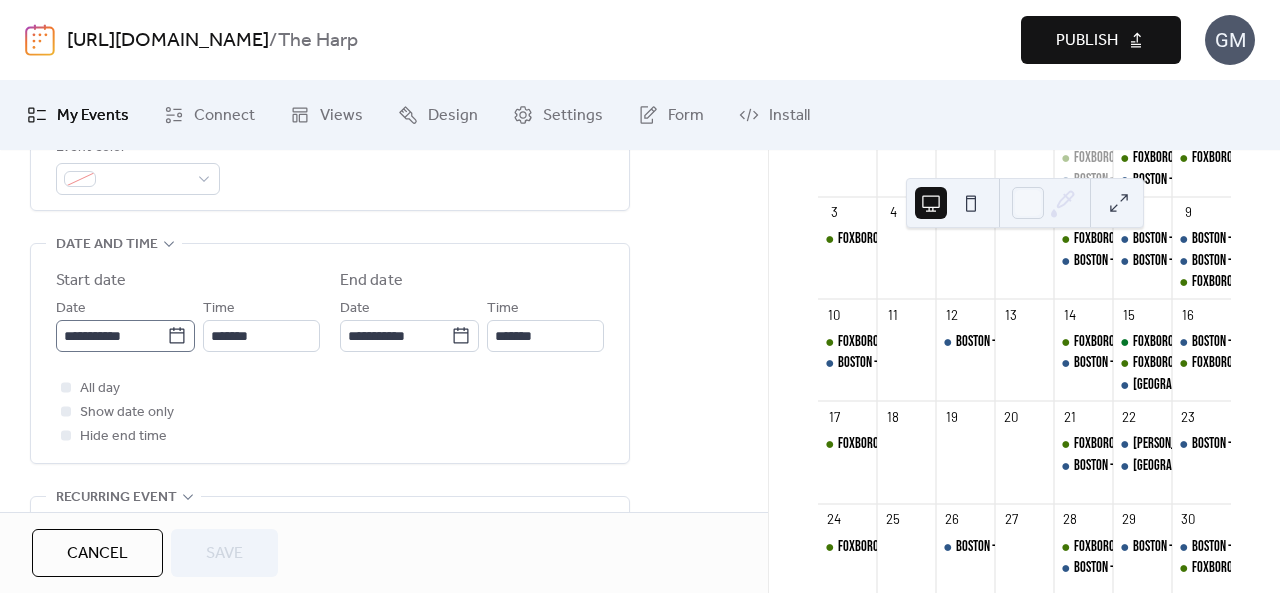 click 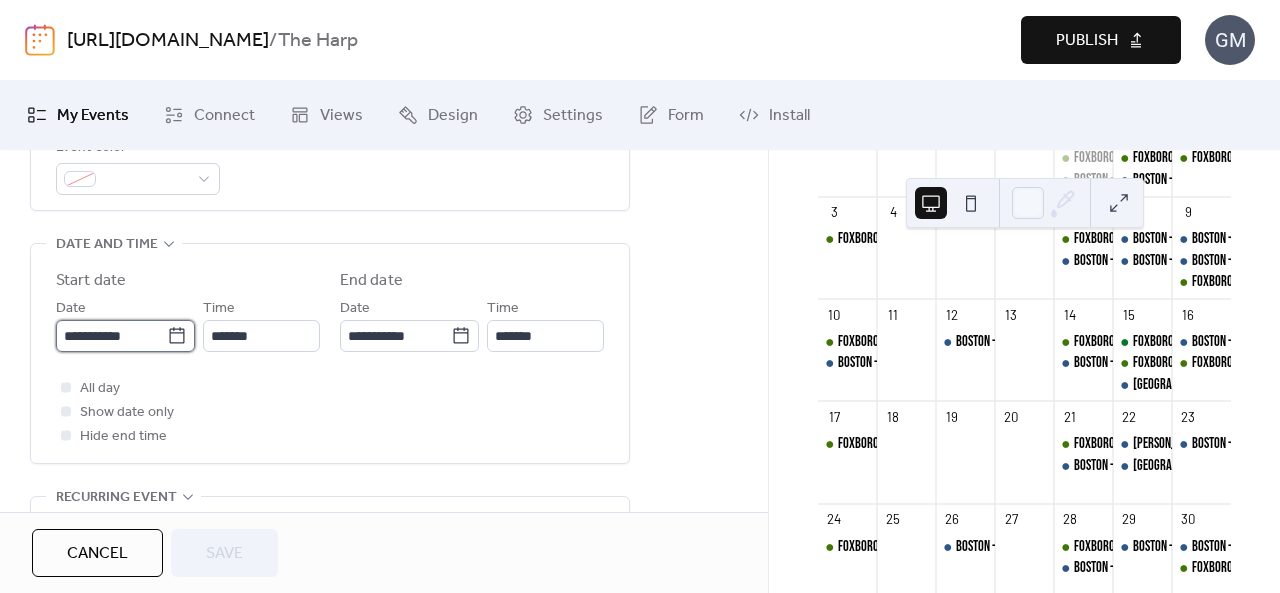 click on "**********" at bounding box center [111, 336] 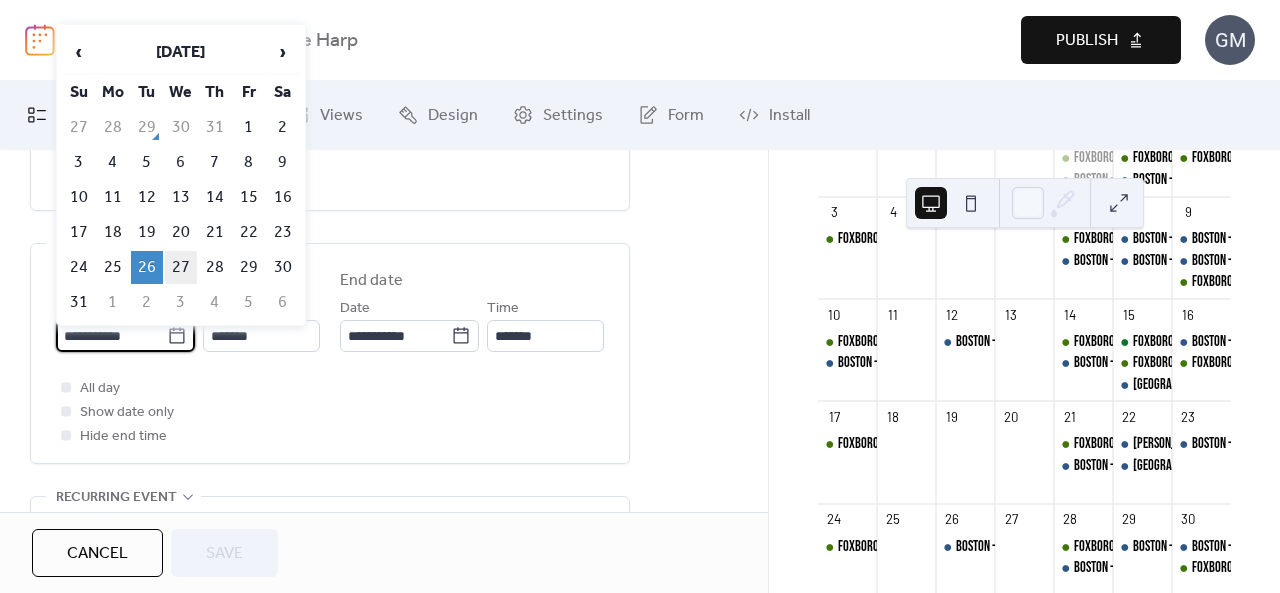 click on "27" at bounding box center [181, 267] 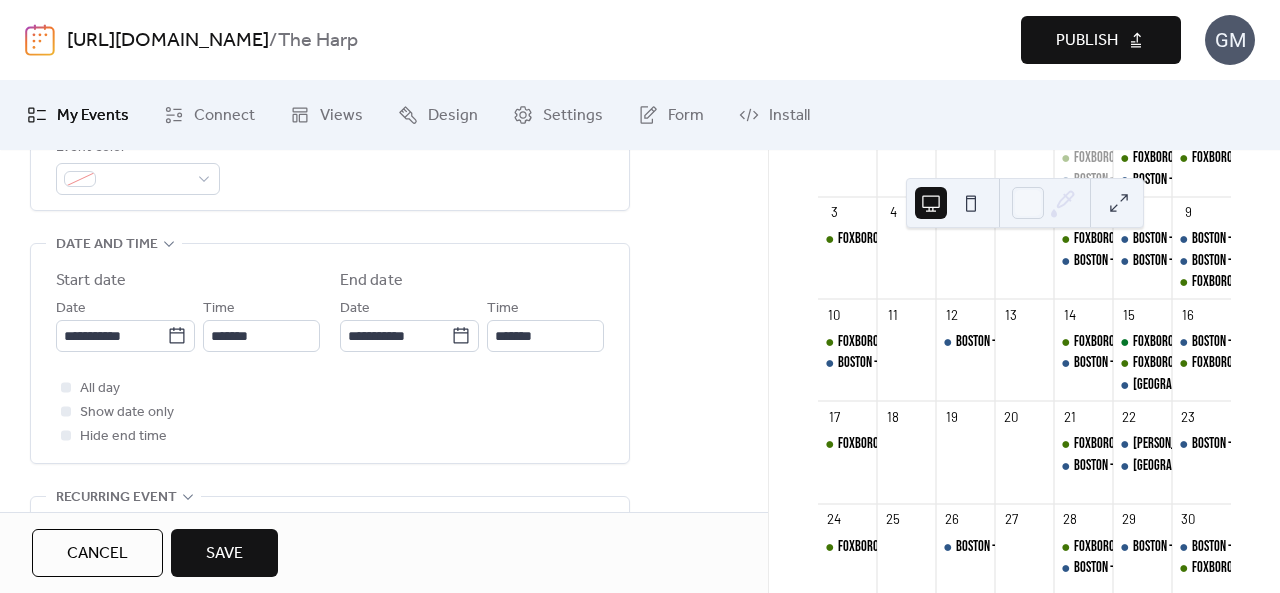 click on "Save" at bounding box center (224, 554) 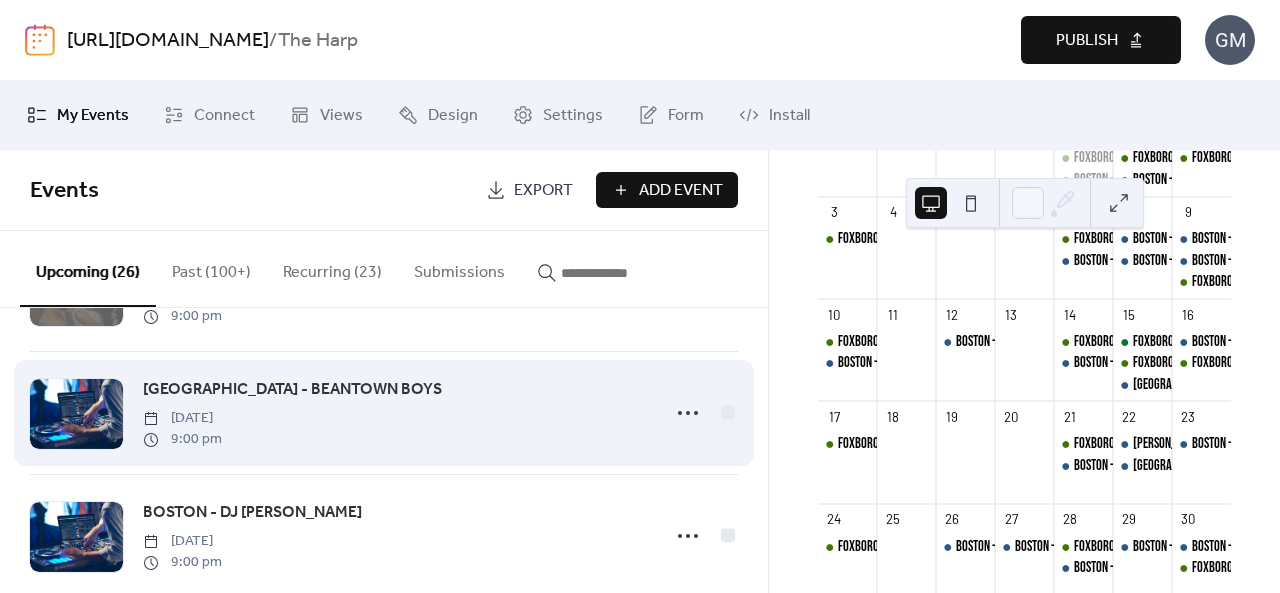scroll, scrollTop: 2500, scrollLeft: 0, axis: vertical 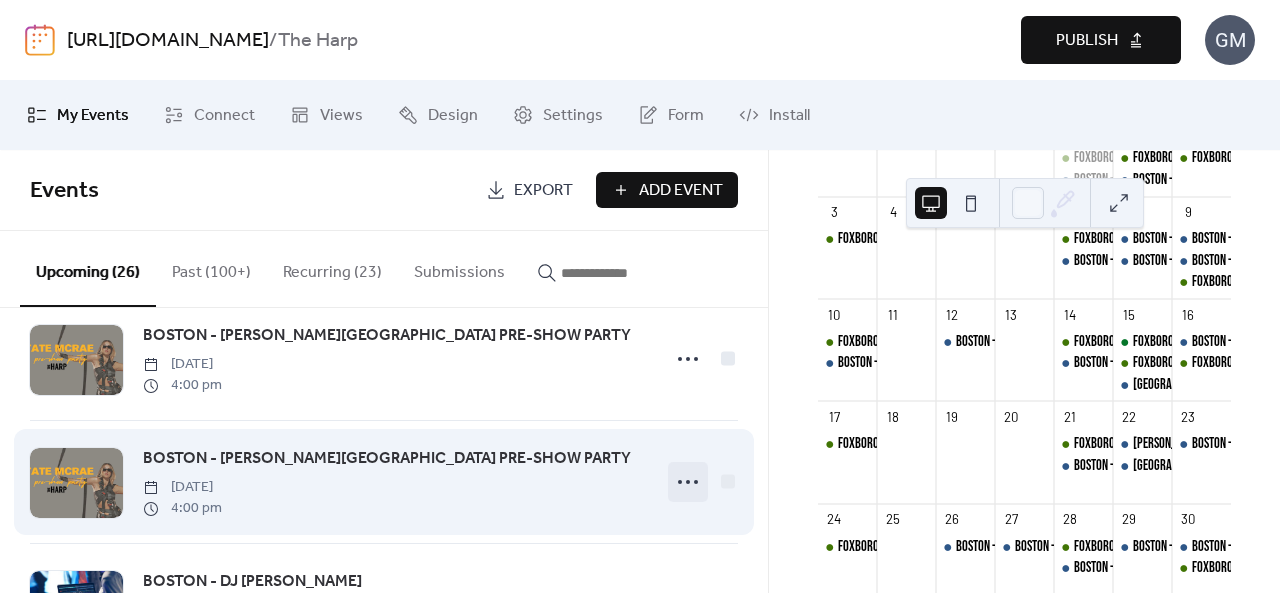 click 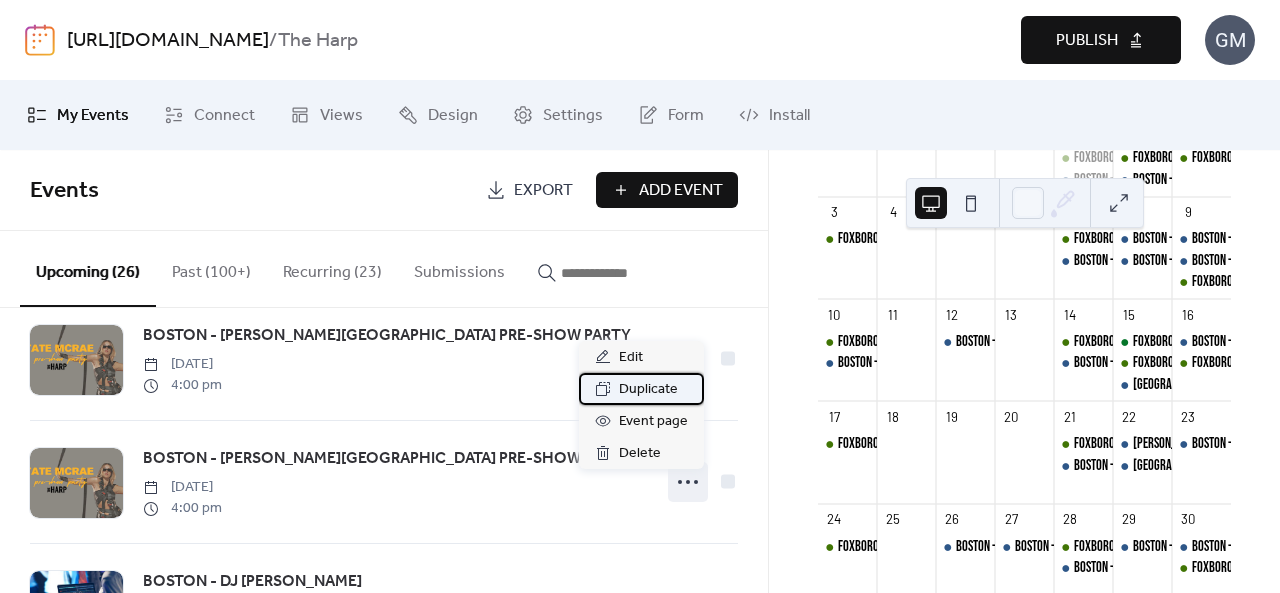 click on "Duplicate" at bounding box center (648, 390) 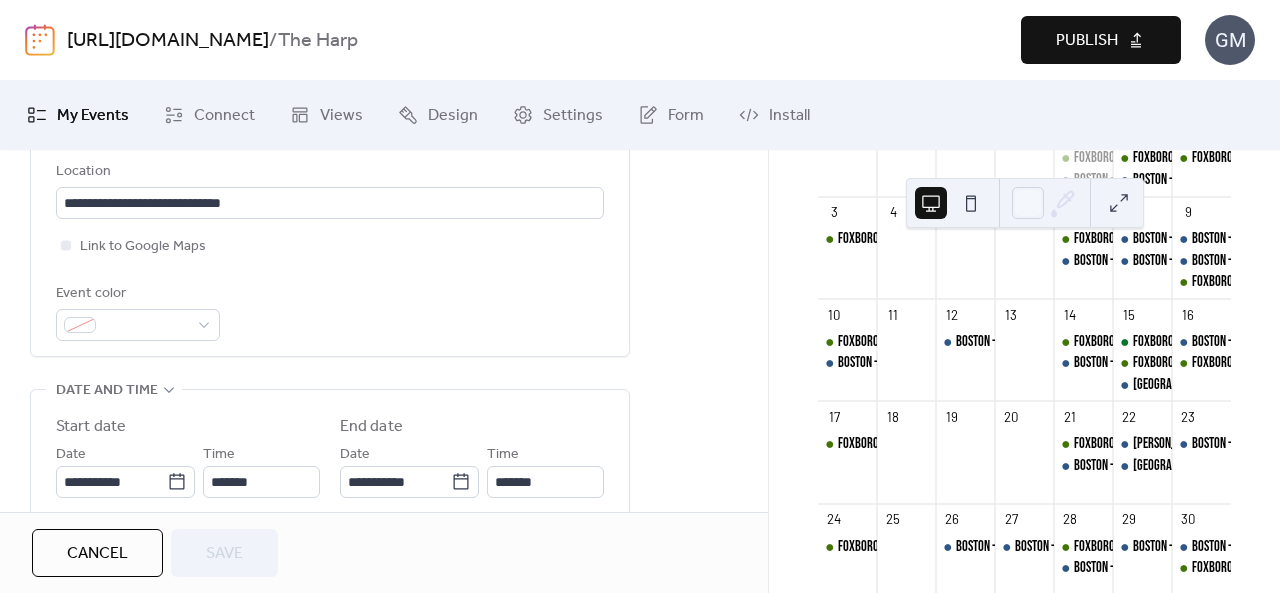 scroll, scrollTop: 500, scrollLeft: 0, axis: vertical 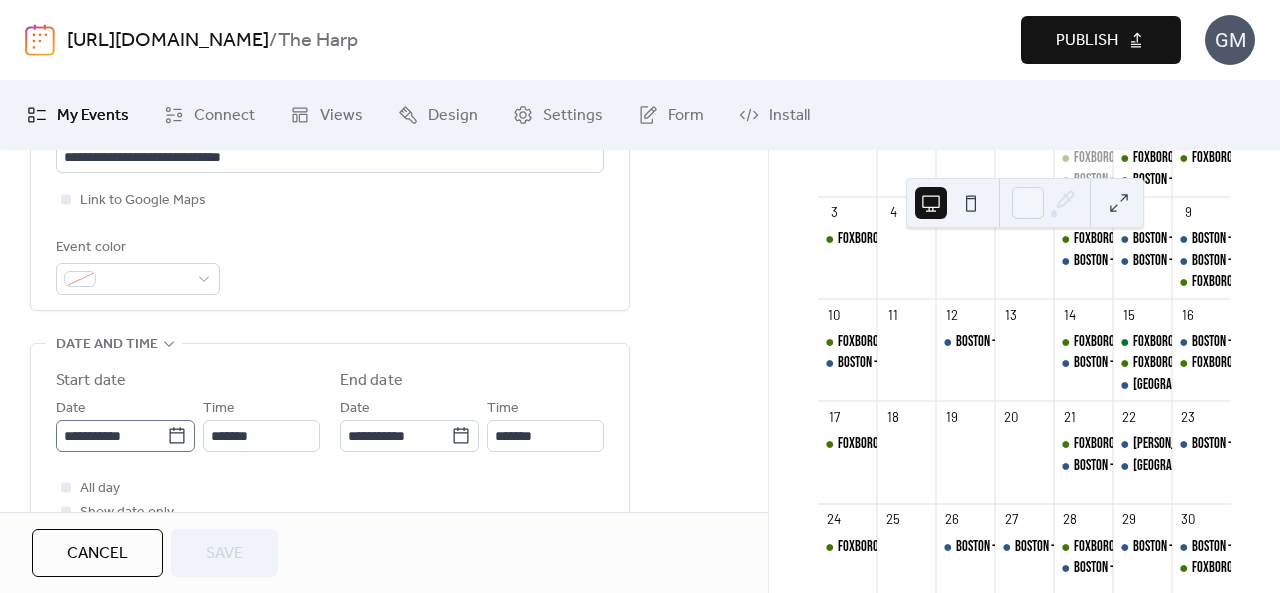 click 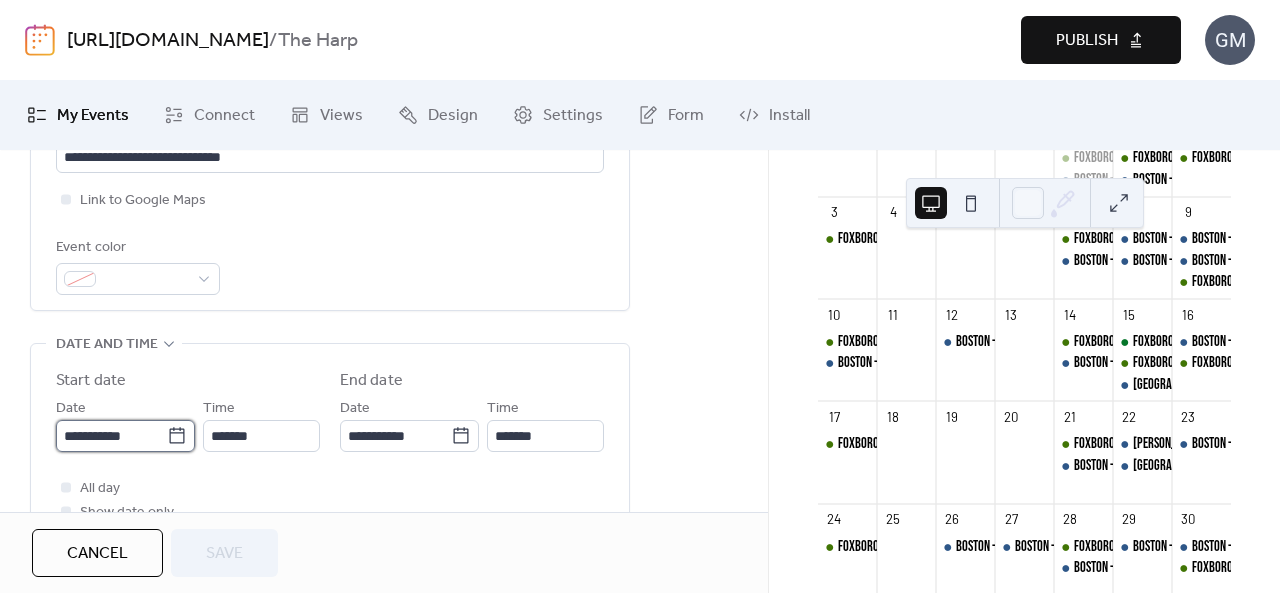 click on "**********" at bounding box center [111, 436] 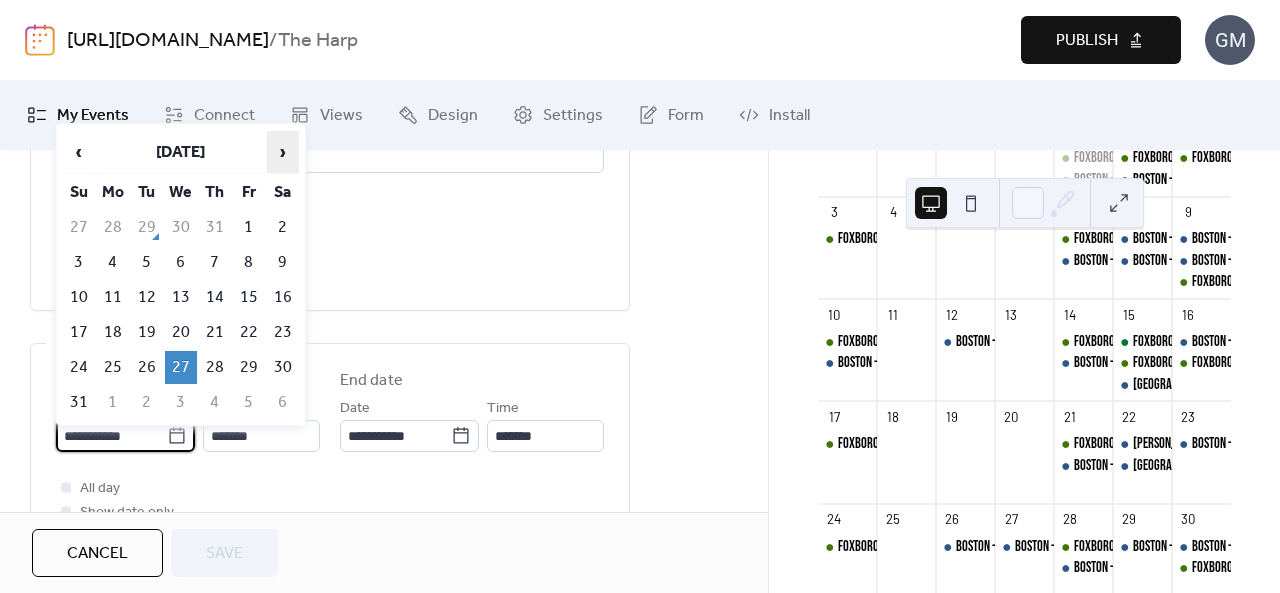 click on "›" at bounding box center (283, 152) 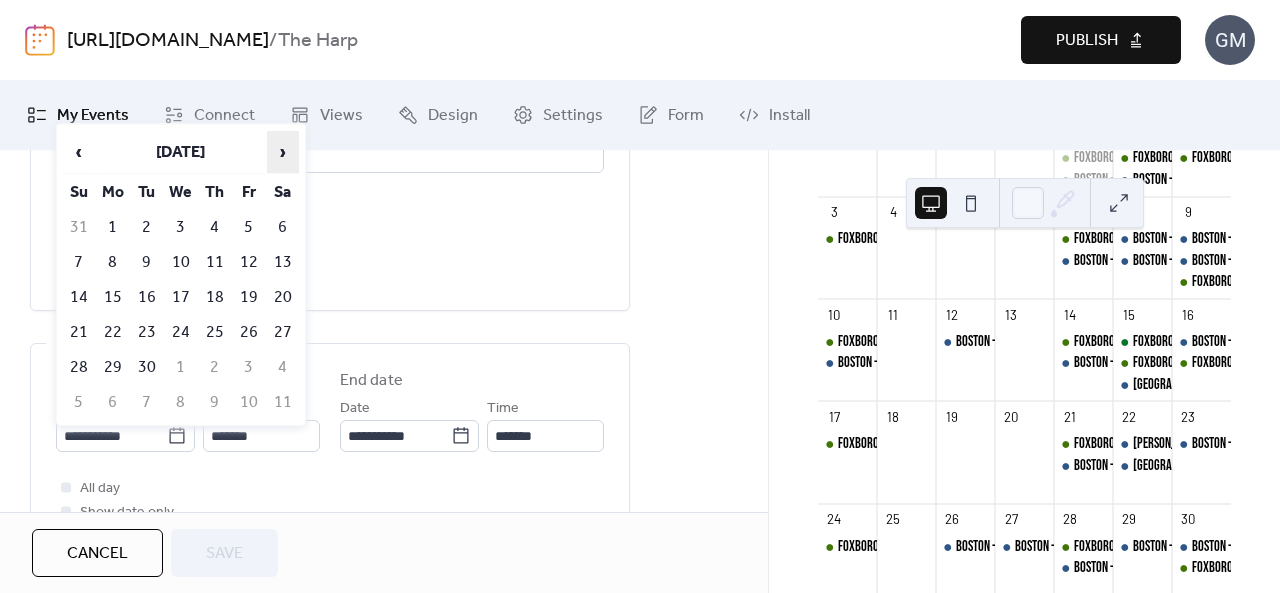 click on "›" at bounding box center (283, 152) 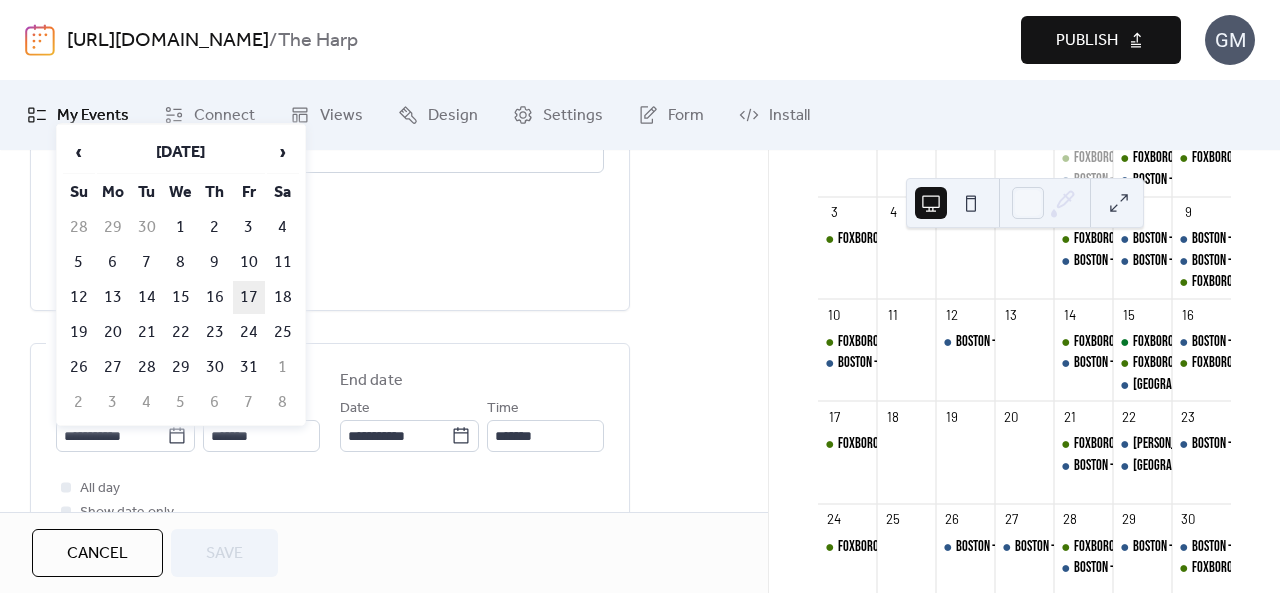 click on "17" at bounding box center (249, 297) 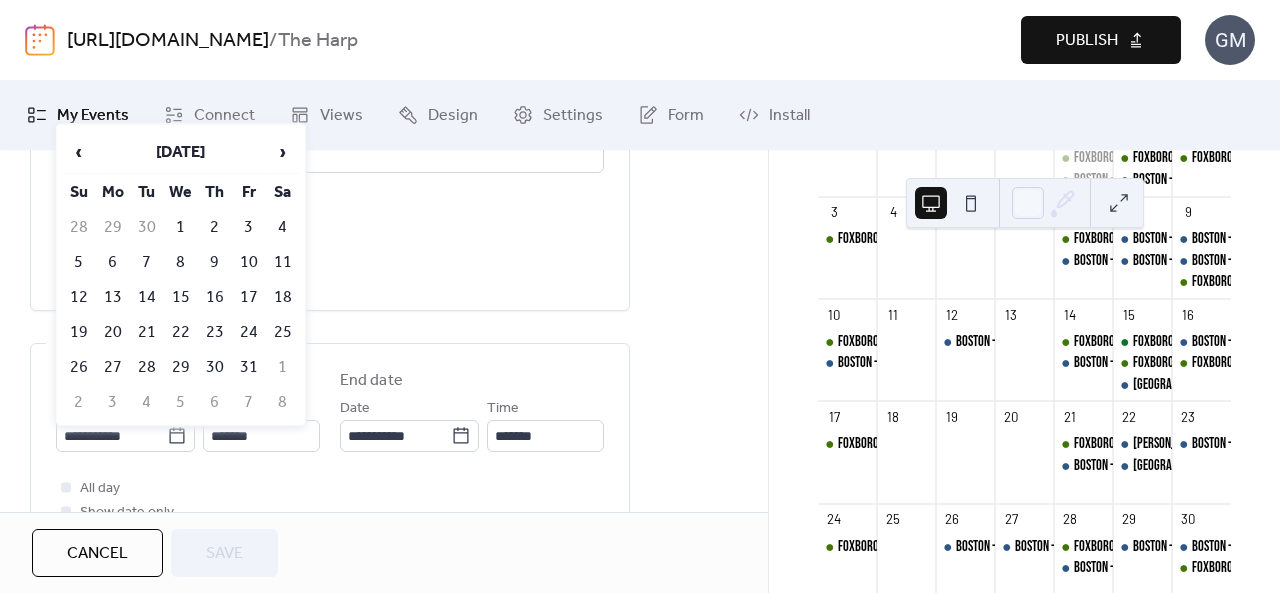 type on "**********" 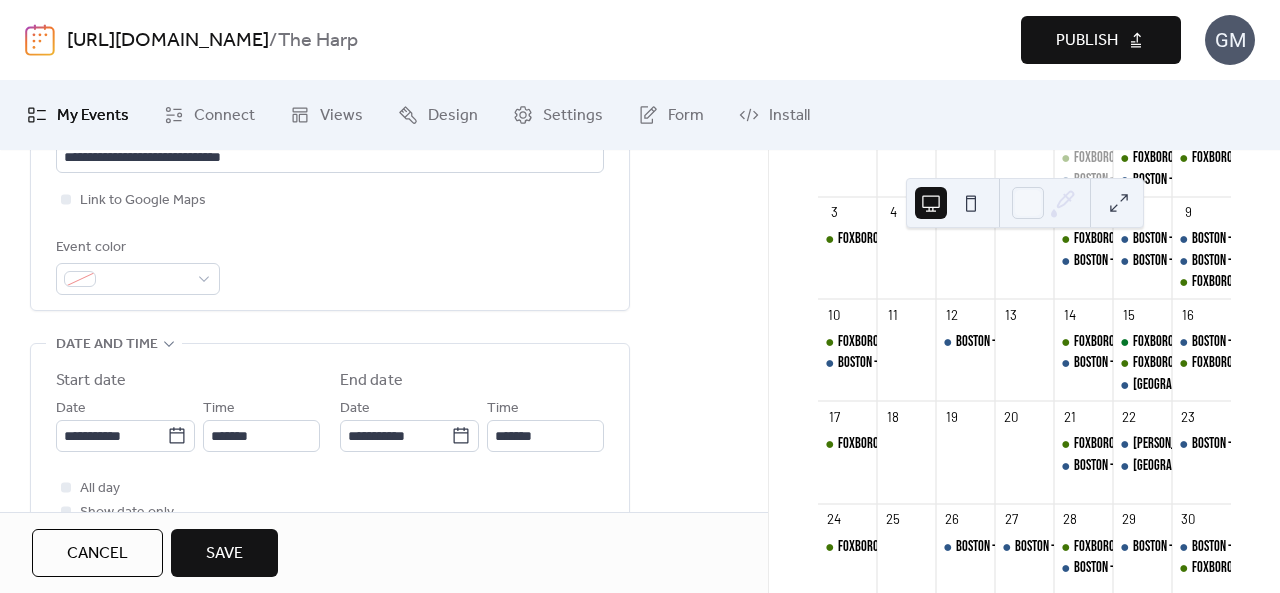 click on "Save" at bounding box center (224, 554) 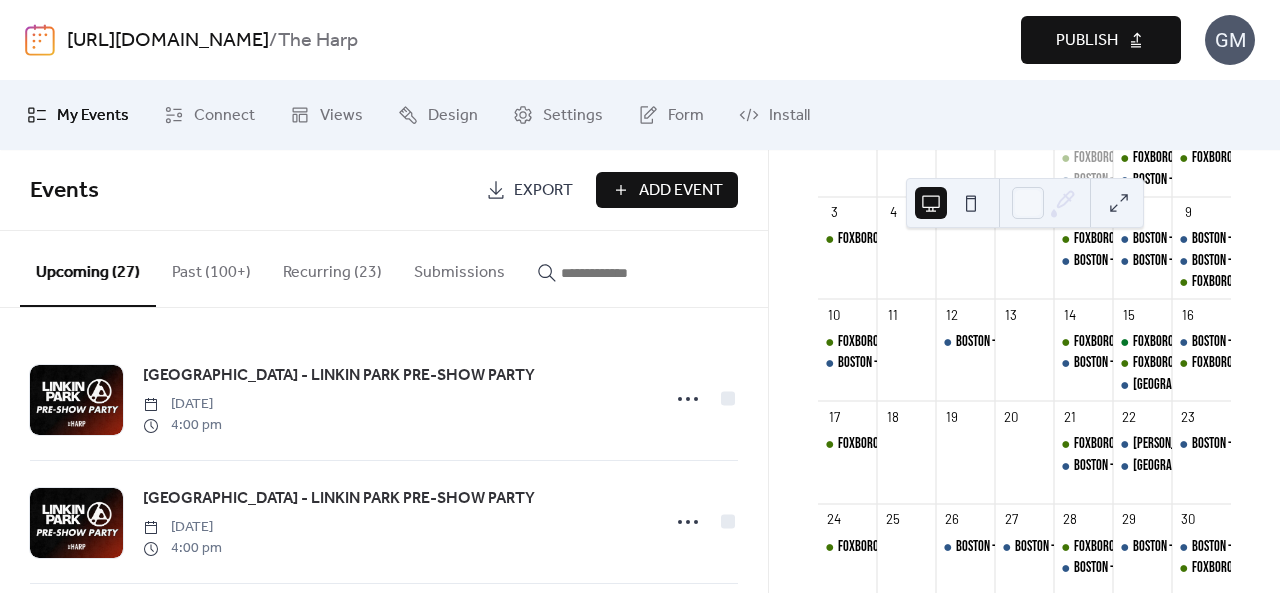 click on "Publish" at bounding box center [1087, 41] 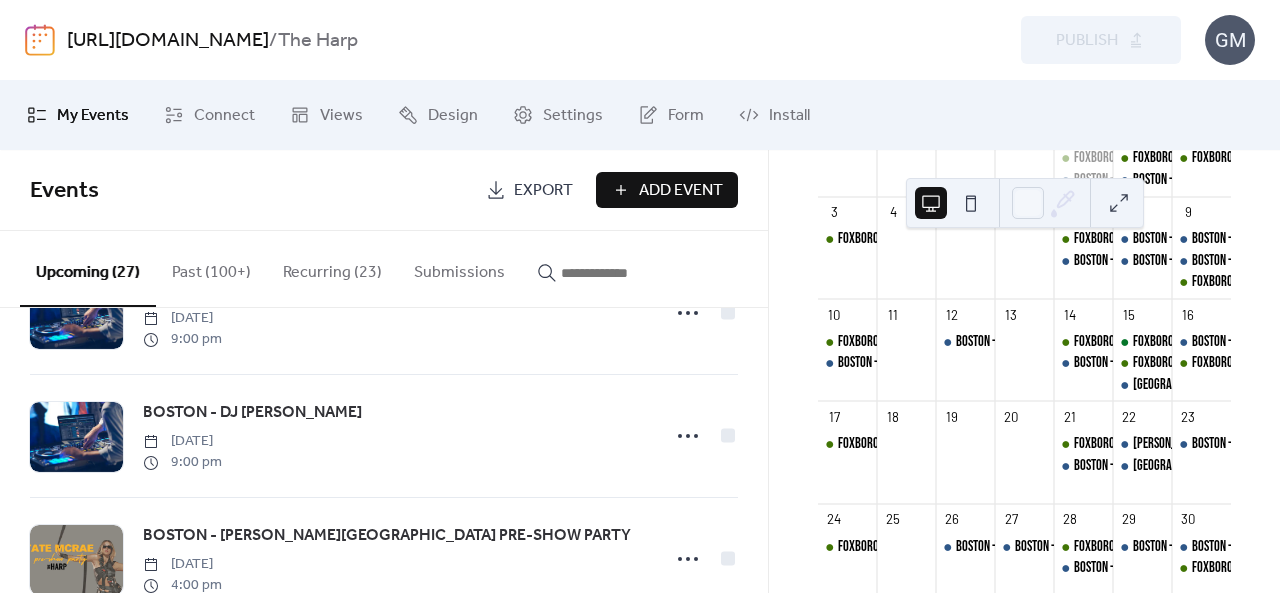 scroll, scrollTop: 2400, scrollLeft: 0, axis: vertical 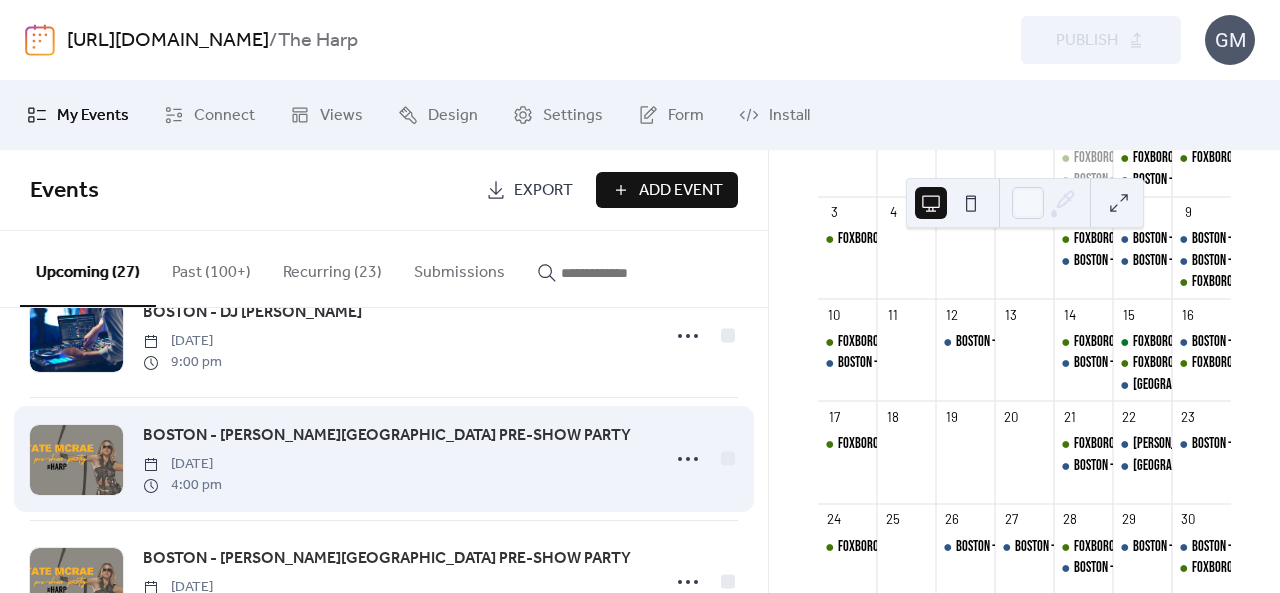 click on "BOSTON - [PERSON_NAME][GEOGRAPHIC_DATA] PRE-SHOW PARTY" at bounding box center [387, 436] 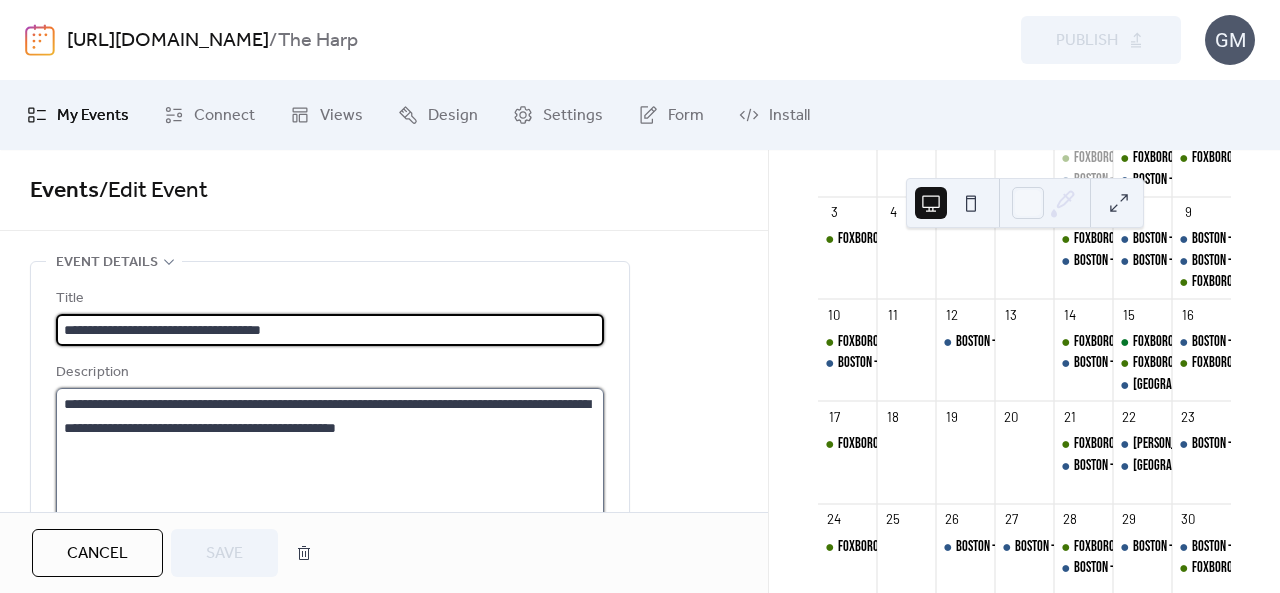 click on "**********" at bounding box center (330, 464) 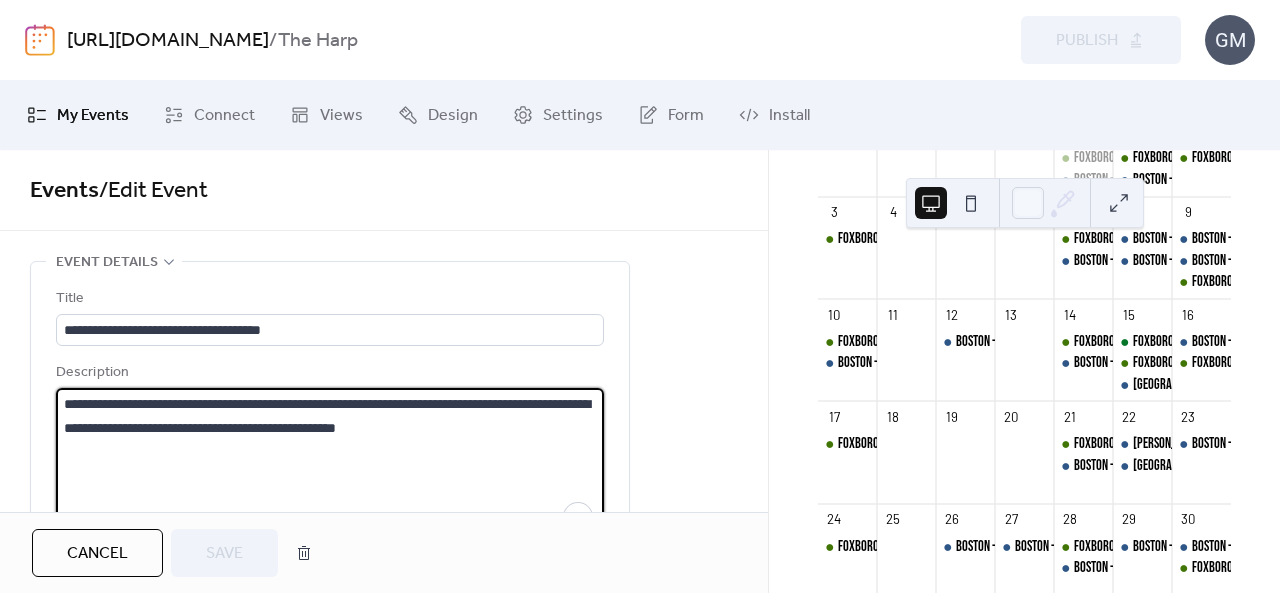 click on "**********" at bounding box center (330, 464) 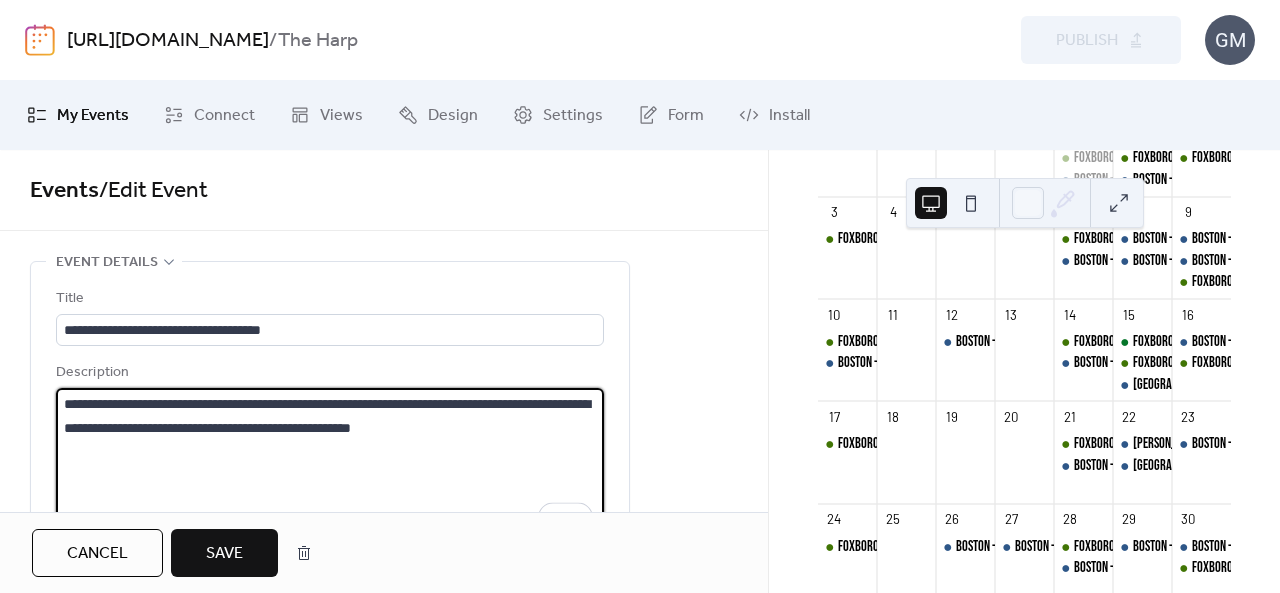 click on "**********" at bounding box center (330, 464) 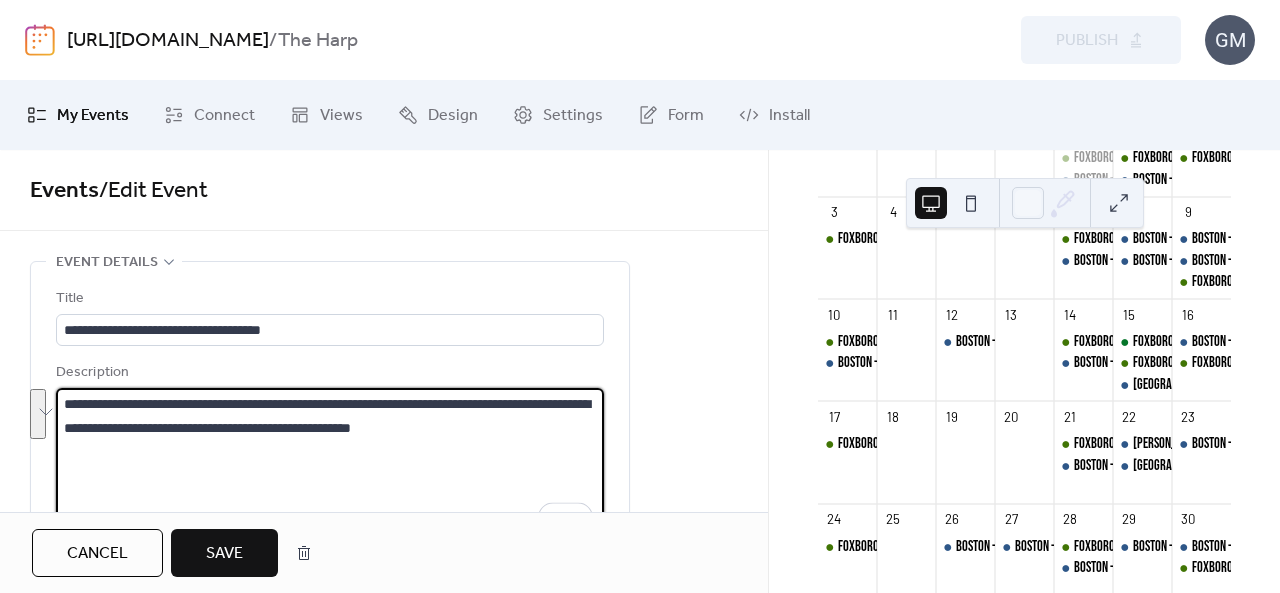 type on "**********" 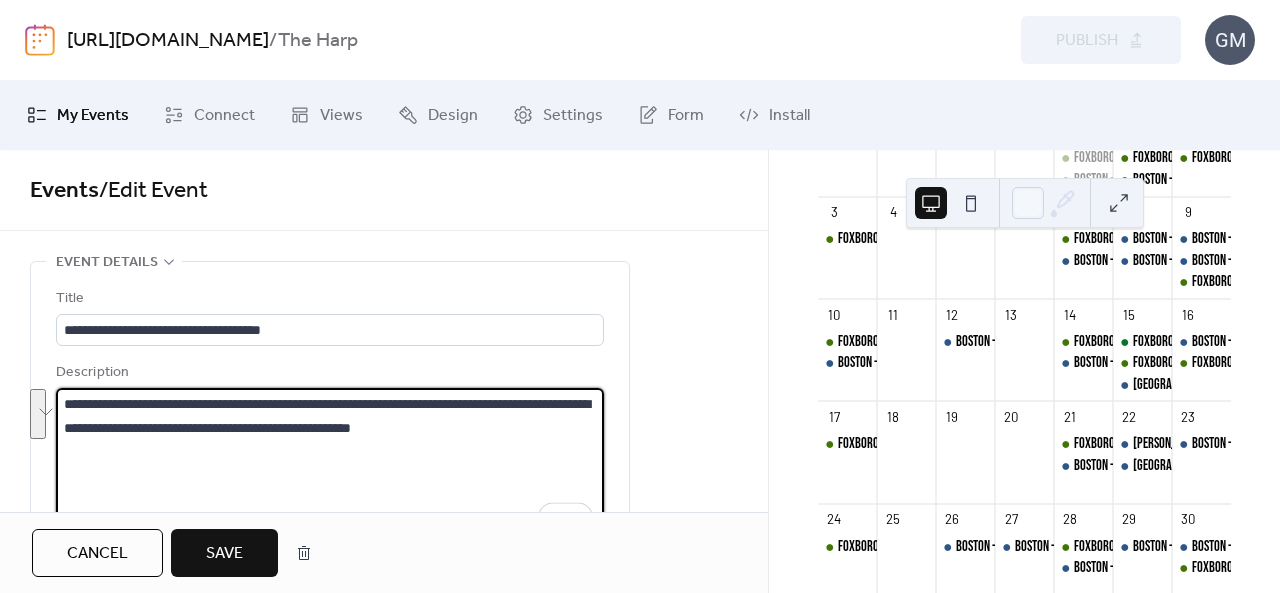 click on "Save" at bounding box center (224, 553) 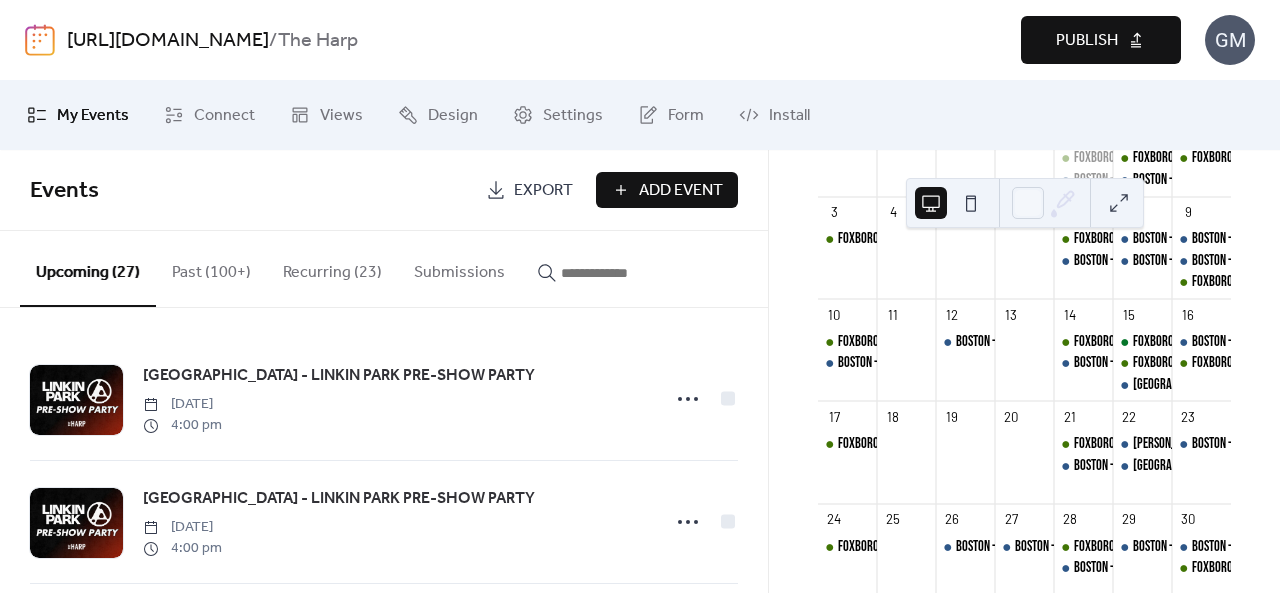click at bounding box center (621, 273) 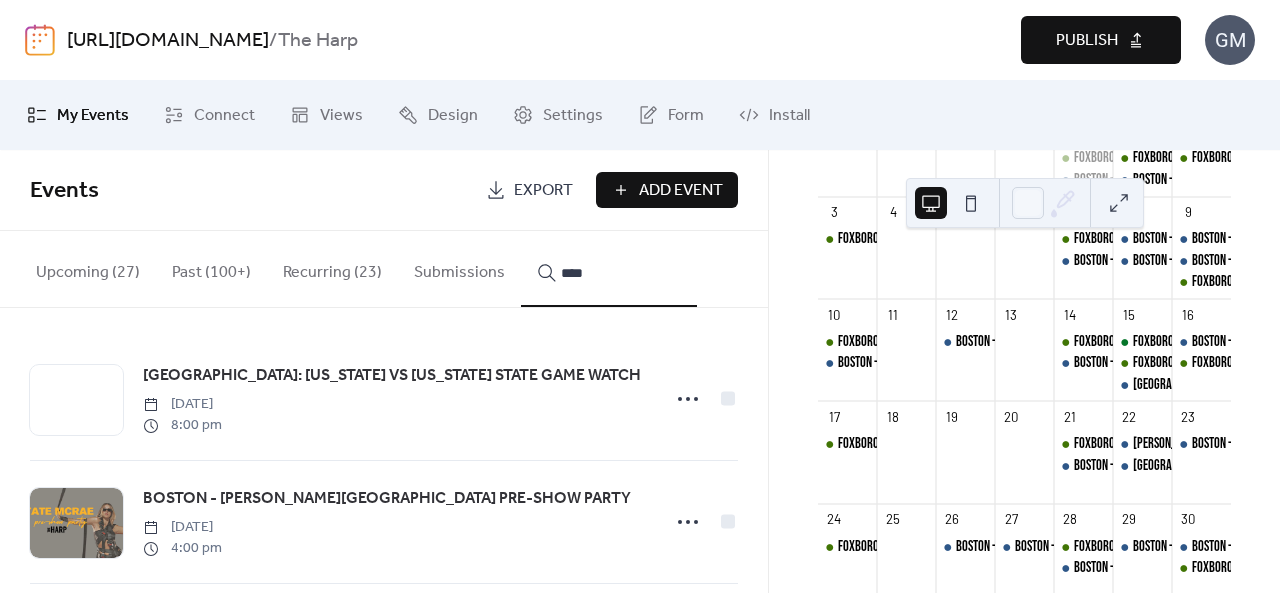 scroll, scrollTop: 100, scrollLeft: 0, axis: vertical 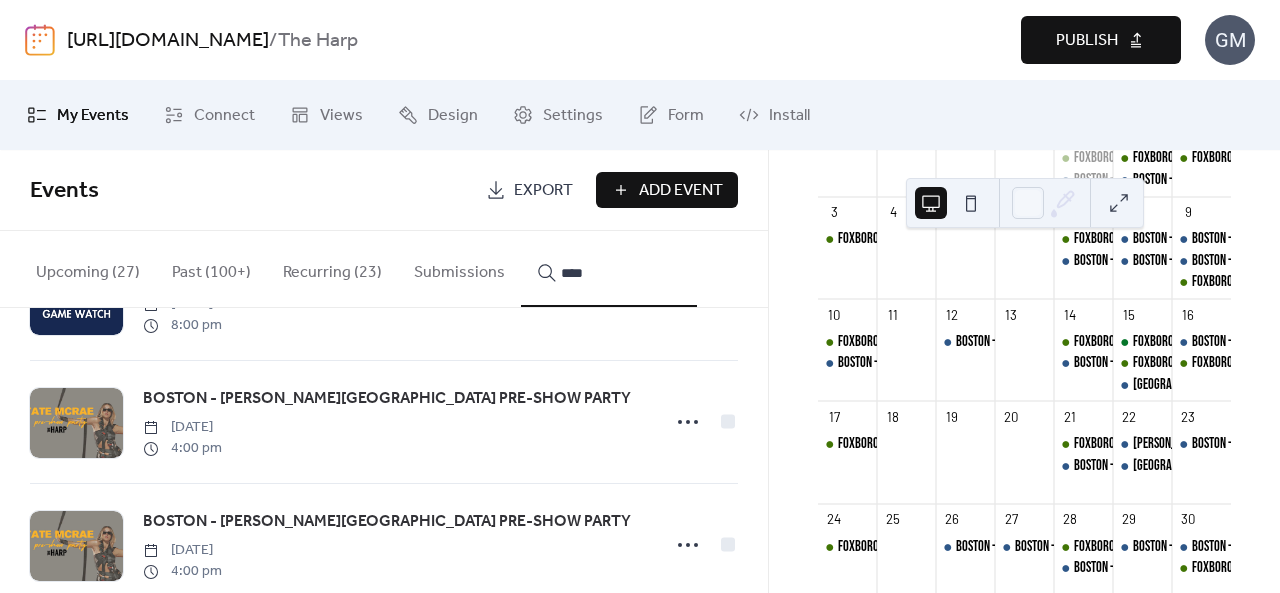 type on "****" 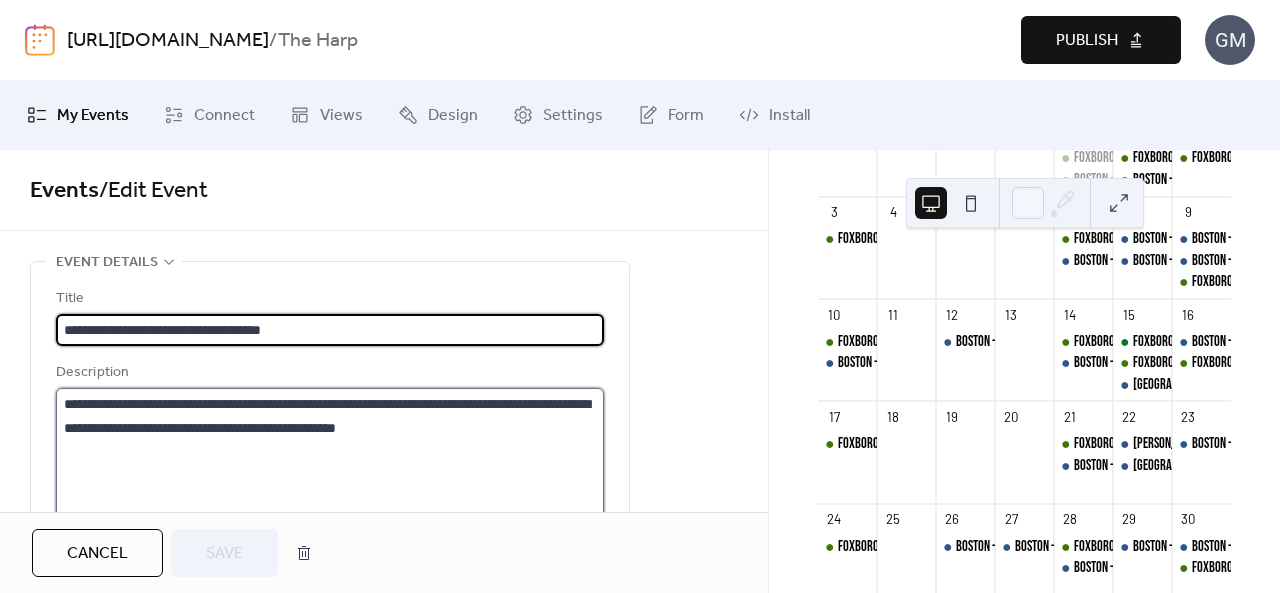 click on "**********" at bounding box center [330, 464] 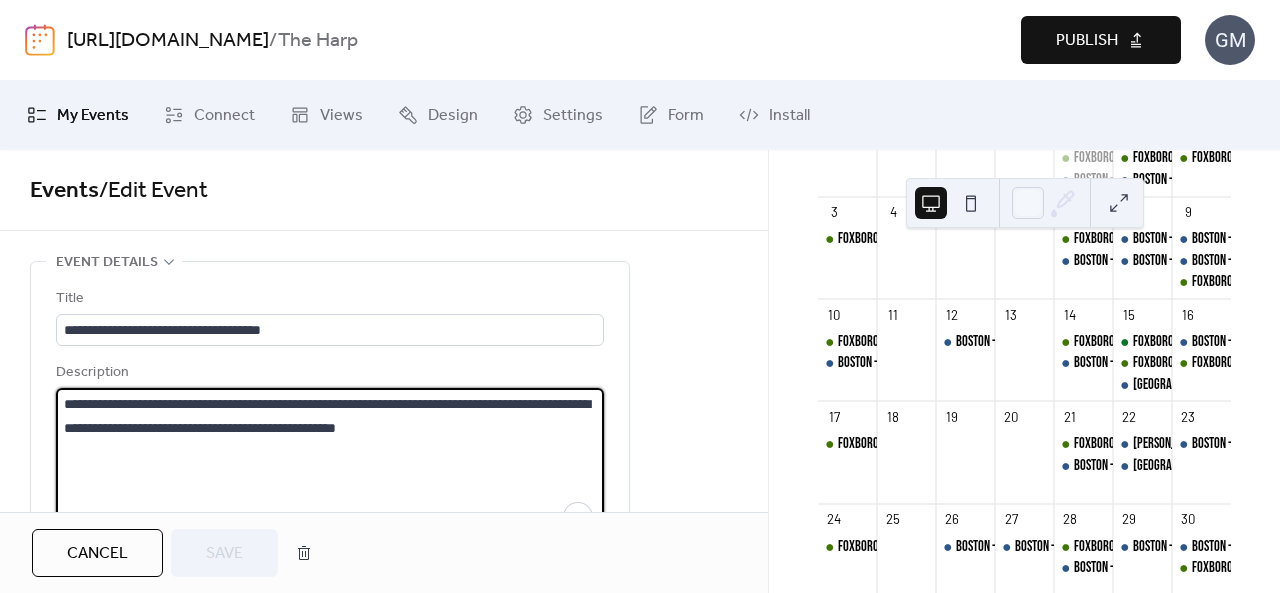 click on "**********" at bounding box center (330, 464) 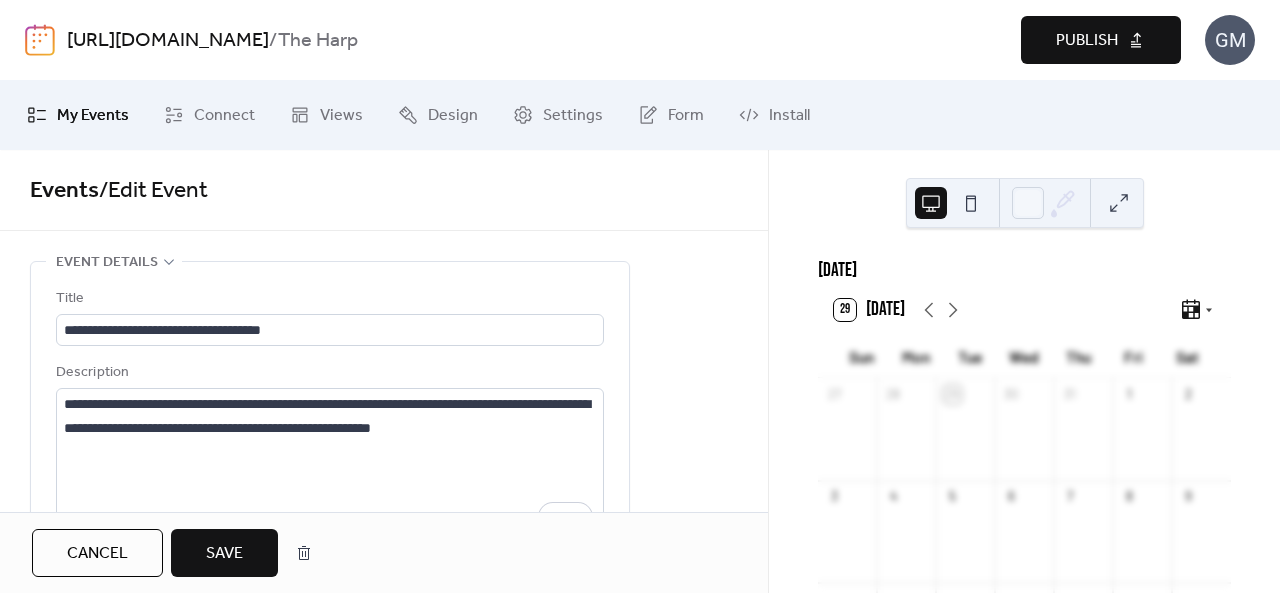 scroll, scrollTop: 0, scrollLeft: 0, axis: both 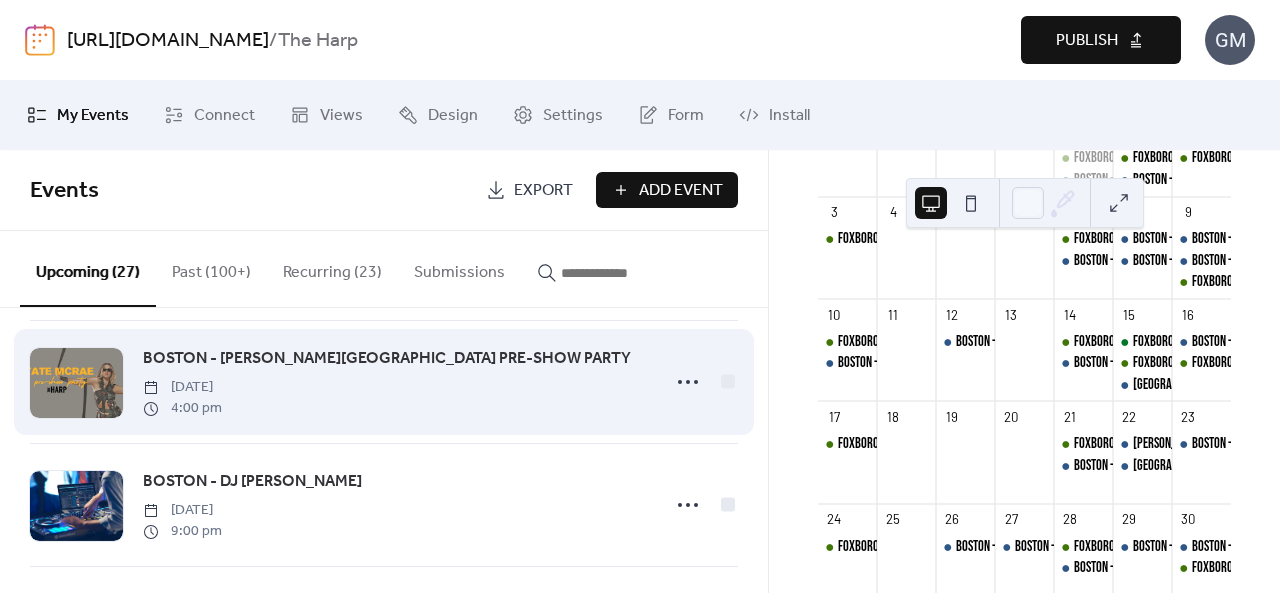 click on "BOSTON - [PERSON_NAME][GEOGRAPHIC_DATA] PRE-SHOW PARTY" at bounding box center [387, 359] 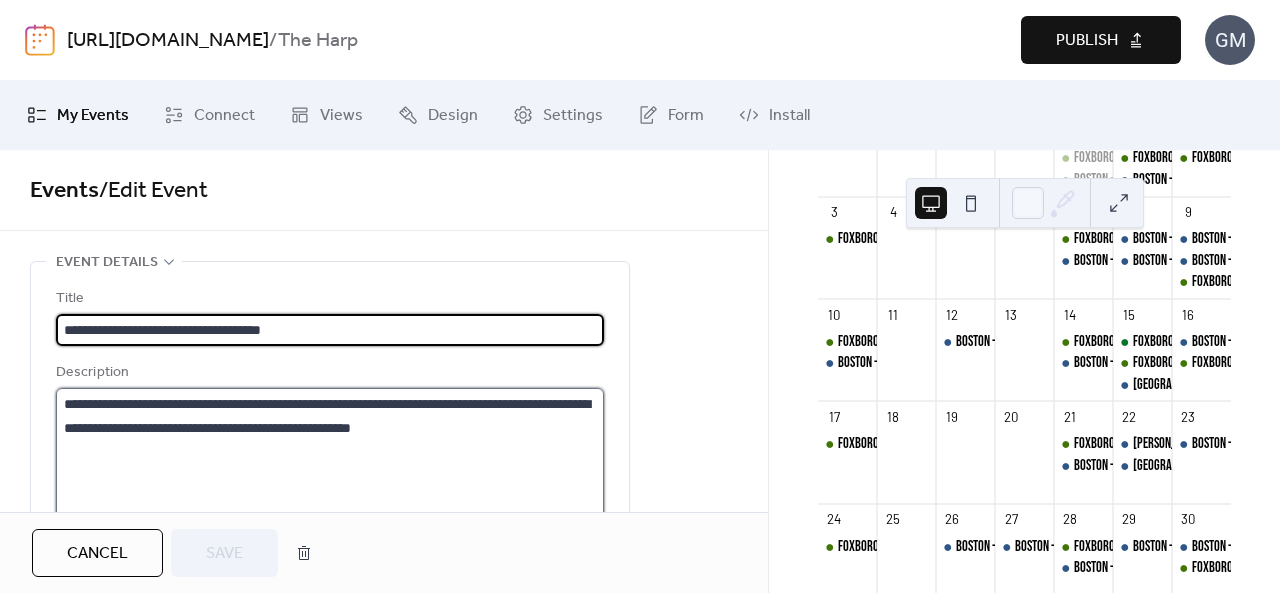 click on "**********" at bounding box center [330, 464] 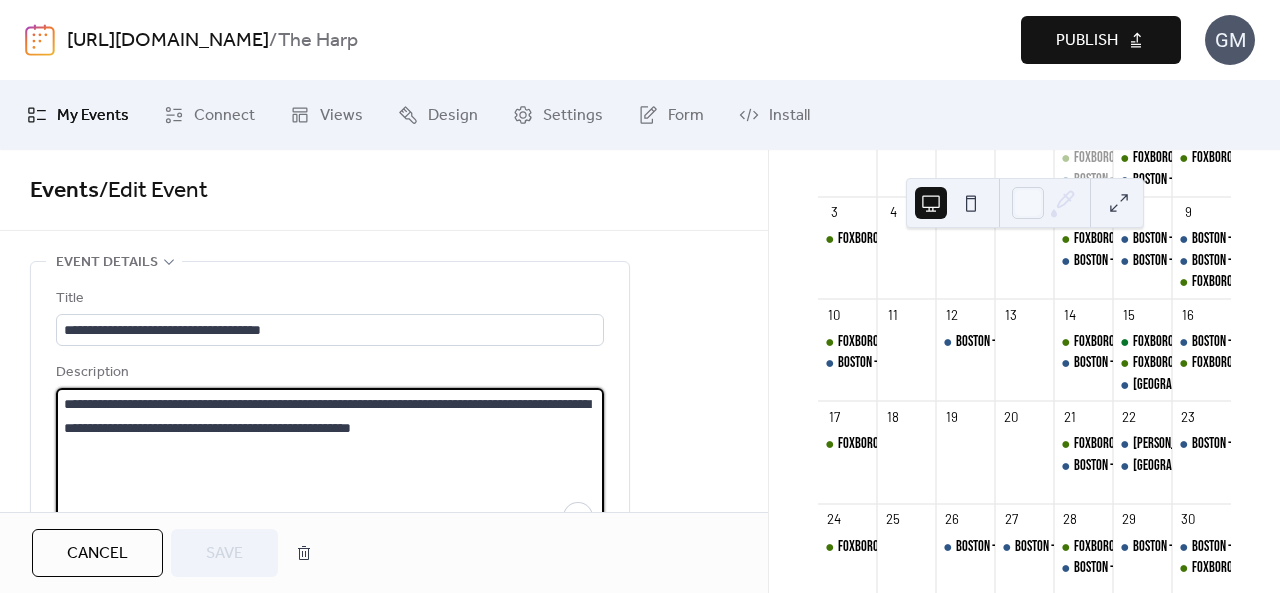 click on "**********" at bounding box center (330, 464) 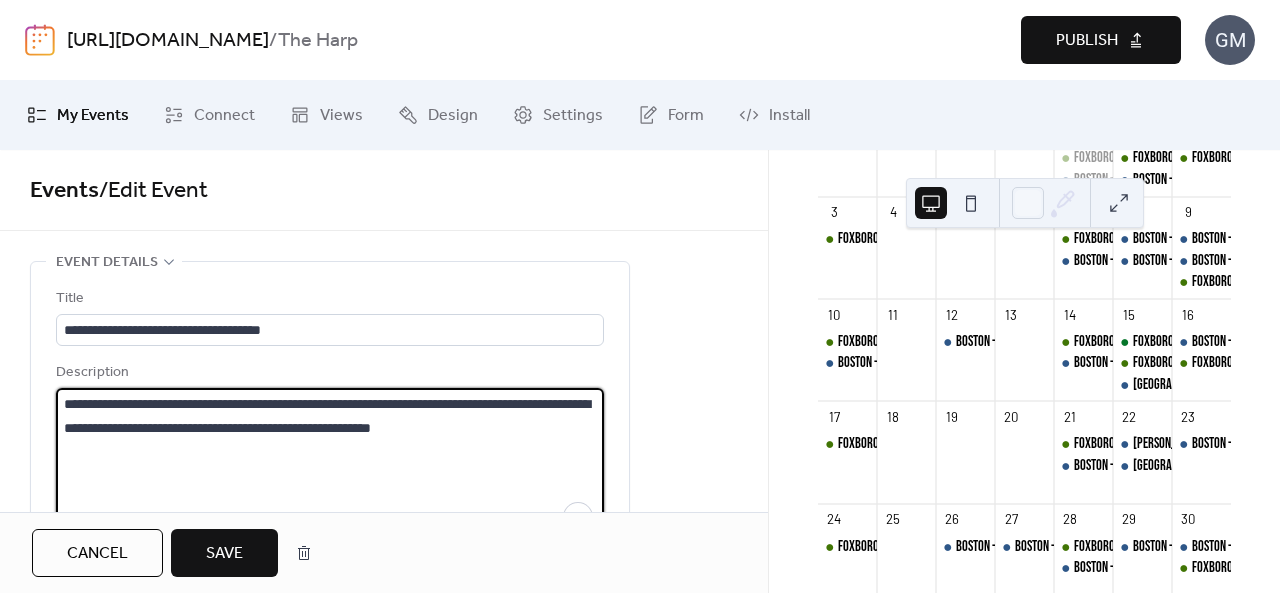 type on "**********" 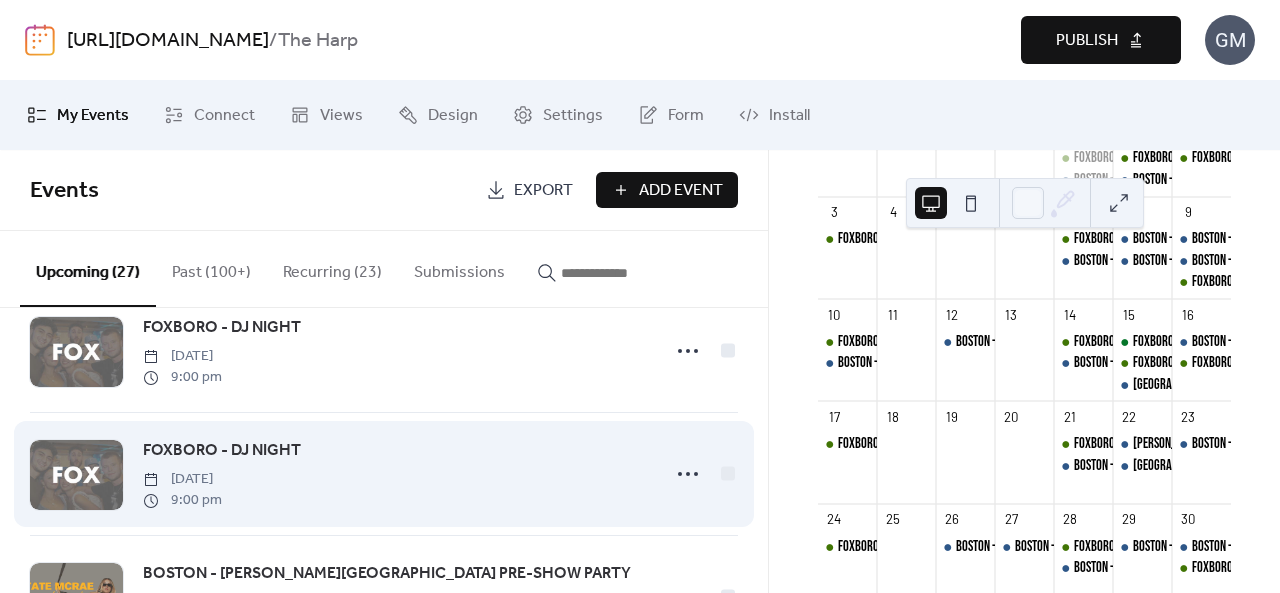 scroll, scrollTop: 3103, scrollLeft: 0, axis: vertical 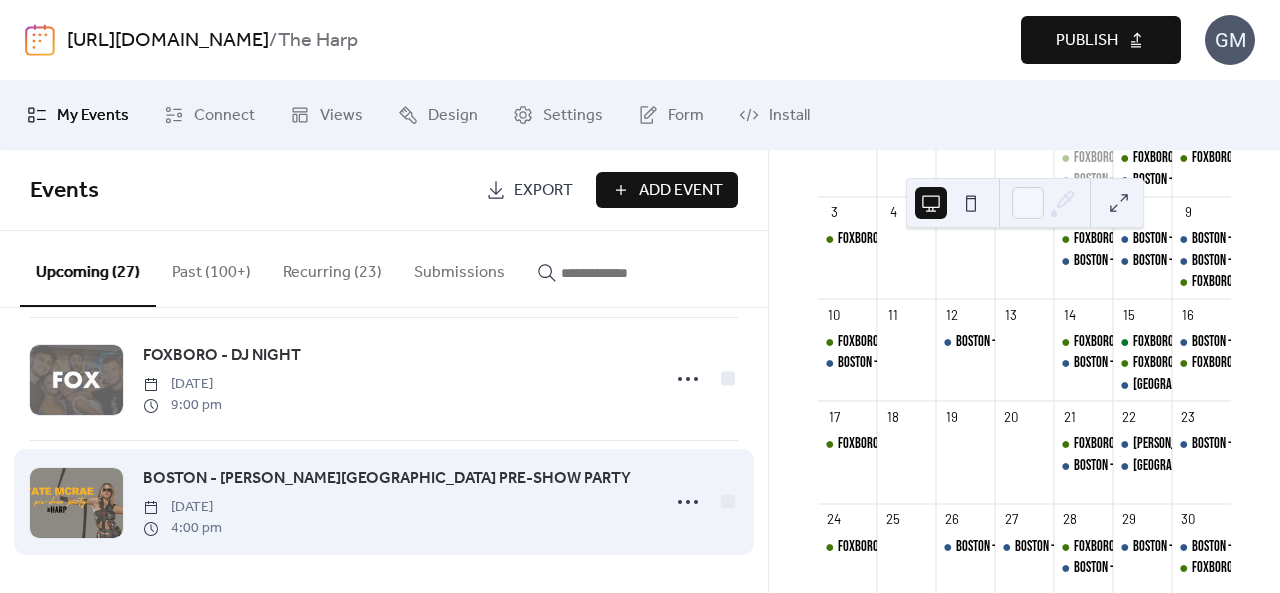 click on "BOSTON - [PERSON_NAME][GEOGRAPHIC_DATA] PRE-SHOW PARTY" at bounding box center (387, 479) 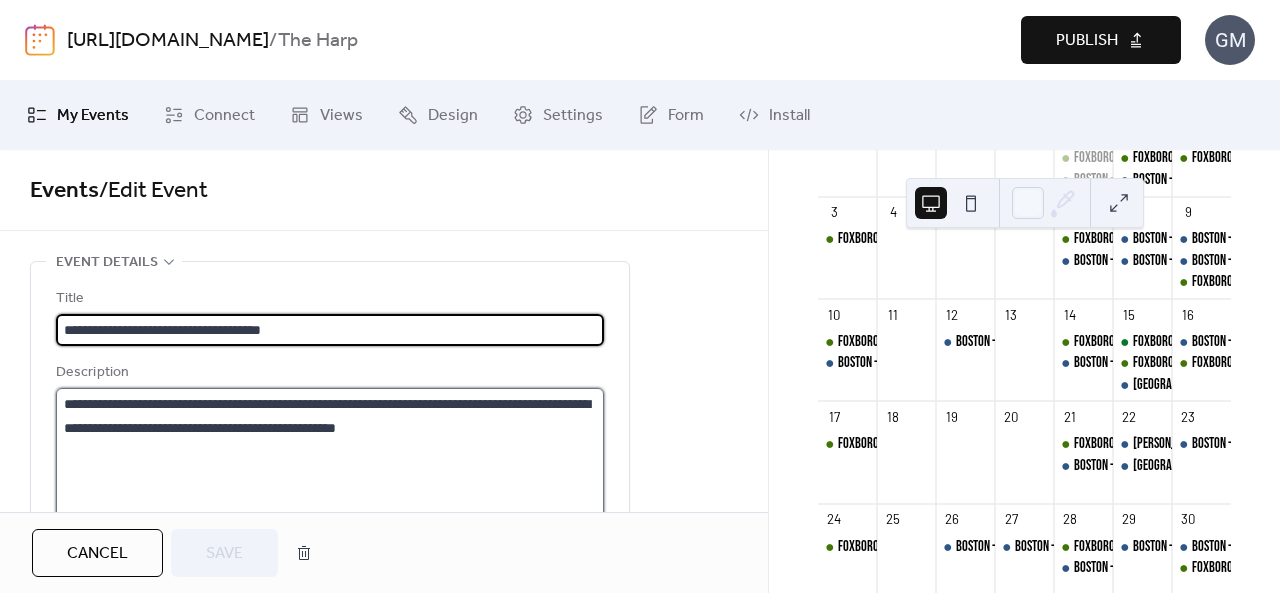 click on "**********" at bounding box center (330, 464) 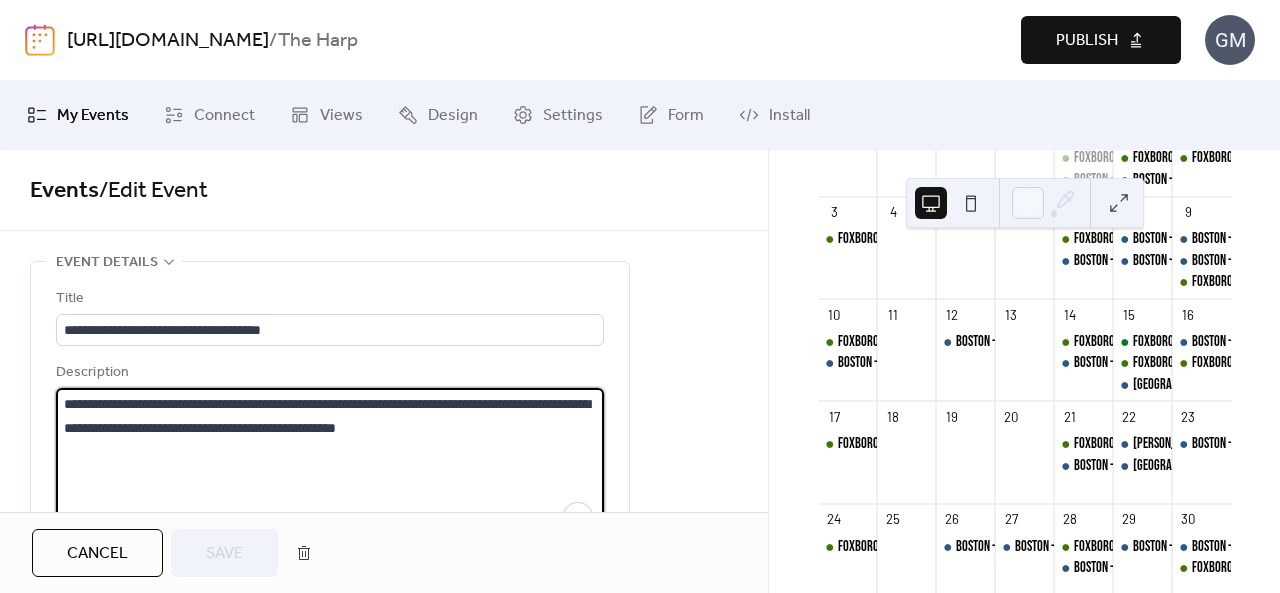 click on "**********" at bounding box center (330, 464) 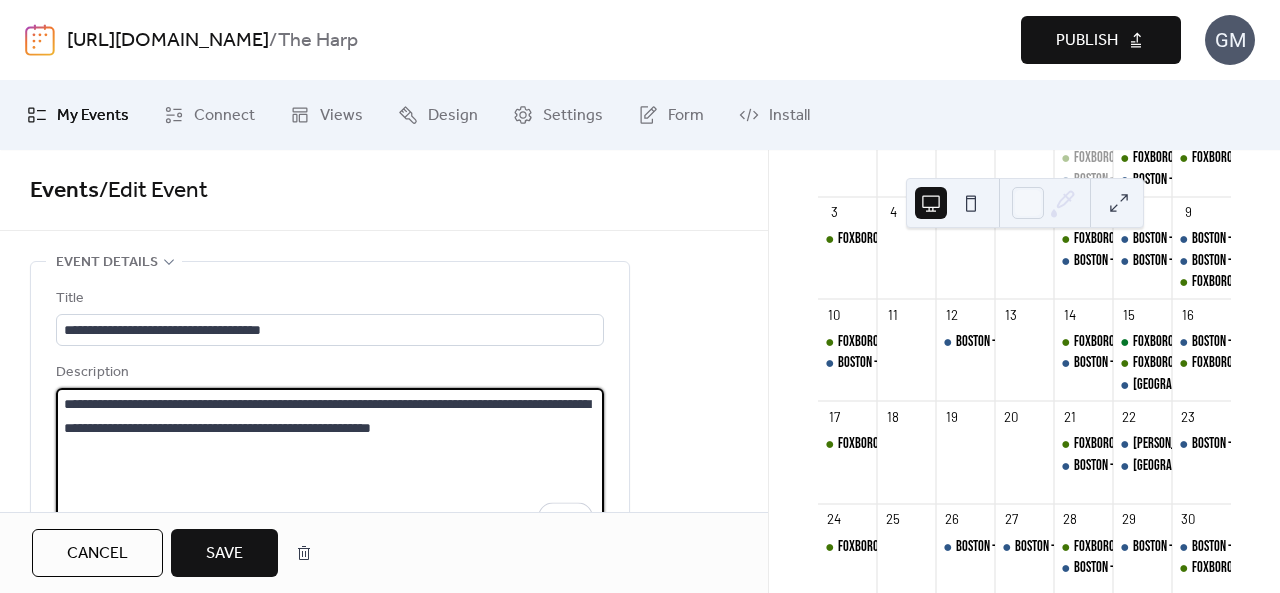 type on "**********" 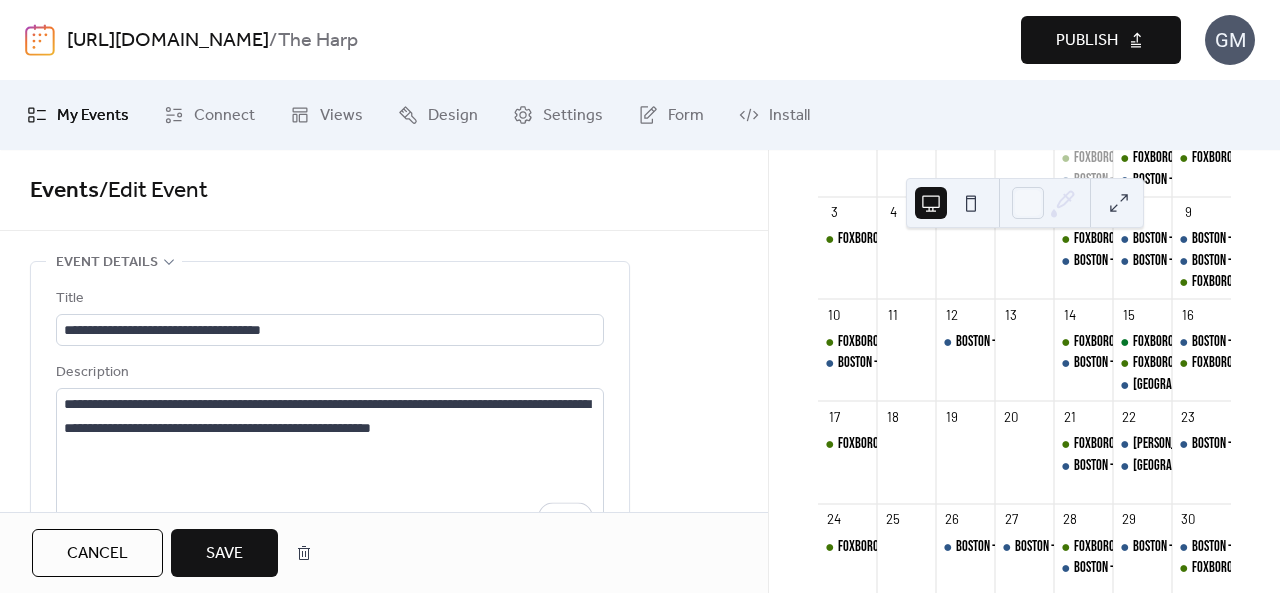 click on "Save" at bounding box center (224, 553) 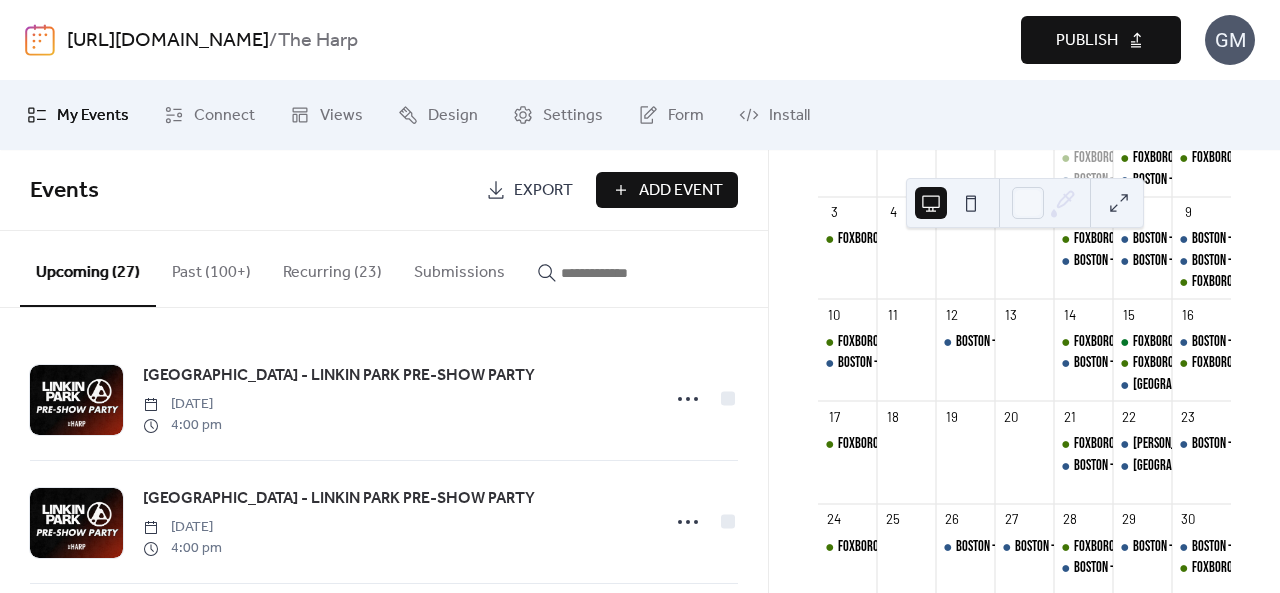 click on "Publish" at bounding box center (1087, 41) 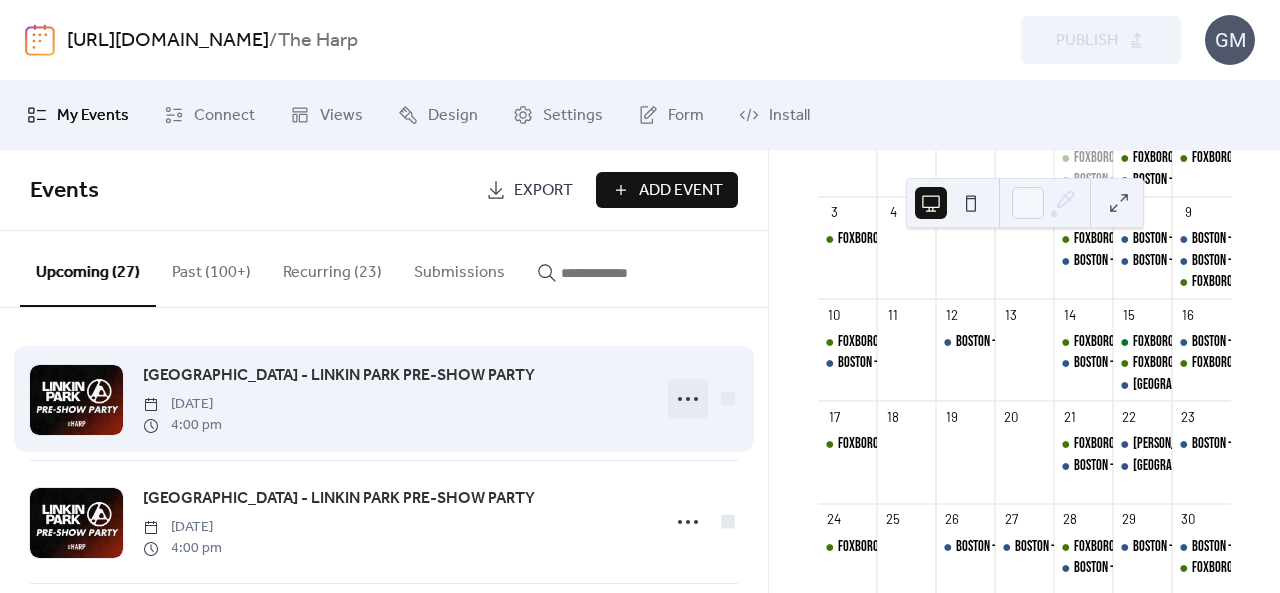 click 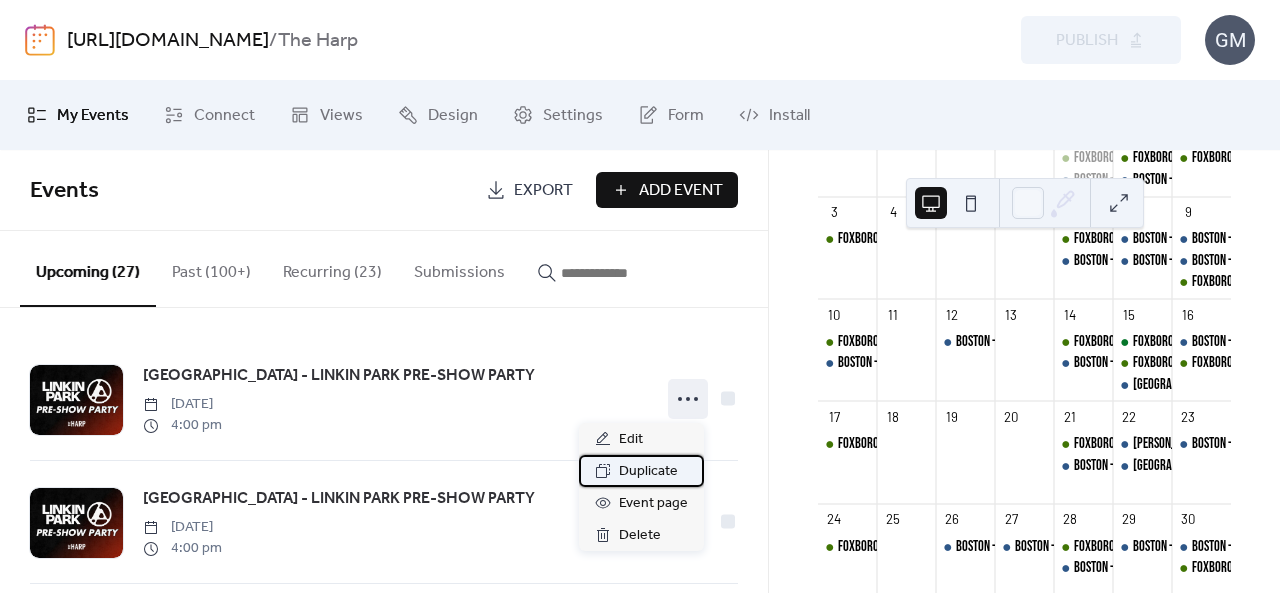 click on "Duplicate" at bounding box center (648, 472) 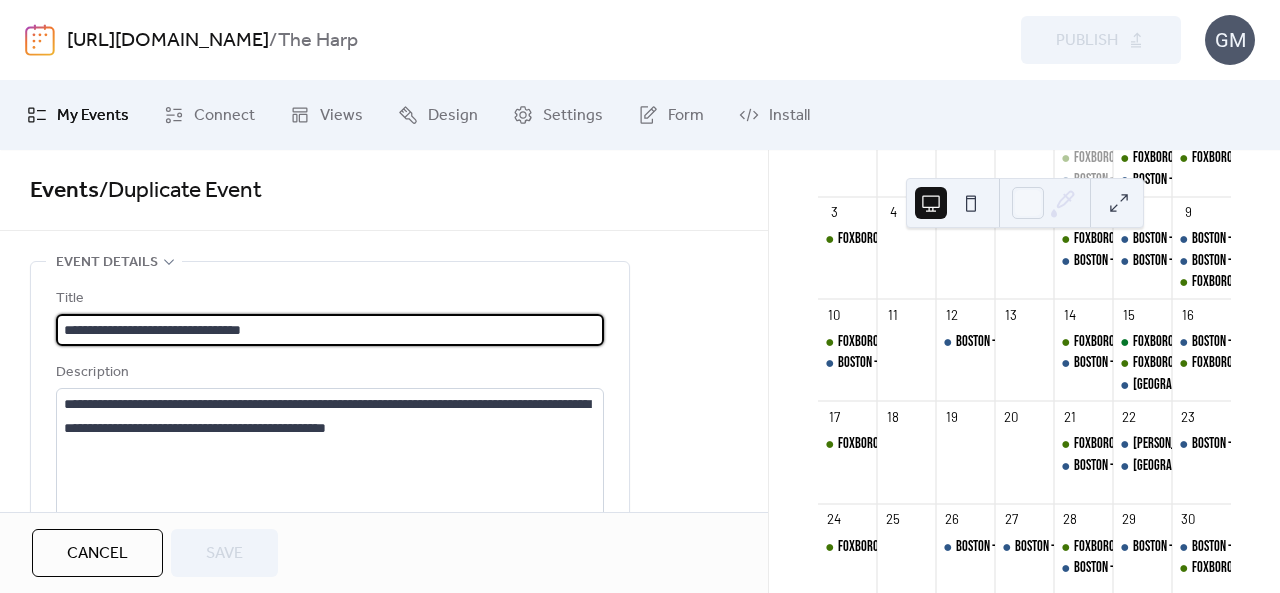 click on "**********" at bounding box center (330, 330) 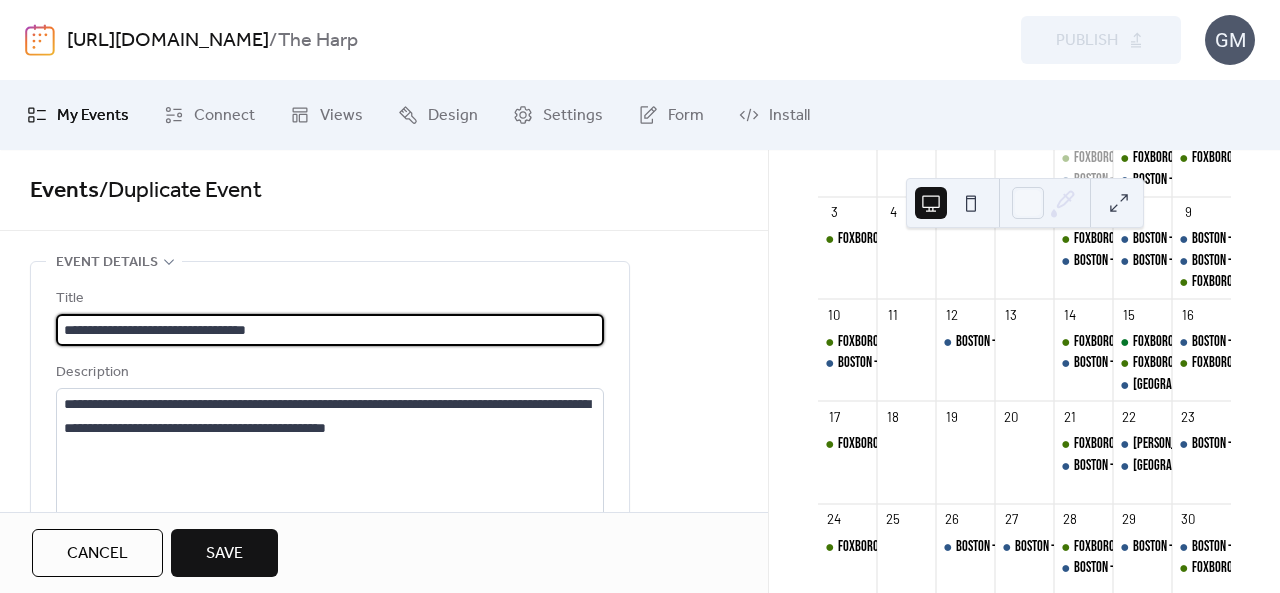 type on "**********" 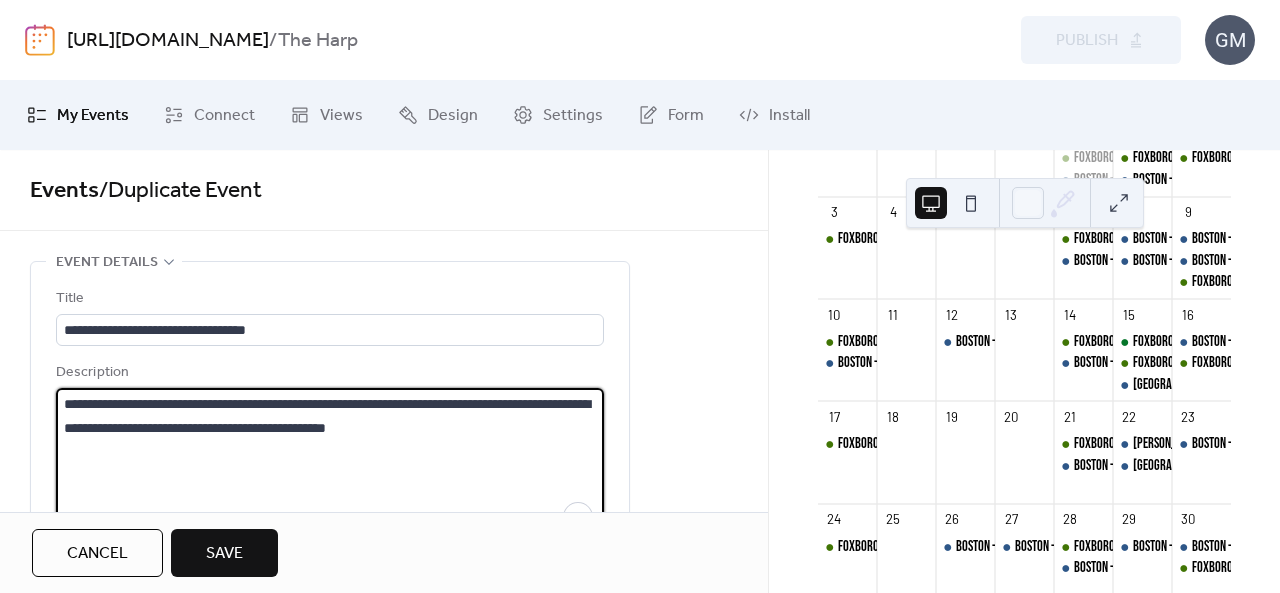 click on "**********" at bounding box center (330, 464) 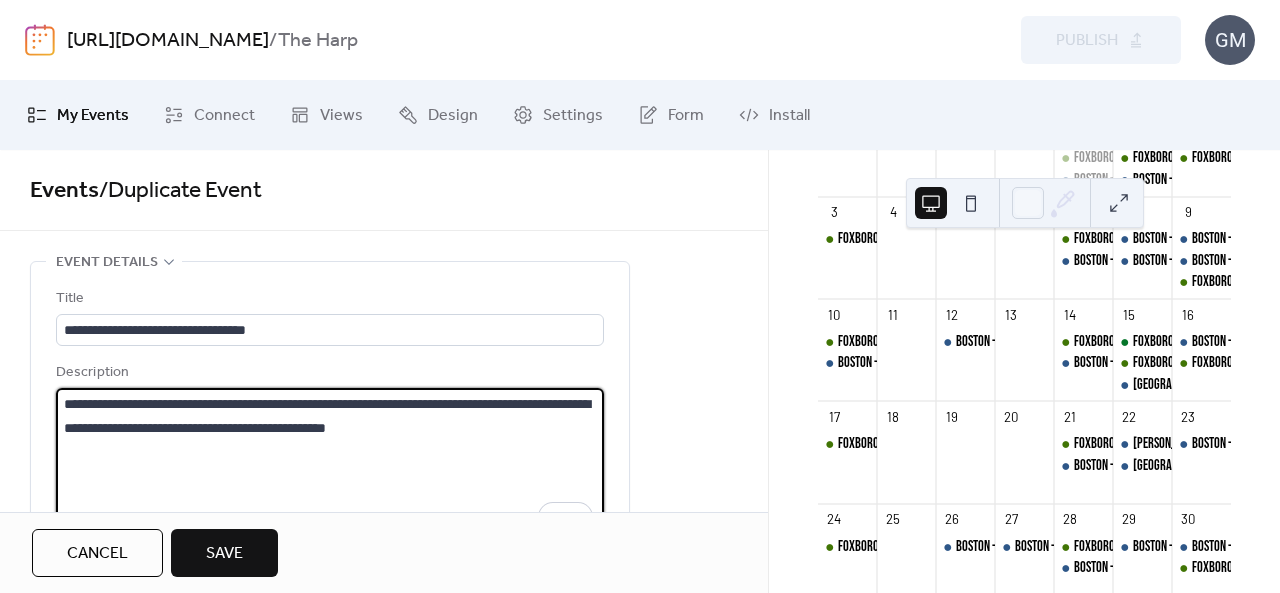 click on "**********" at bounding box center [330, 464] 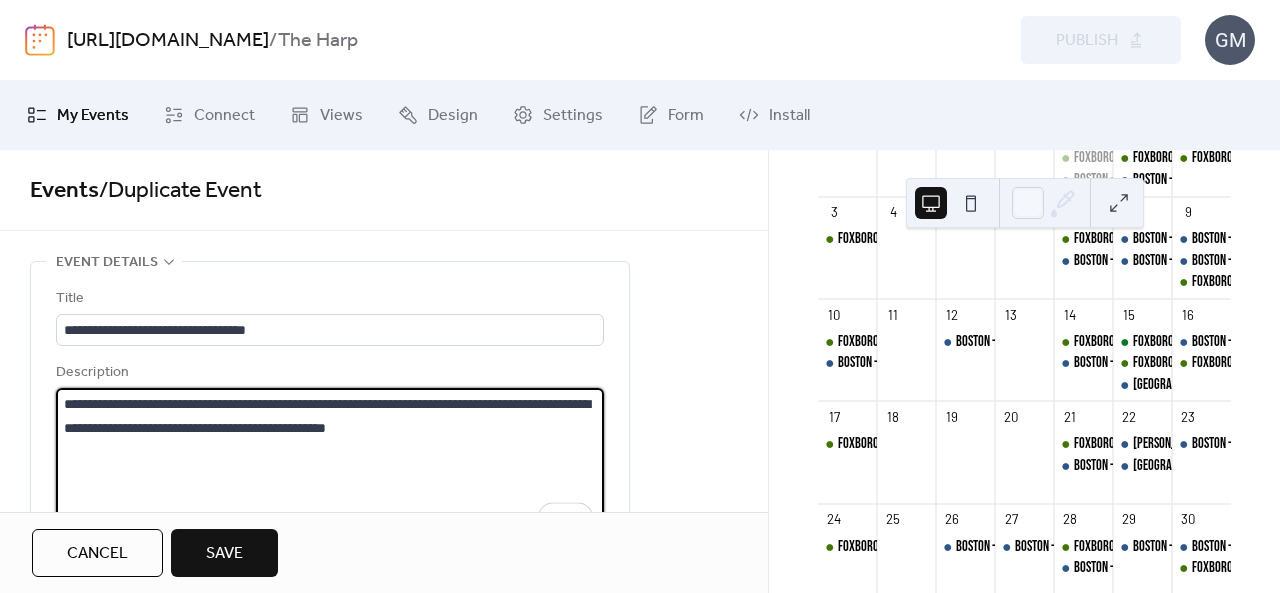 paste on "**********" 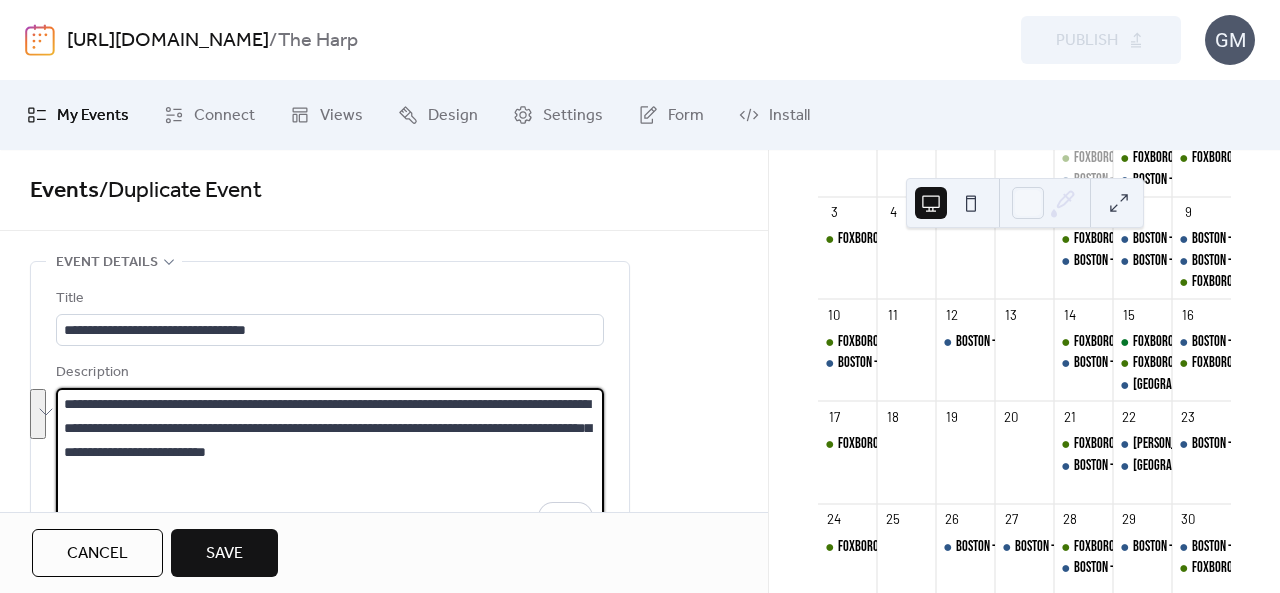 drag, startPoint x: 200, startPoint y: 431, endPoint x: 222, endPoint y: 443, distance: 25.059929 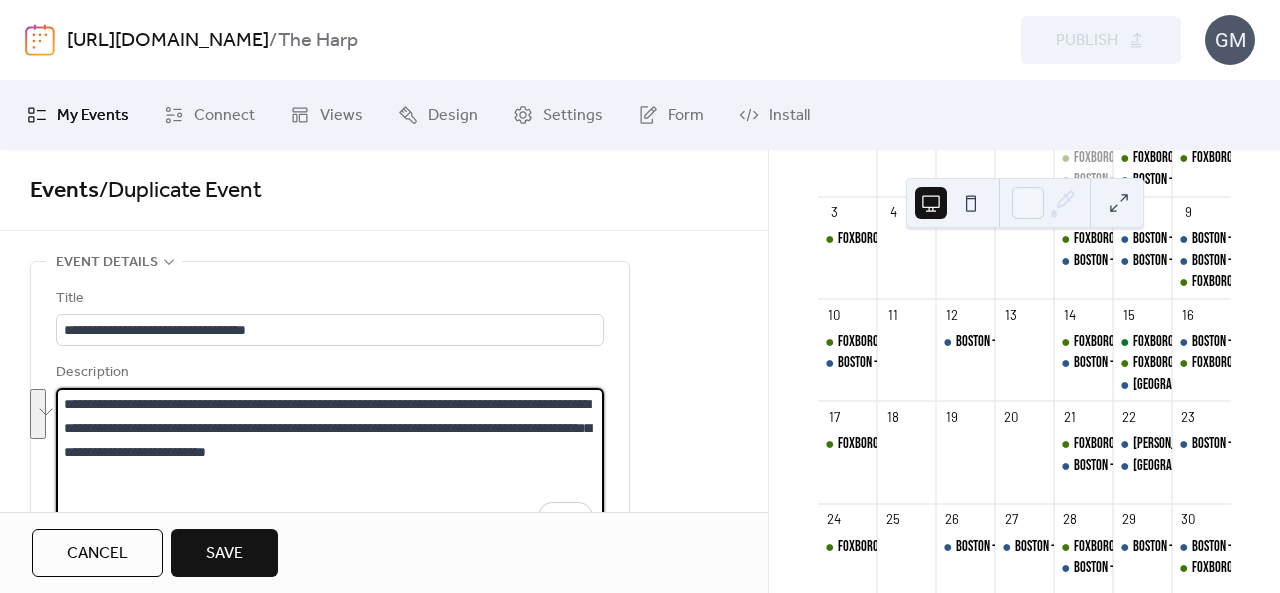 click on "**********" at bounding box center [330, 464] 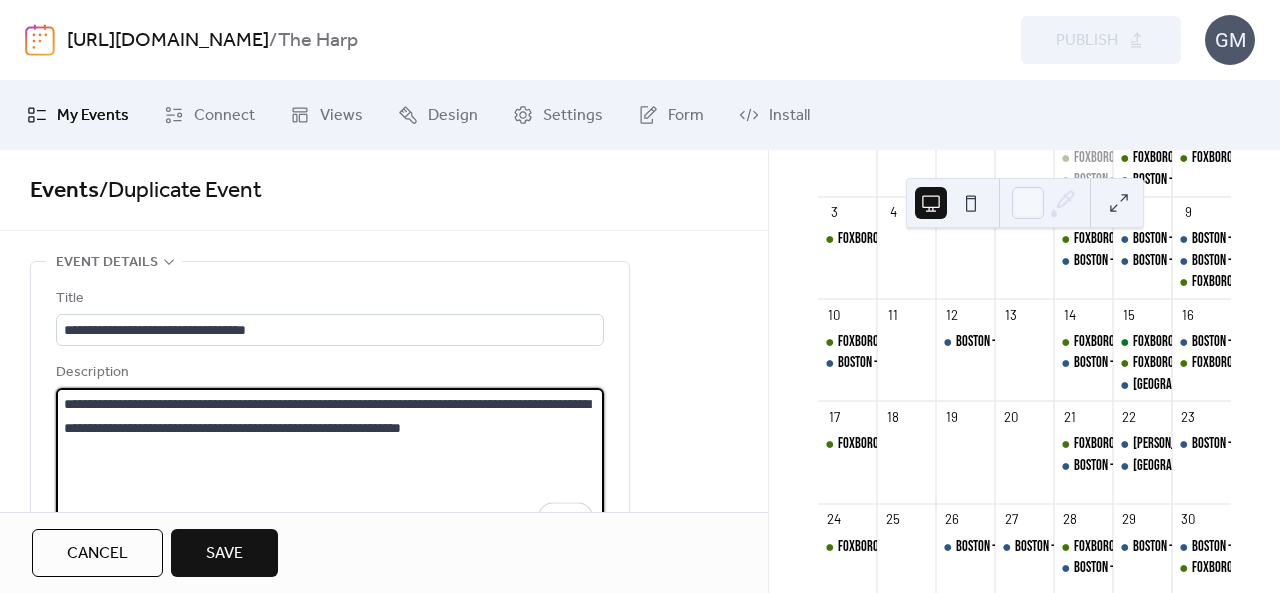 type on "**********" 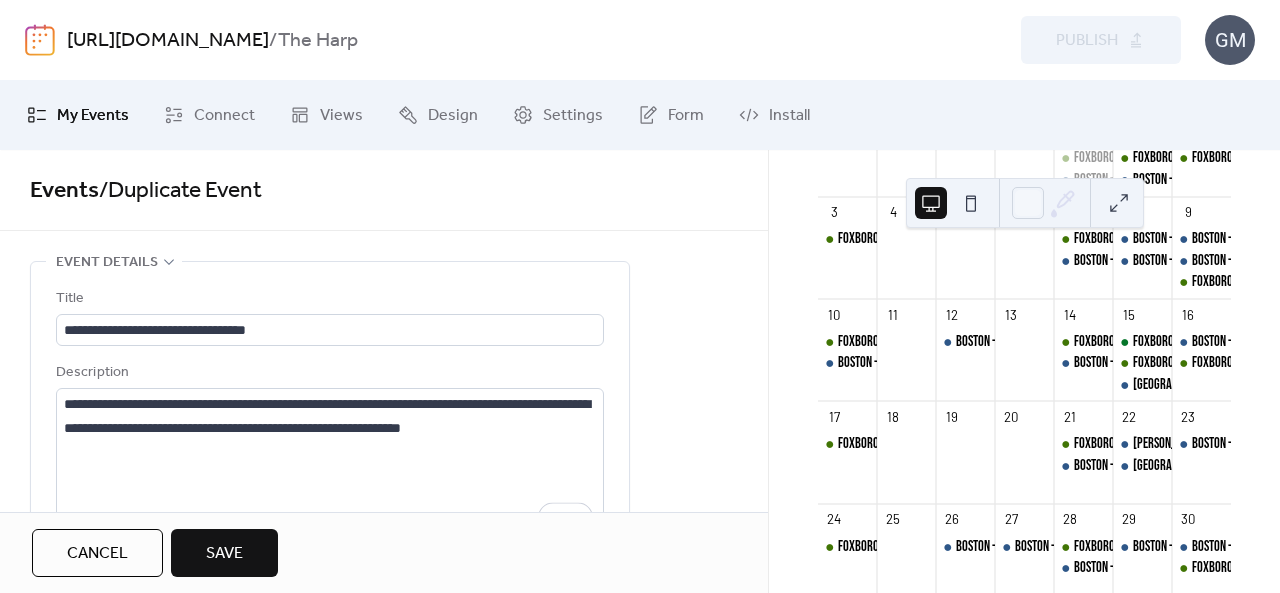 click on "**********" at bounding box center [384, 1033] 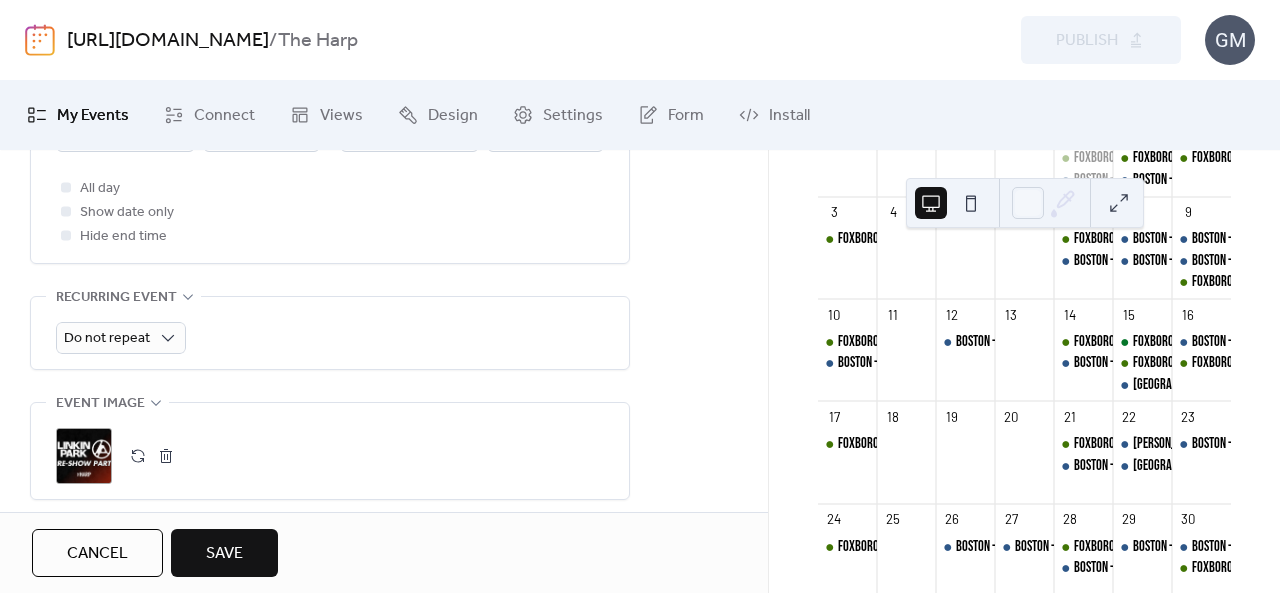 scroll, scrollTop: 900, scrollLeft: 0, axis: vertical 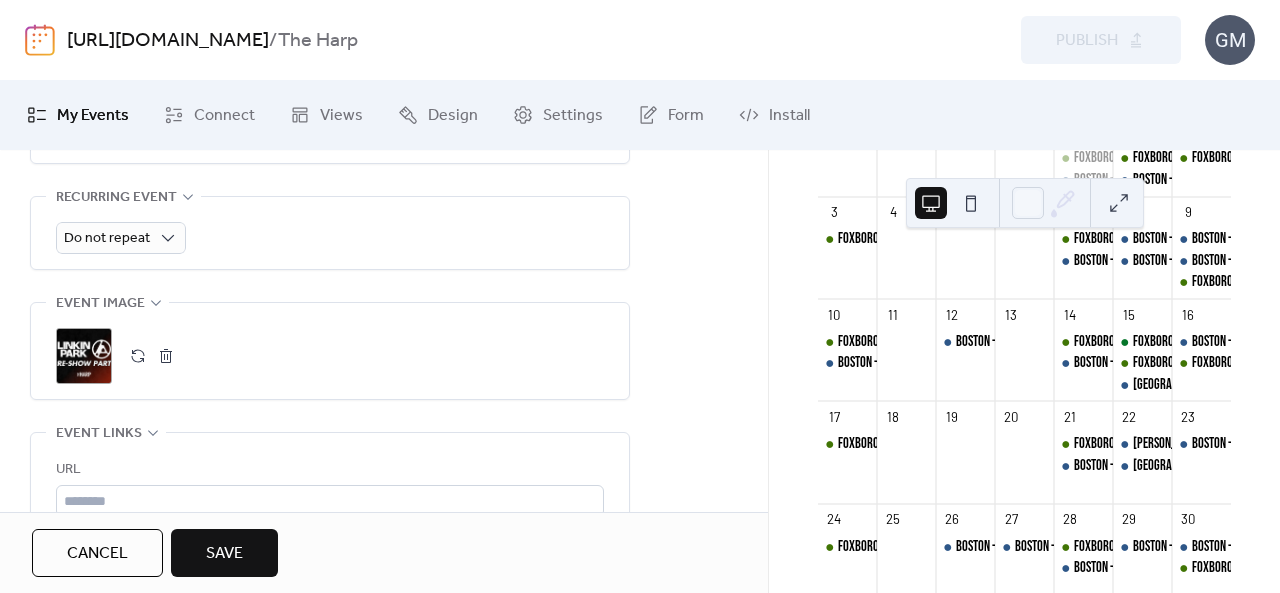 click at bounding box center [166, 356] 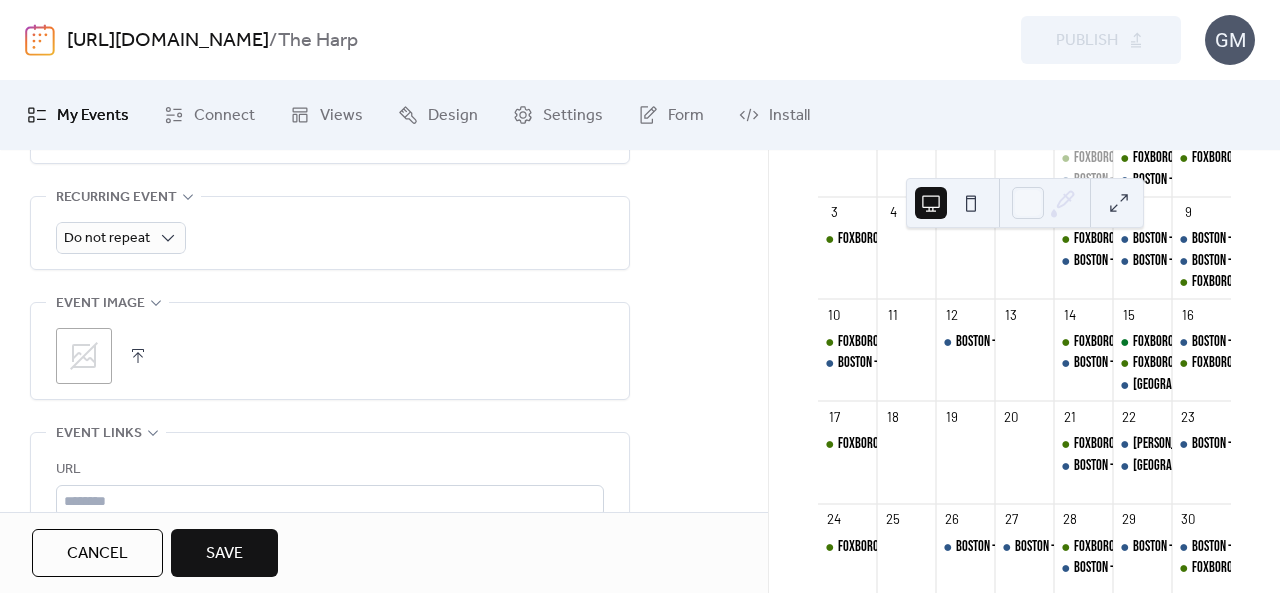 click 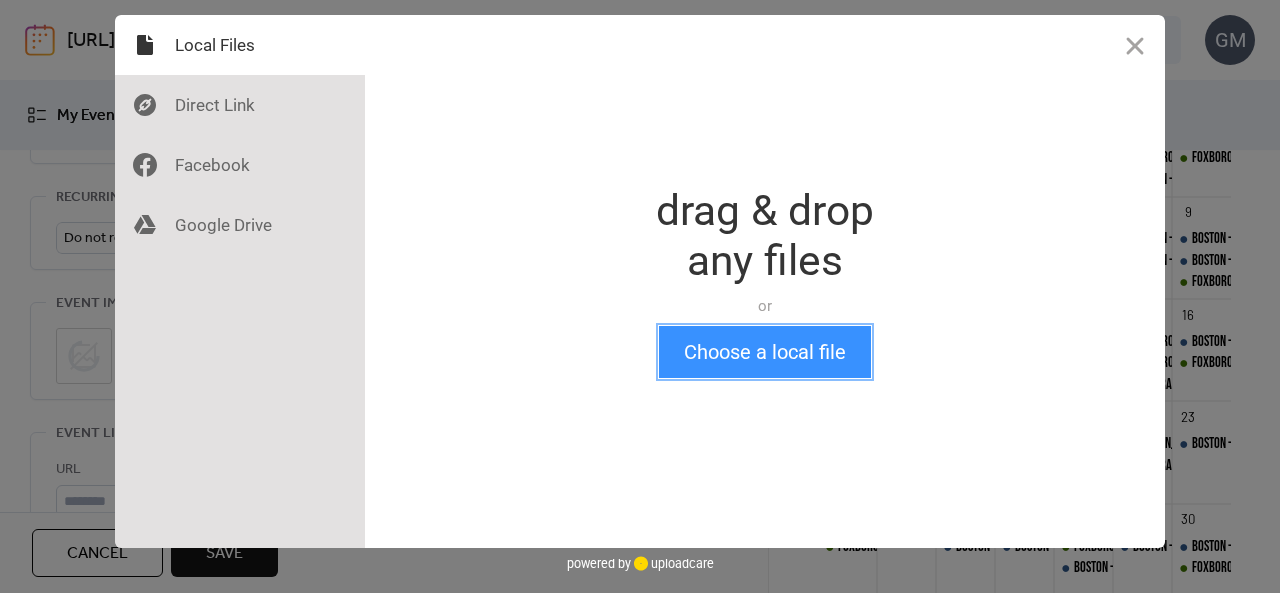 click on "Choose a local file" at bounding box center (765, 352) 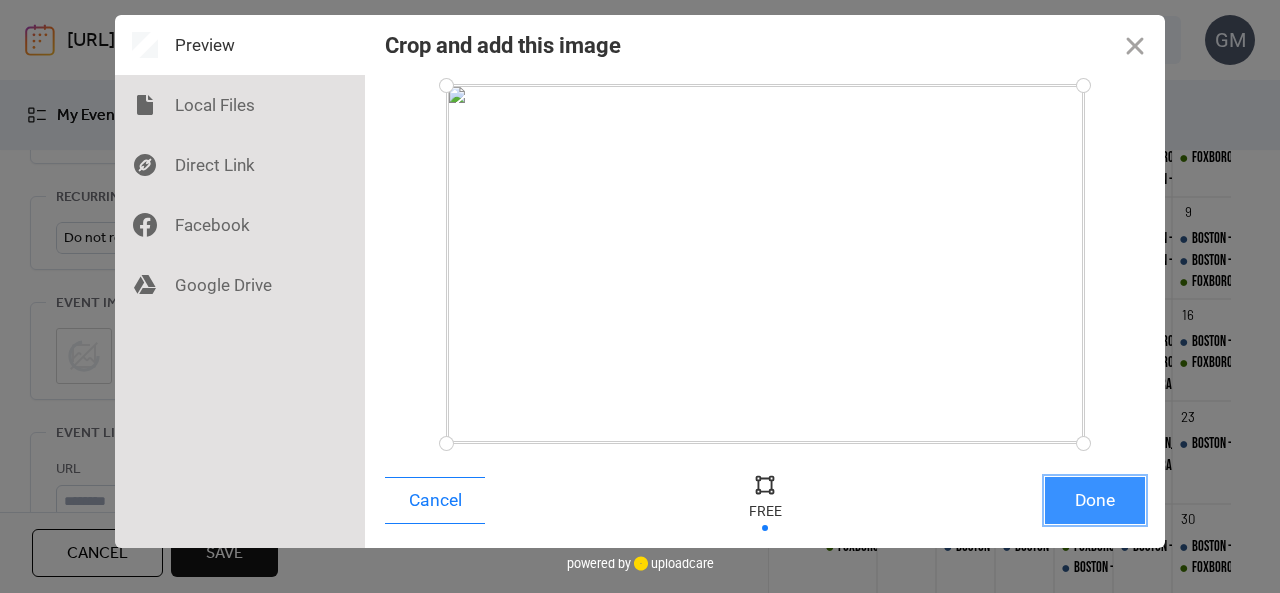 click on "Done" at bounding box center [1095, 500] 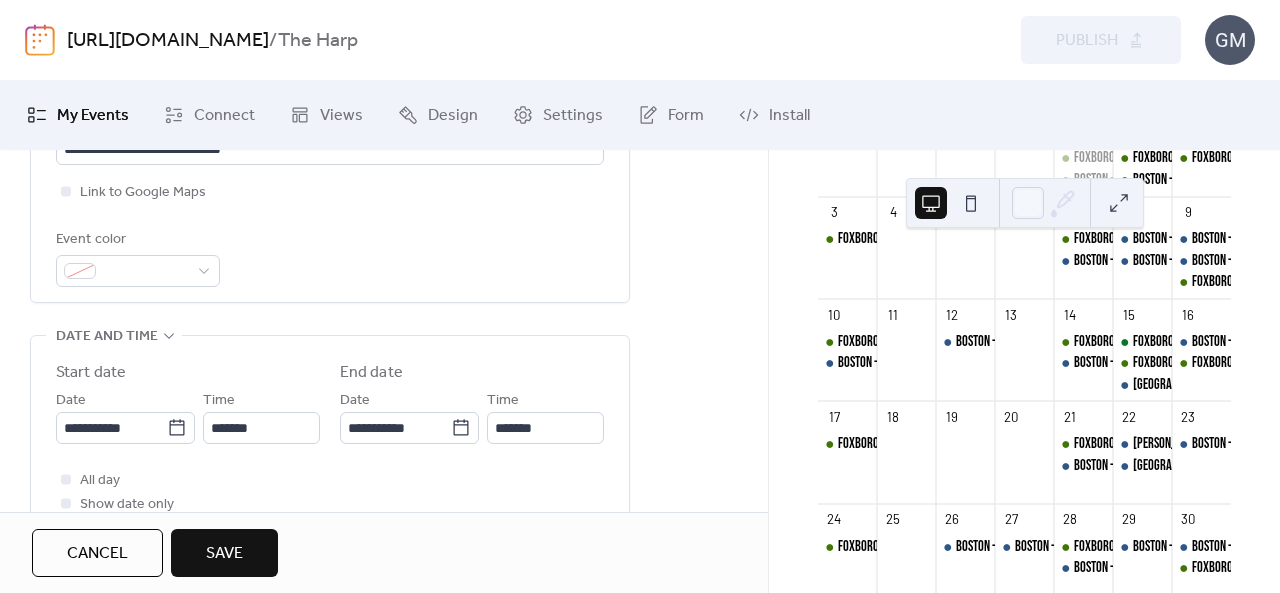 scroll, scrollTop: 500, scrollLeft: 0, axis: vertical 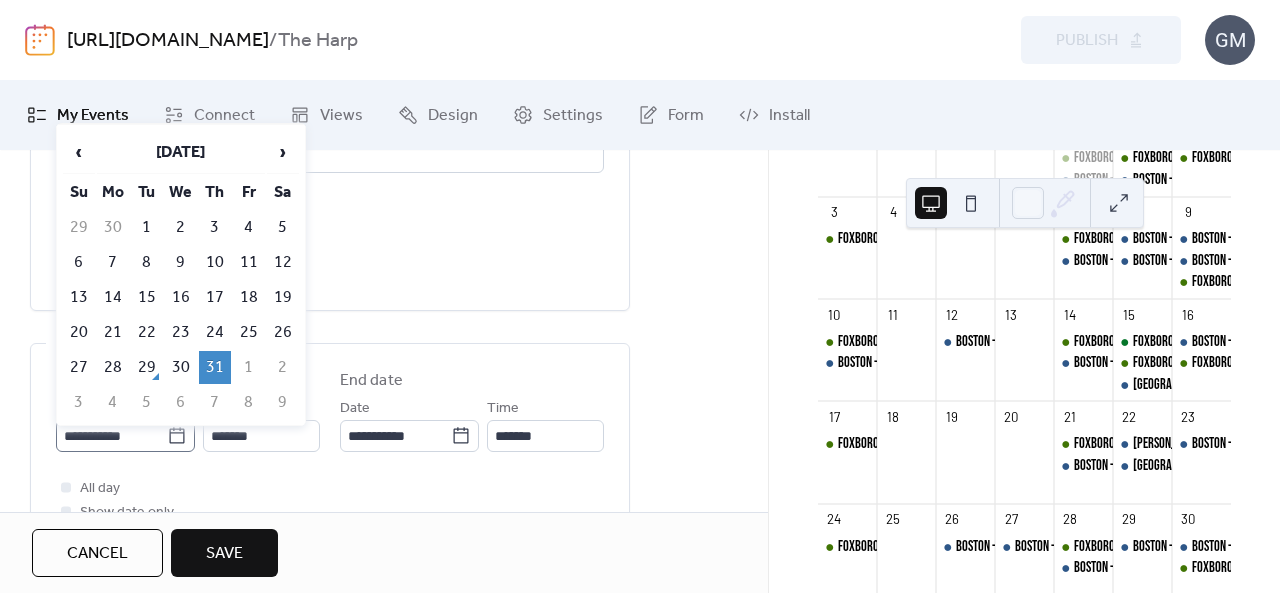 click 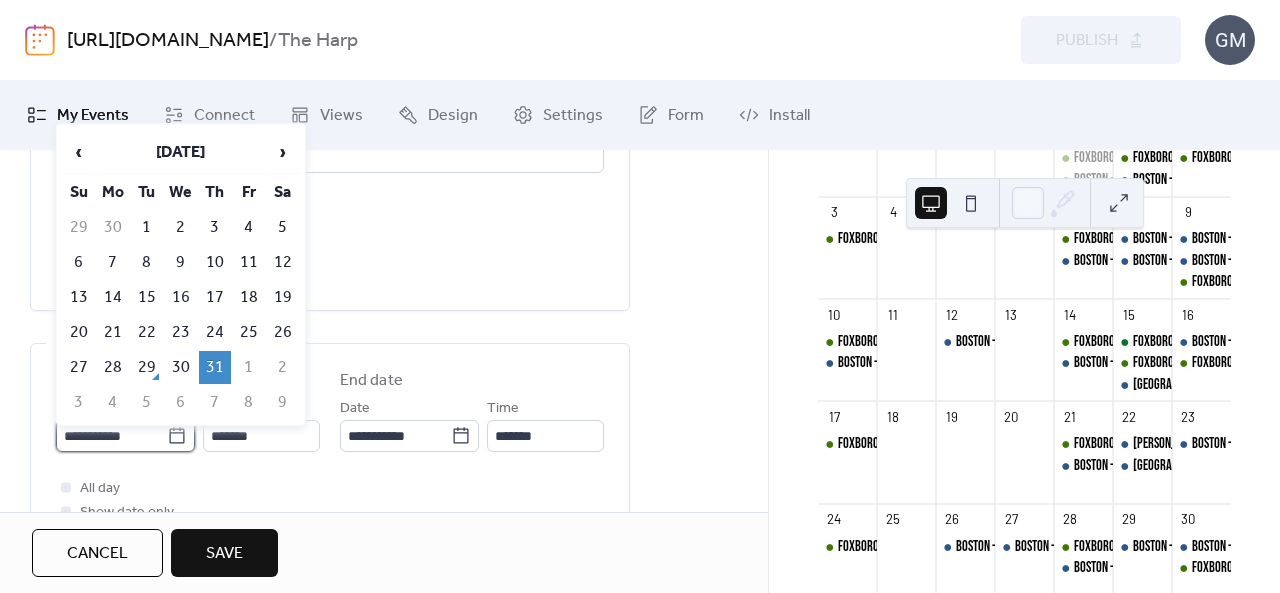 click on "**********" at bounding box center (111, 436) 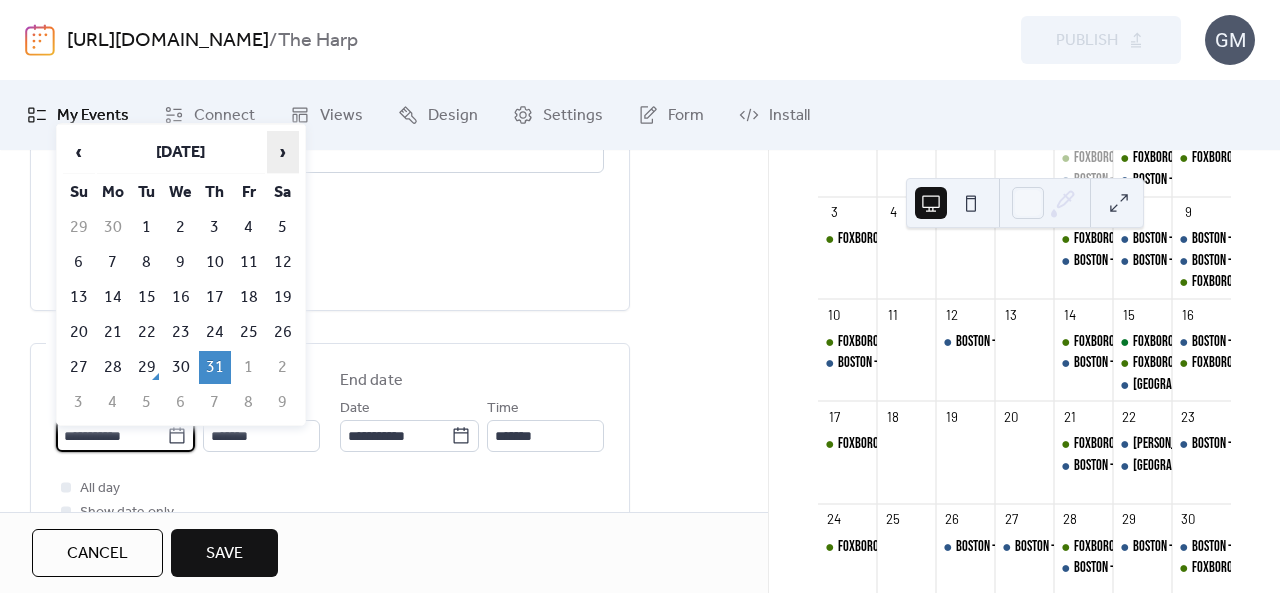 click on "›" at bounding box center (283, 152) 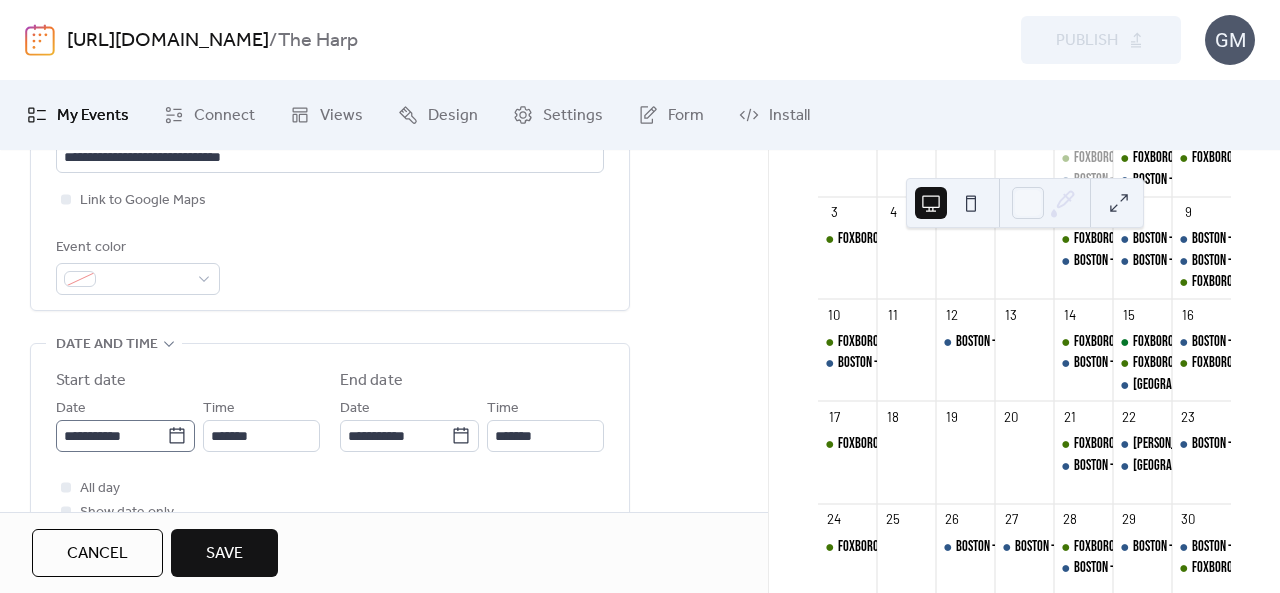 click 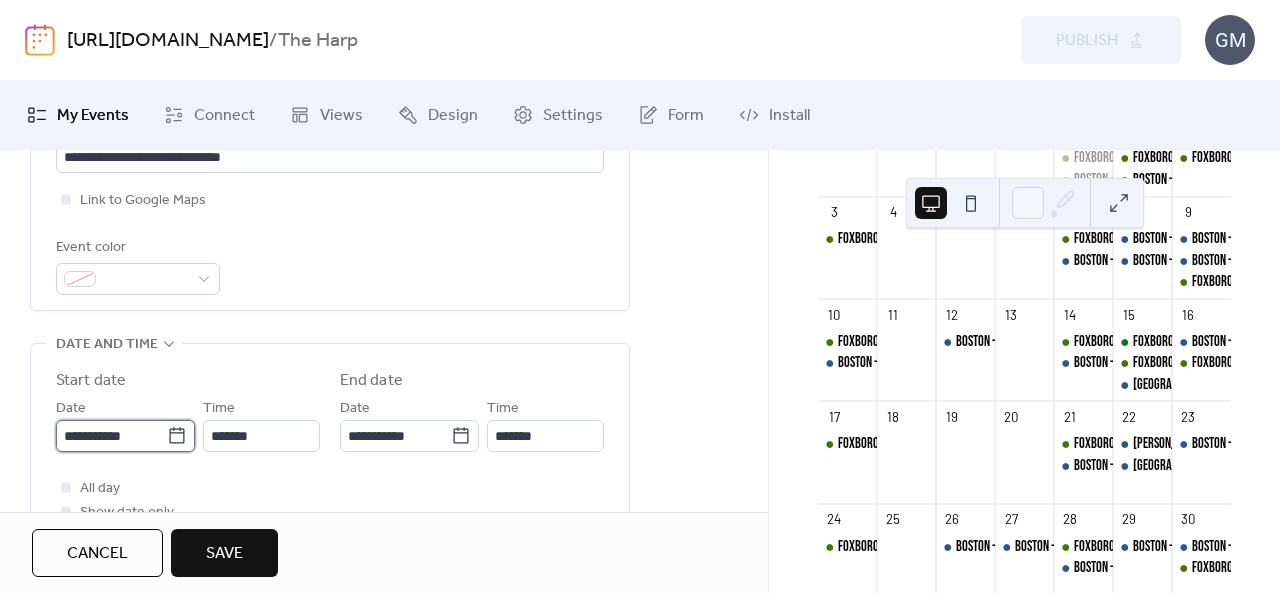click on "**********" at bounding box center (111, 436) 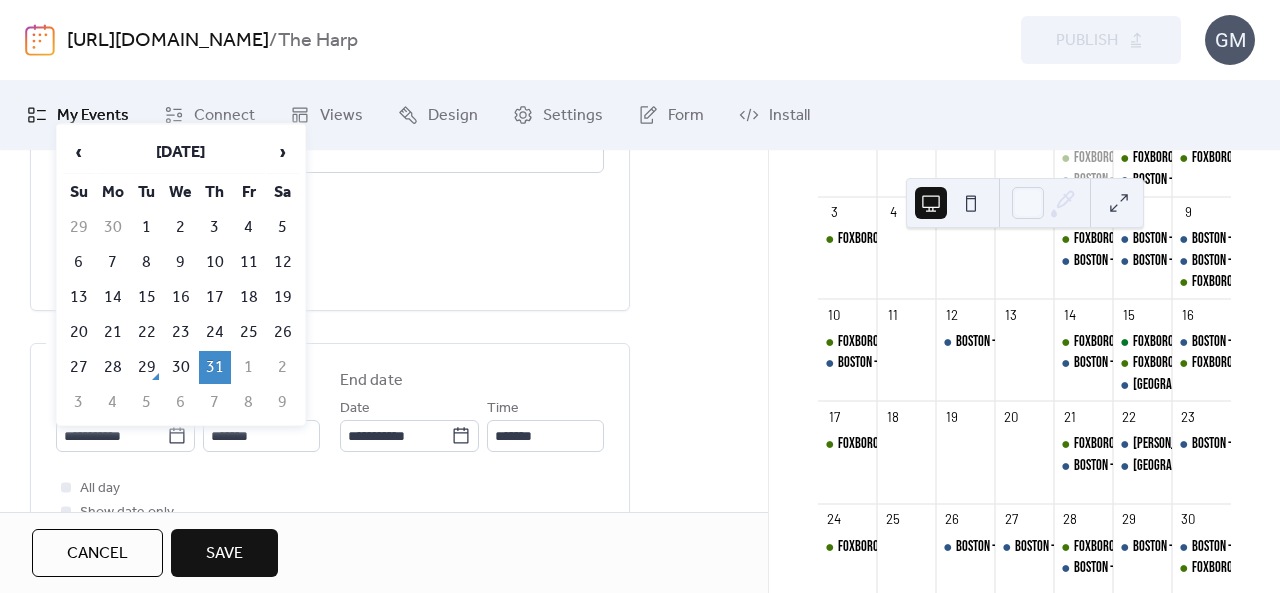 drag, startPoint x: 144, startPoint y: 357, endPoint x: 168, endPoint y: 363, distance: 24.738634 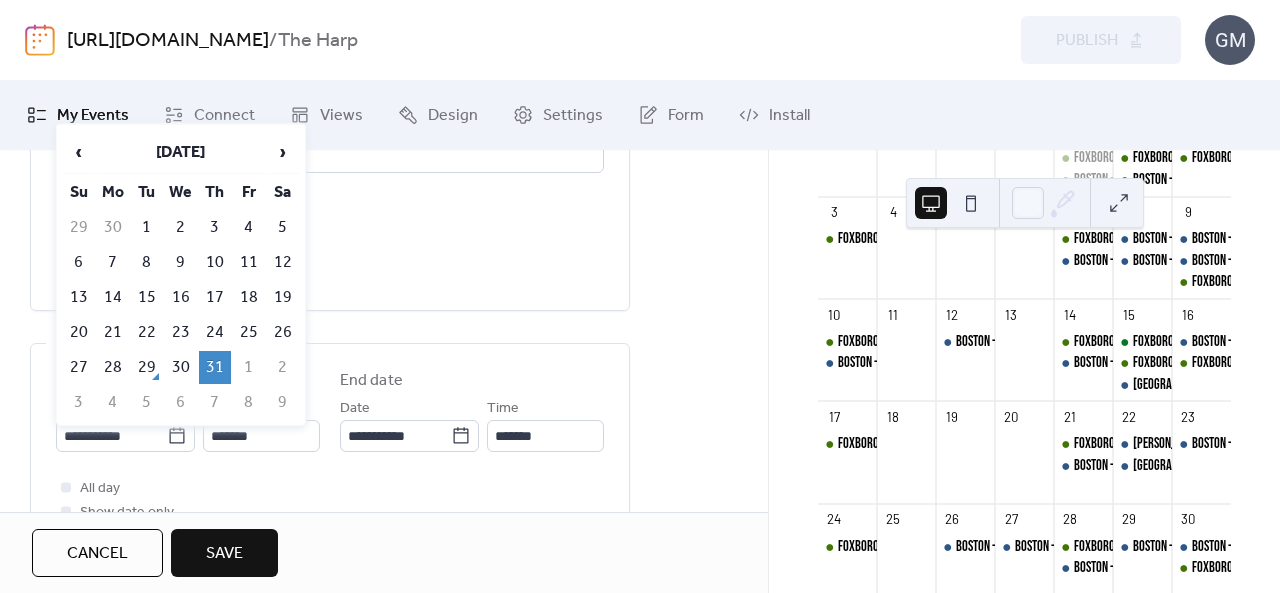 click on "29" at bounding box center [147, 367] 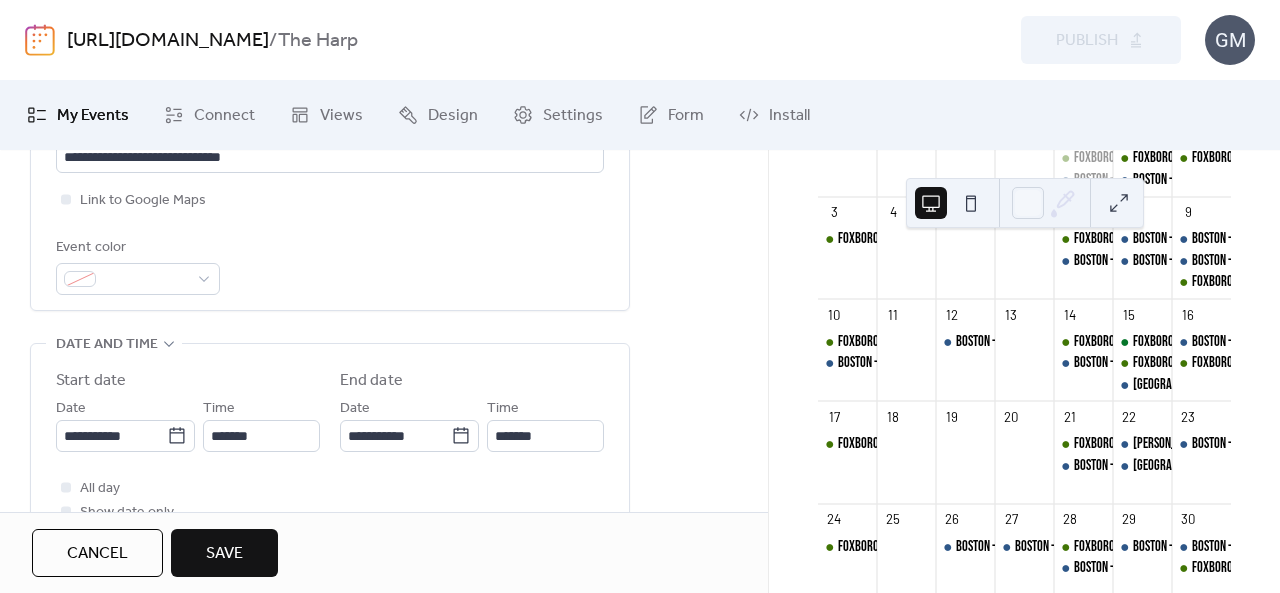 click on "Save" at bounding box center [224, 554] 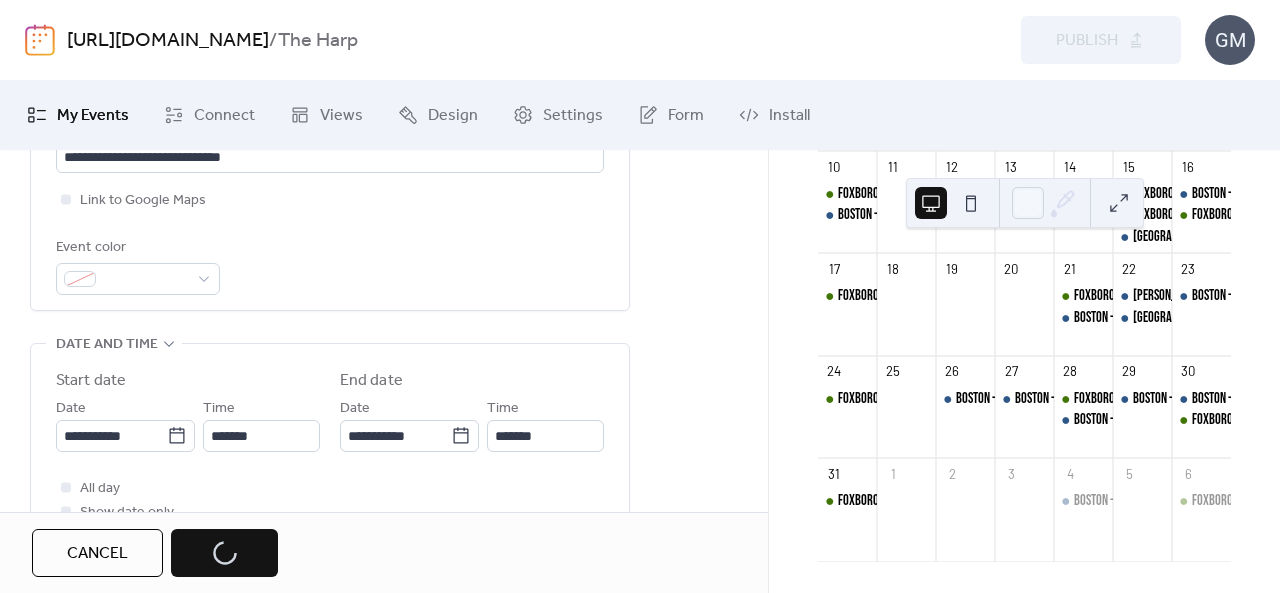 scroll, scrollTop: 458, scrollLeft: 0, axis: vertical 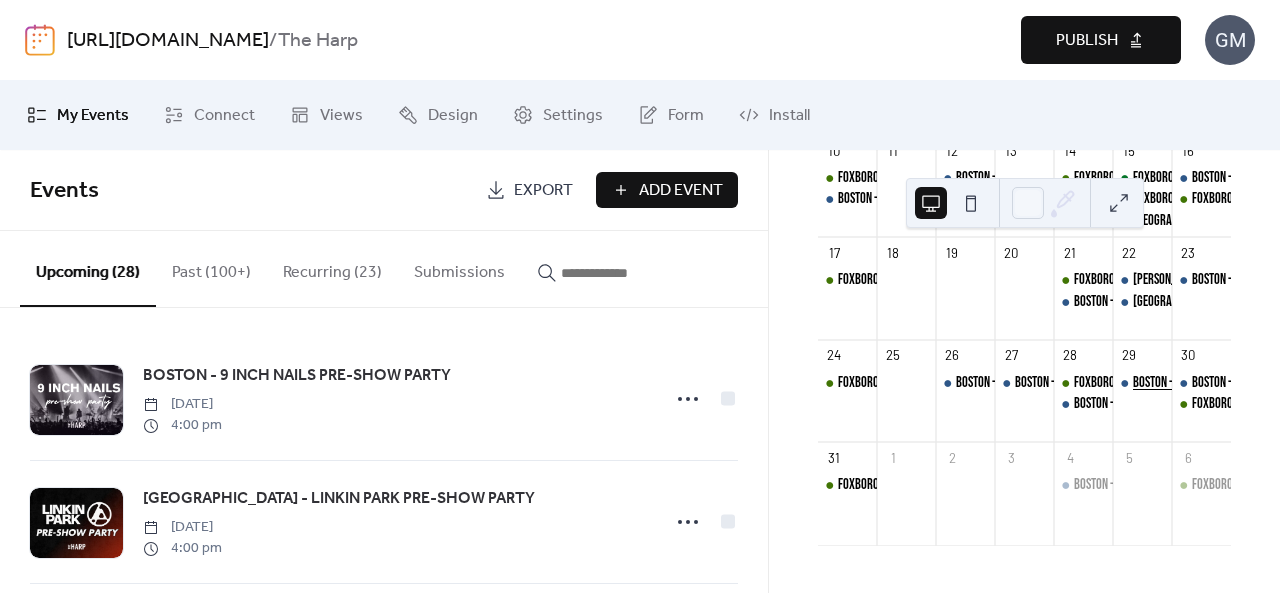 click on "BOSTON - DJ [PERSON_NAME]" at bounding box center [1195, 383] 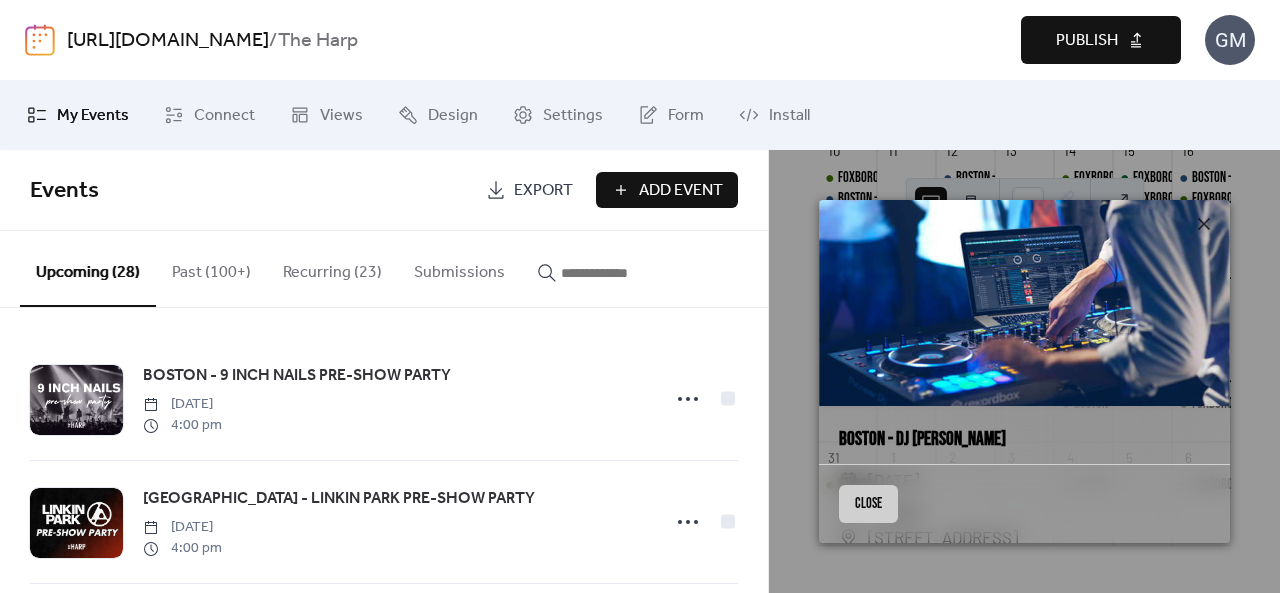 click on "Close" at bounding box center [868, 504] 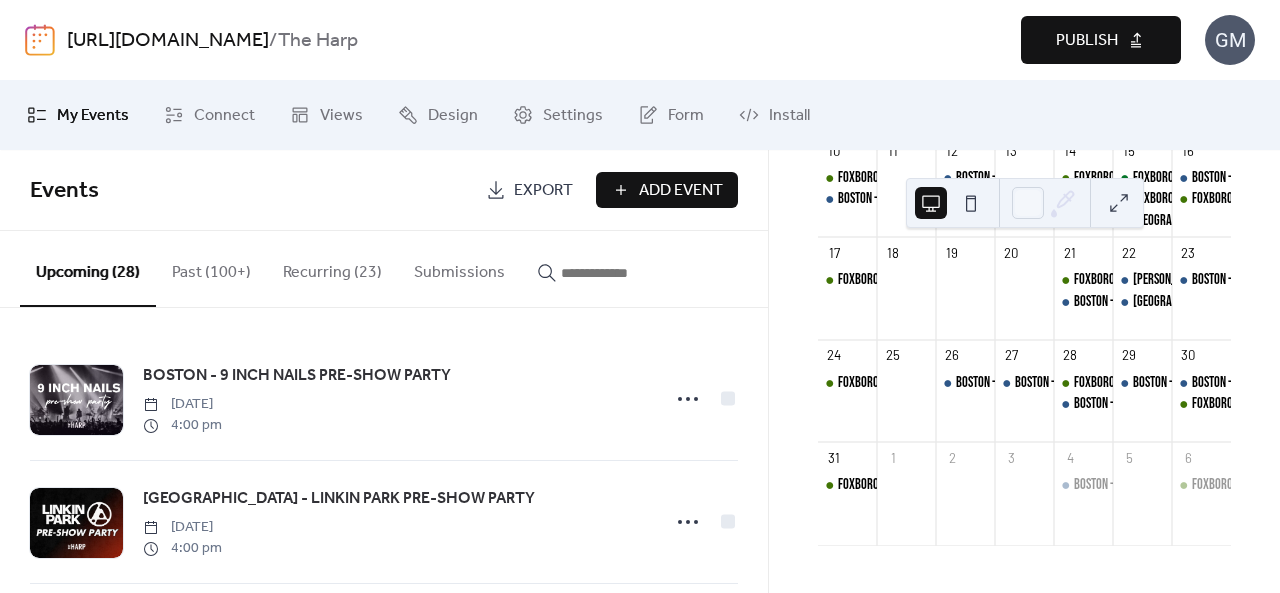 click at bounding box center (621, 273) 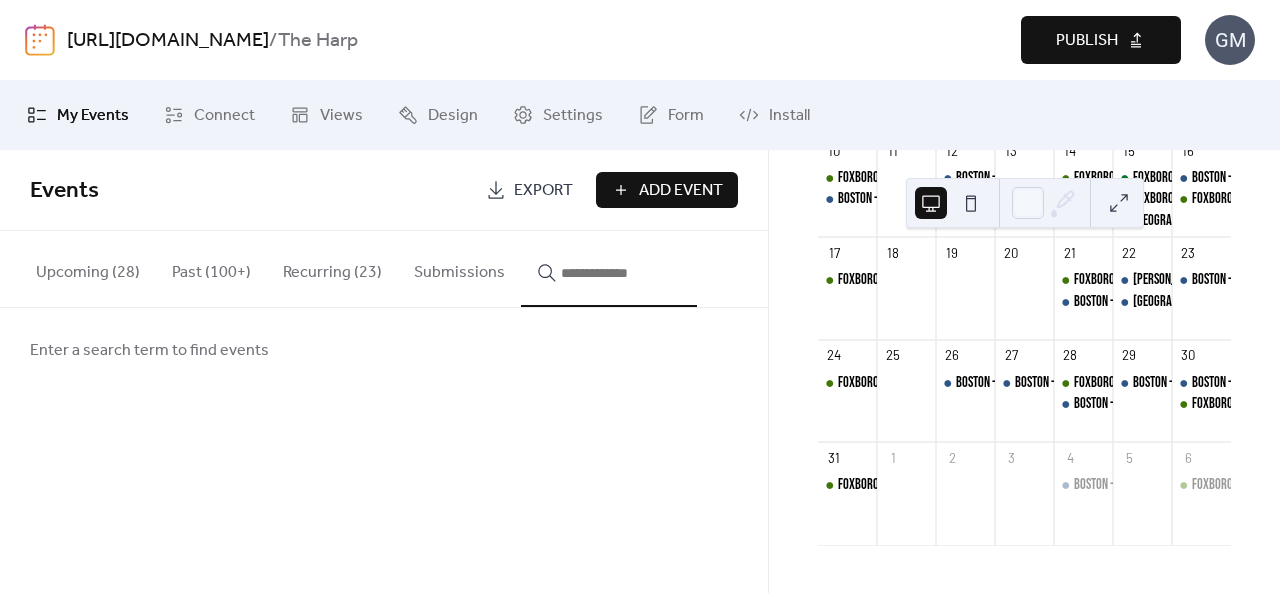 click on "Upcoming (28) Past (100+) Recurring (23) Submissions" at bounding box center [384, 269] 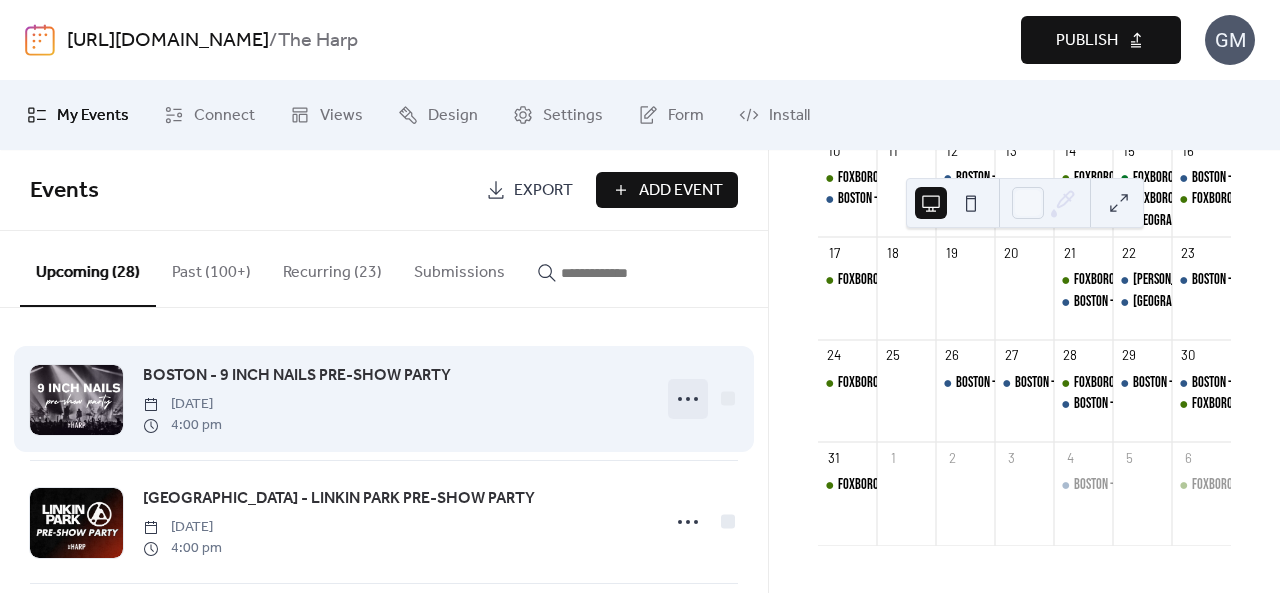 click 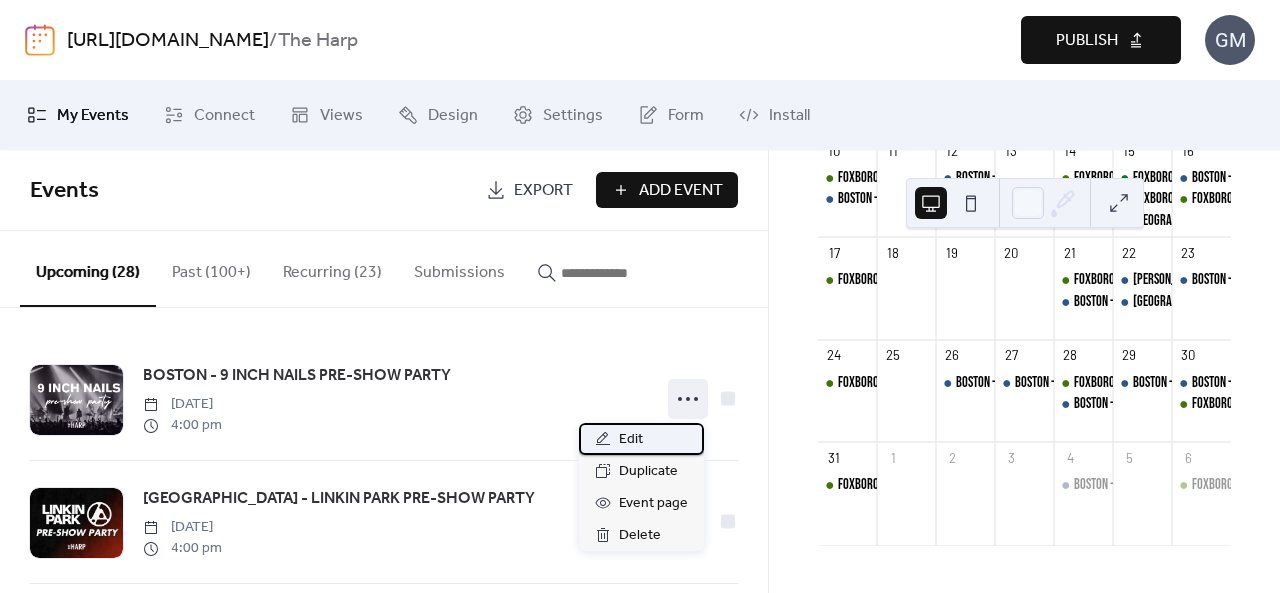 click on "Edit" at bounding box center [641, 439] 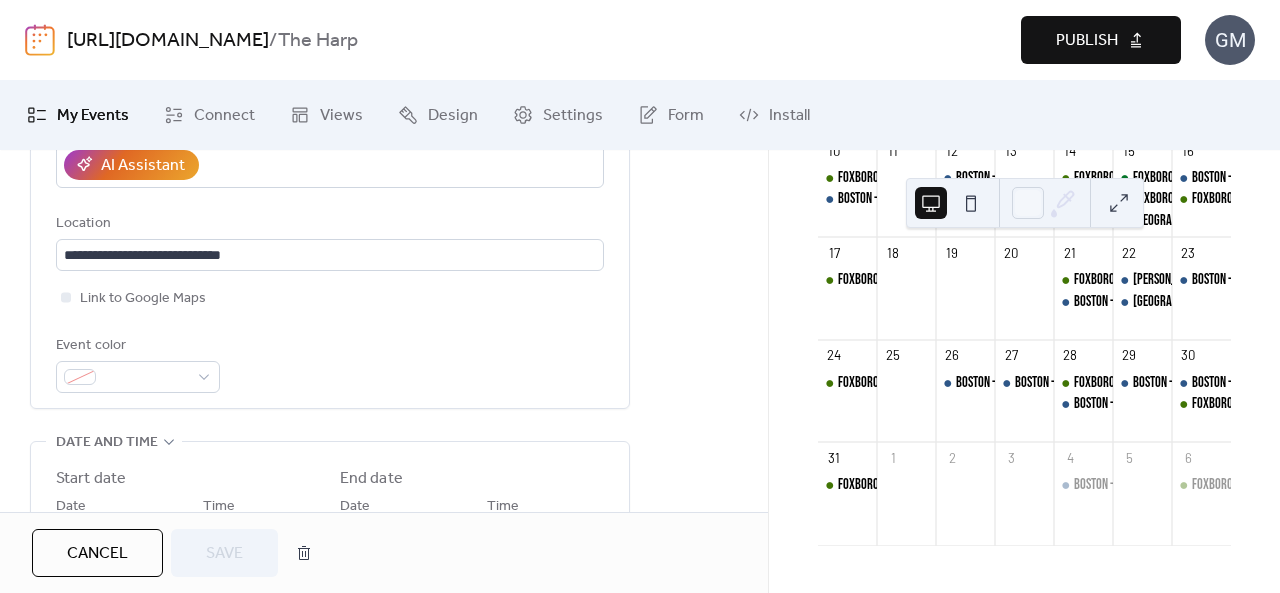 scroll, scrollTop: 500, scrollLeft: 0, axis: vertical 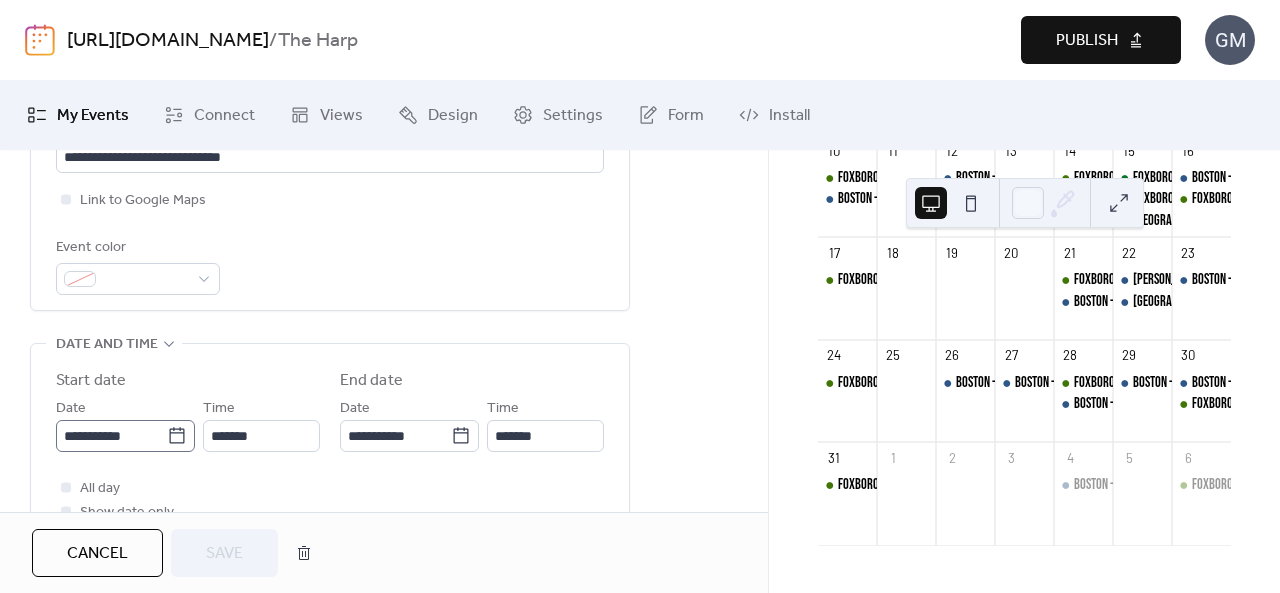 click 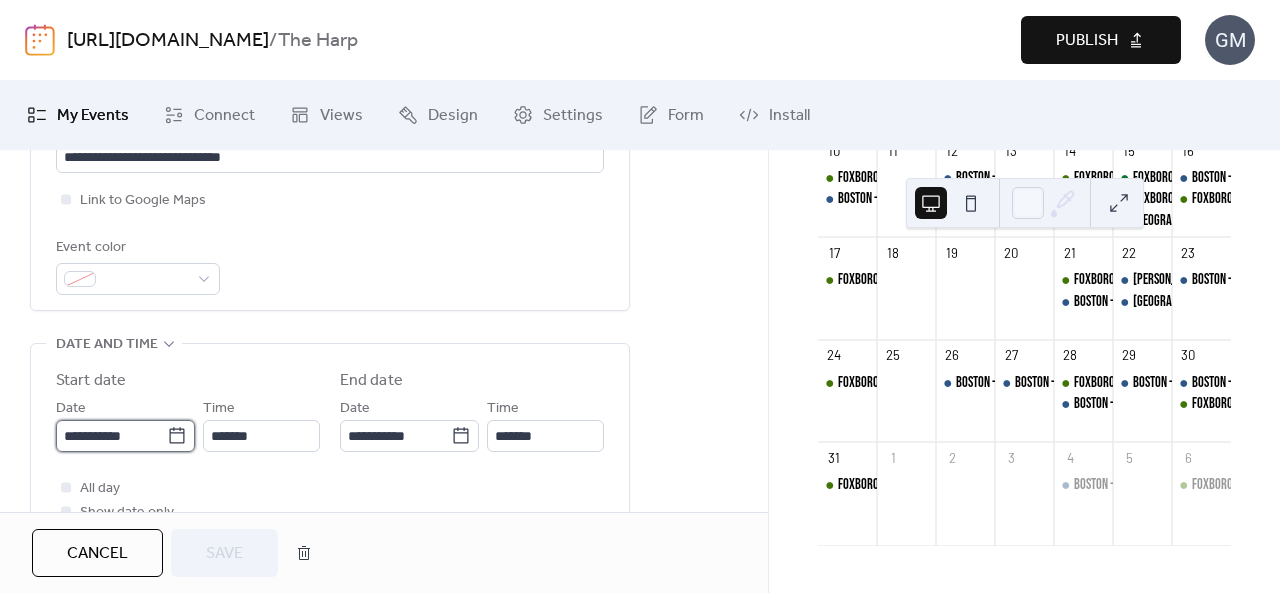 click on "**********" at bounding box center (111, 436) 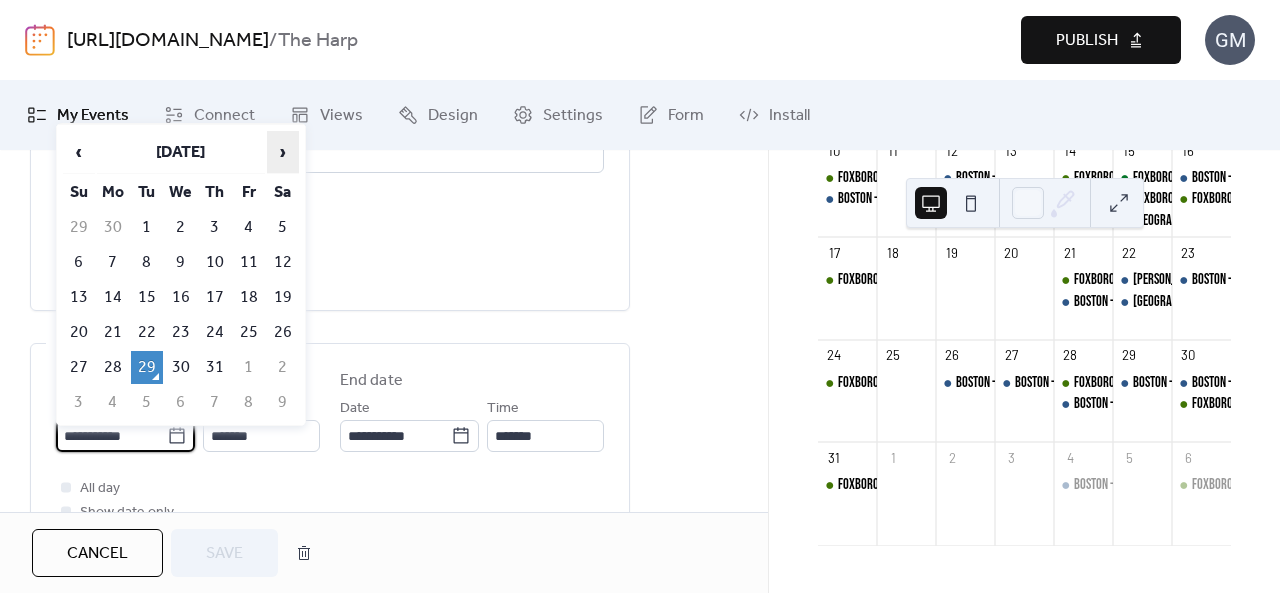 click on "›" at bounding box center (283, 152) 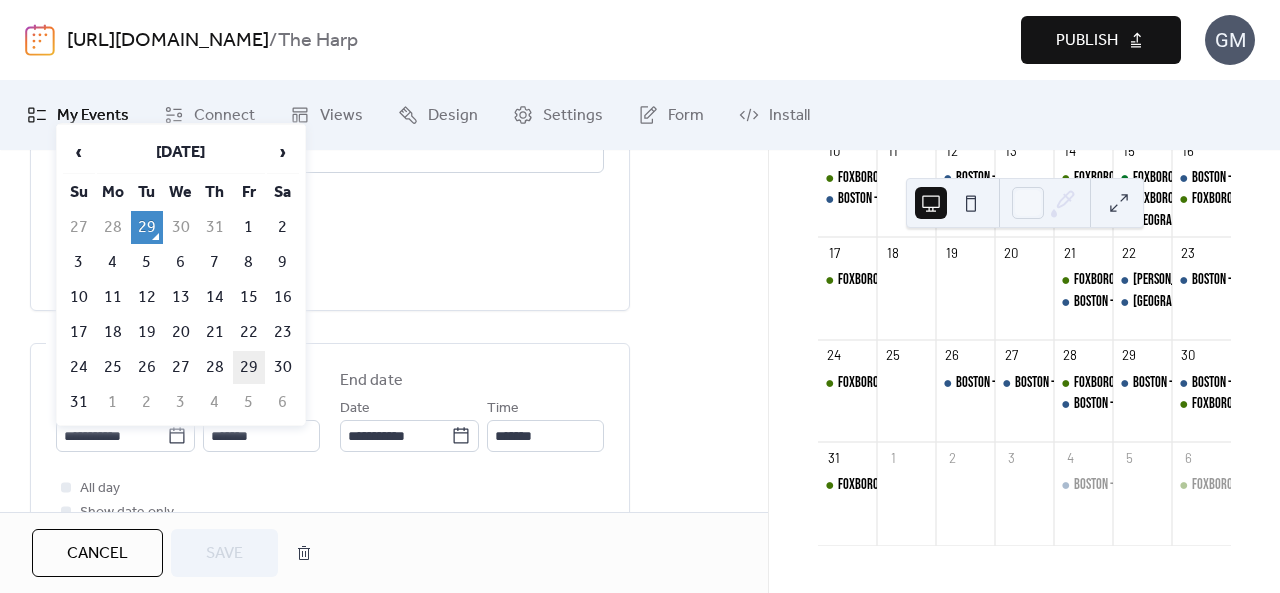 click on "29" at bounding box center [249, 367] 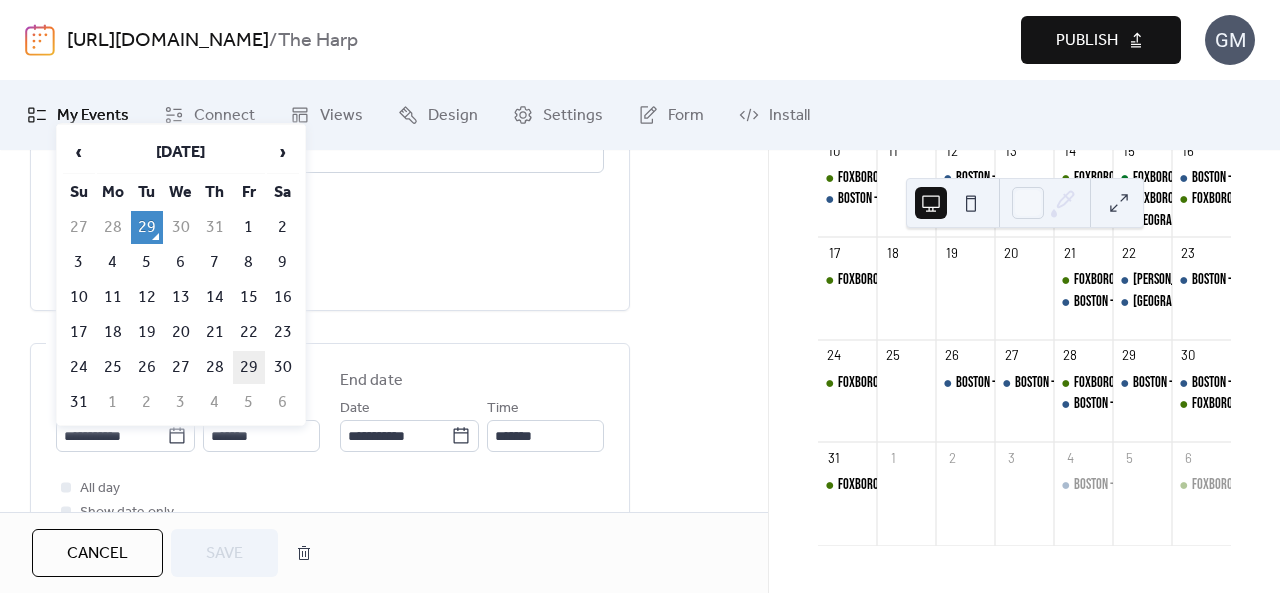 type on "**********" 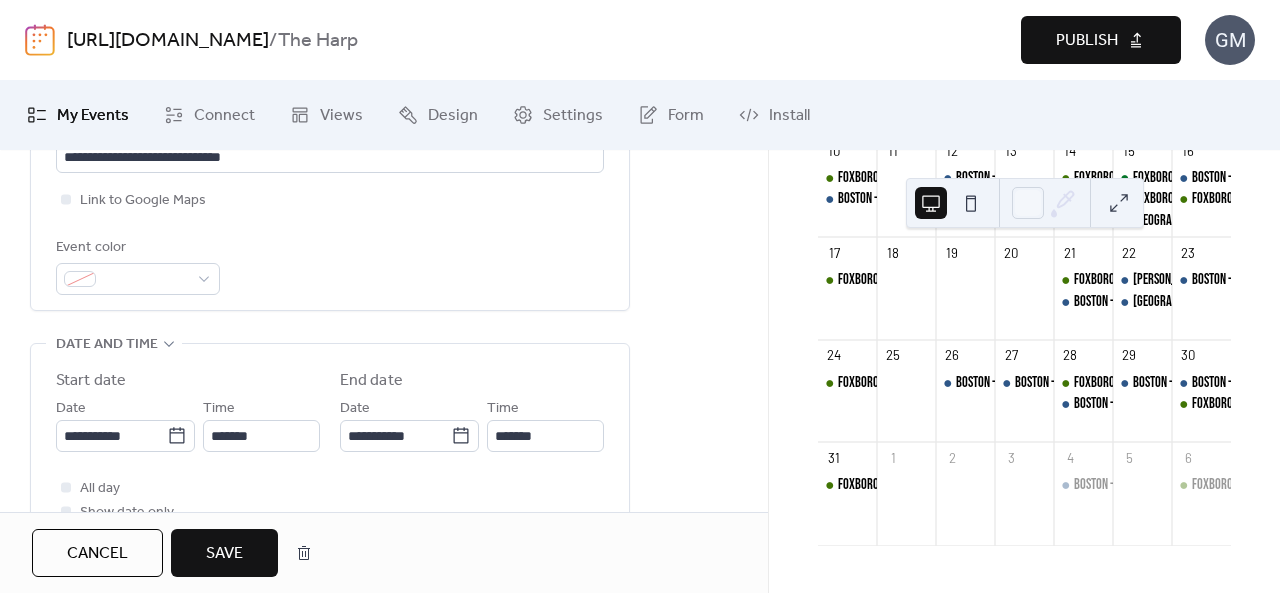 click on "Save" at bounding box center [224, 554] 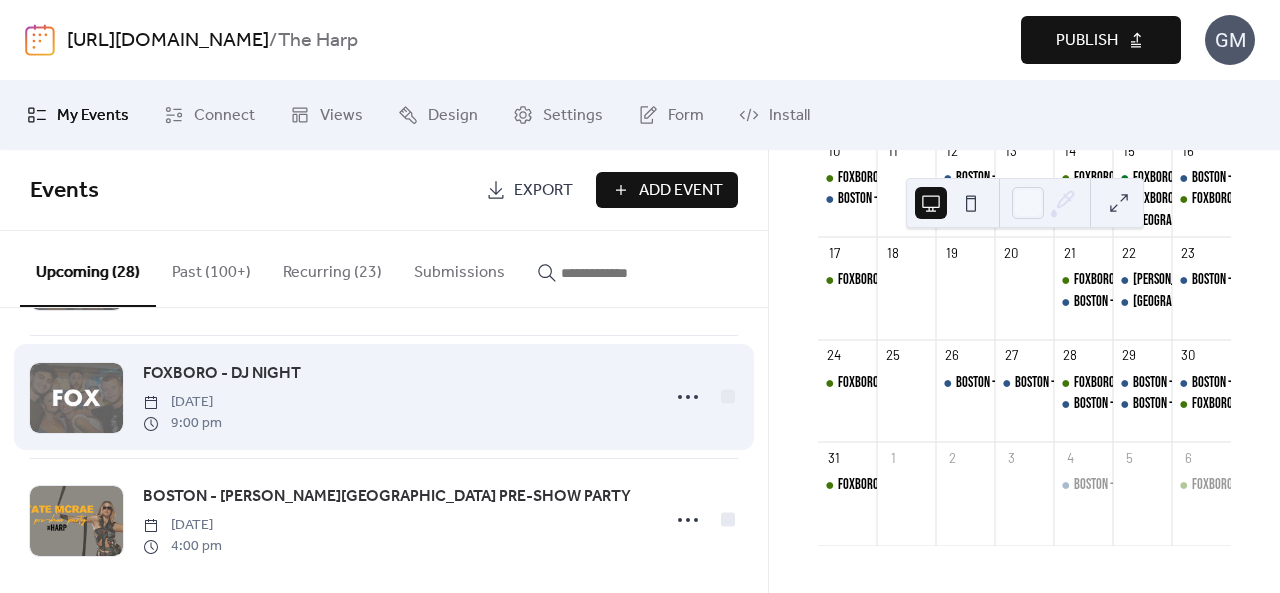 scroll, scrollTop: 3226, scrollLeft: 0, axis: vertical 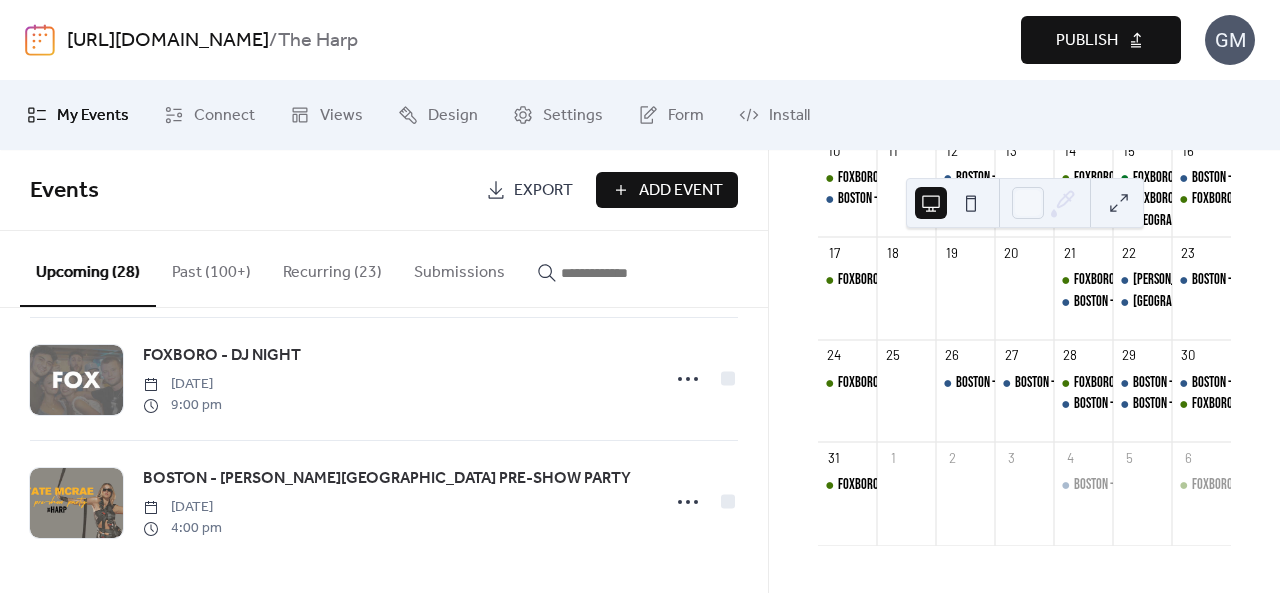 click on "Publish" at bounding box center [1101, 40] 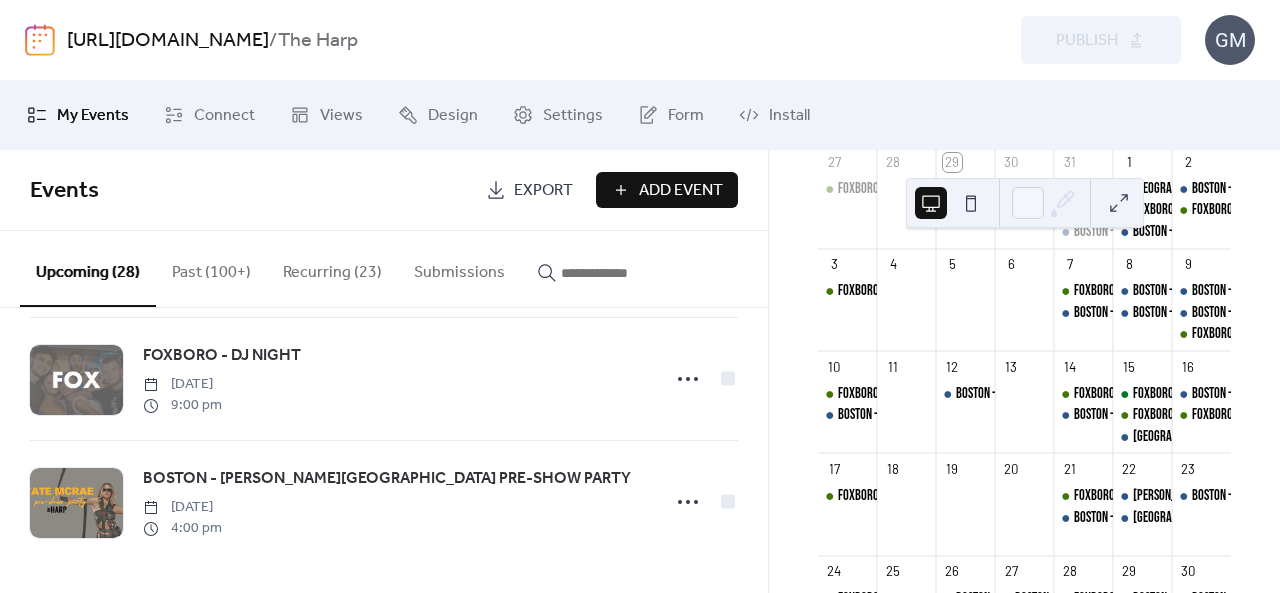 scroll, scrollTop: 232, scrollLeft: 0, axis: vertical 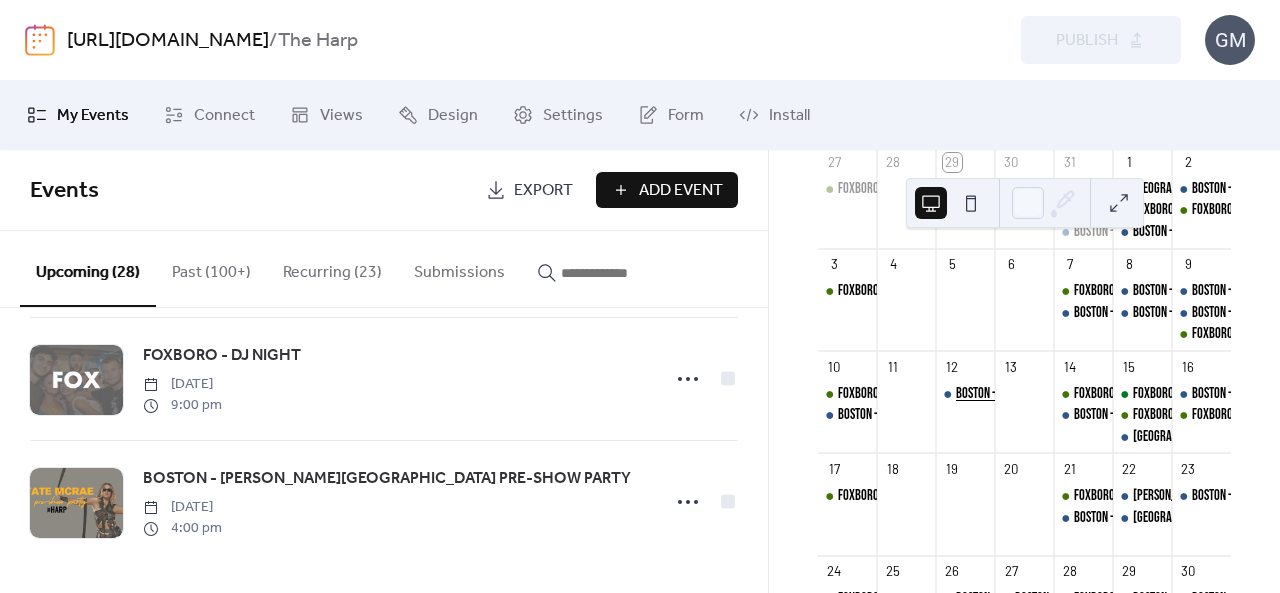 click on "BOSTON - [PERSON_NAME] PRE-SHOW PARTY" at bounding box center (1051, 394) 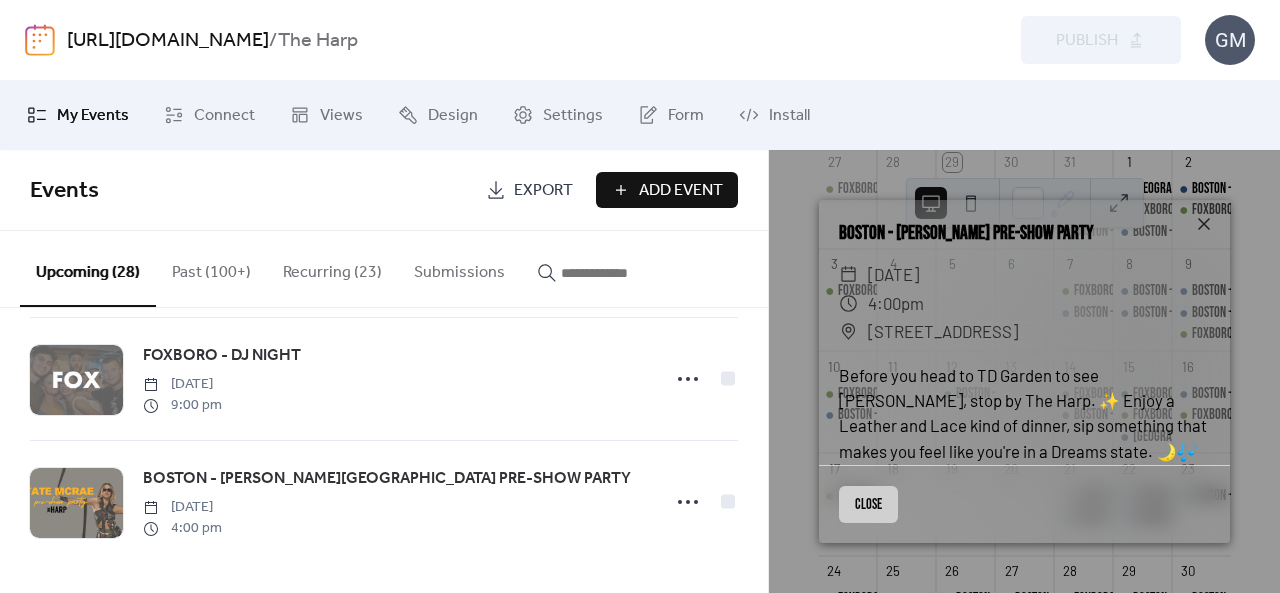 scroll, scrollTop: 210, scrollLeft: 0, axis: vertical 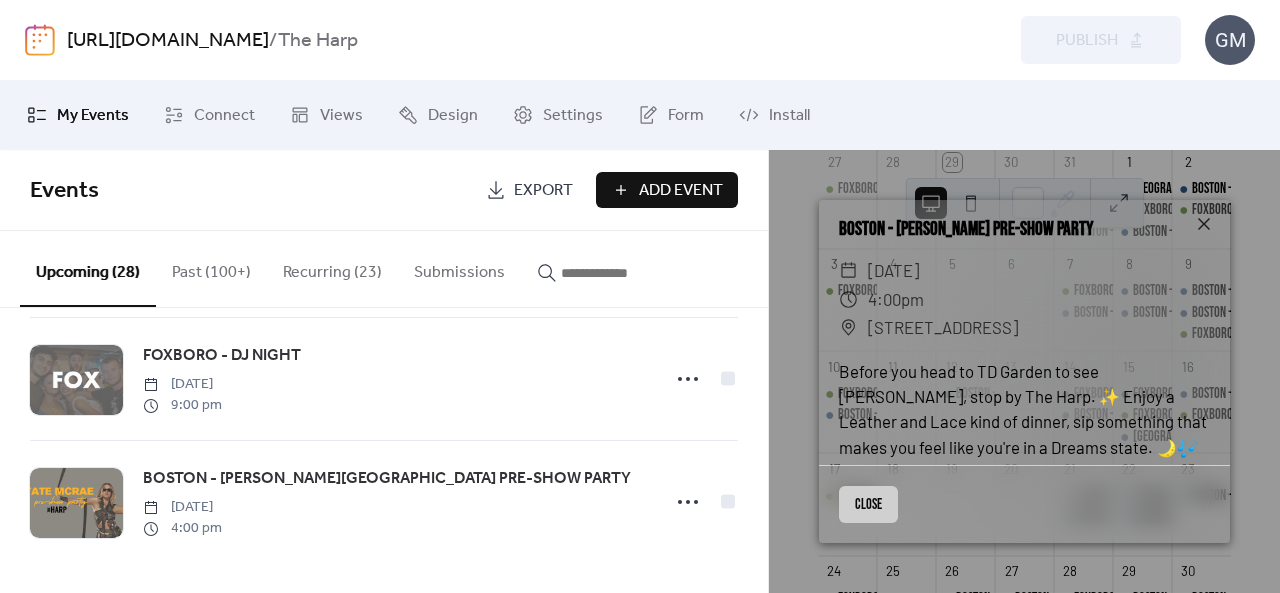 click on "Close" at bounding box center (868, 504) 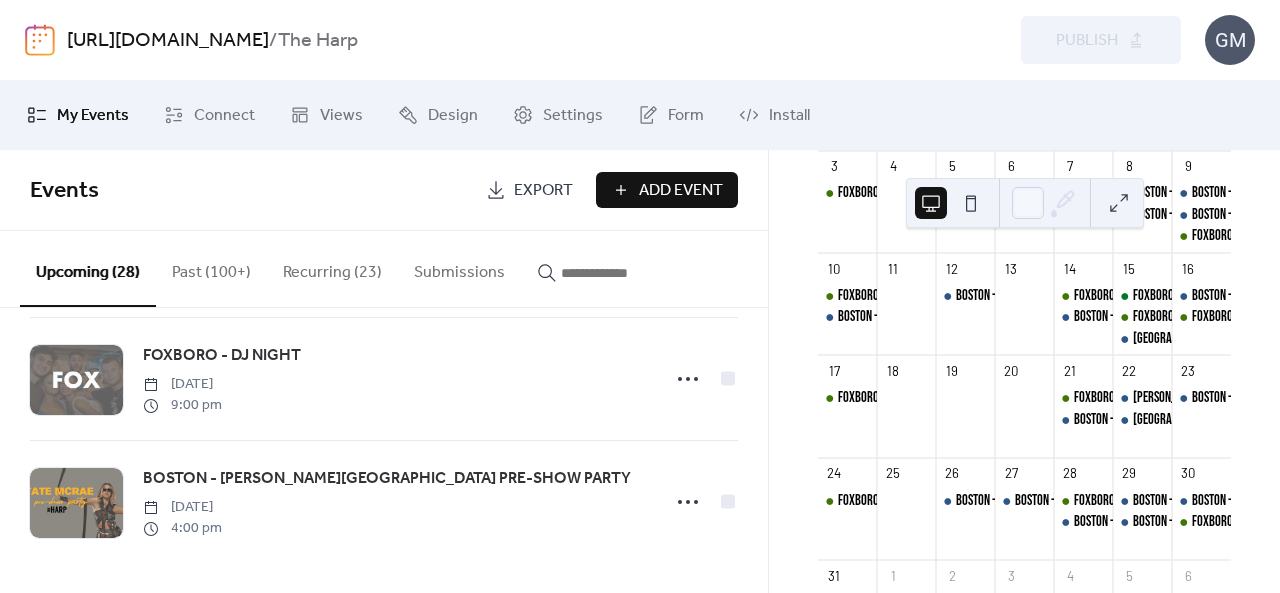 scroll, scrollTop: 330, scrollLeft: 0, axis: vertical 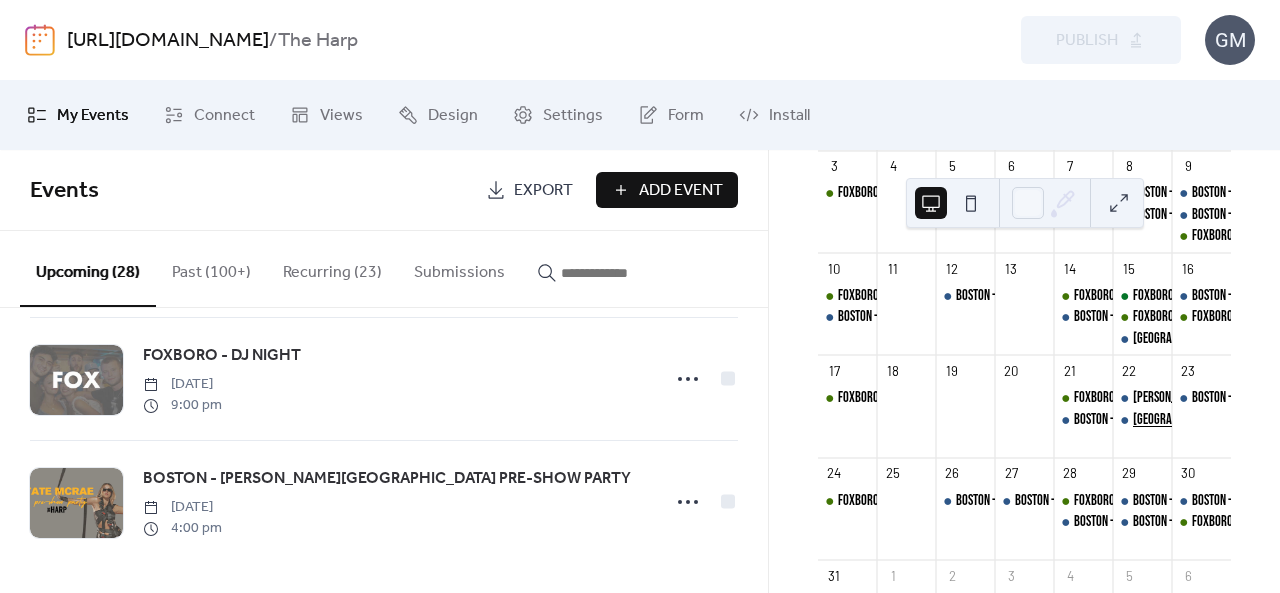 click on "[GEOGRAPHIC_DATA] - BEANTOWN BOYS" at bounding box center (1218, 420) 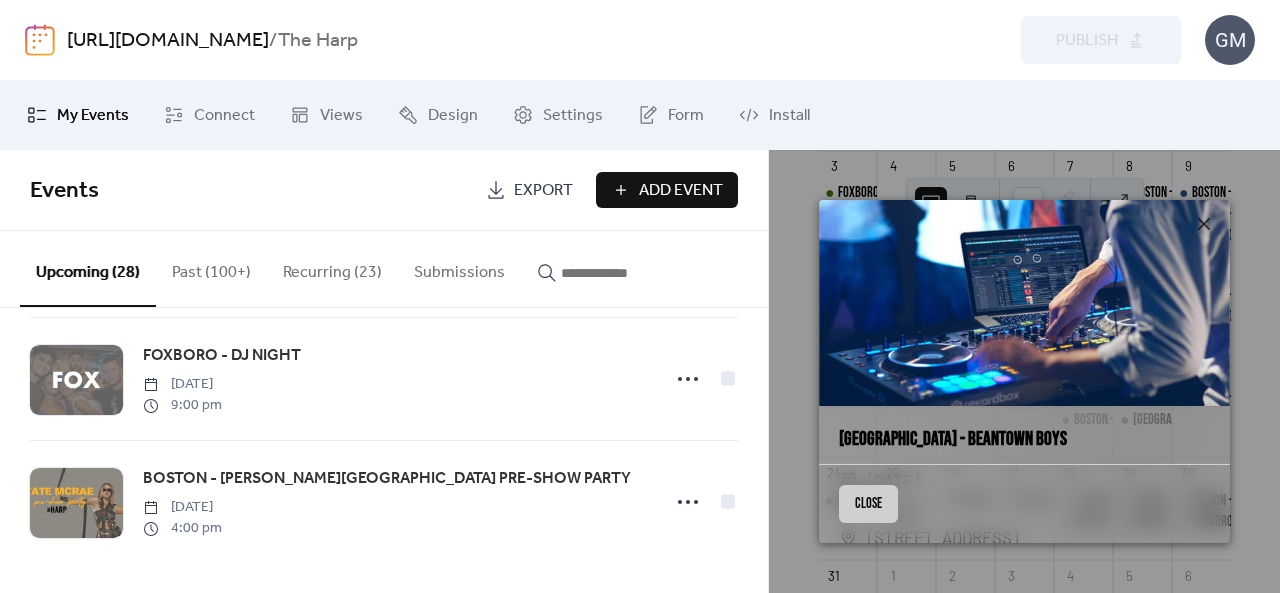click on "Close" at bounding box center [868, 504] 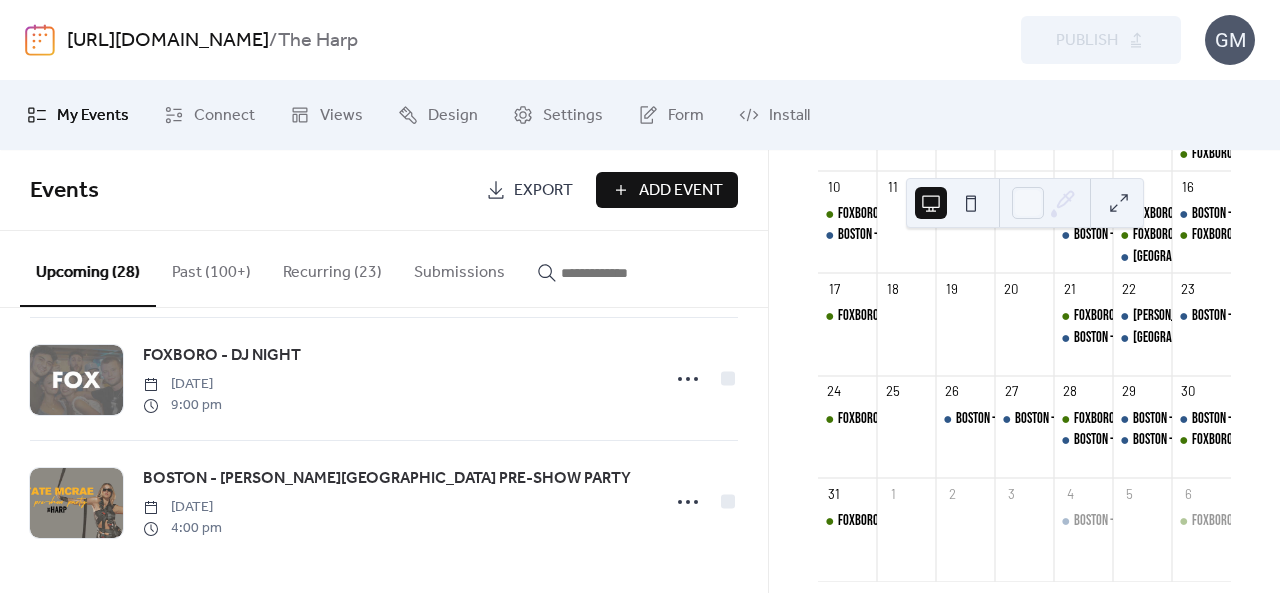 scroll, scrollTop: 440, scrollLeft: 0, axis: vertical 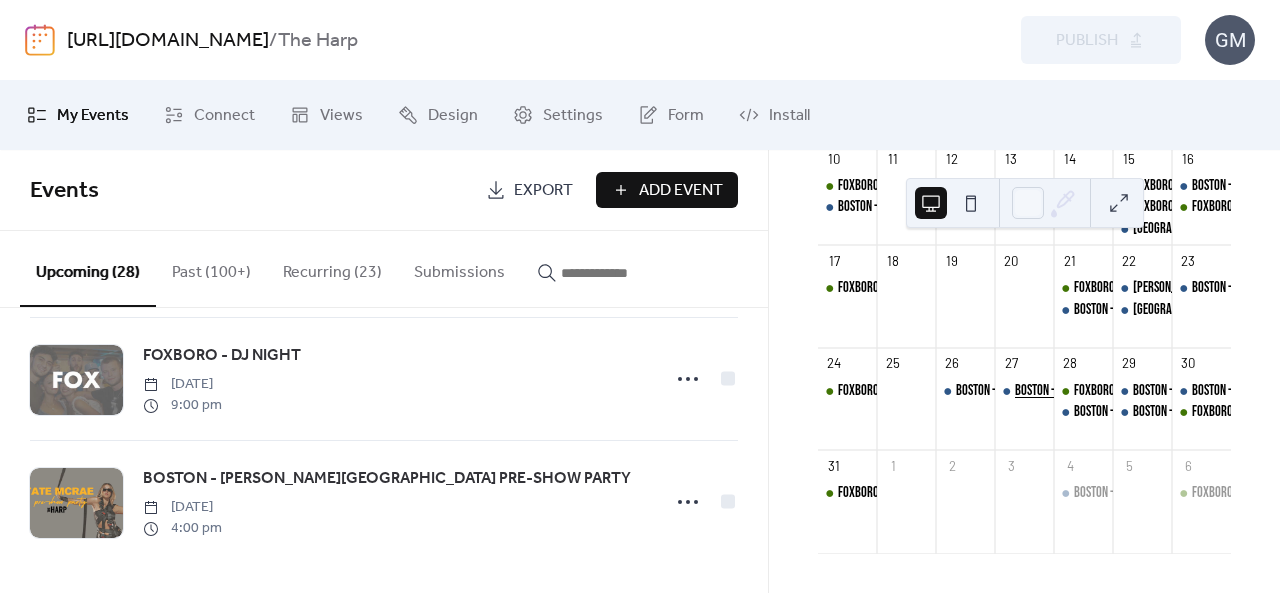 click on "BOSTON - [PERSON_NAME][GEOGRAPHIC_DATA] PRE-SHOW PARTY" at bounding box center (1155, 391) 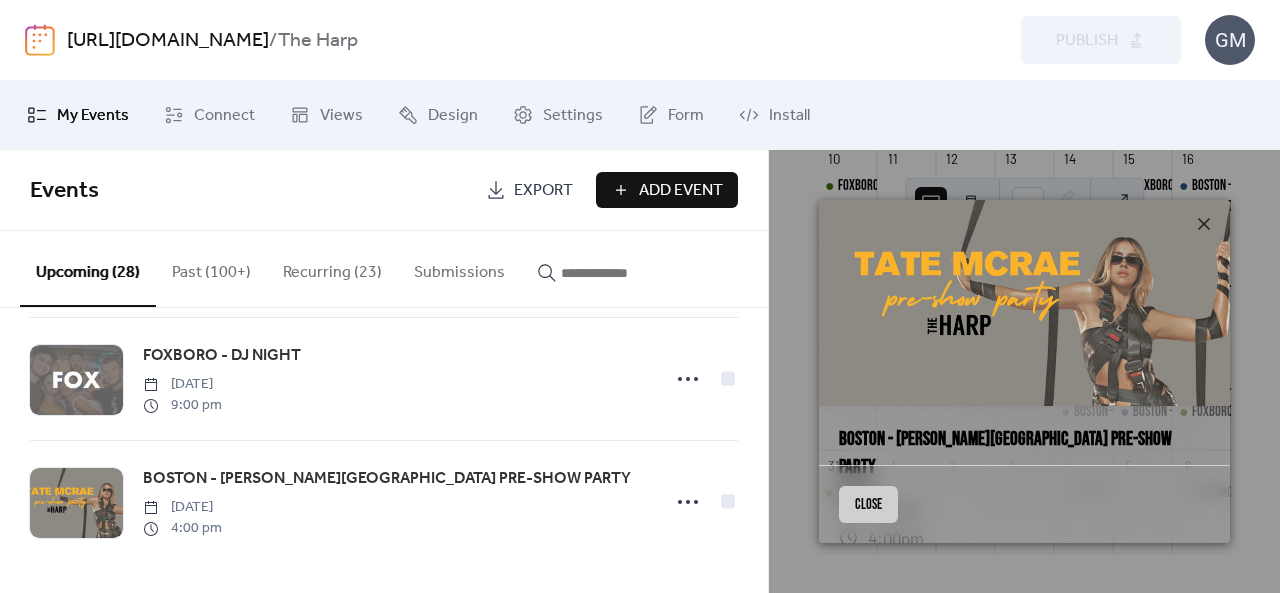 click on "Close" at bounding box center [868, 504] 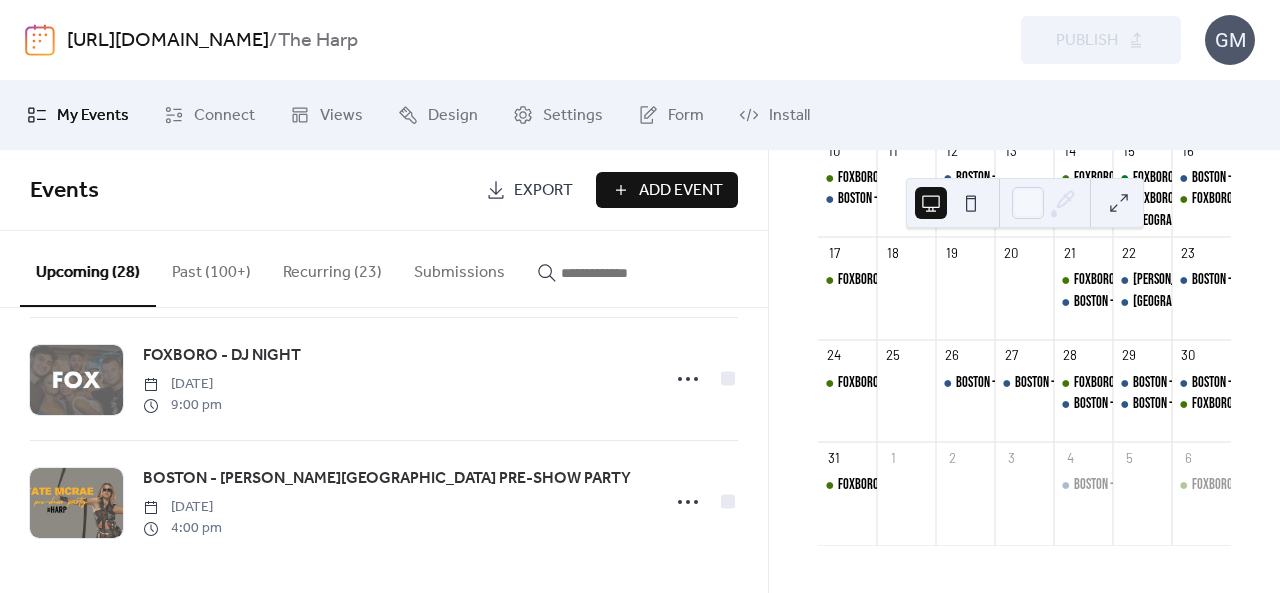 scroll, scrollTop: 454, scrollLeft: 0, axis: vertical 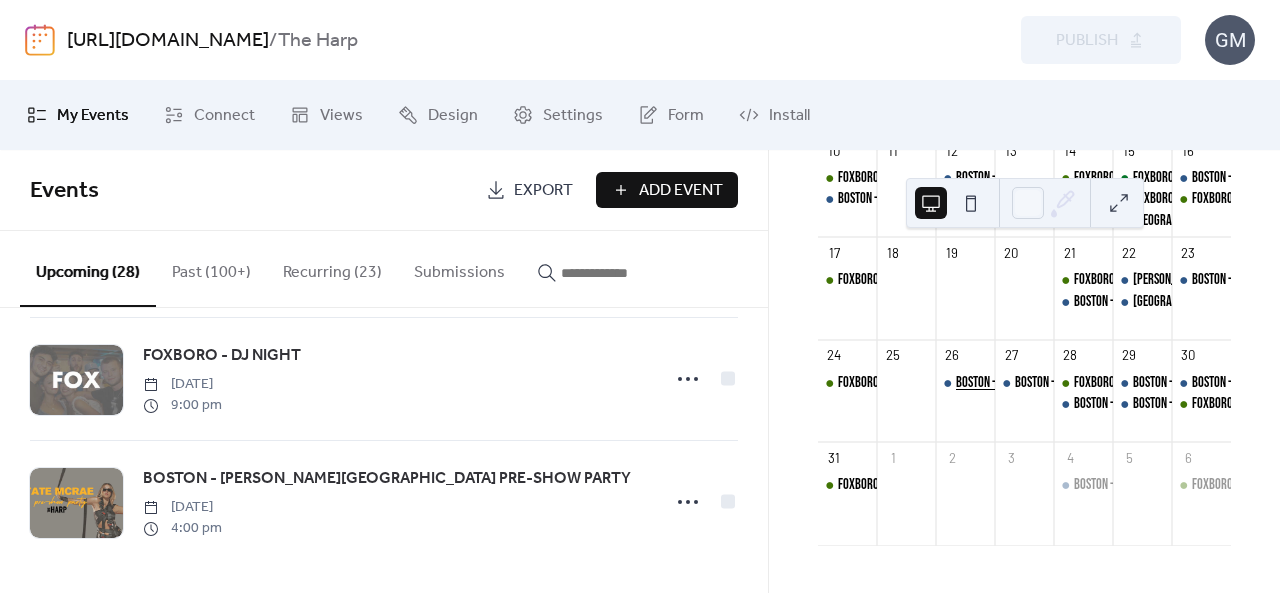 click on "BOSTON - [PERSON_NAME][GEOGRAPHIC_DATA] PRE-SHOW PARTY" at bounding box center [1096, 383] 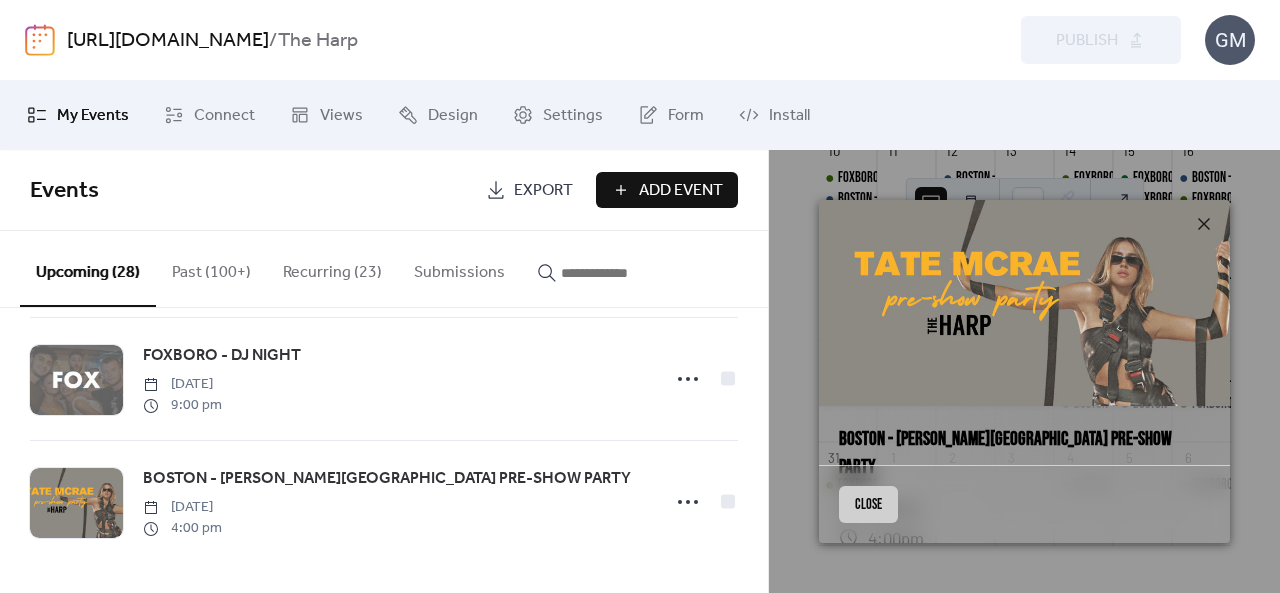 click on "Close" at bounding box center [868, 504] 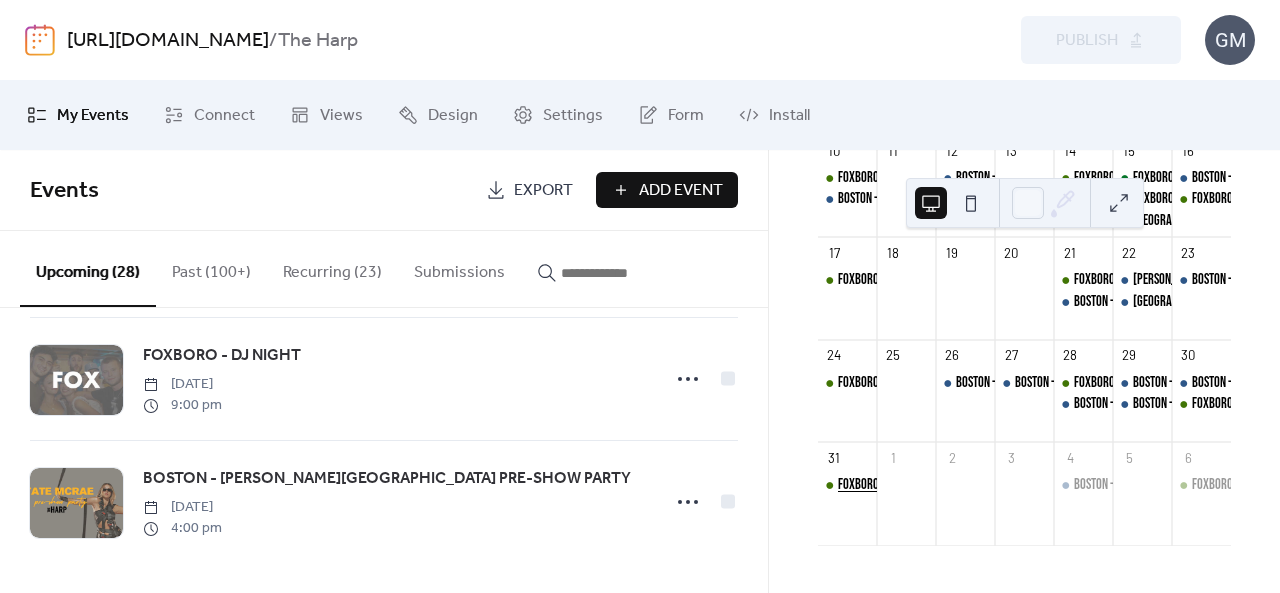click on "FOXBORO - [DATE] BRUNCH" at bounding box center [896, 485] 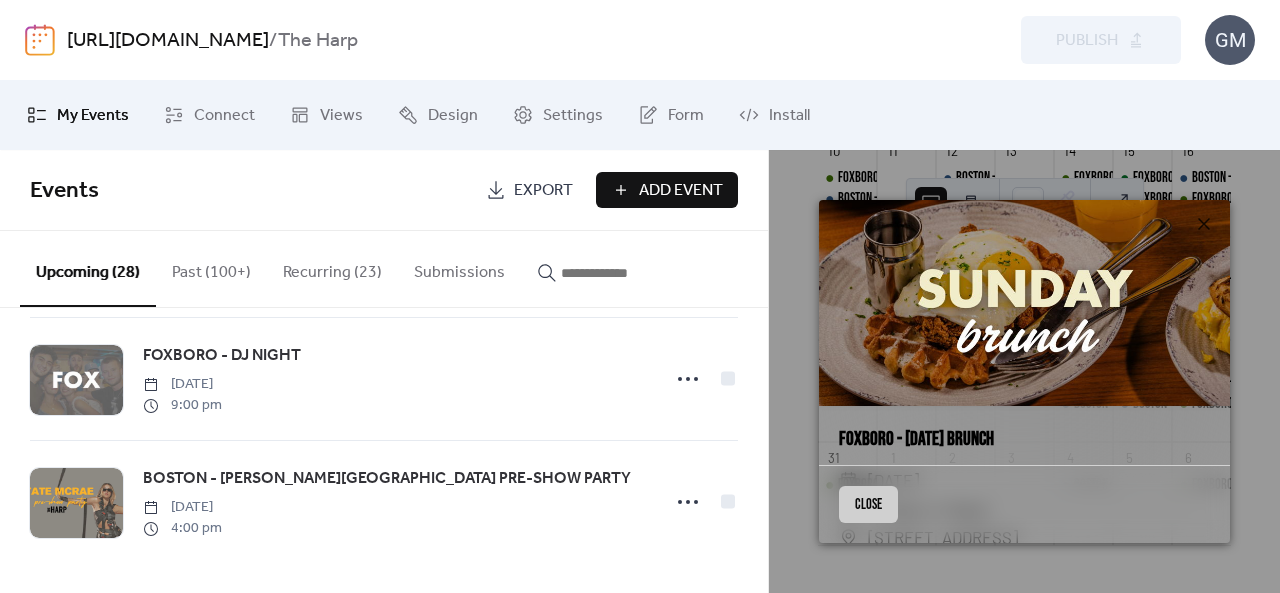 click on "Close" at bounding box center [868, 504] 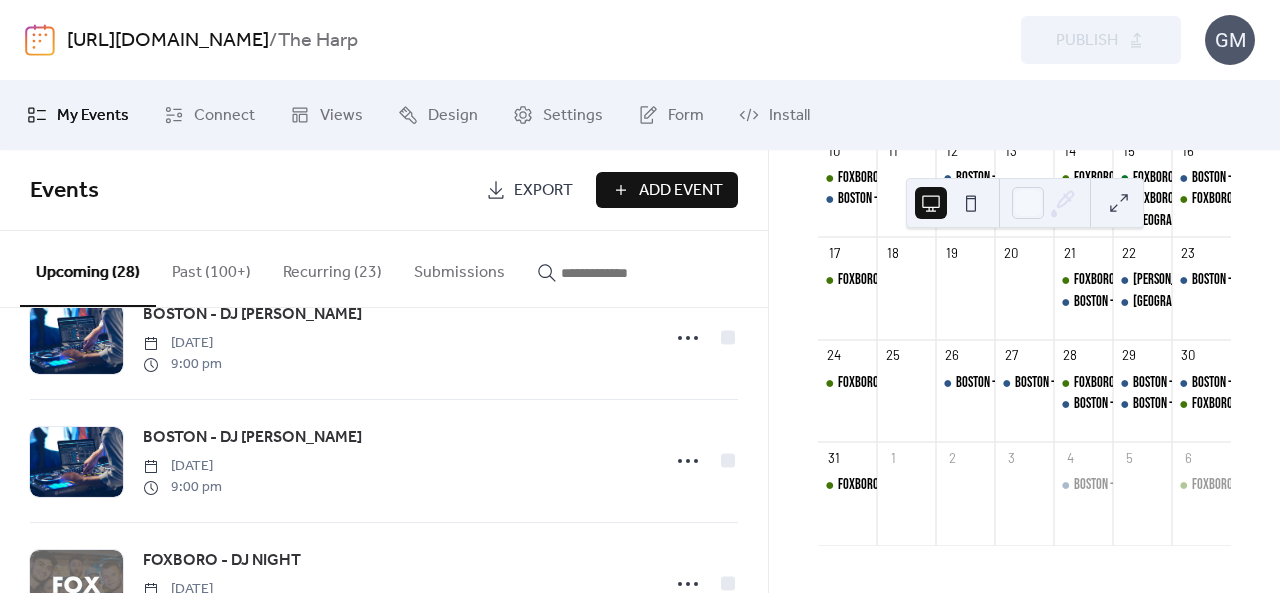 scroll, scrollTop: 2772, scrollLeft: 0, axis: vertical 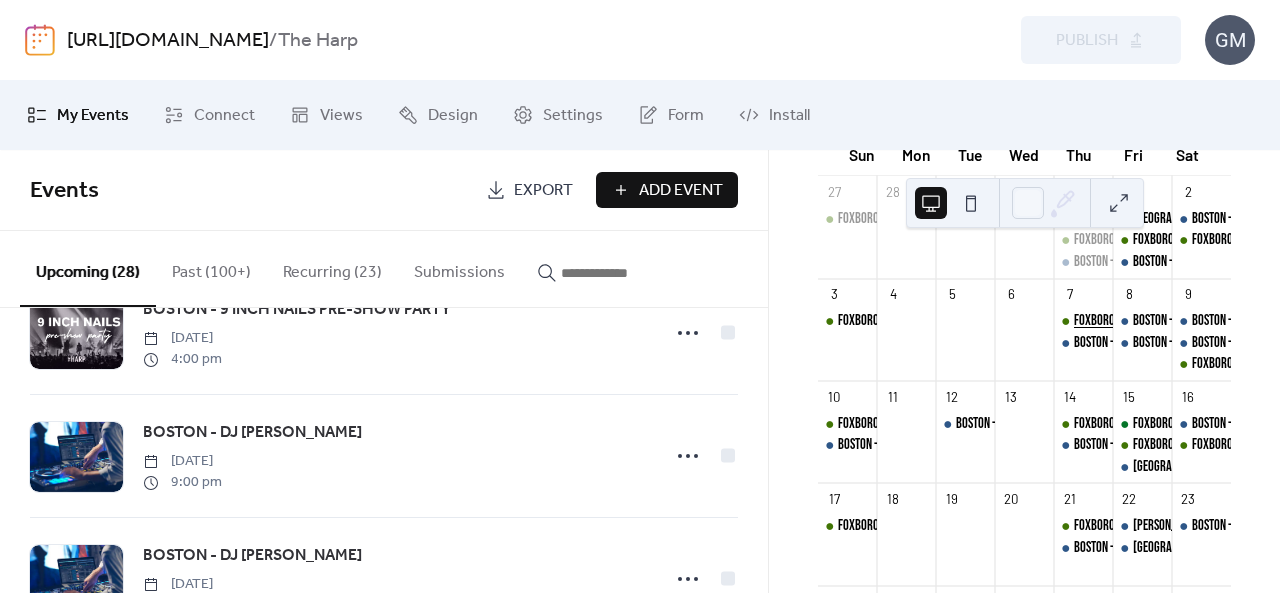 click on "FOXBORO  - SPORTS TRIVIA THURSDAYS" at bounding box center [1156, 321] 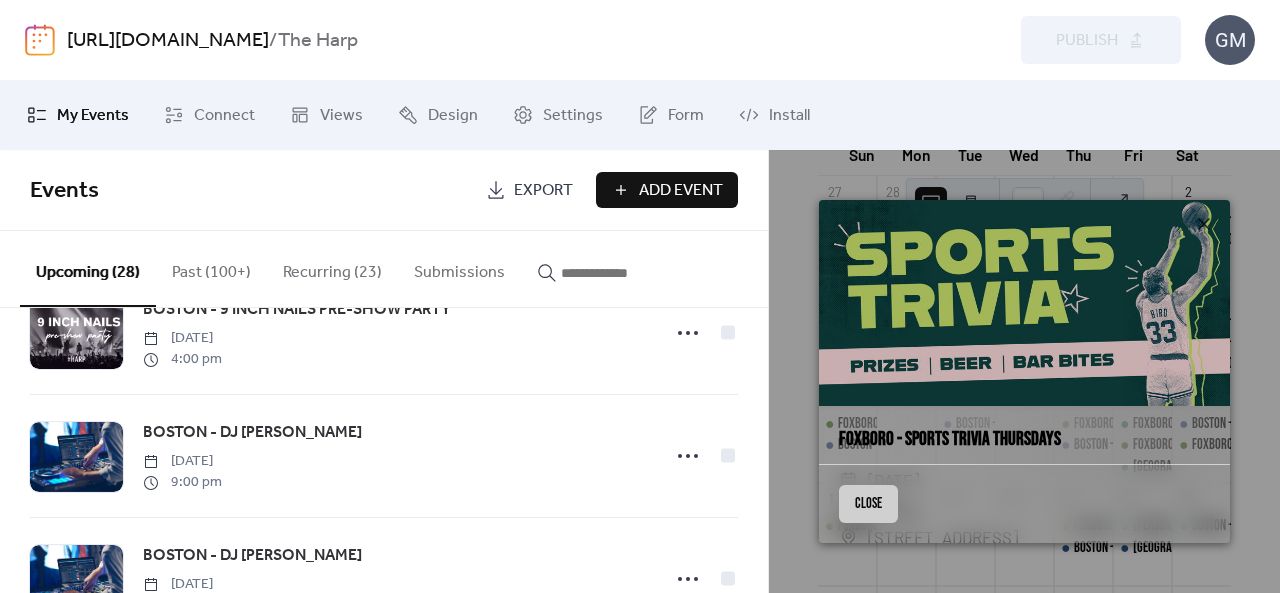 click on "Close" at bounding box center [868, 504] 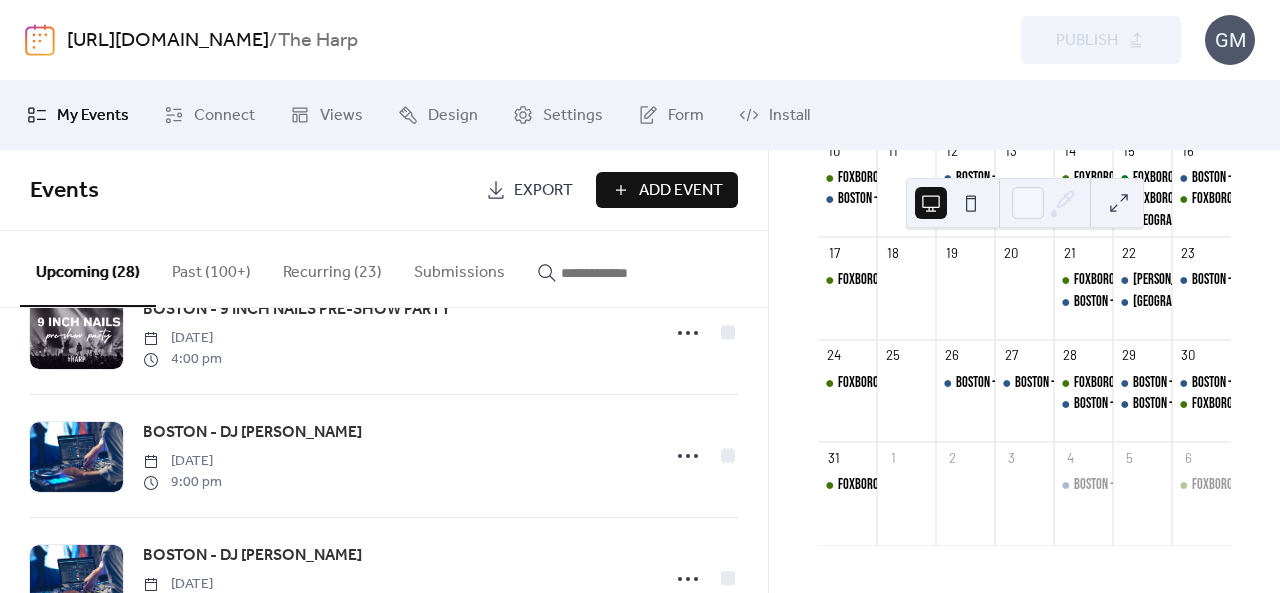 scroll, scrollTop: 408, scrollLeft: 0, axis: vertical 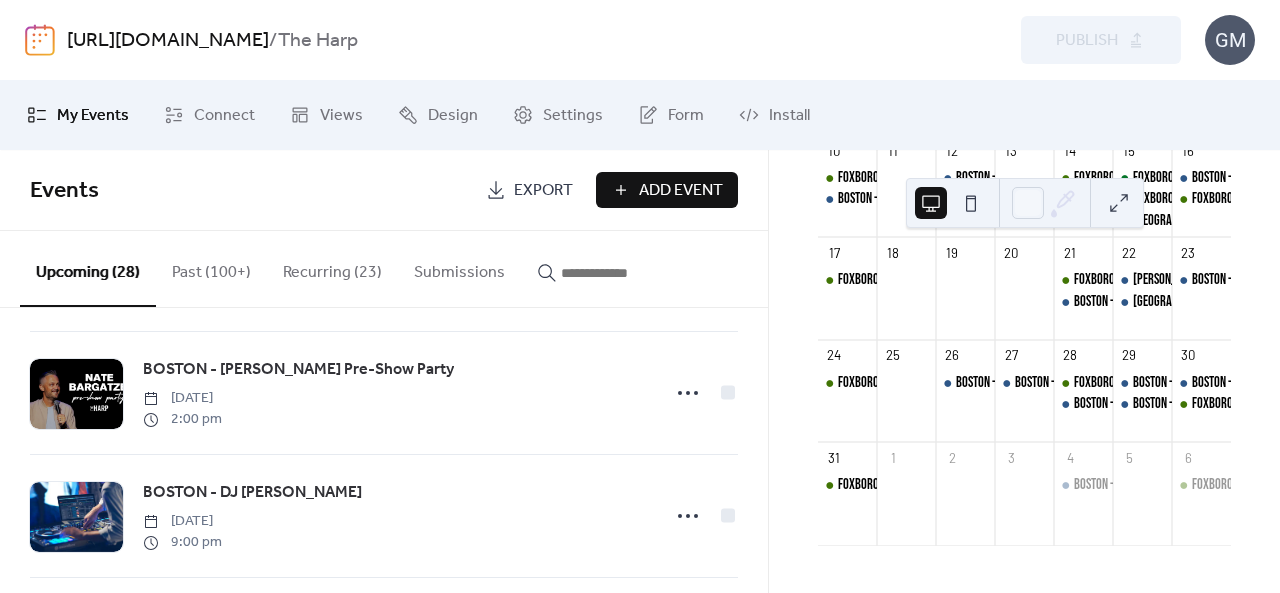 click on "[PERSON_NAME] Listening Party 8/22" at bounding box center [1142, 280] 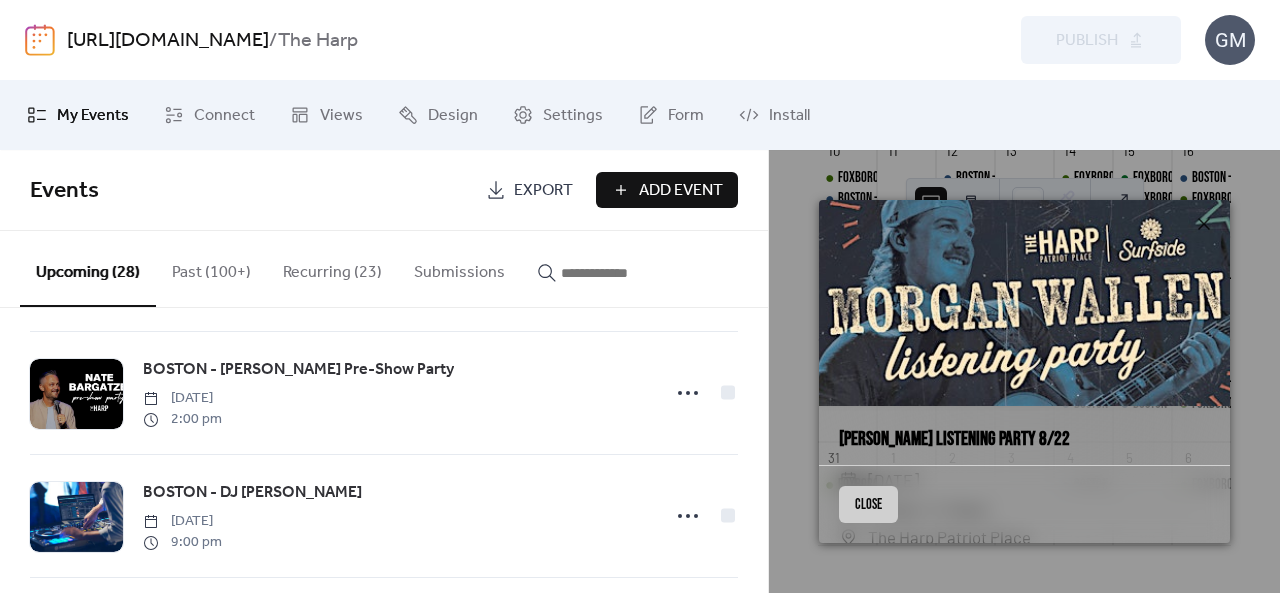 click on "Close" at bounding box center (868, 504) 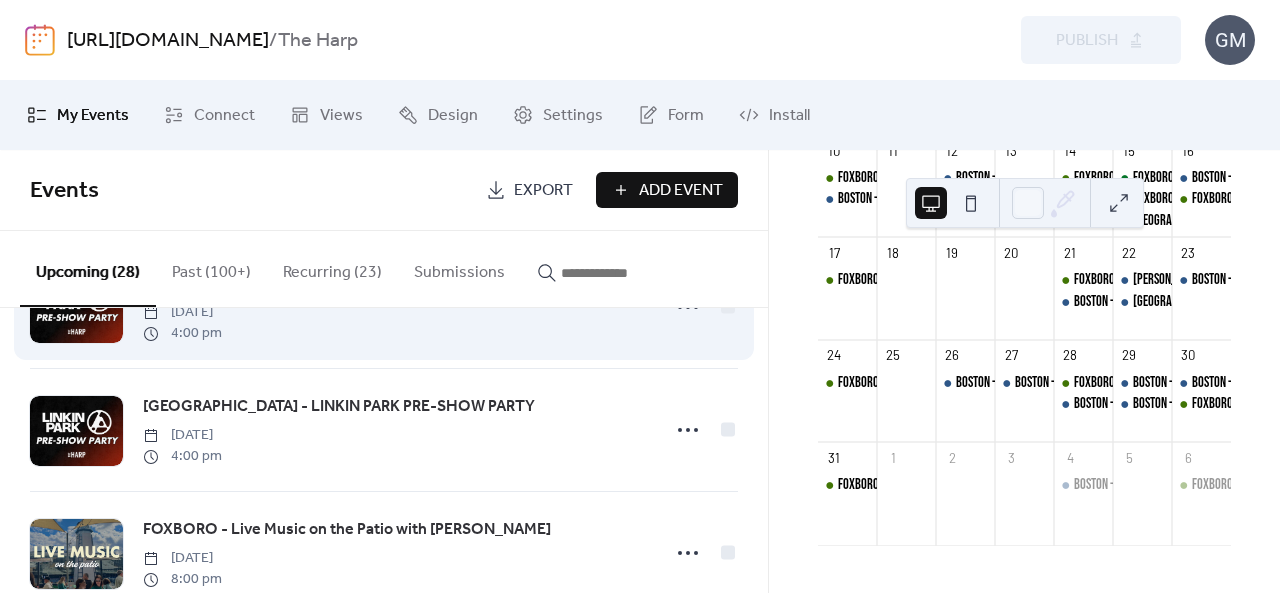 scroll, scrollTop: 90, scrollLeft: 0, axis: vertical 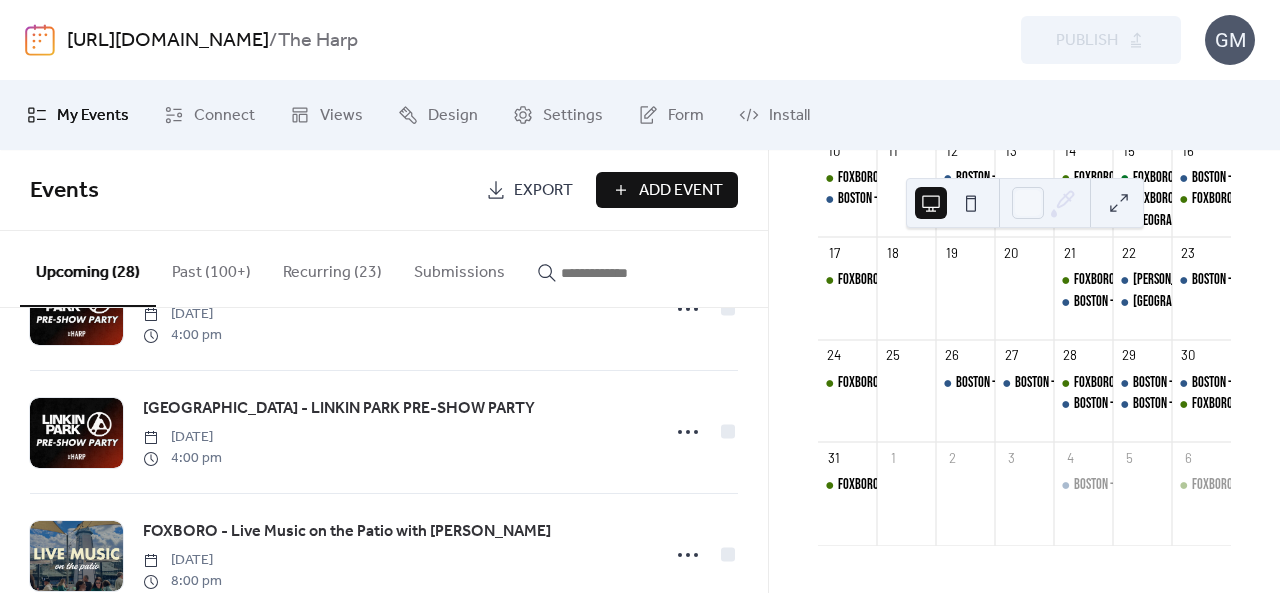 click at bounding box center [621, 273] 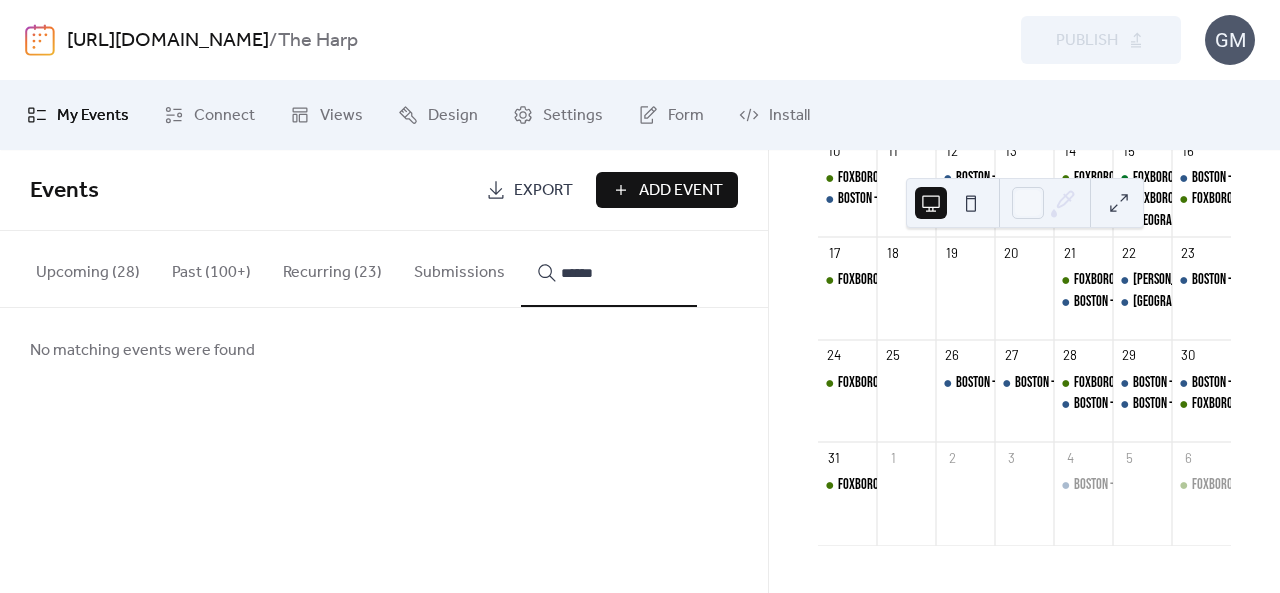 click on "Past (100+)" at bounding box center (211, 268) 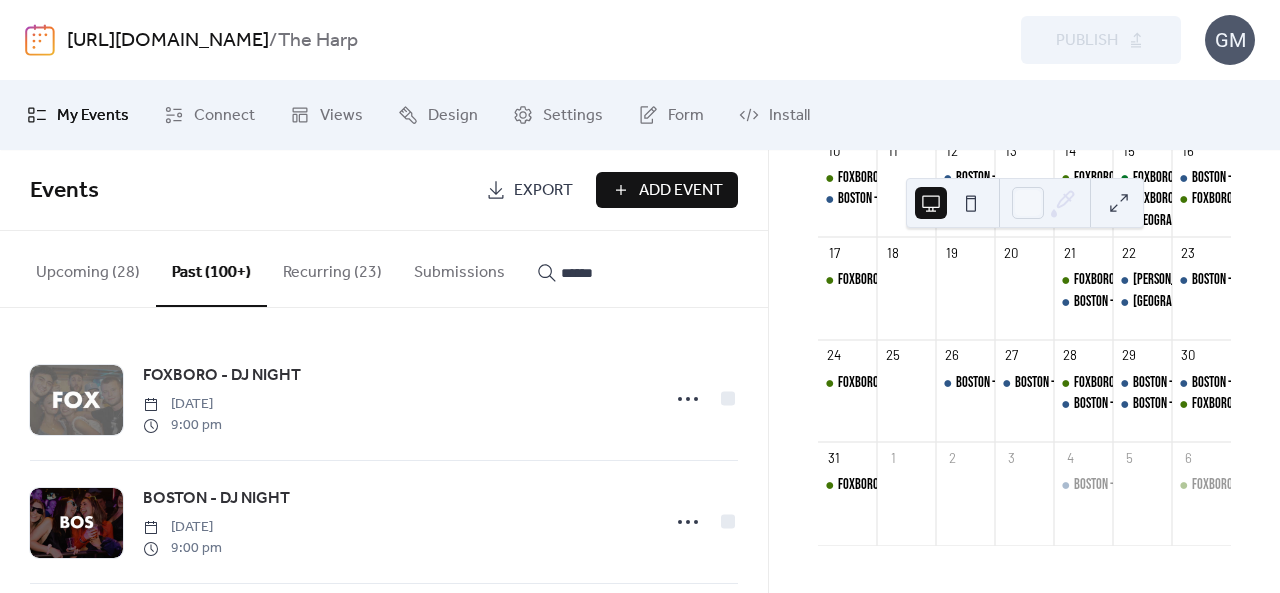 click on "******" at bounding box center [621, 273] 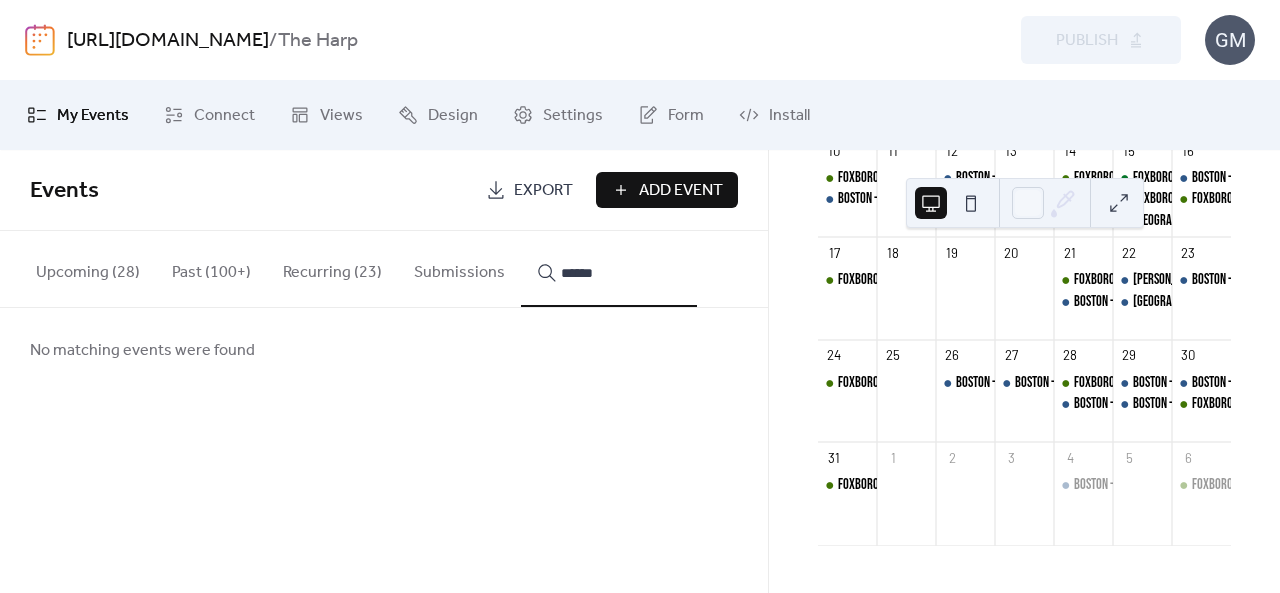 click on "******" at bounding box center [621, 273] 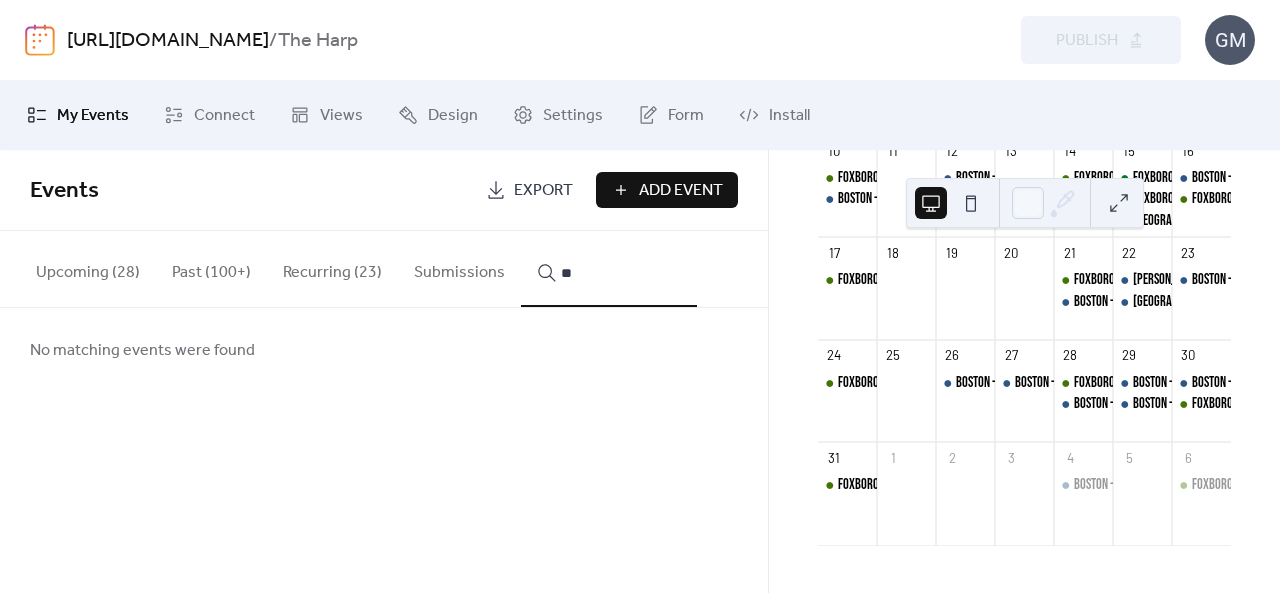 type on "*" 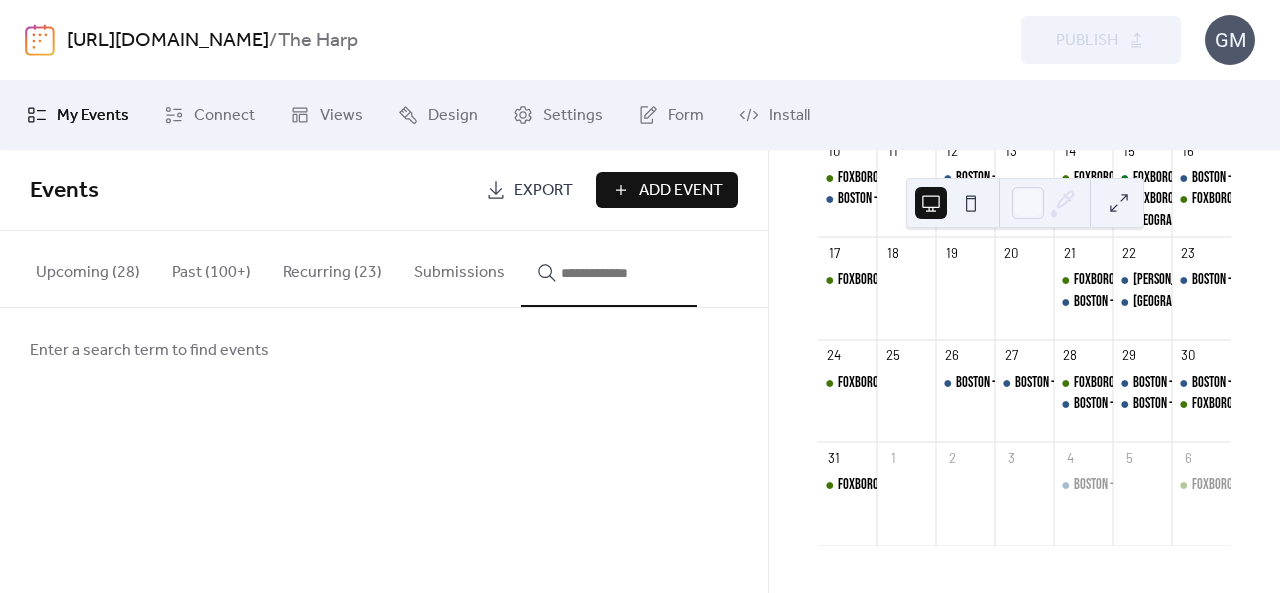 type 